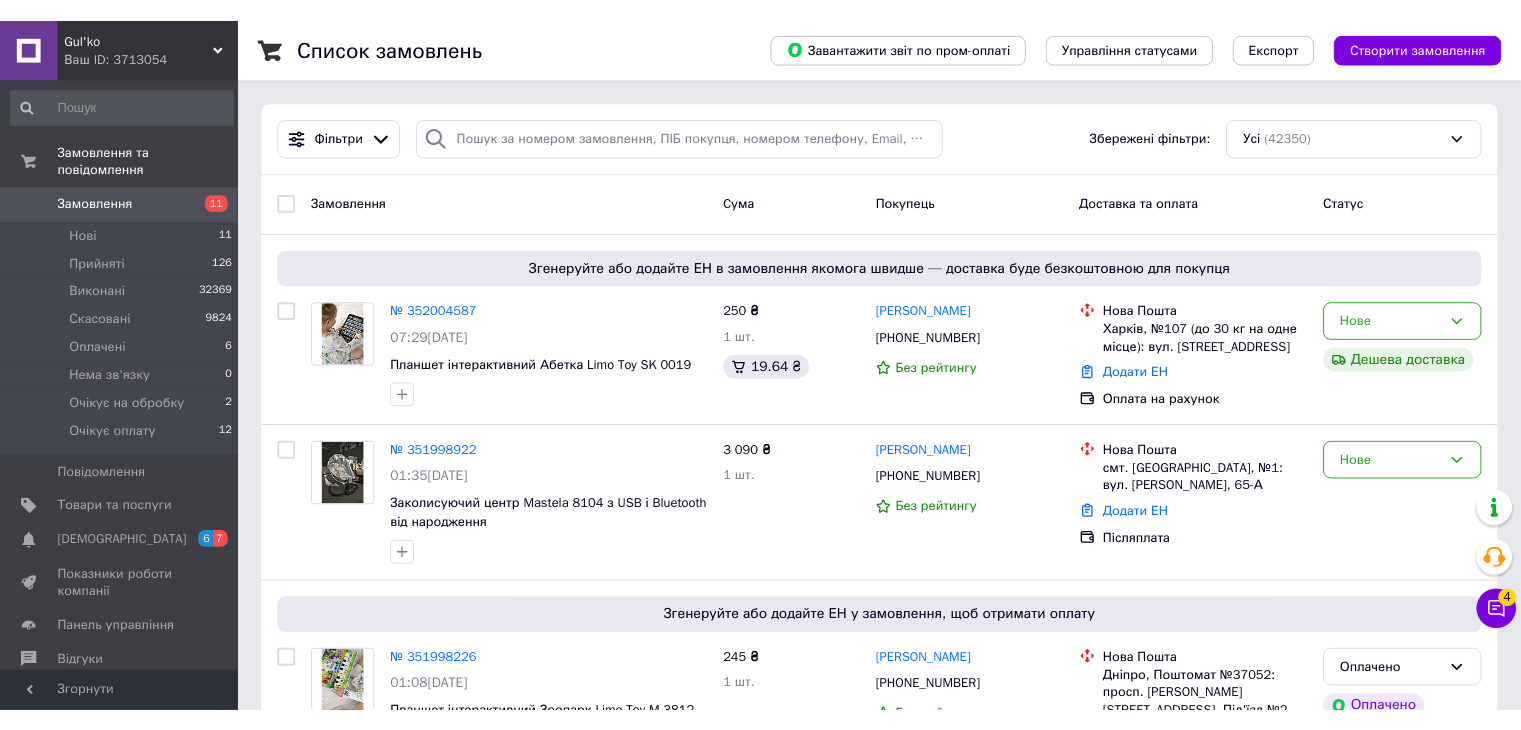 scroll, scrollTop: 0, scrollLeft: 0, axis: both 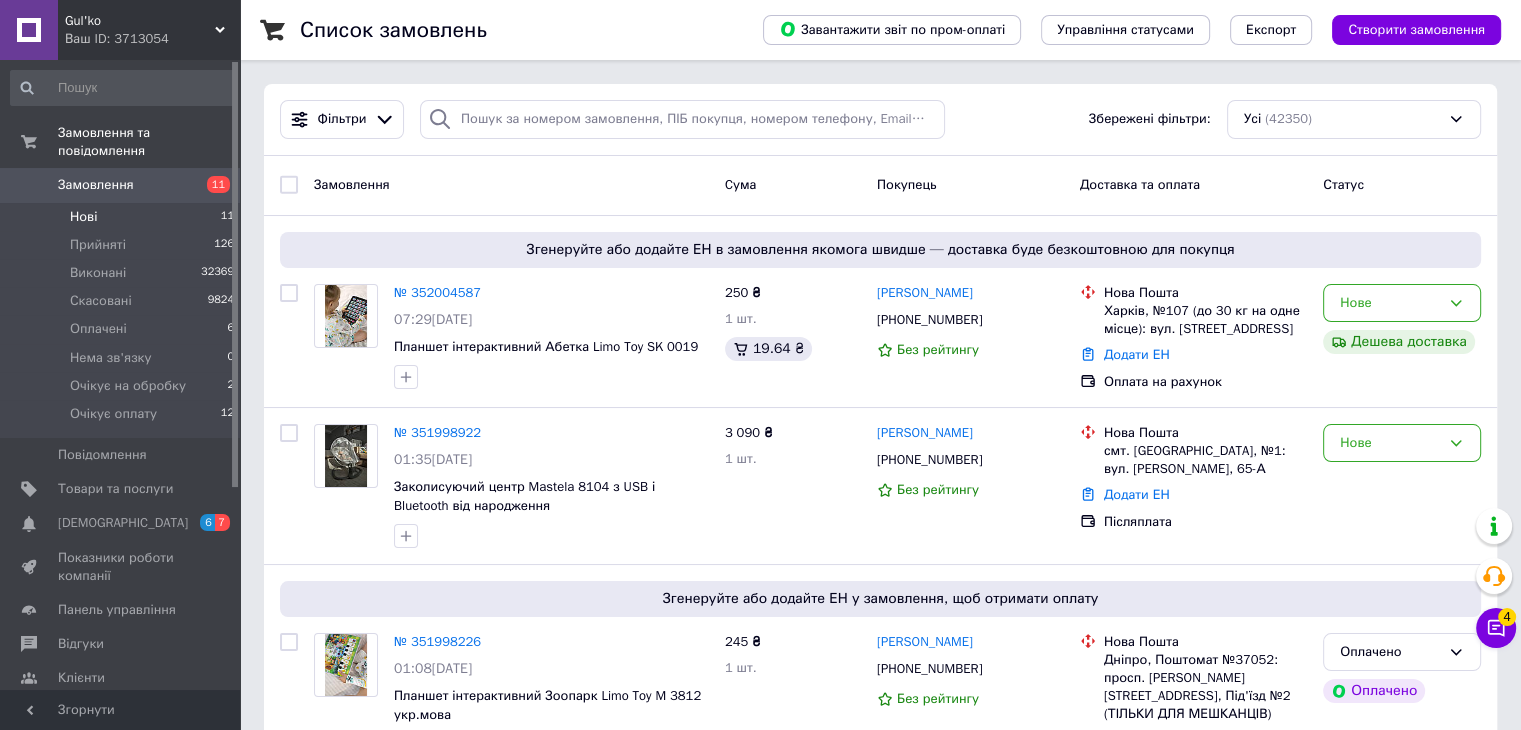 click on "Нові 11" at bounding box center [123, 217] 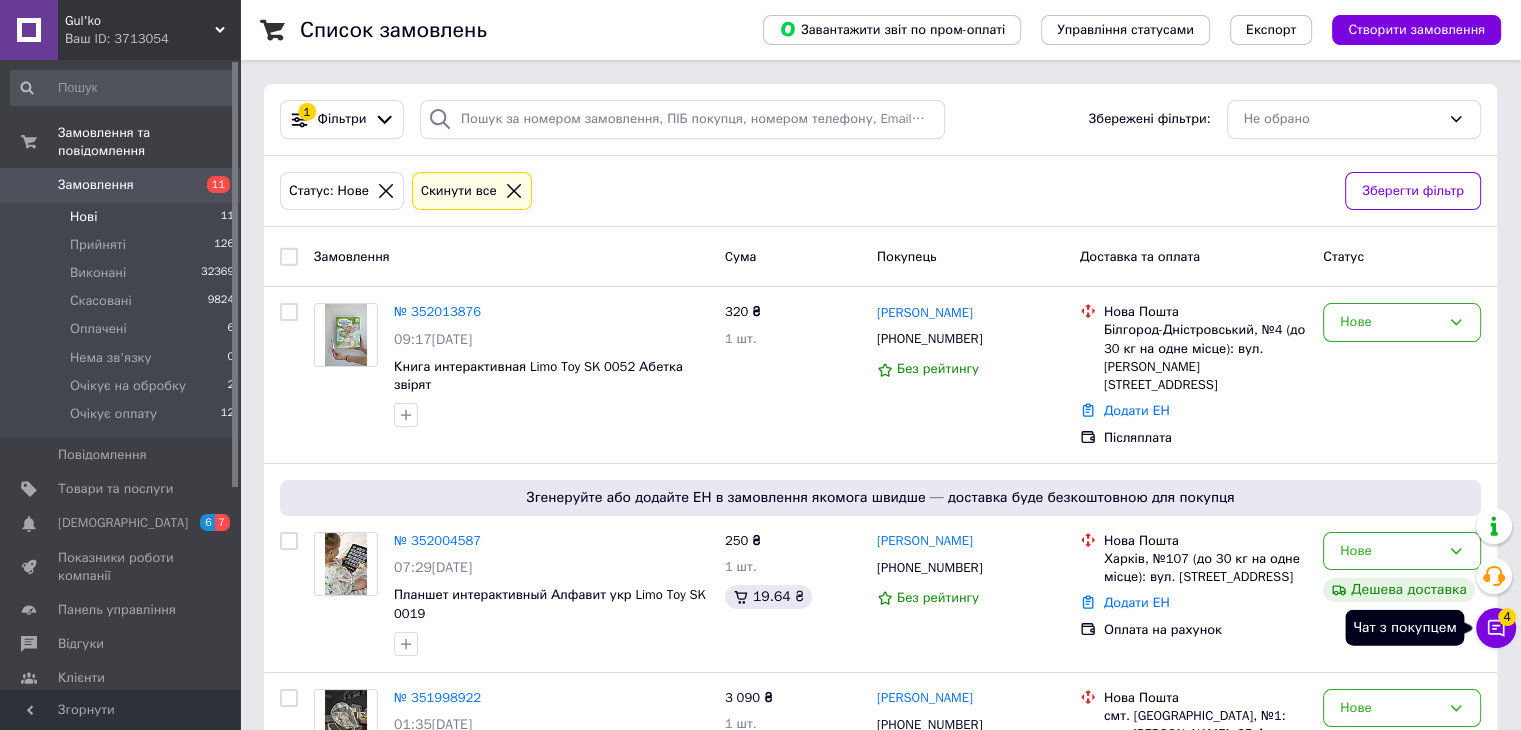 click 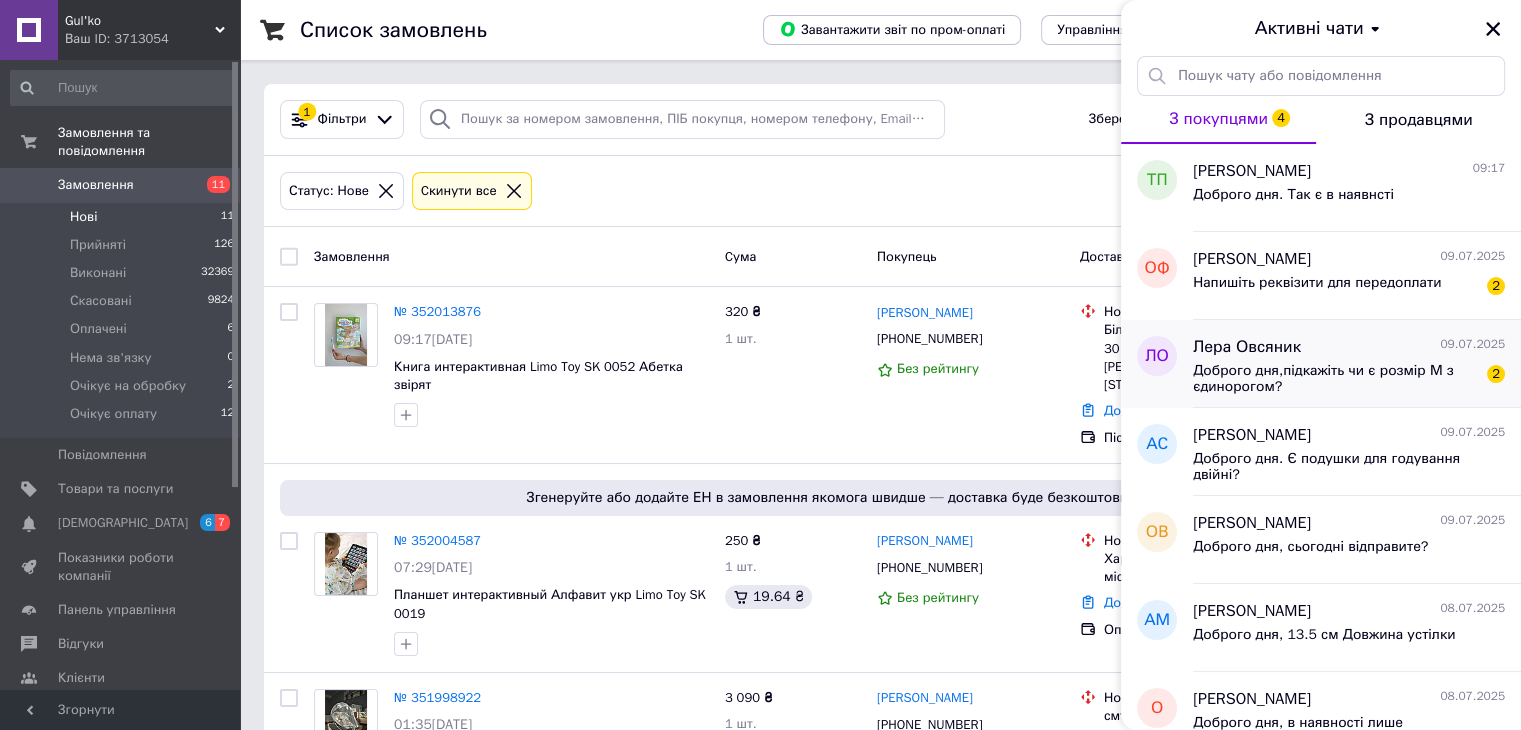 click on "Лера Овсяник 09.07.2025 Доброго дня,підкажіть чи є розмір М з єдинорогом? 2" at bounding box center (1357, 364) 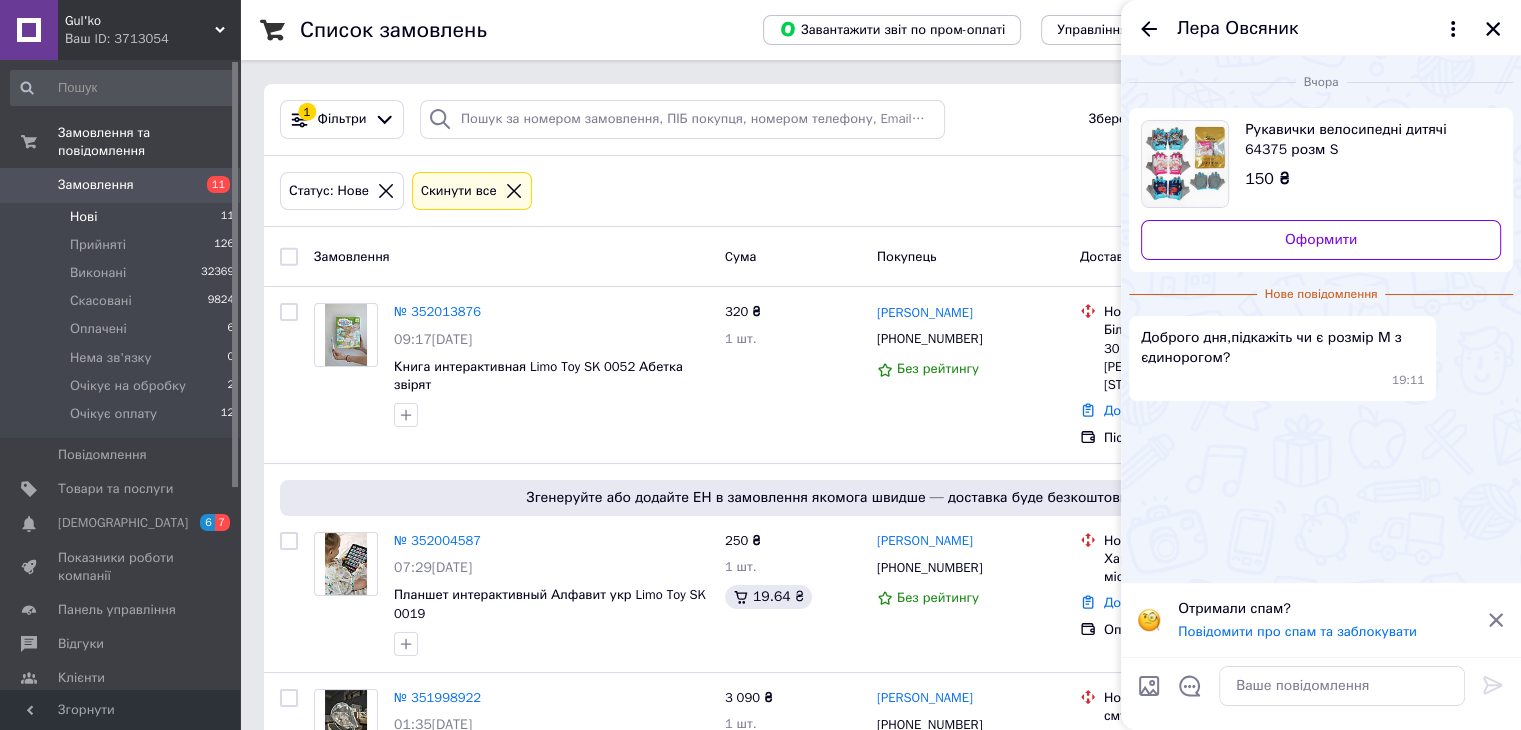 click at bounding box center [1342, 686] 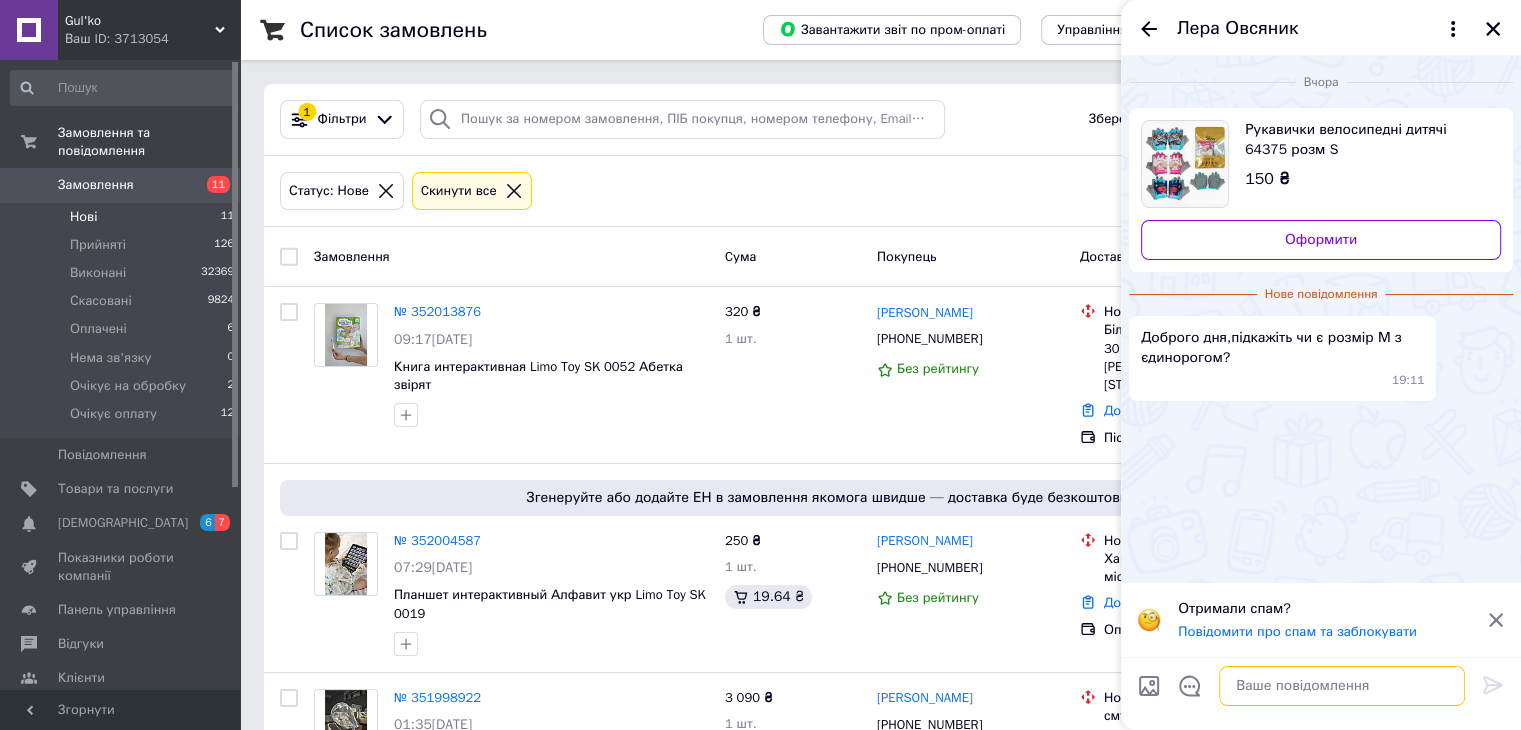 click at bounding box center (1342, 686) 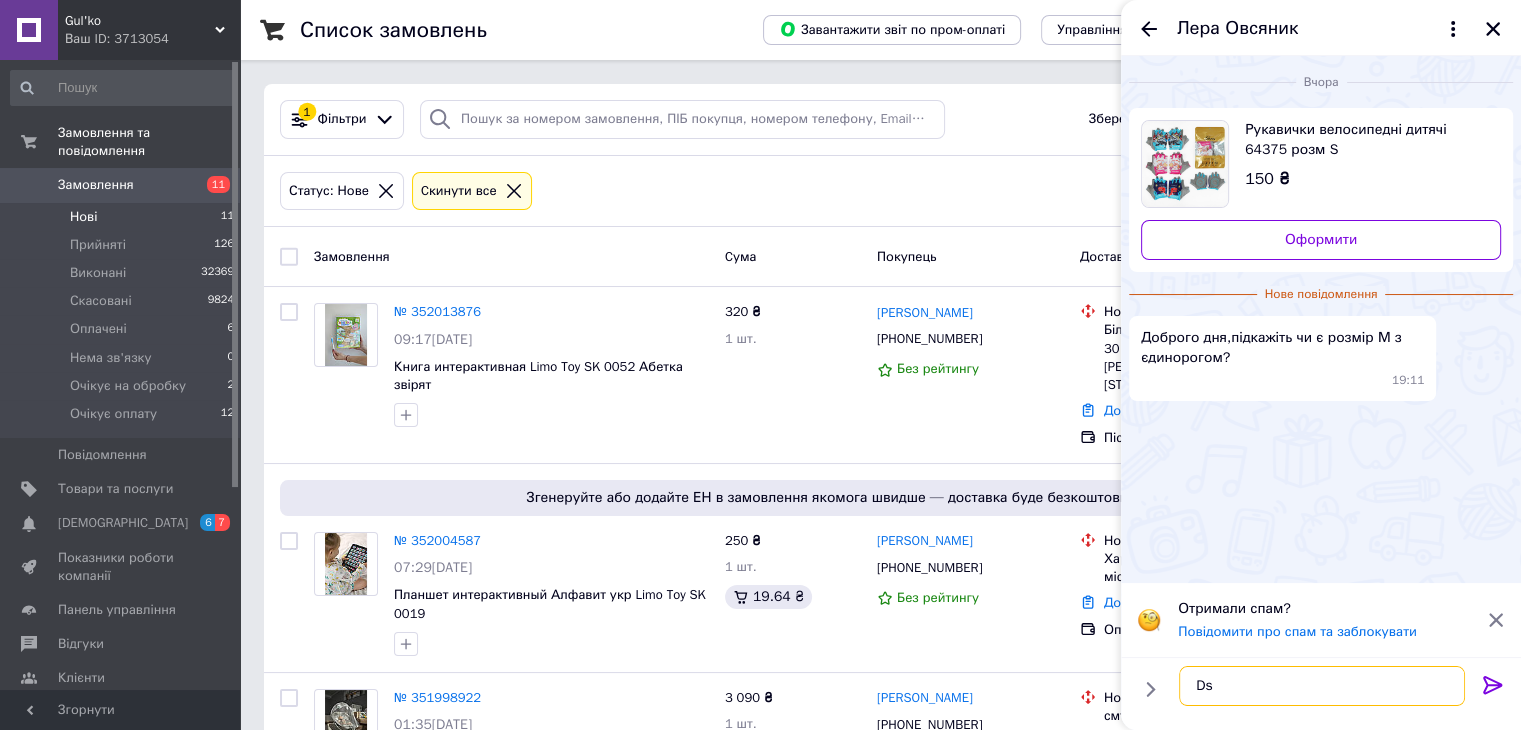 type on "D" 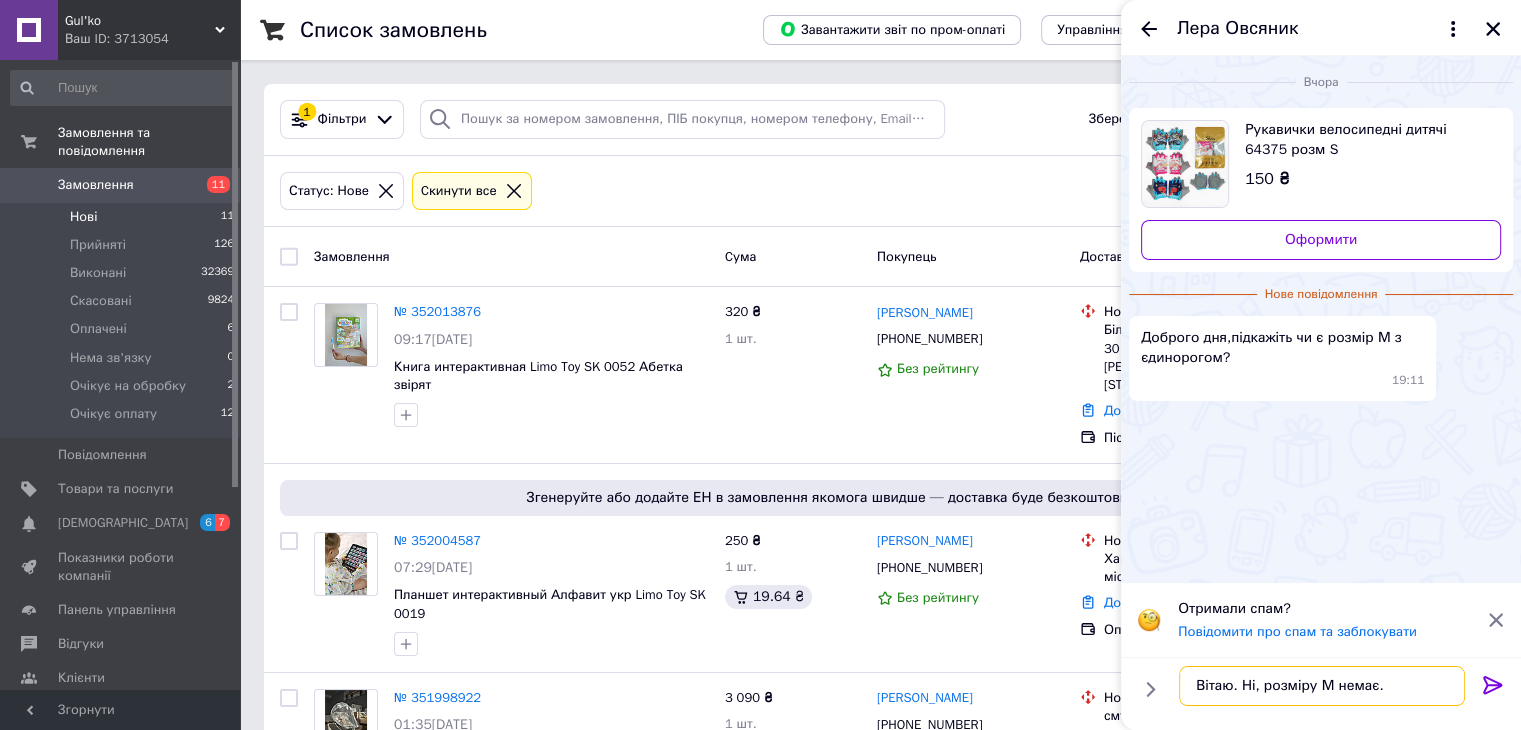type on "Вітаю. Ні, розміру М немає." 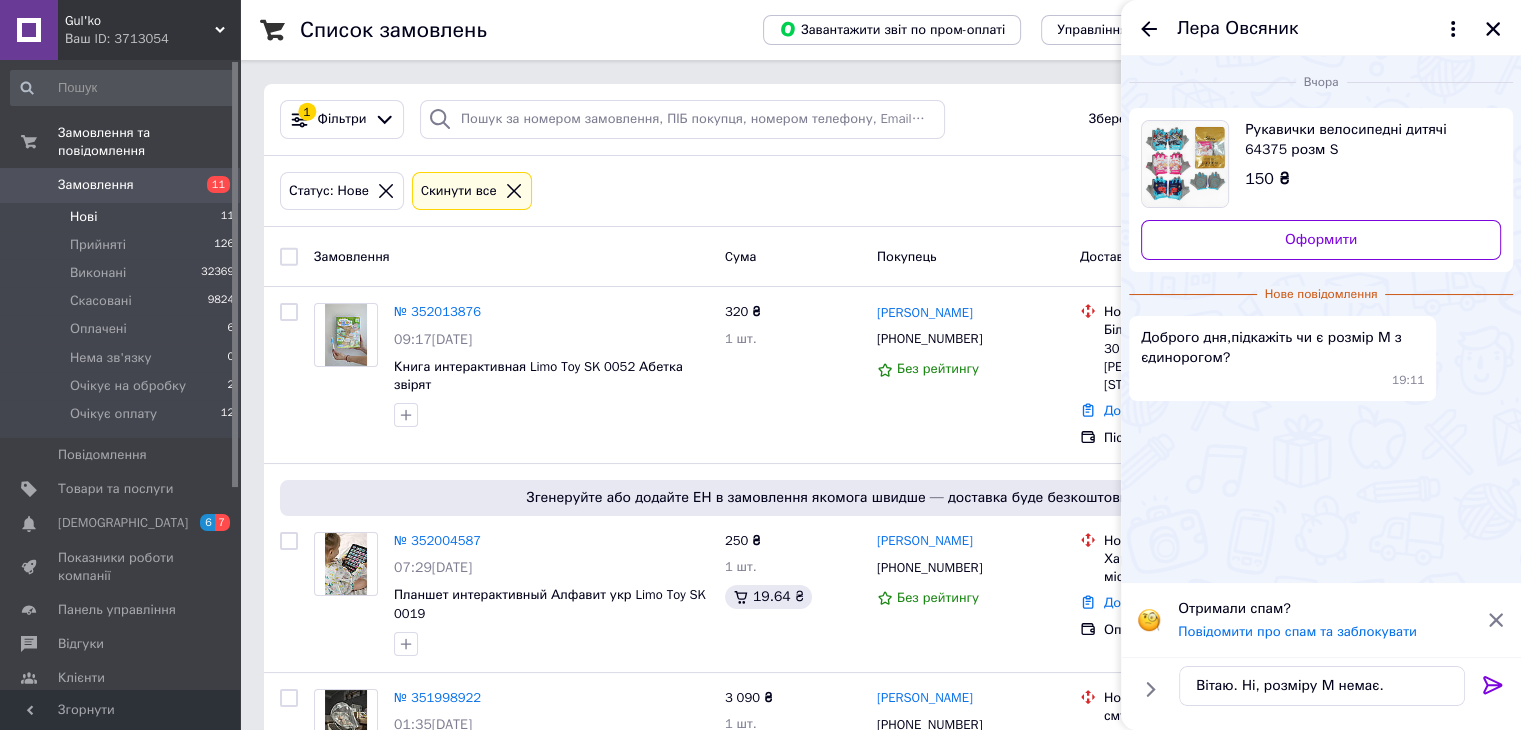 click at bounding box center (1493, 689) 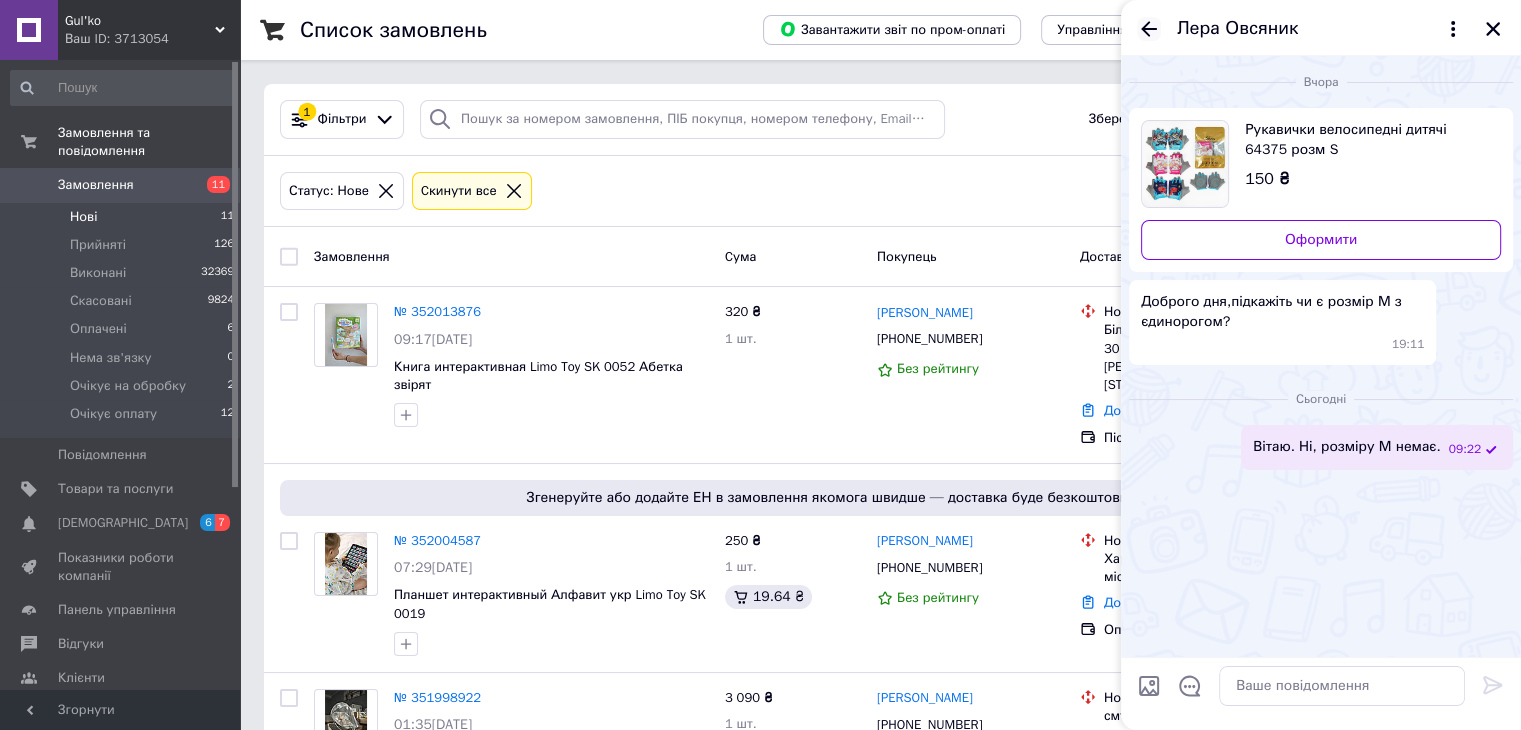 click 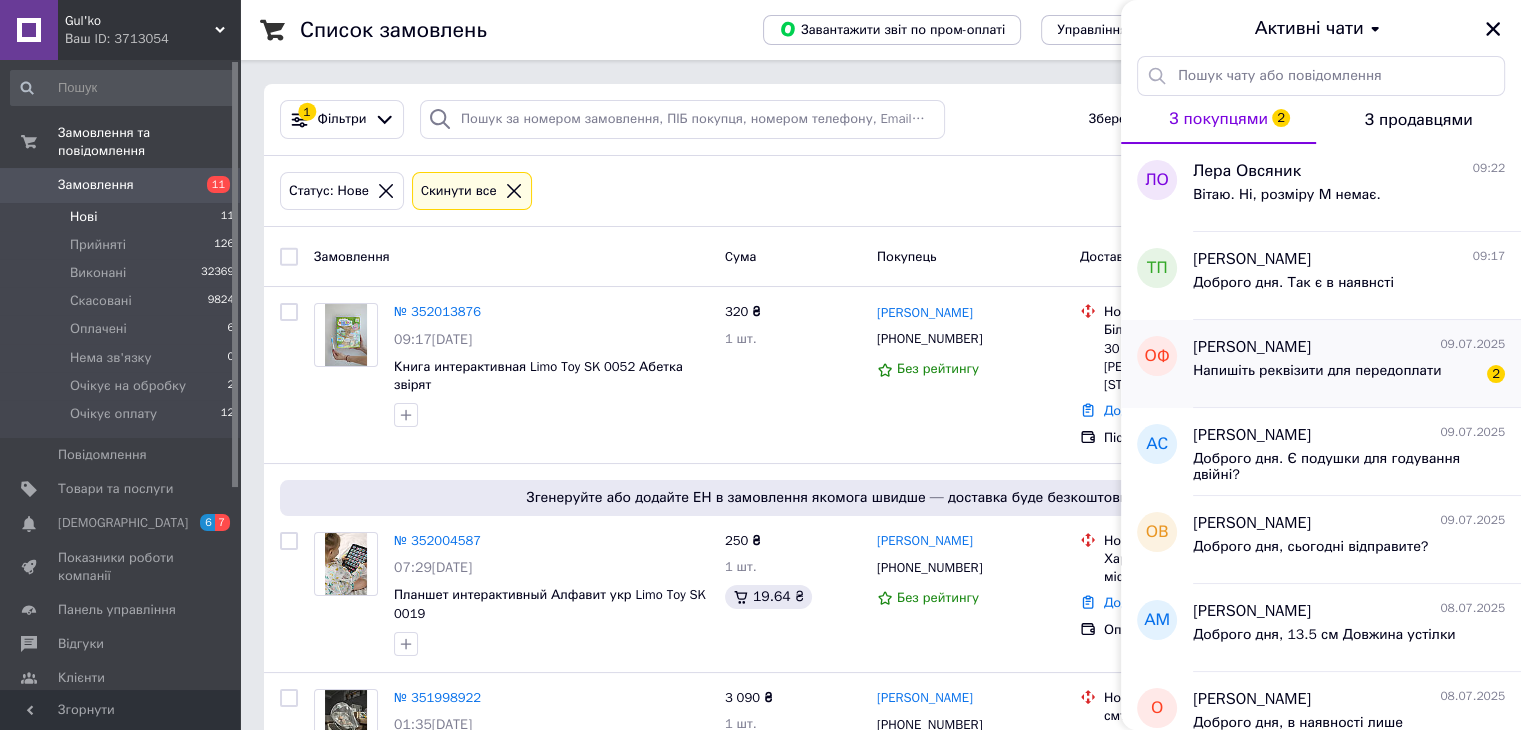 click on "Напишіть реквізити для передоплати" at bounding box center [1317, 371] 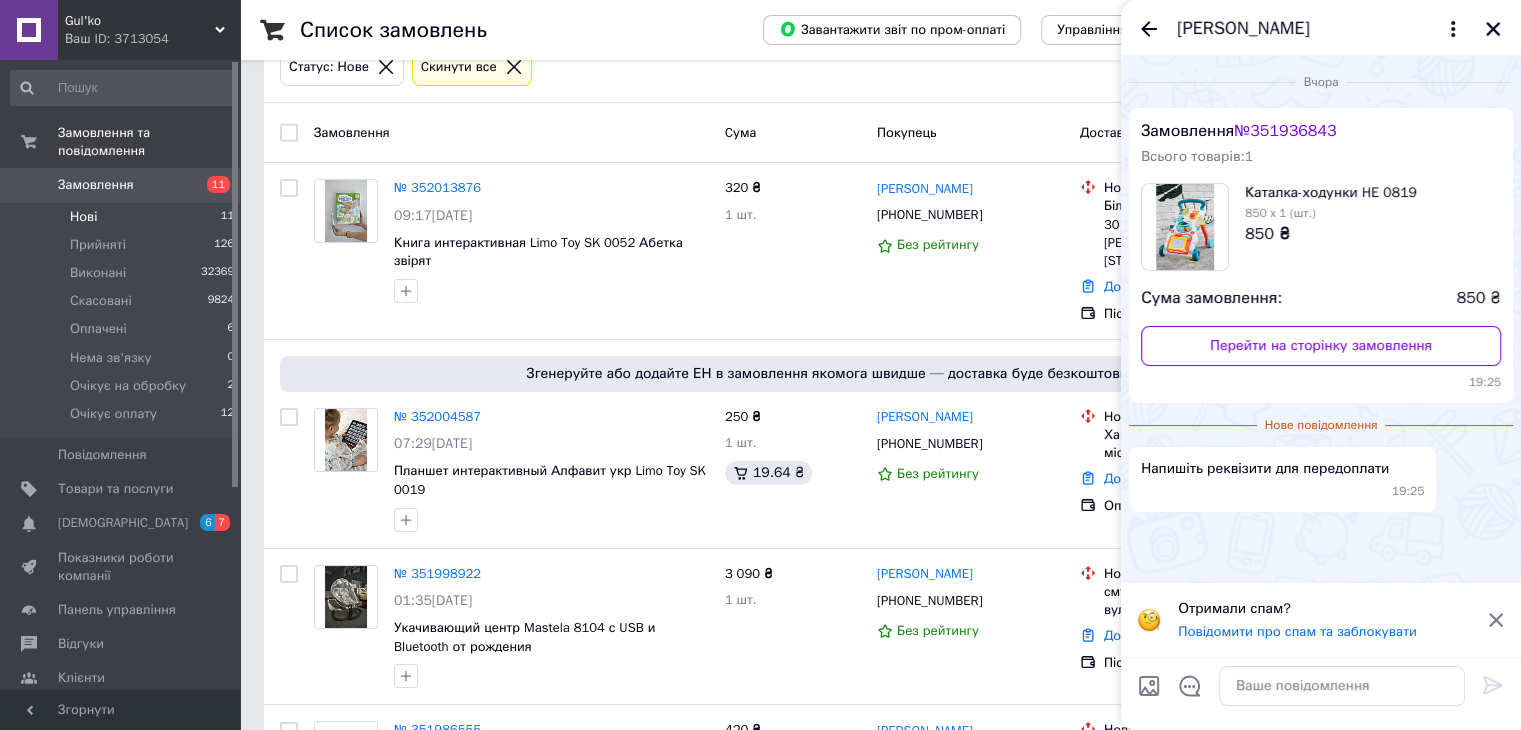 scroll, scrollTop: 0, scrollLeft: 0, axis: both 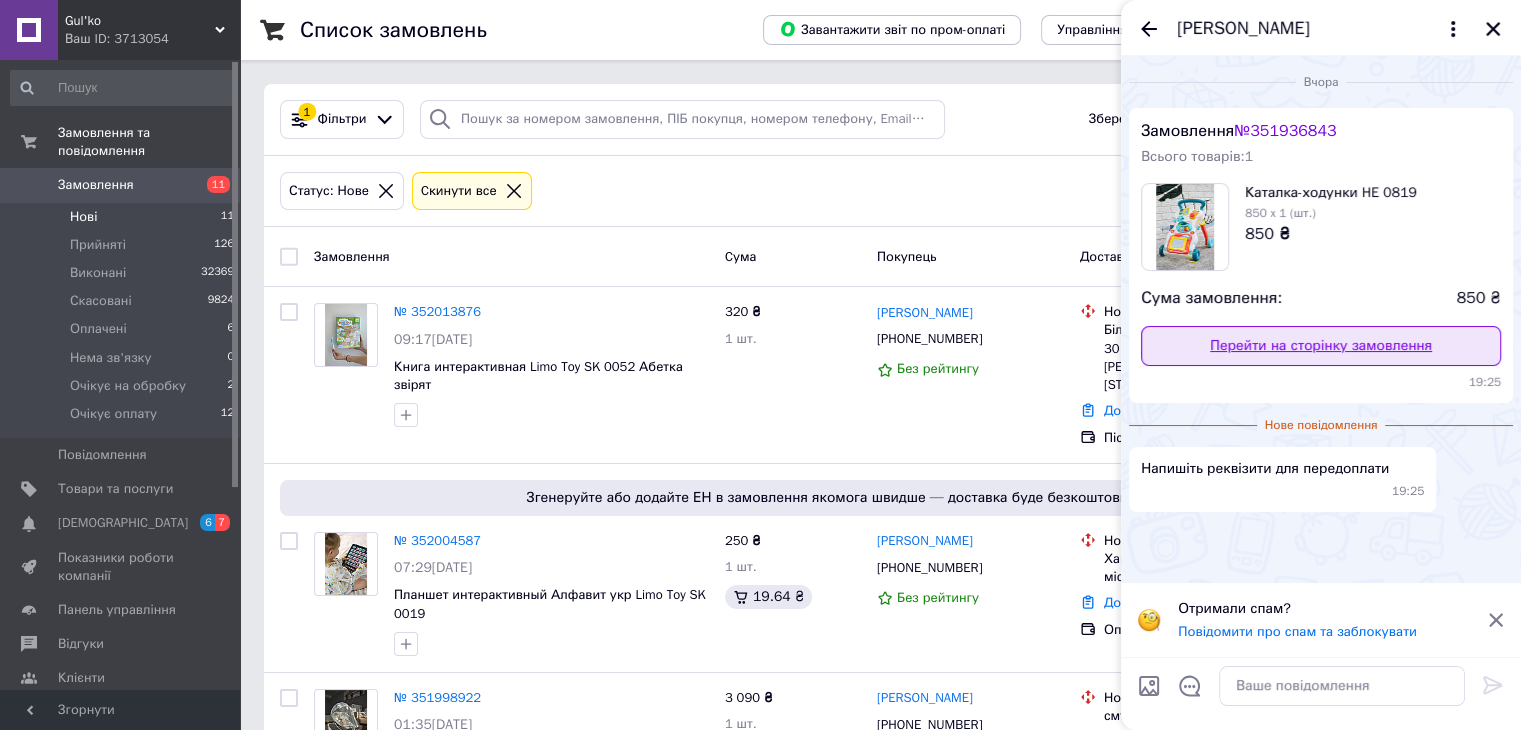 click on "Перейти на сторінку замовлення" at bounding box center (1321, 346) 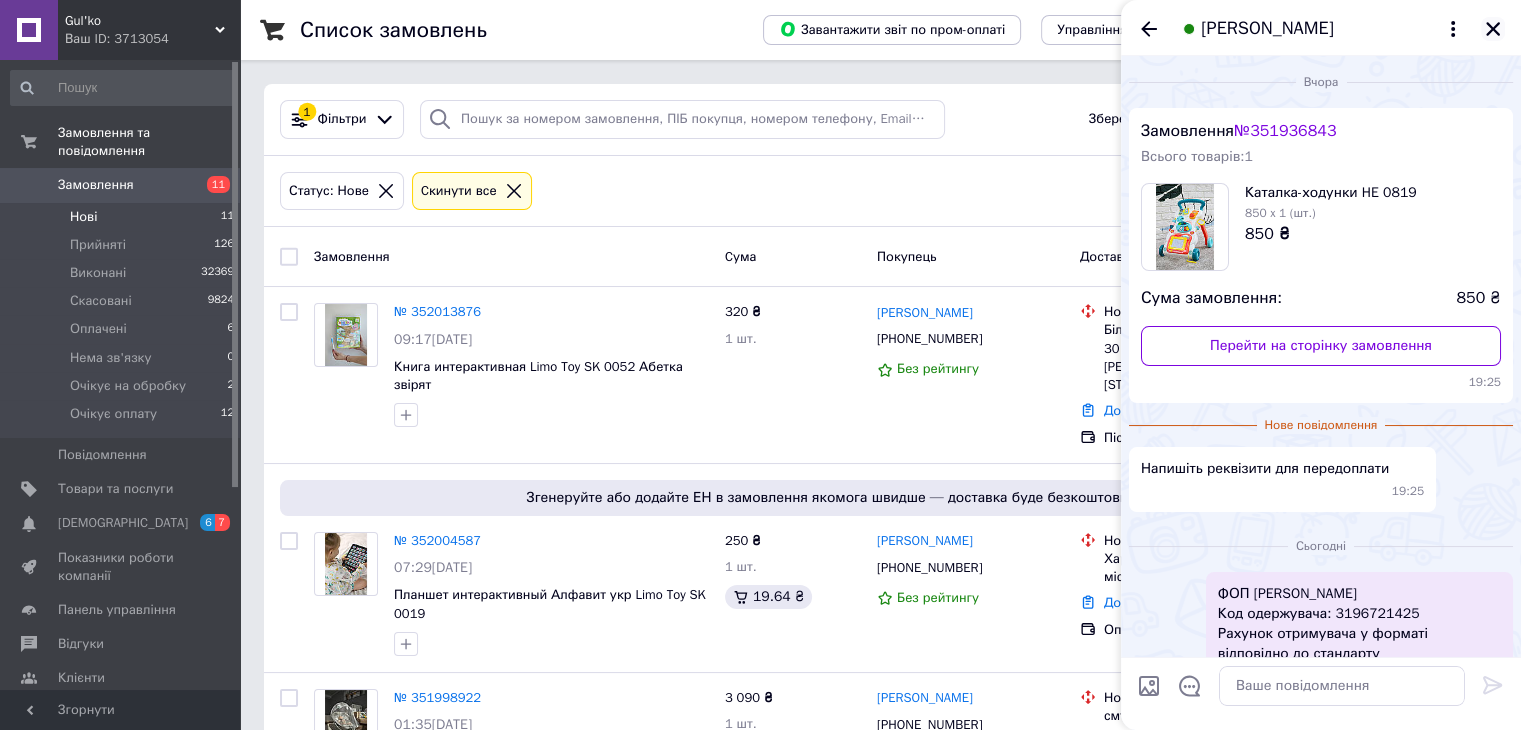 click 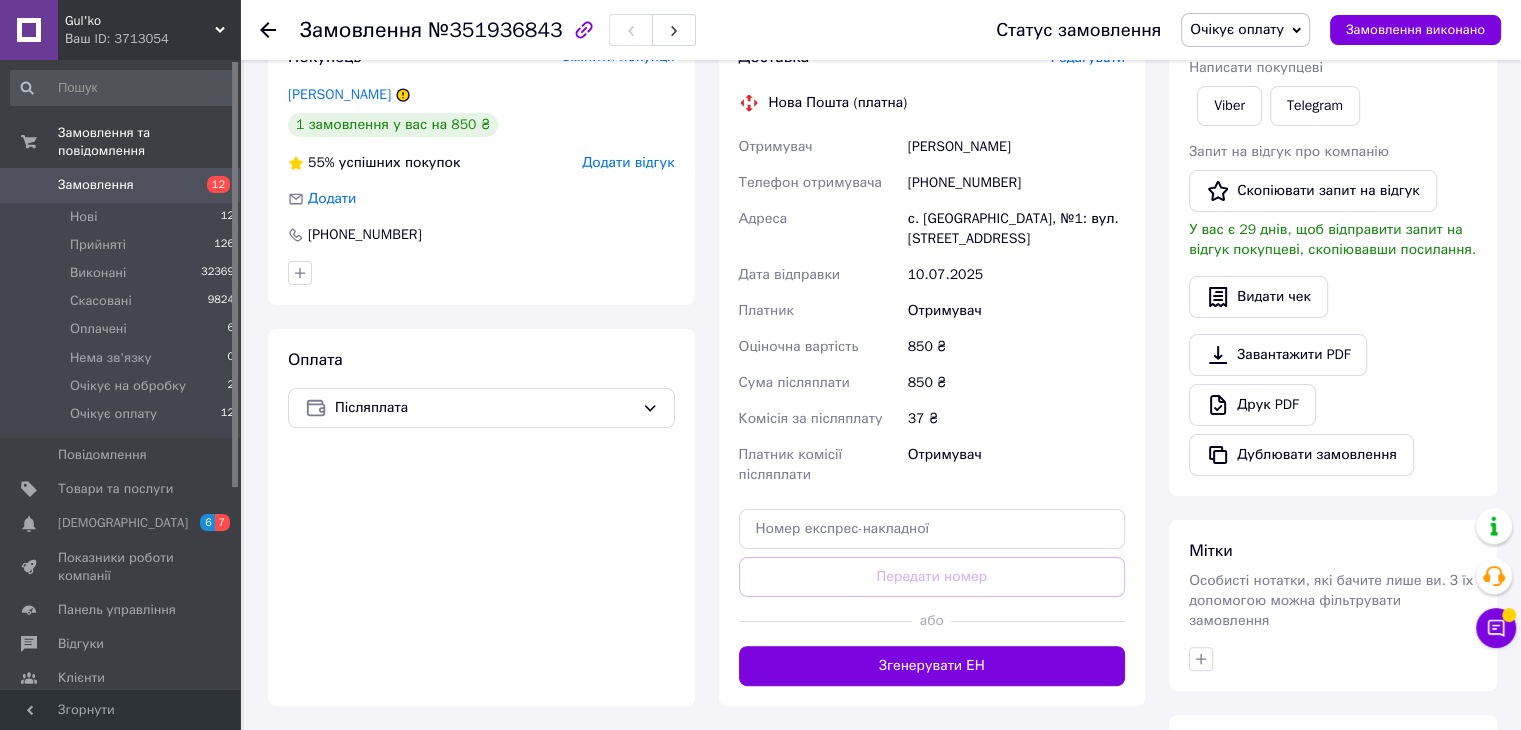 scroll, scrollTop: 84, scrollLeft: 0, axis: vertical 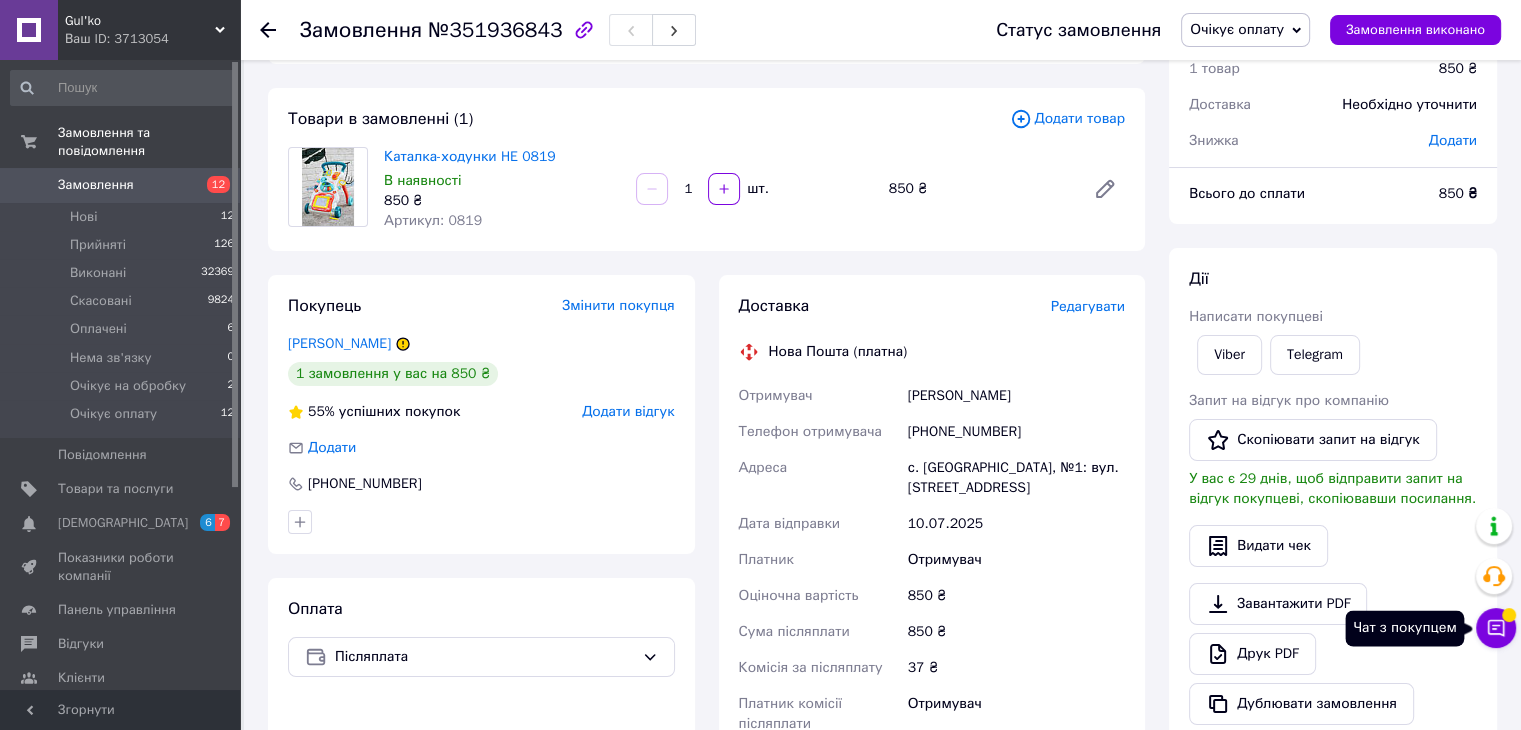 click 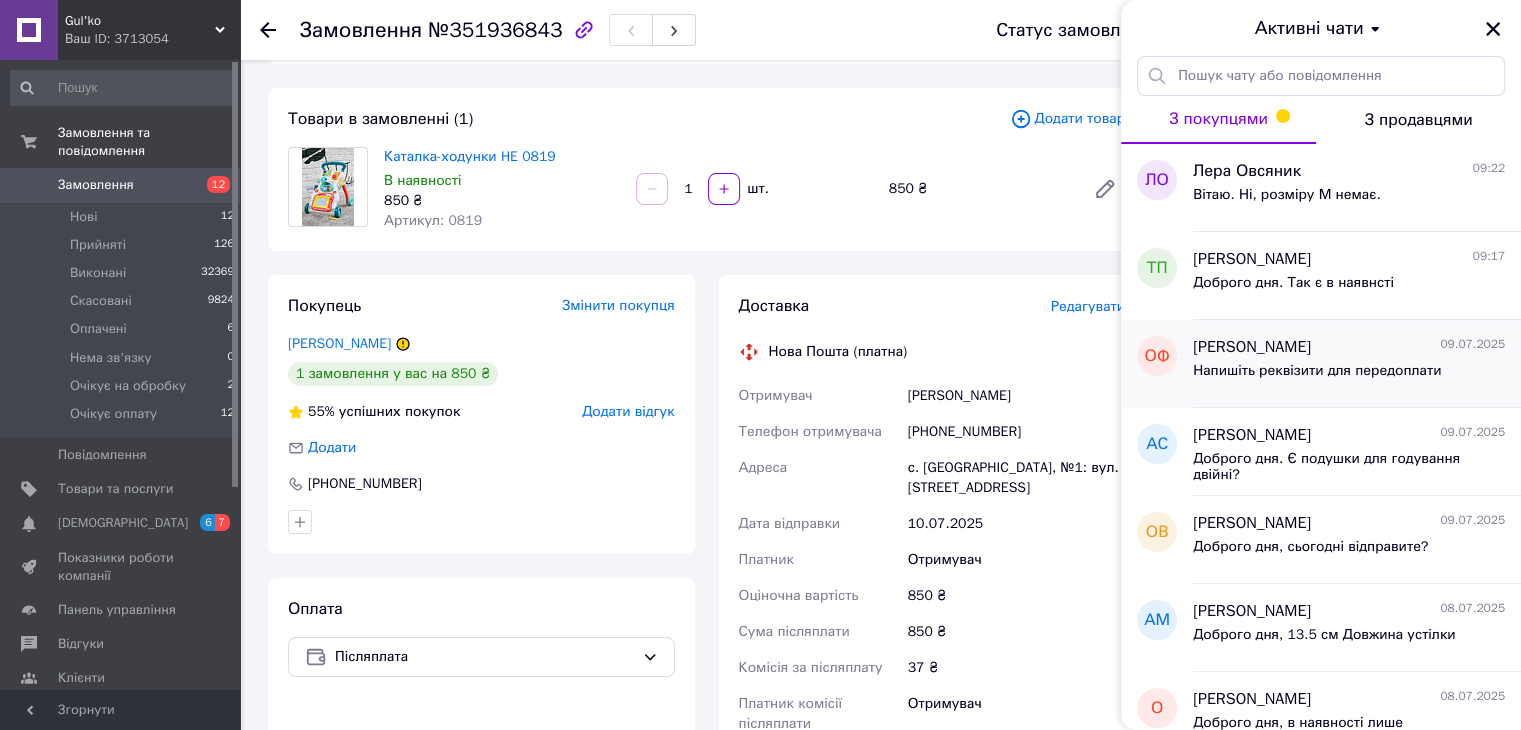 click on "Напишіть реквізити для передоплати" at bounding box center [1317, 371] 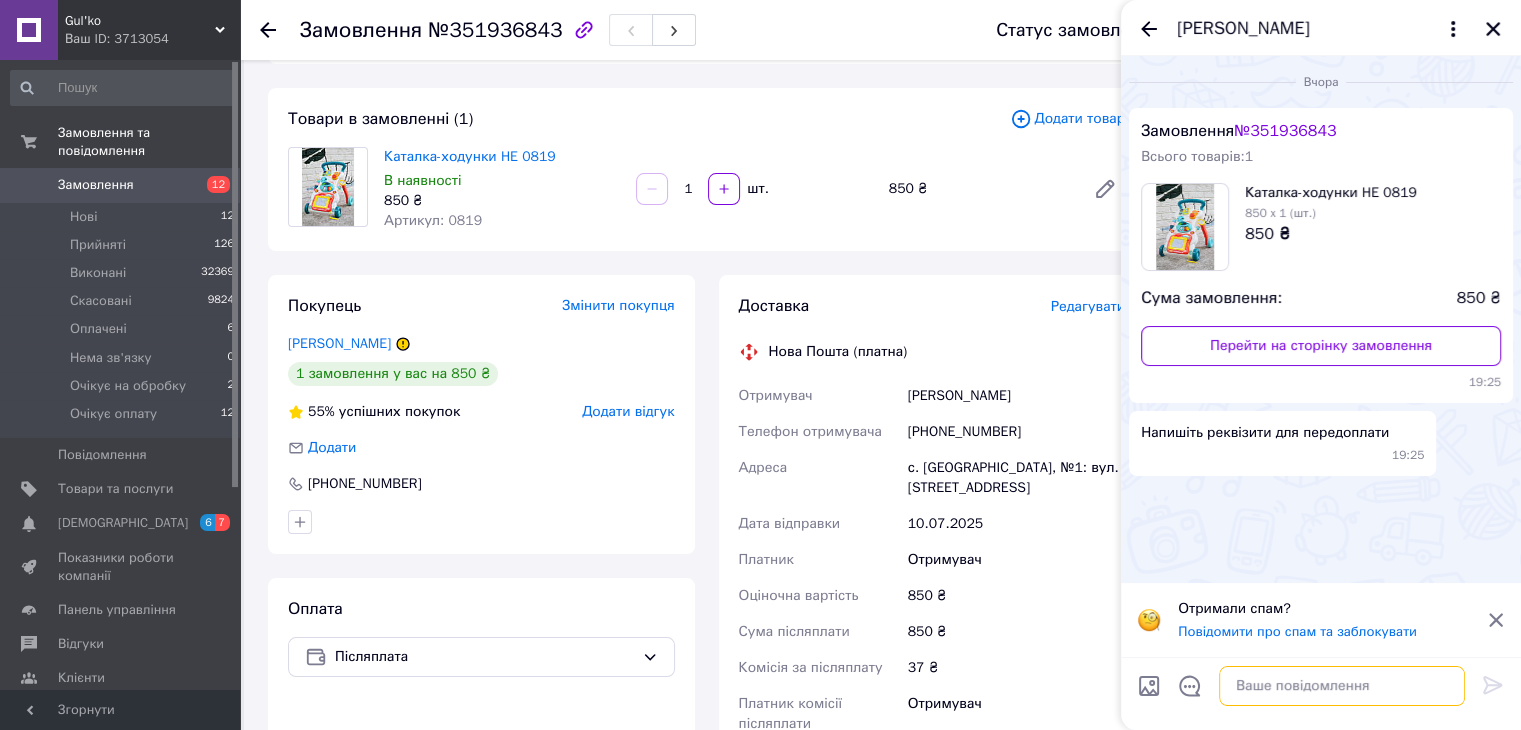 click at bounding box center (1342, 686) 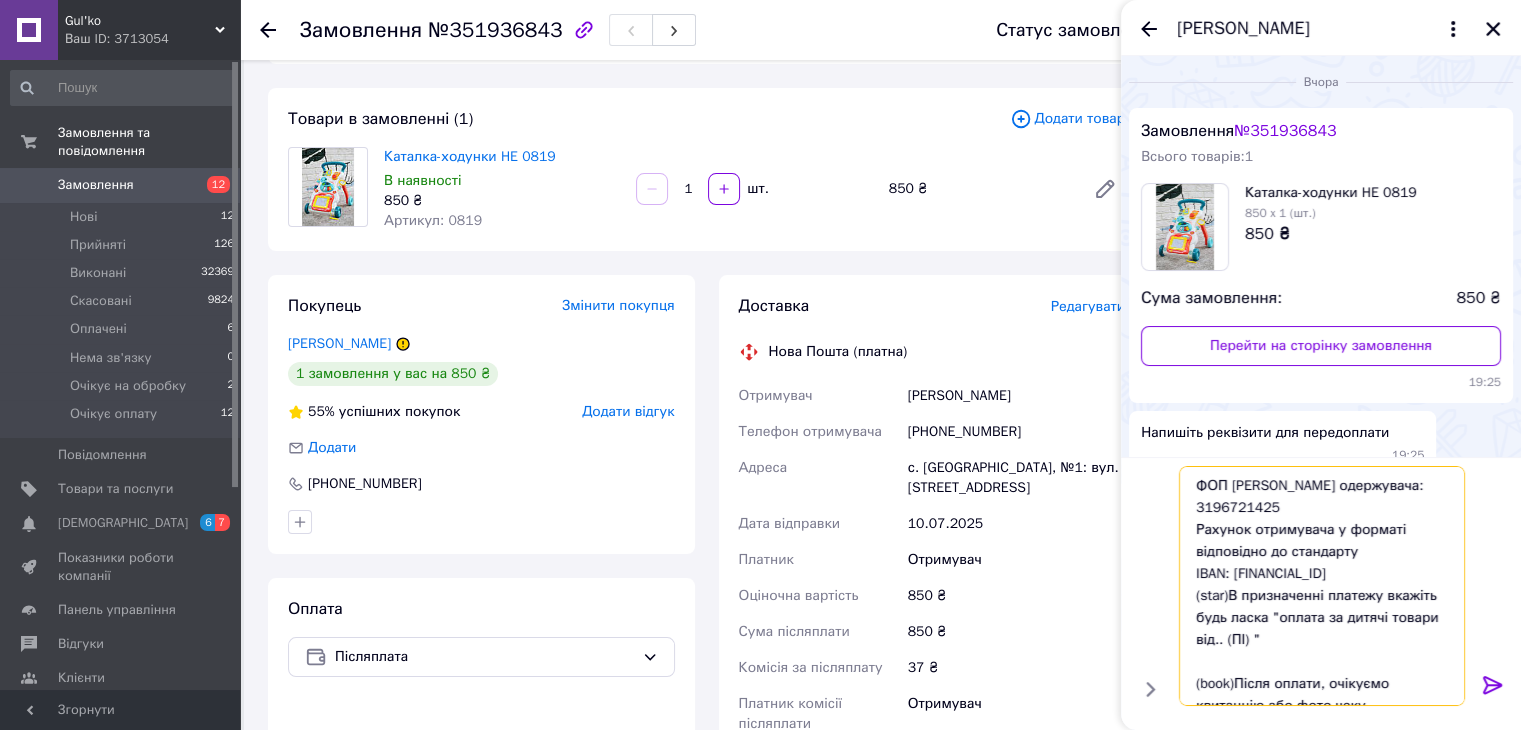 scroll, scrollTop: 0, scrollLeft: 0, axis: both 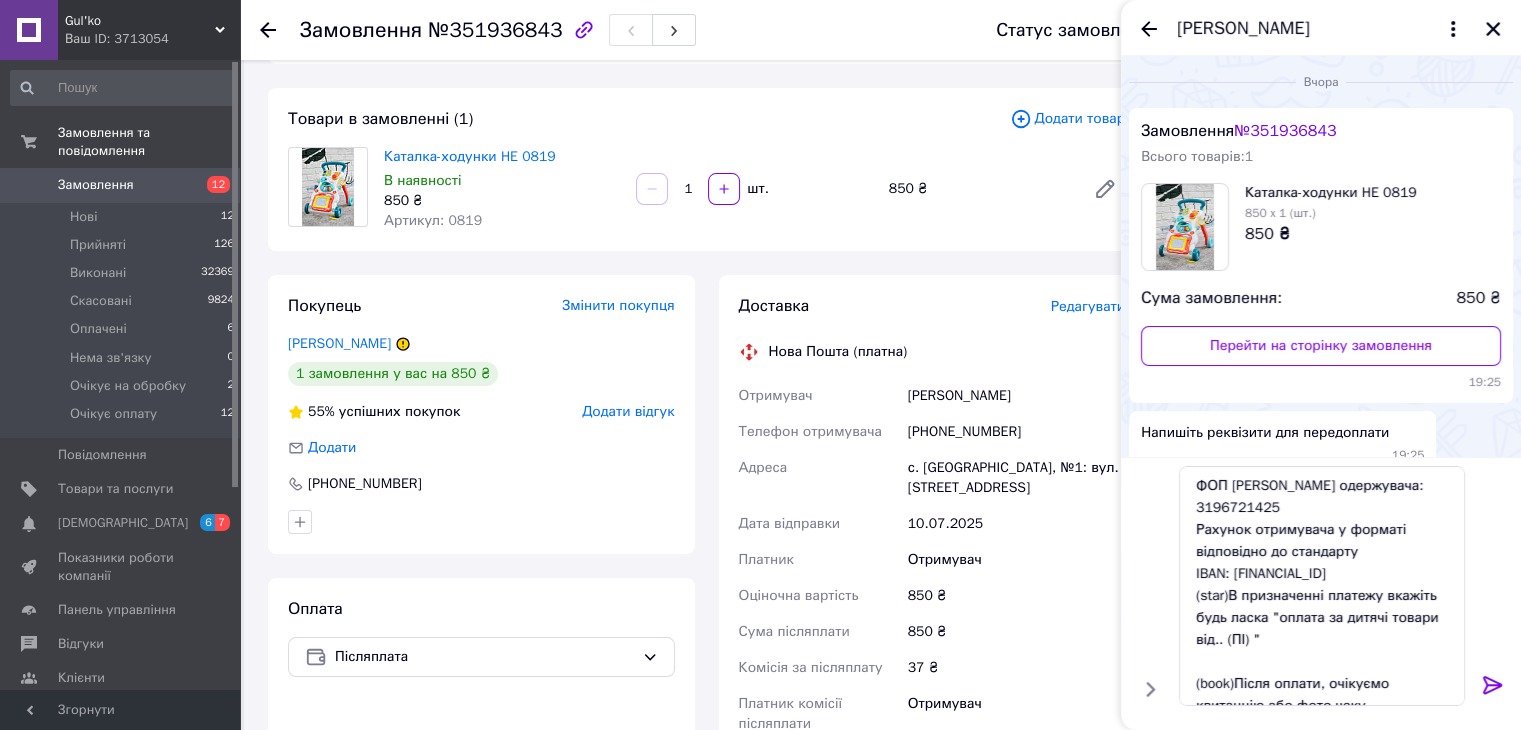 click 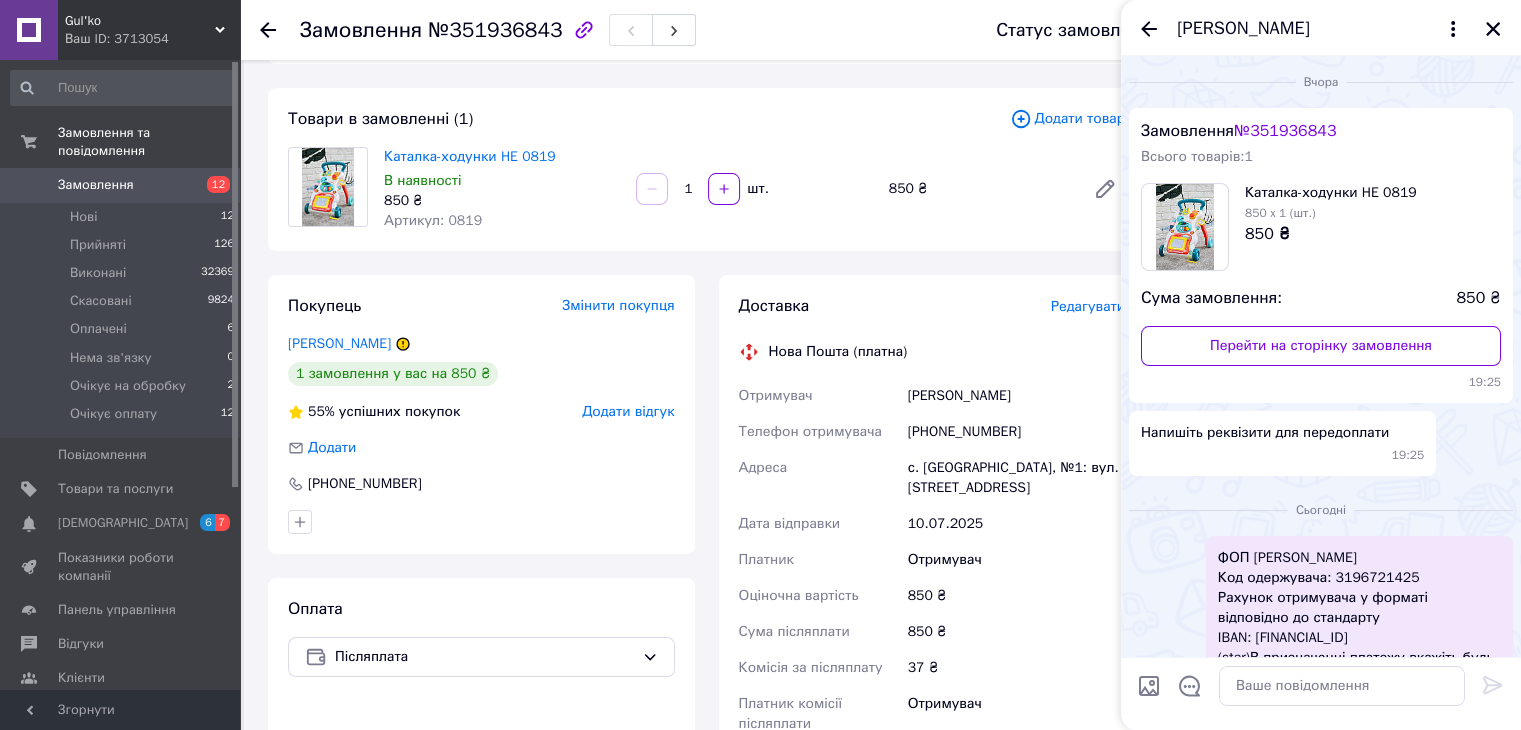 scroll, scrollTop: 232, scrollLeft: 0, axis: vertical 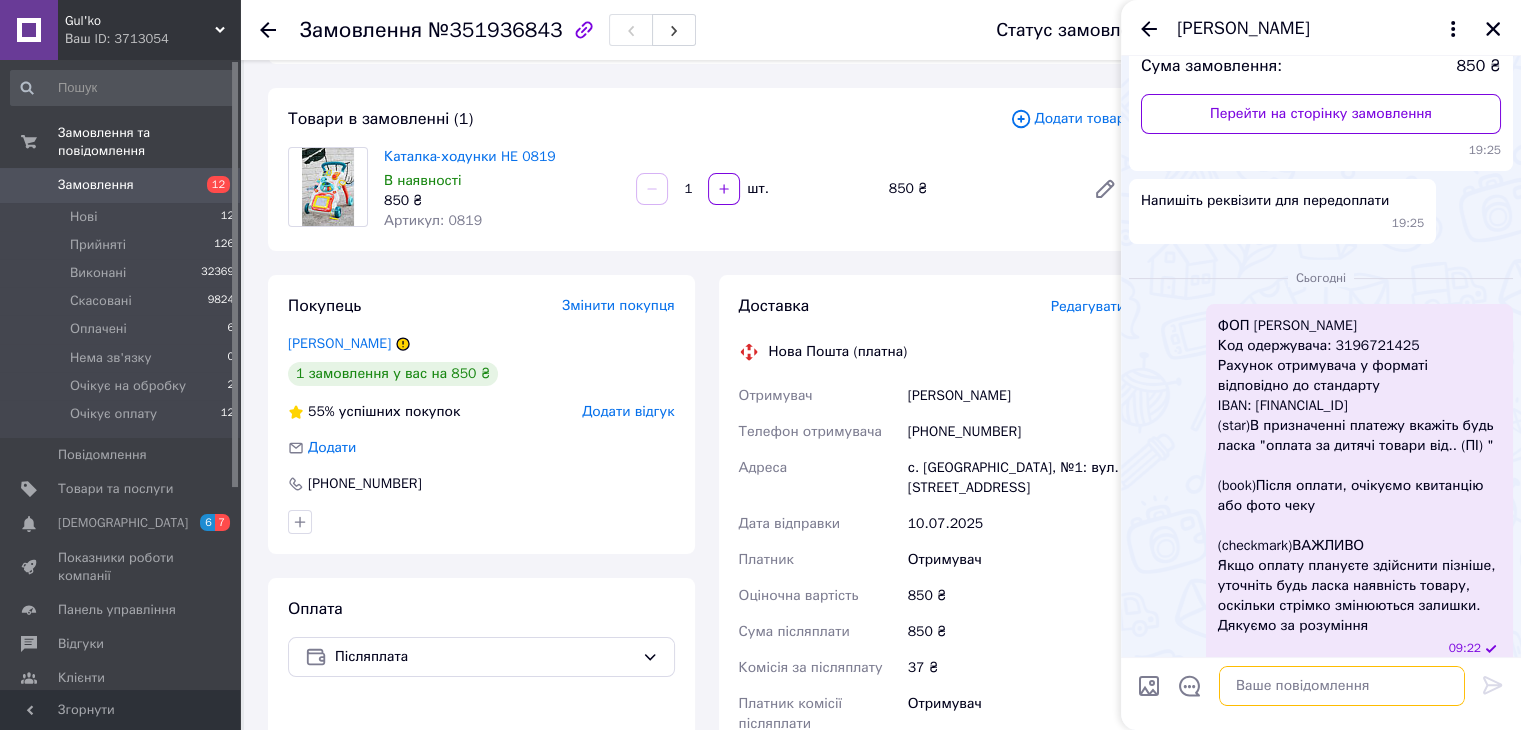click at bounding box center (1342, 686) 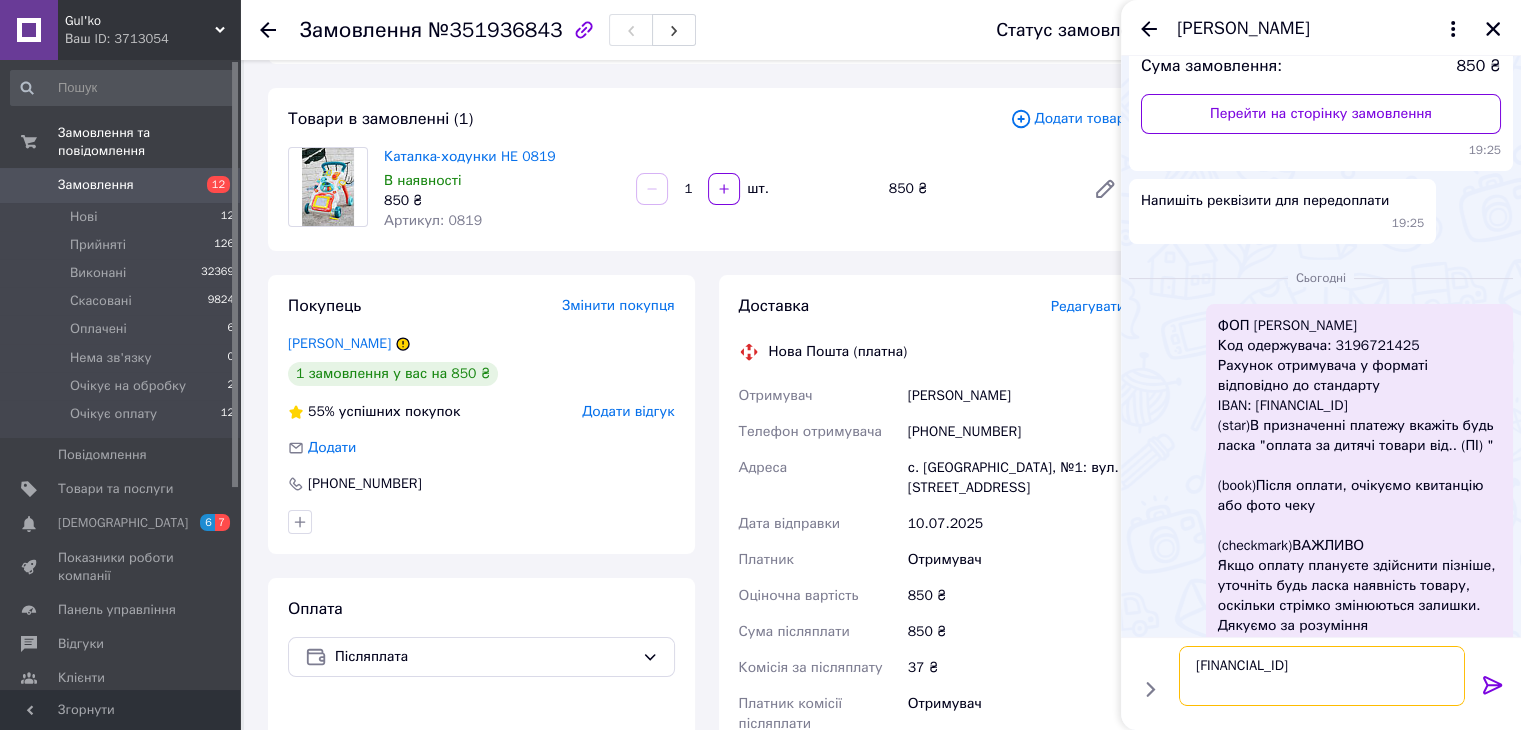 type on "[FINANCIAL_ID]" 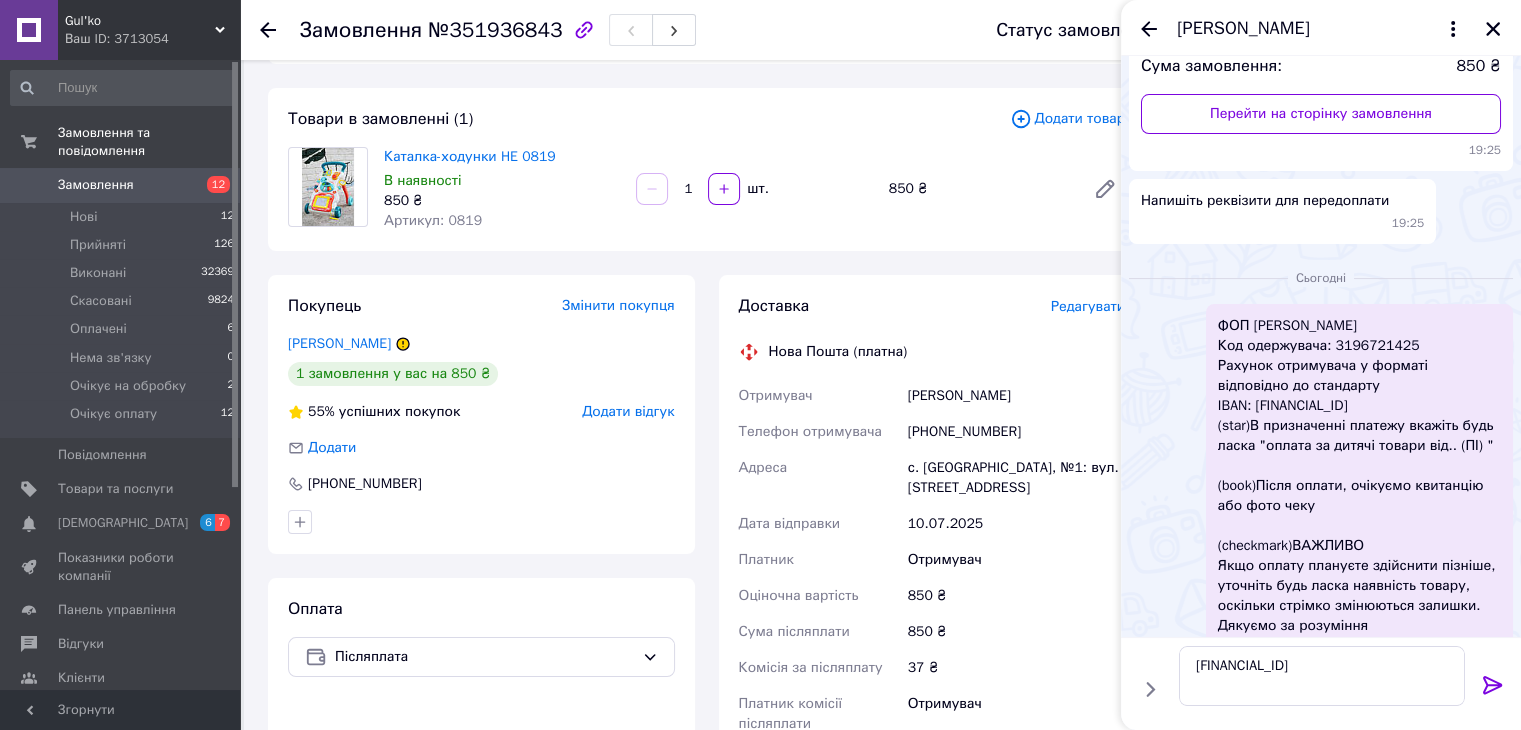 click 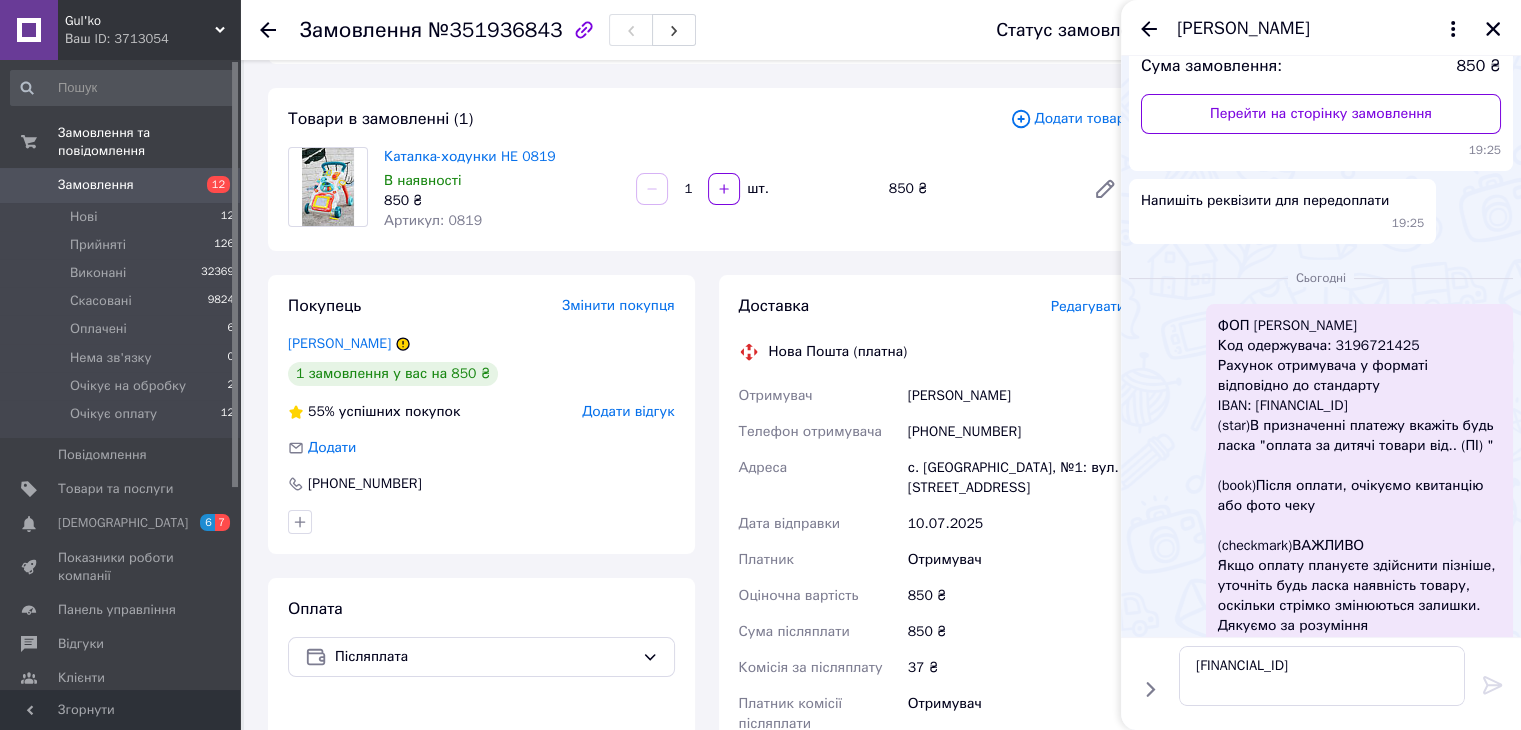 type 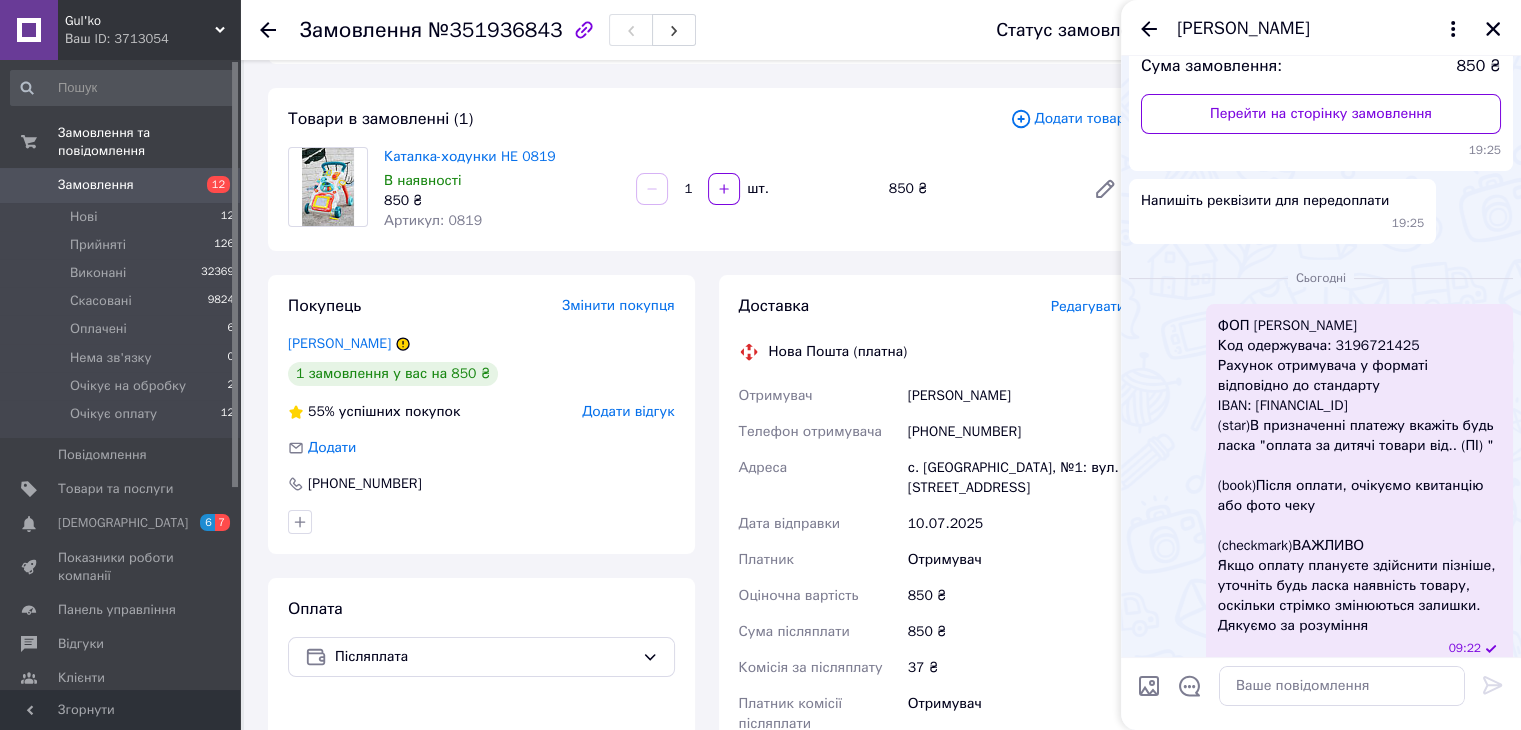 scroll, scrollTop: 285, scrollLeft: 0, axis: vertical 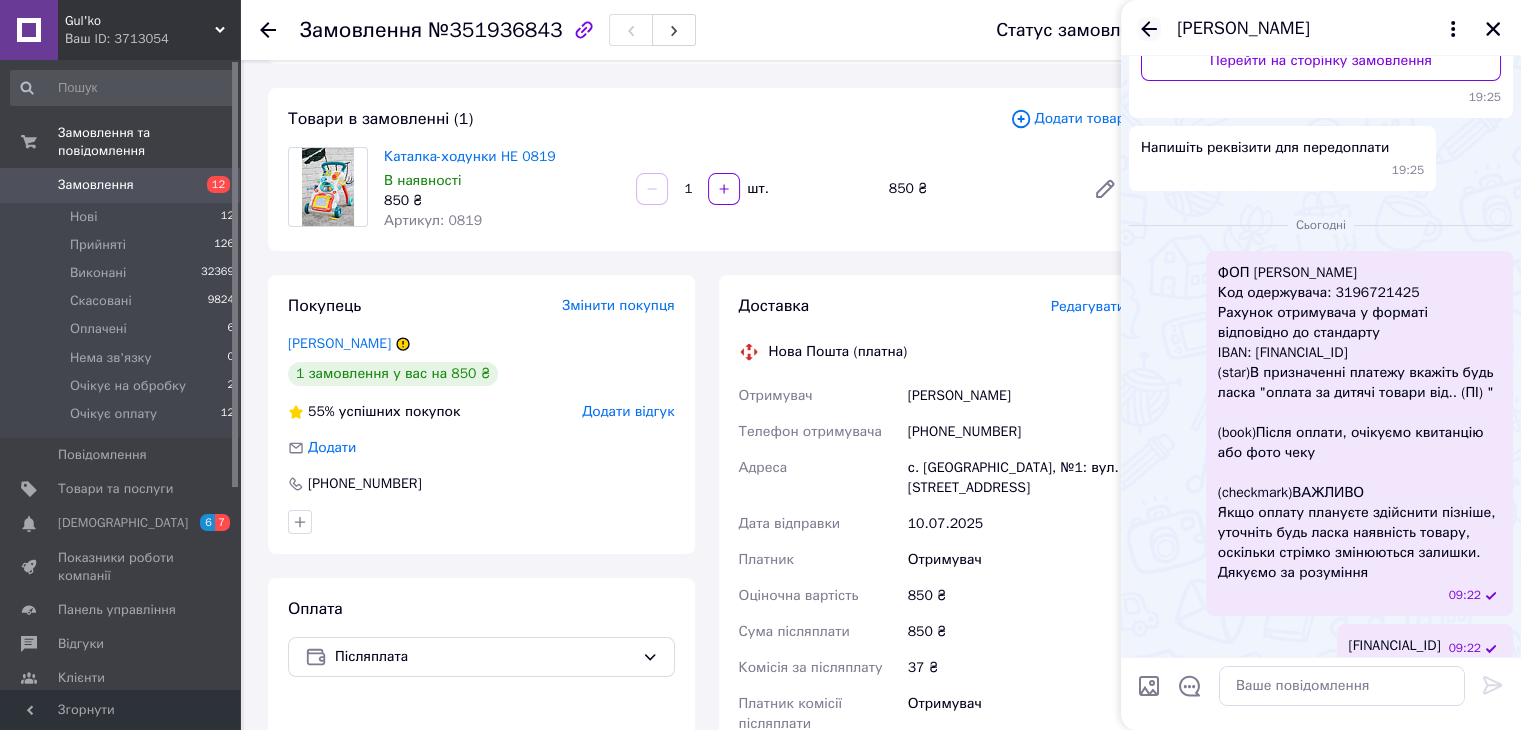click 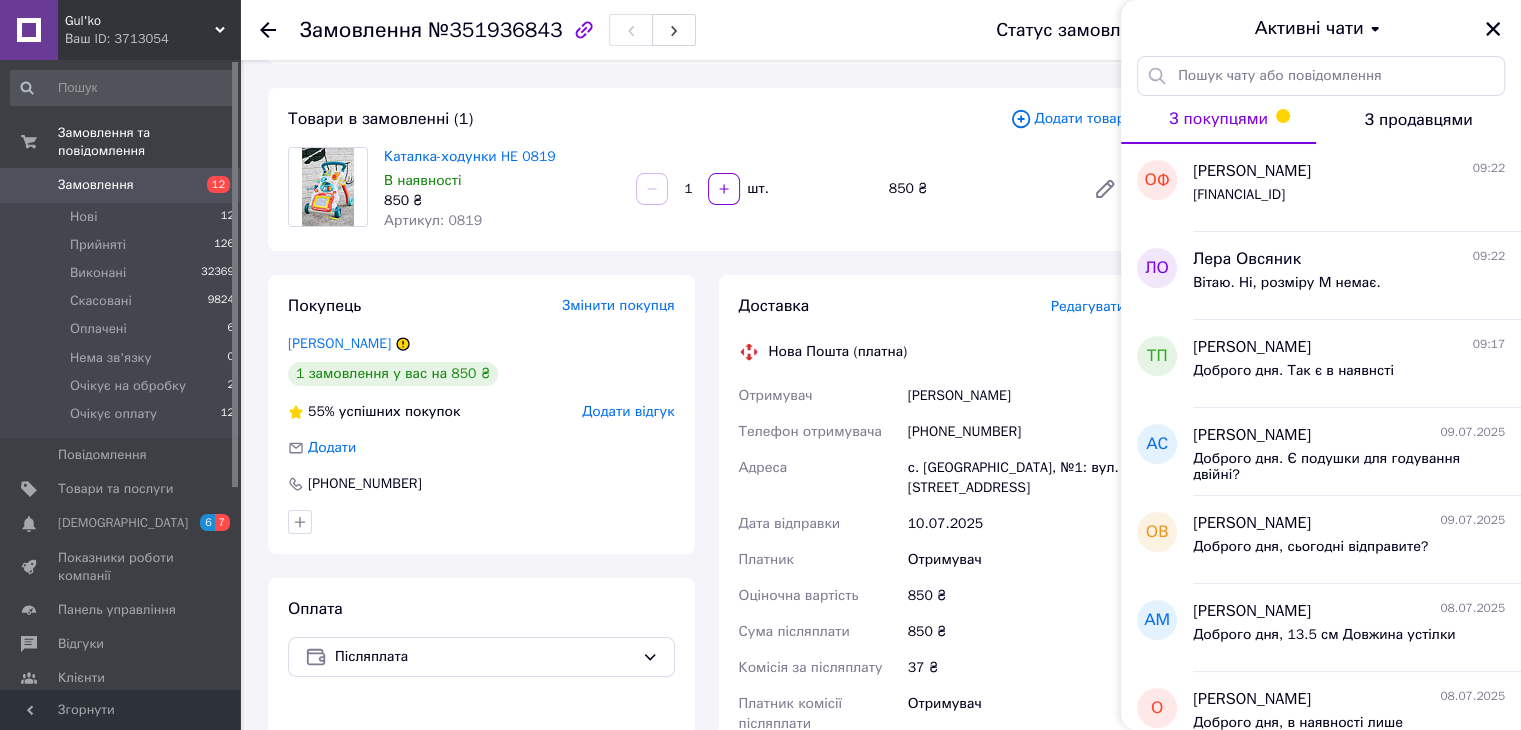 drag, startPoint x: 1496, startPoint y: 21, endPoint x: 1471, endPoint y: 30, distance: 26.57066 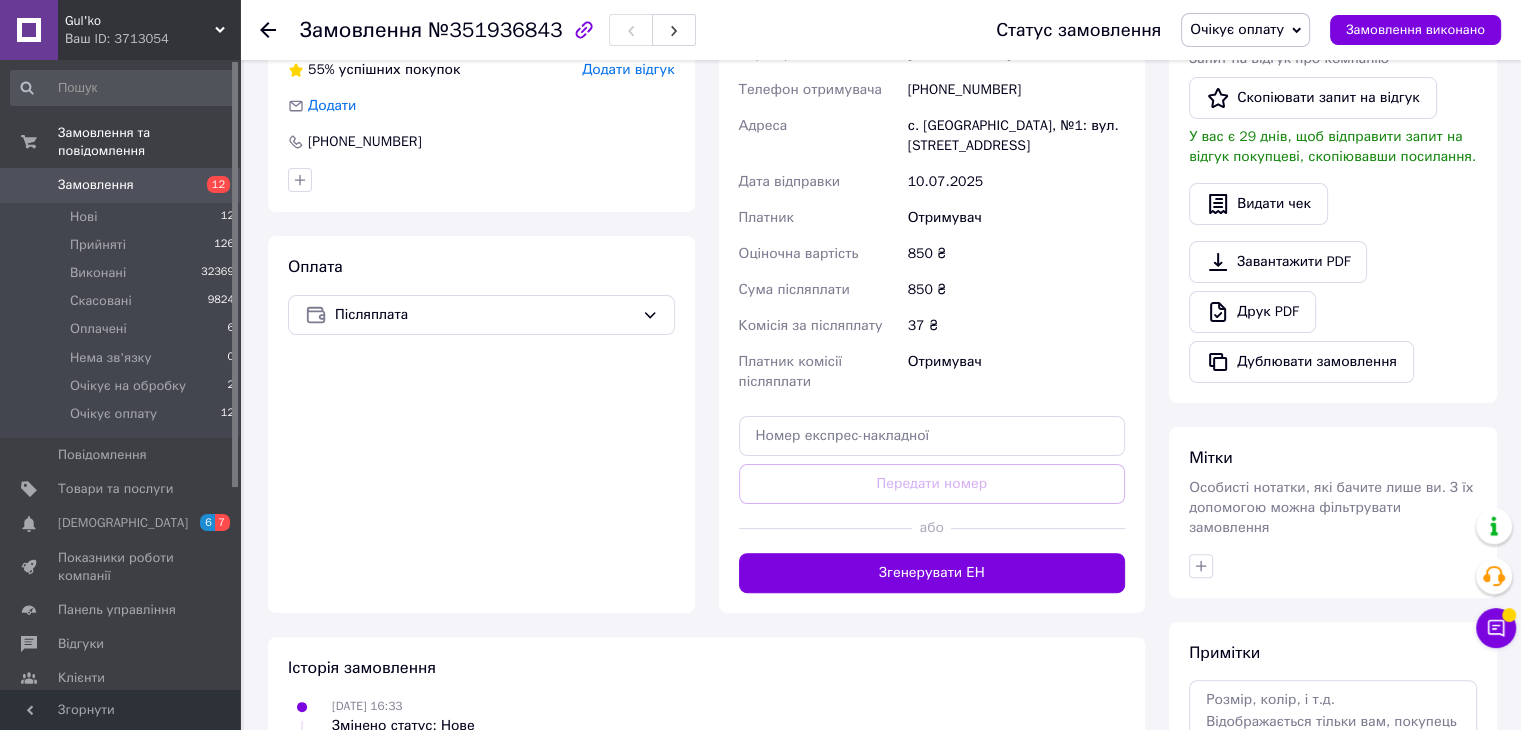 scroll, scrollTop: 584, scrollLeft: 0, axis: vertical 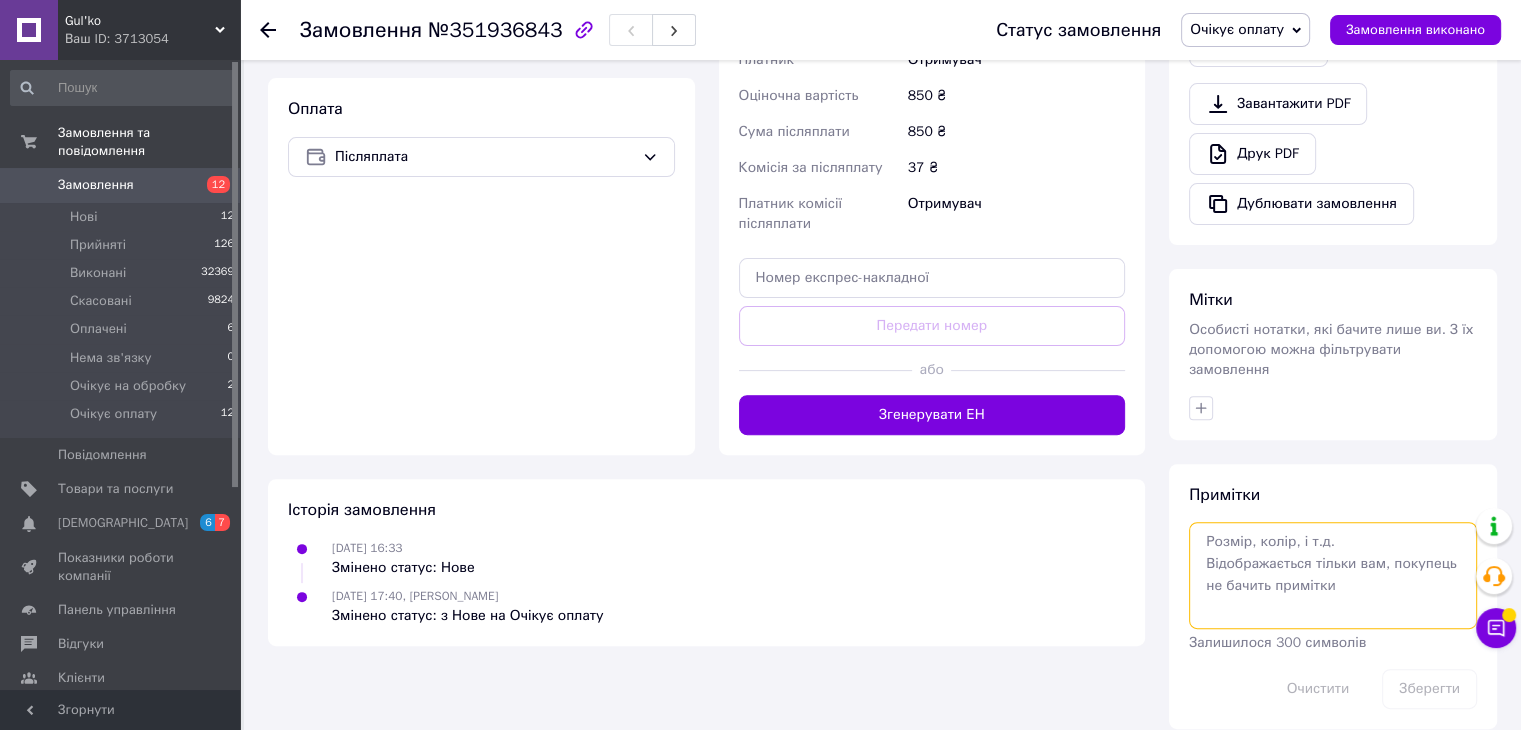 click at bounding box center (1333, 575) 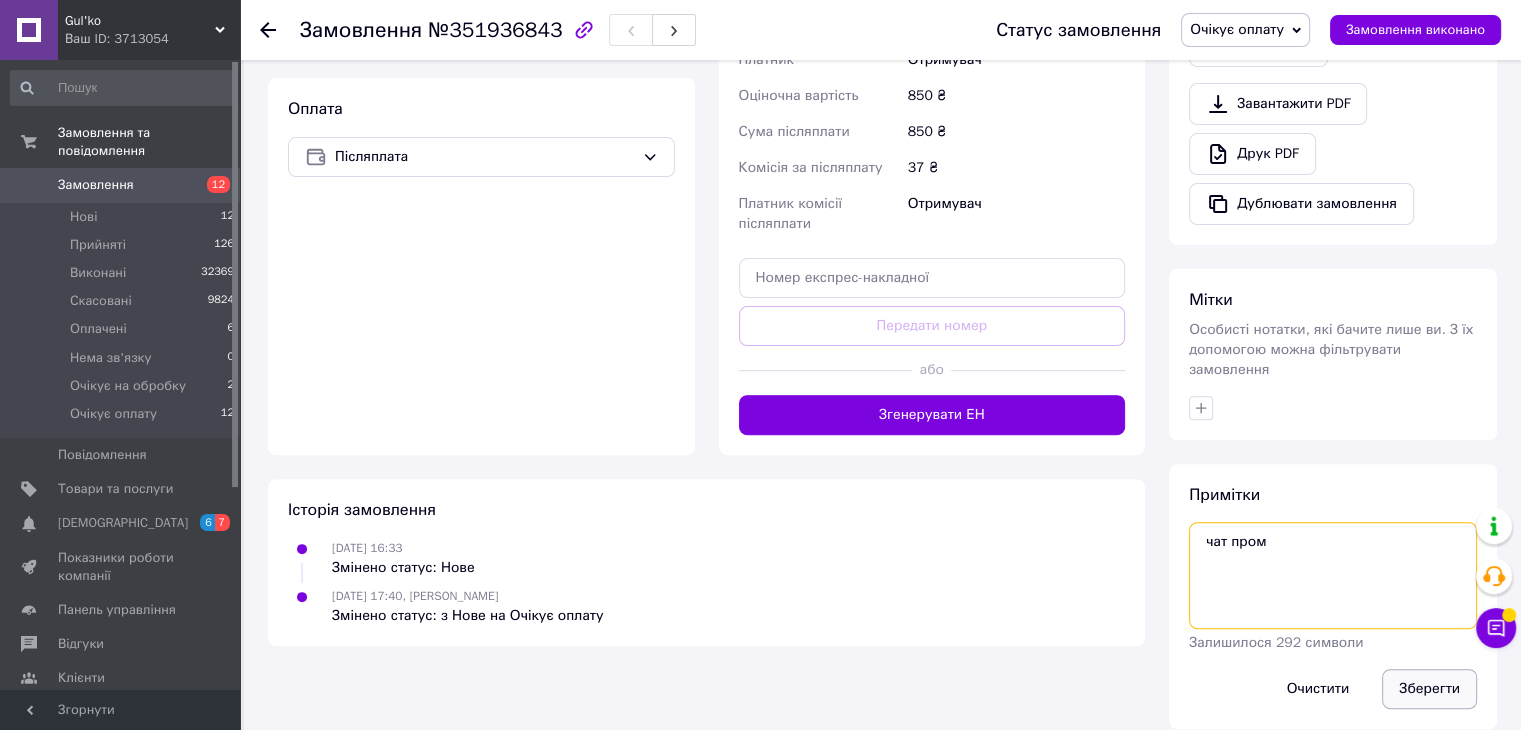type on "чат пром" 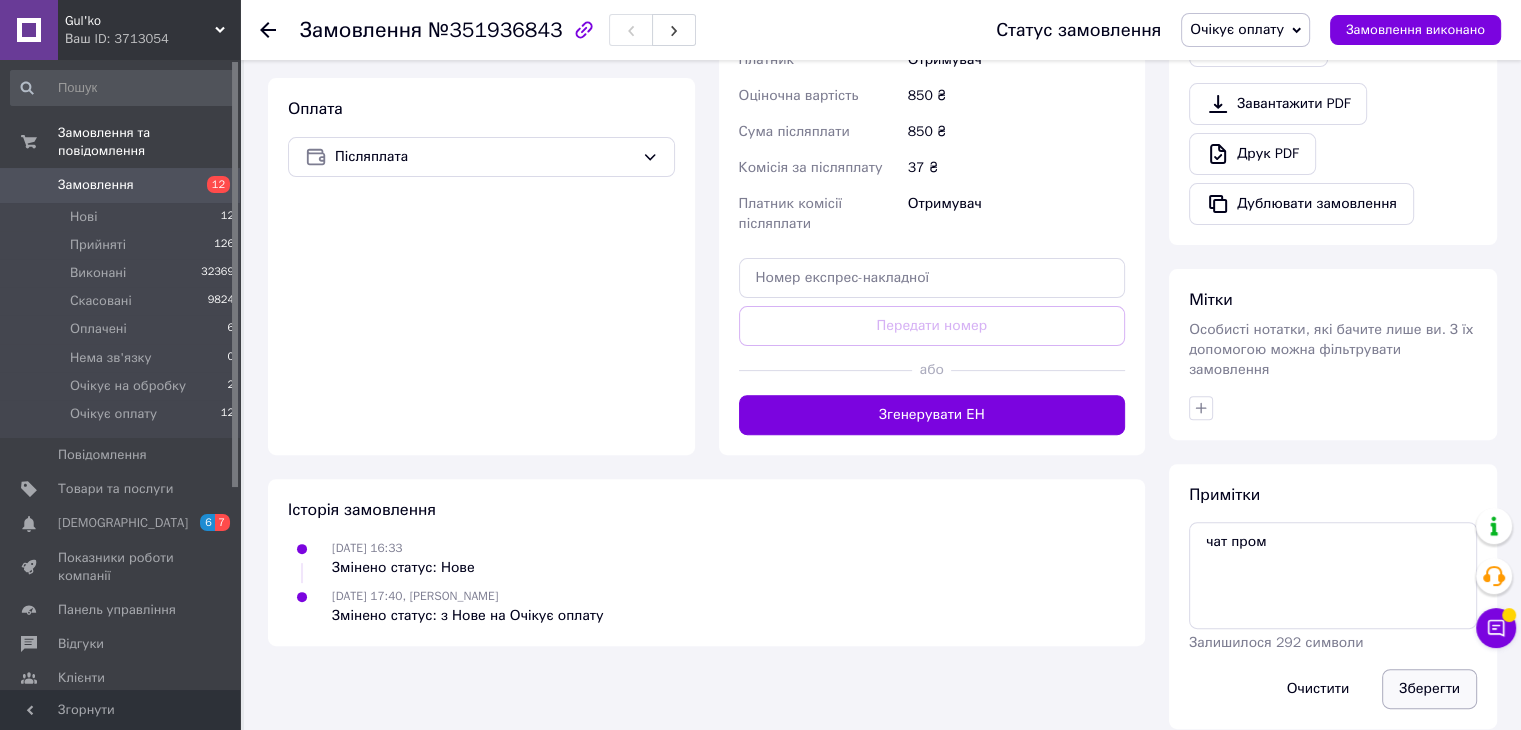 click on "Зберегти" at bounding box center (1429, 689) 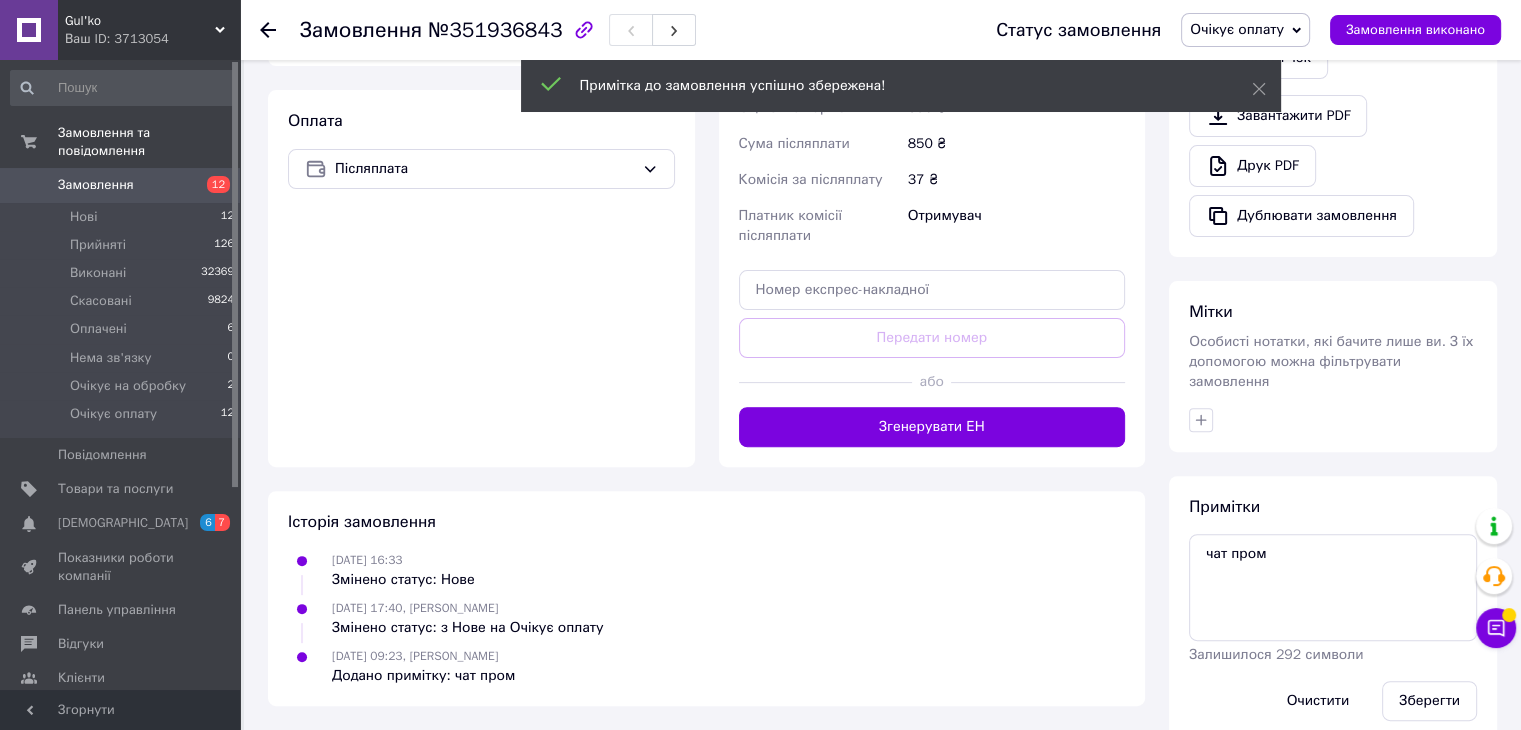 scroll, scrollTop: 584, scrollLeft: 0, axis: vertical 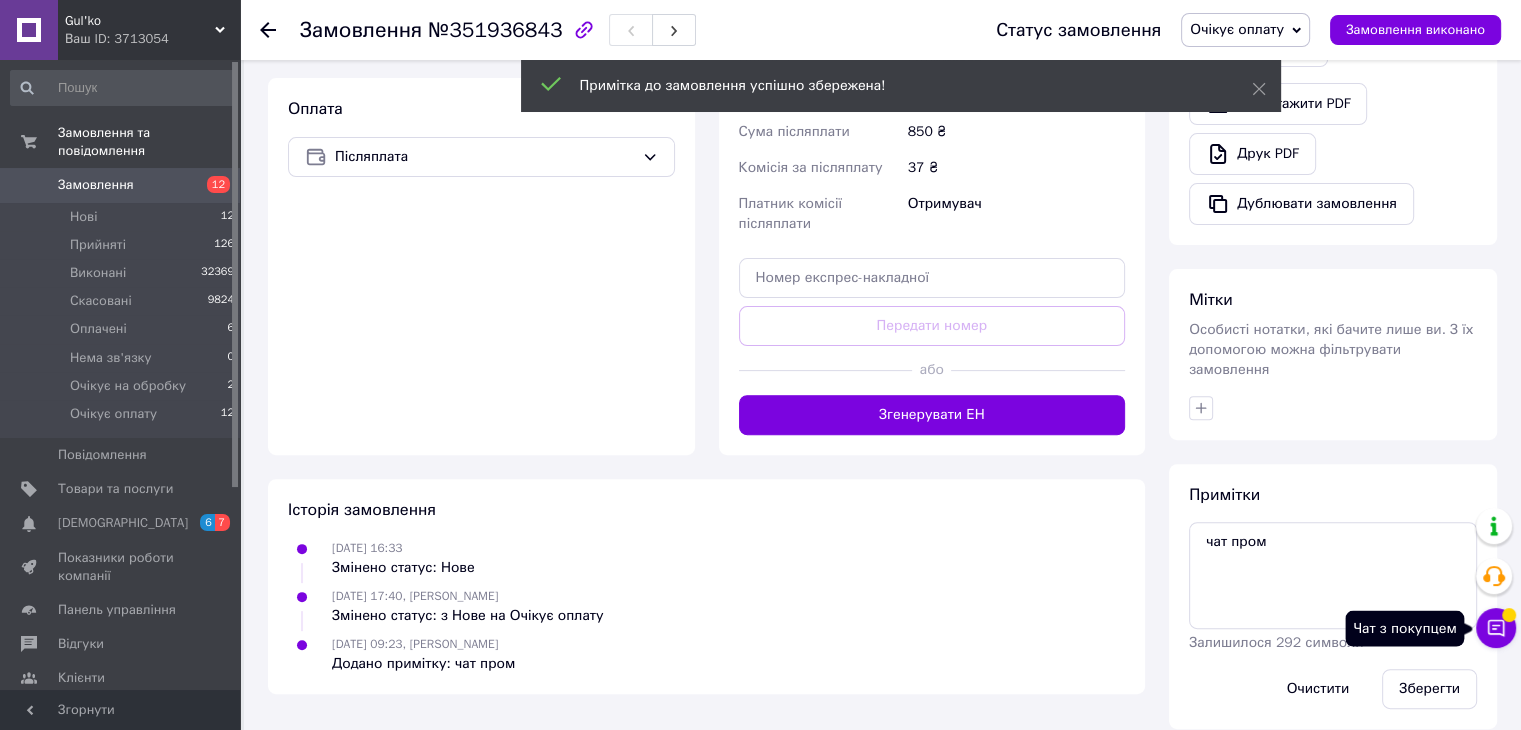 click 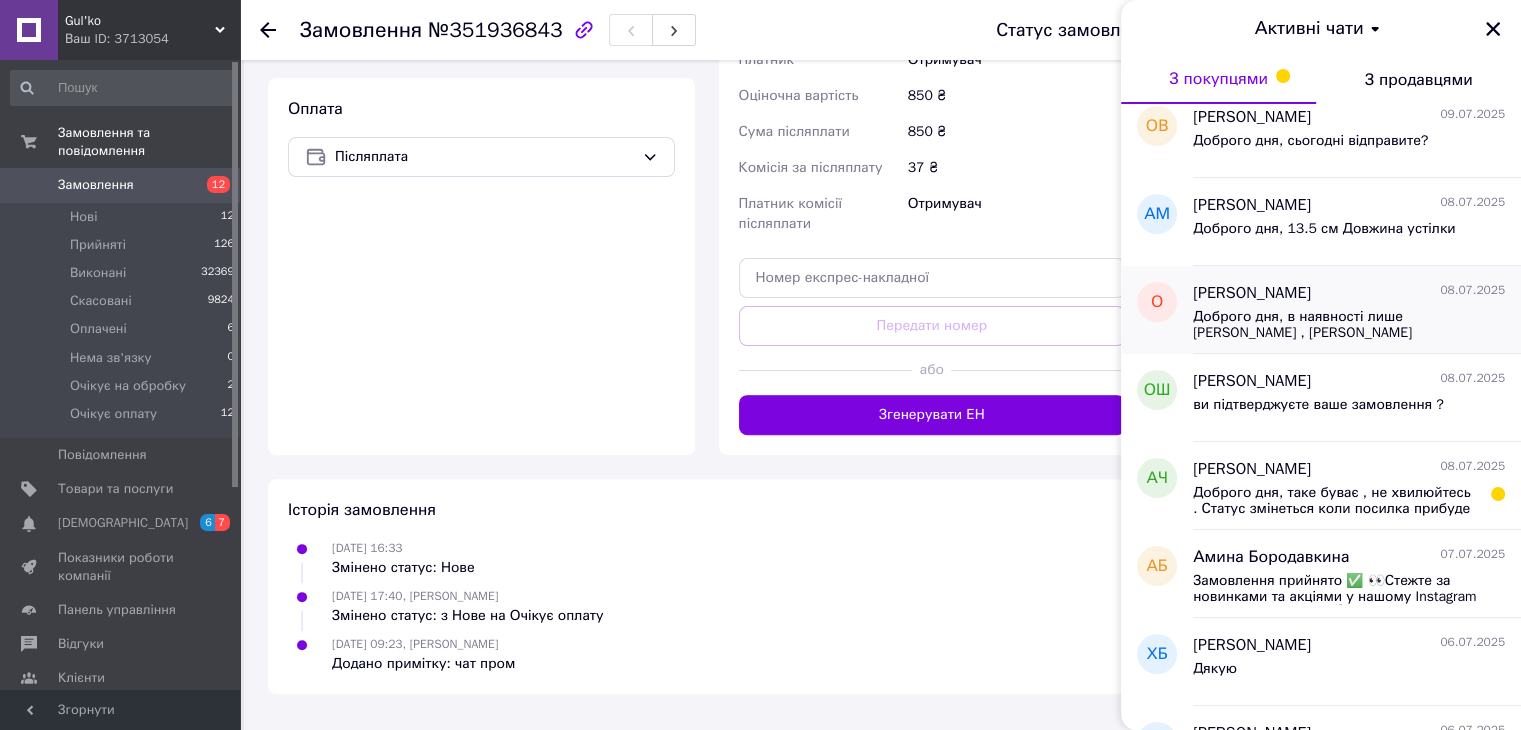 scroll, scrollTop: 500, scrollLeft: 0, axis: vertical 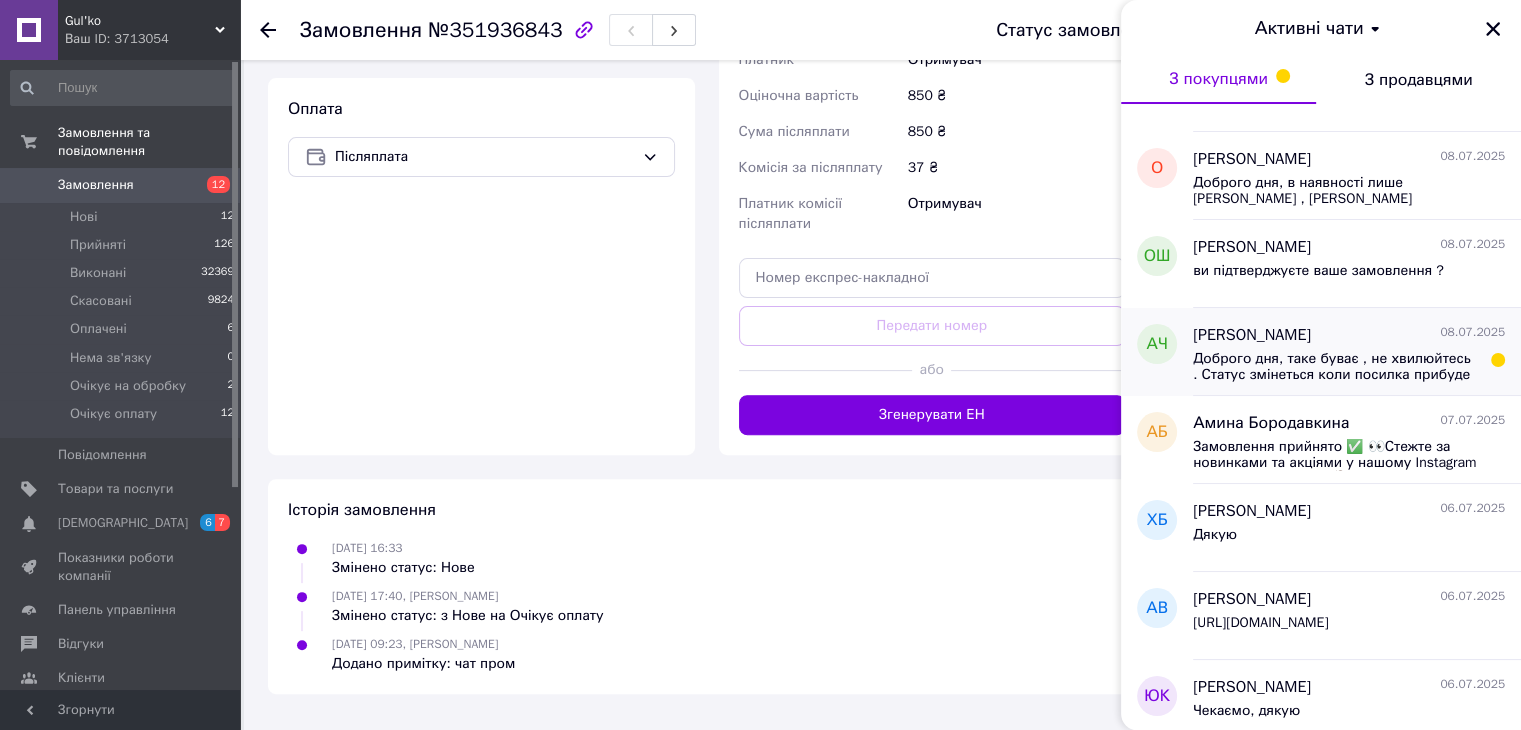 click on "Доброго дня, таке буває , не  хвилюйтесь . Статус змінеться коли посилка прибуде у відділення ." at bounding box center (1335, 367) 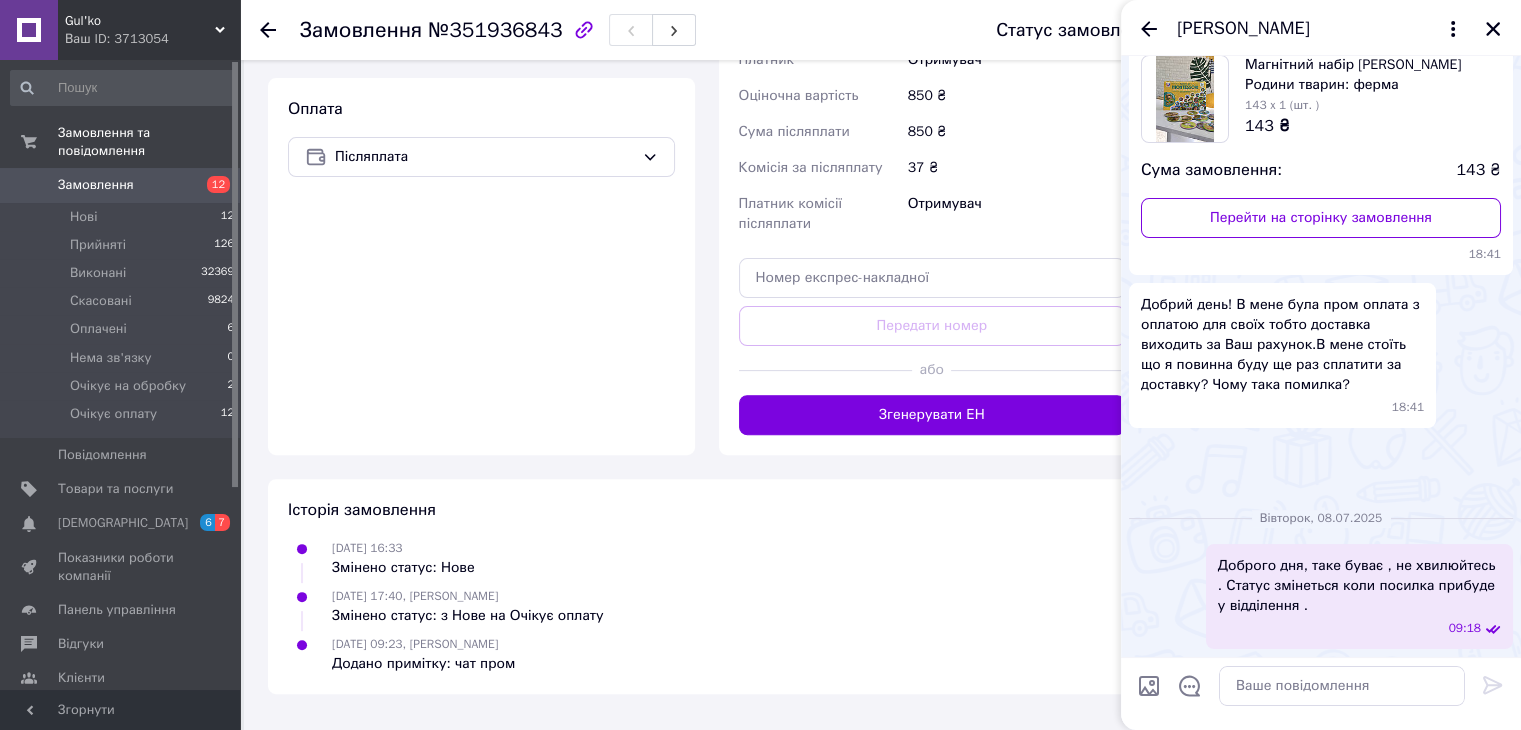 scroll, scrollTop: 188, scrollLeft: 0, axis: vertical 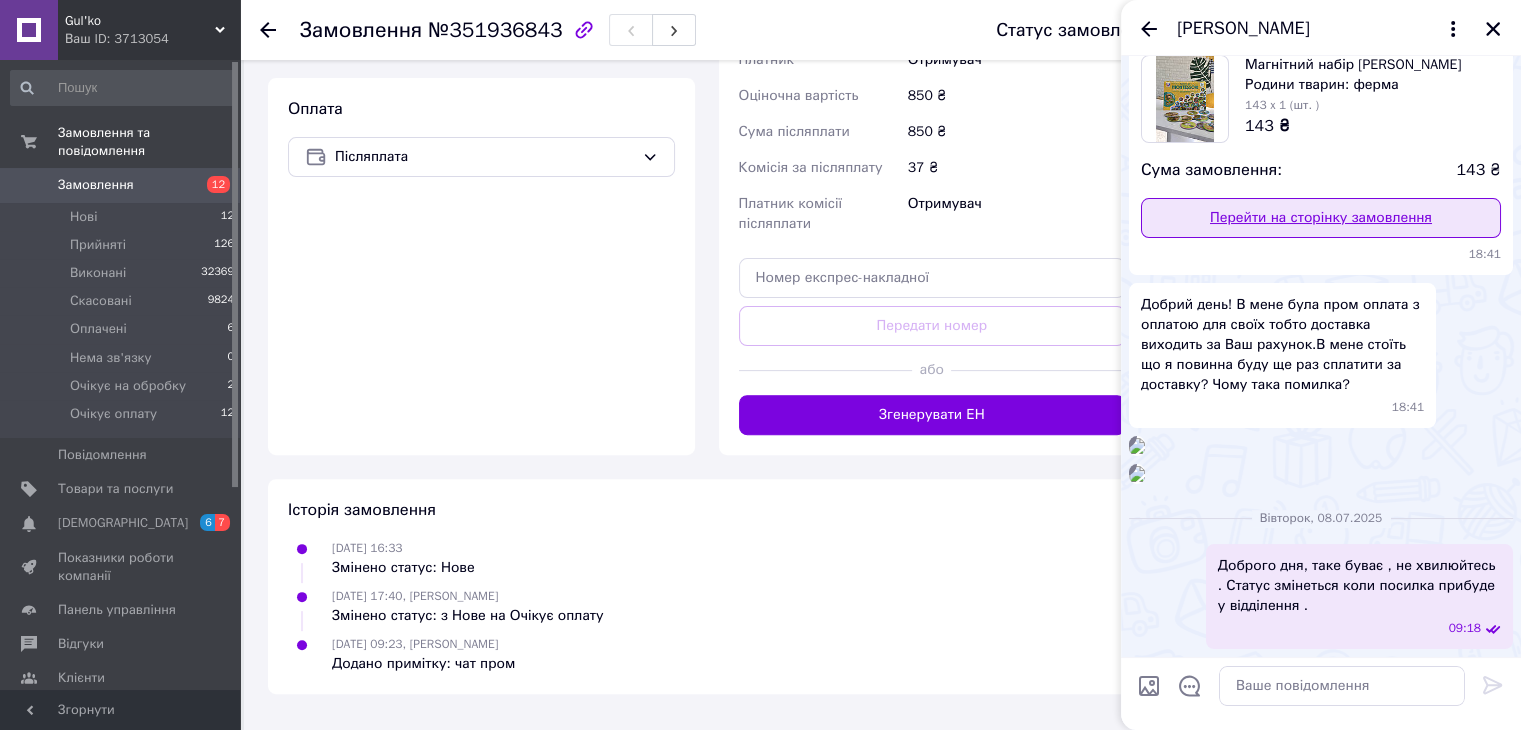 click on "Перейти на сторінку замовлення" at bounding box center [1321, 218] 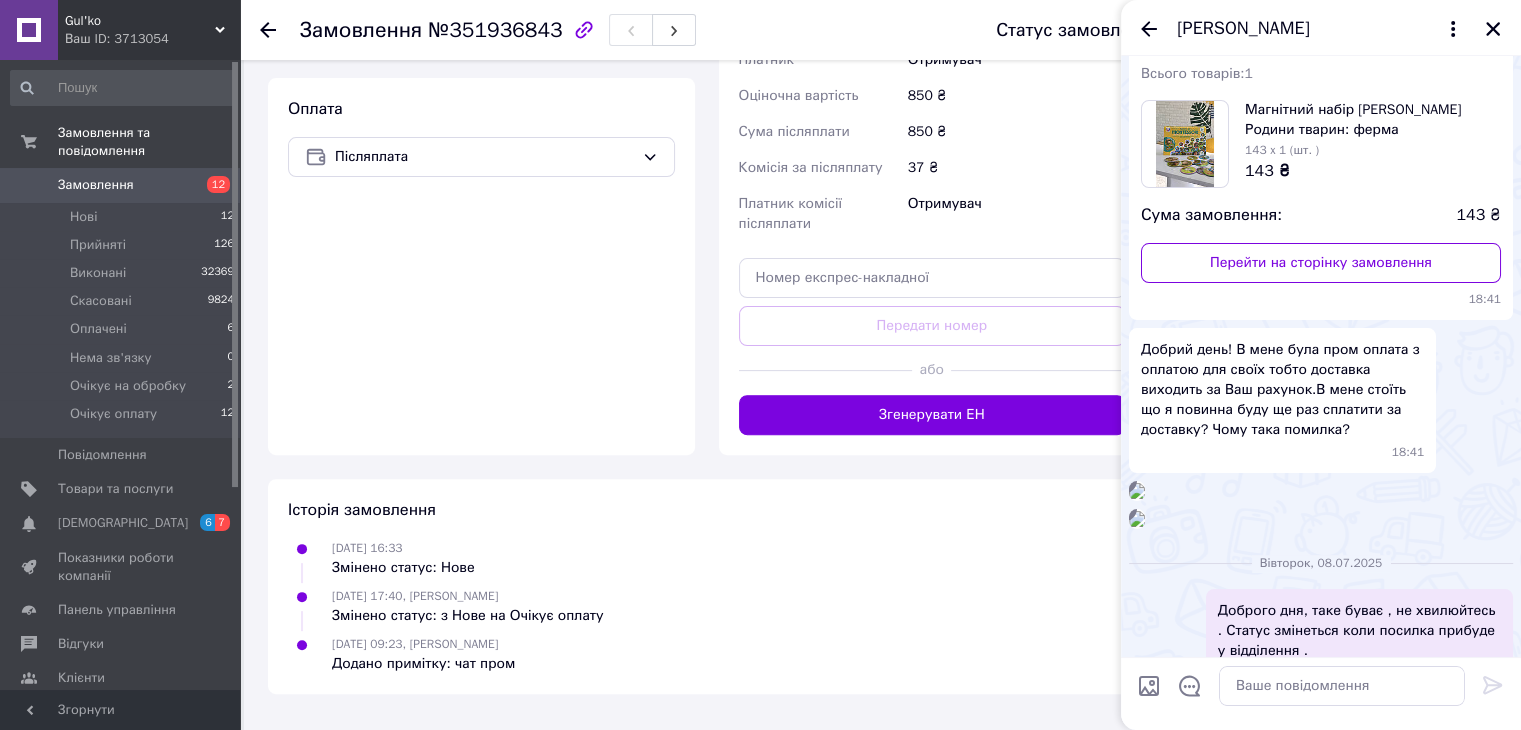 scroll, scrollTop: 0, scrollLeft: 0, axis: both 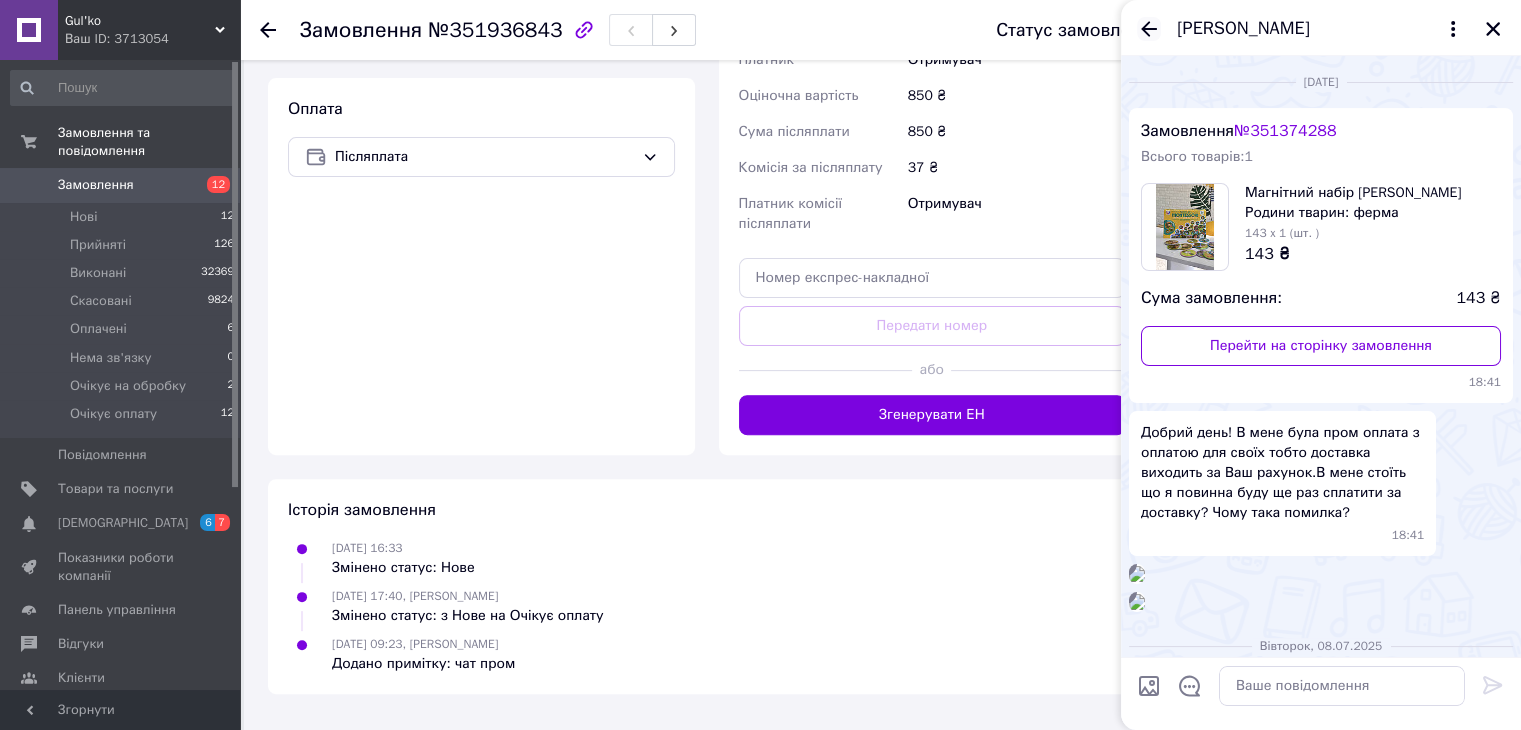 click 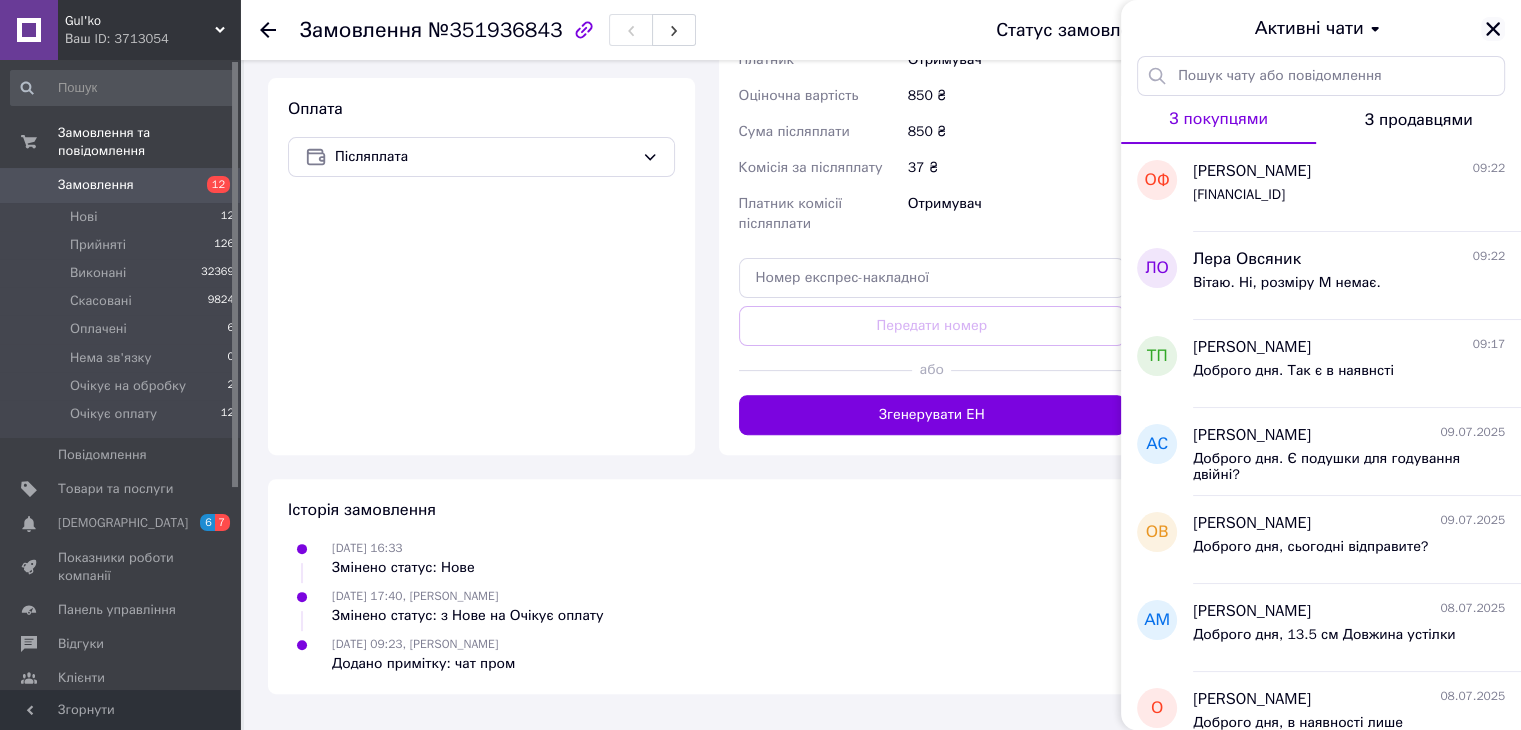 click 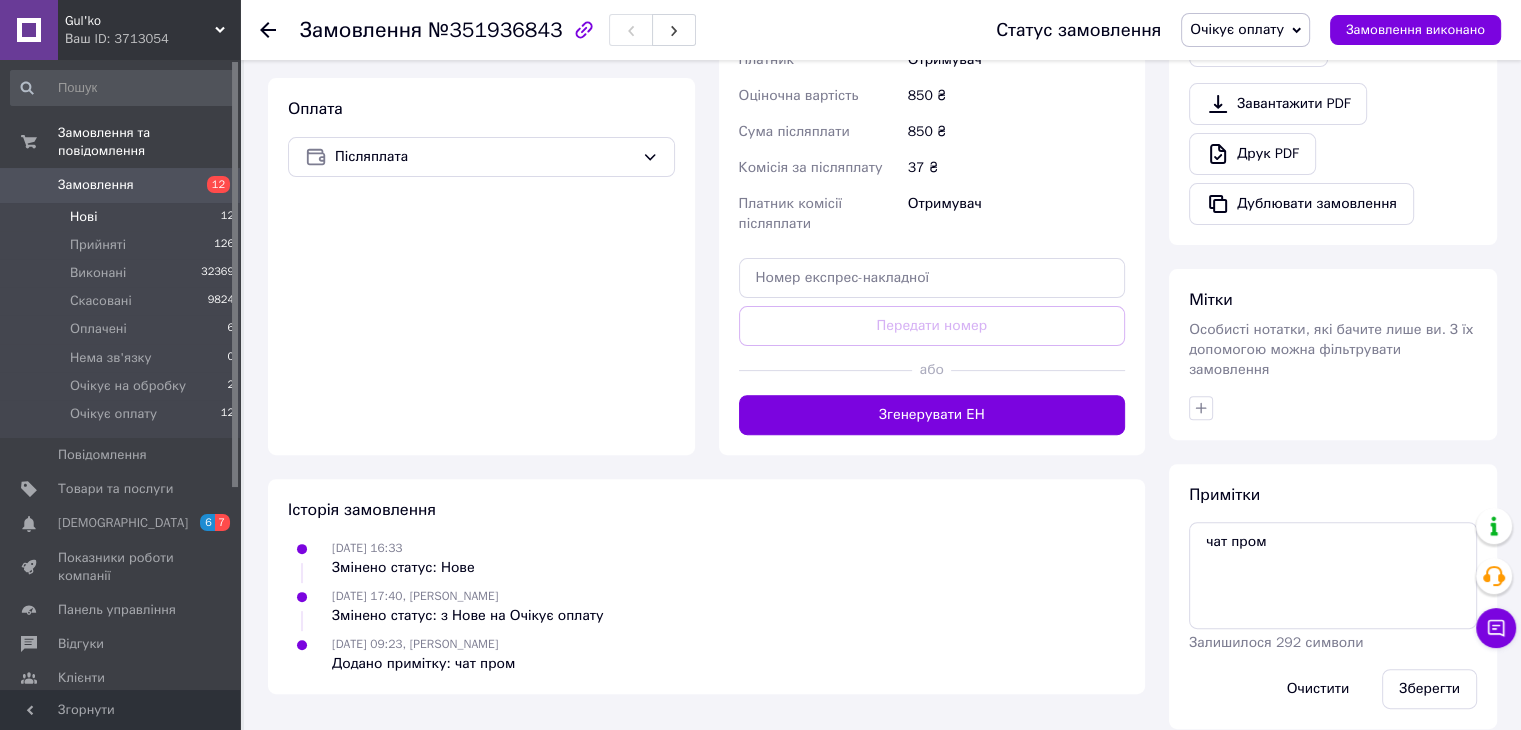 click on "Нові 12" at bounding box center (123, 217) 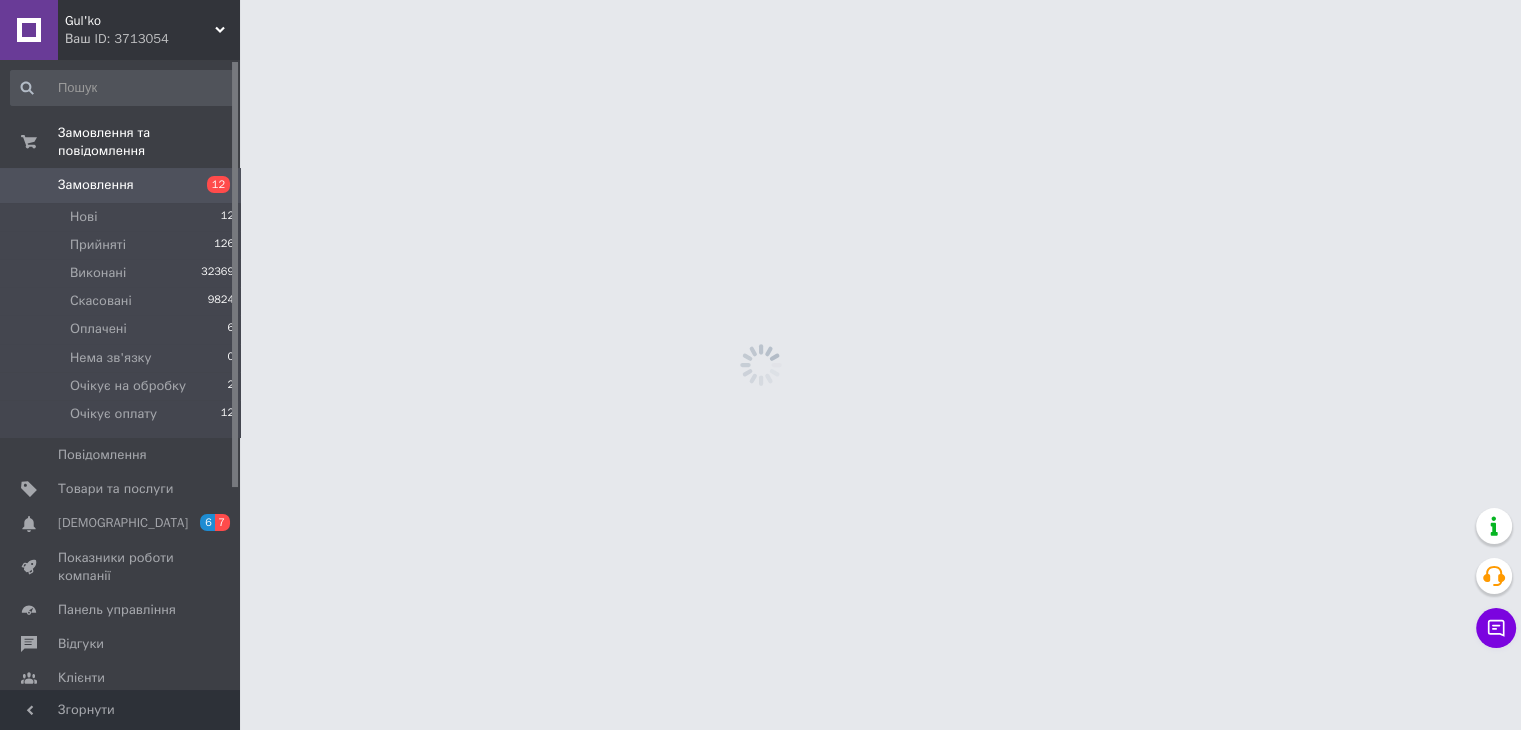 scroll, scrollTop: 0, scrollLeft: 0, axis: both 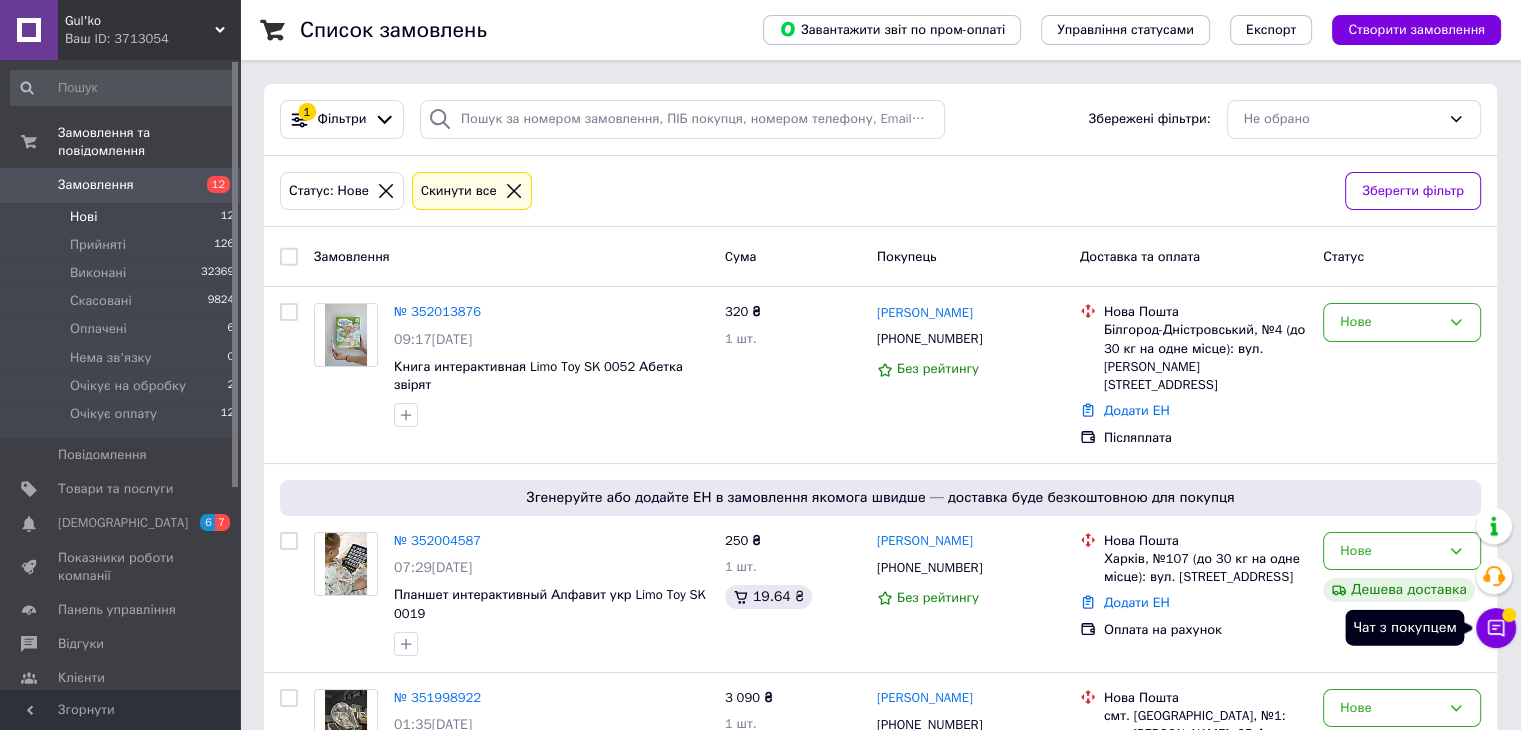 click 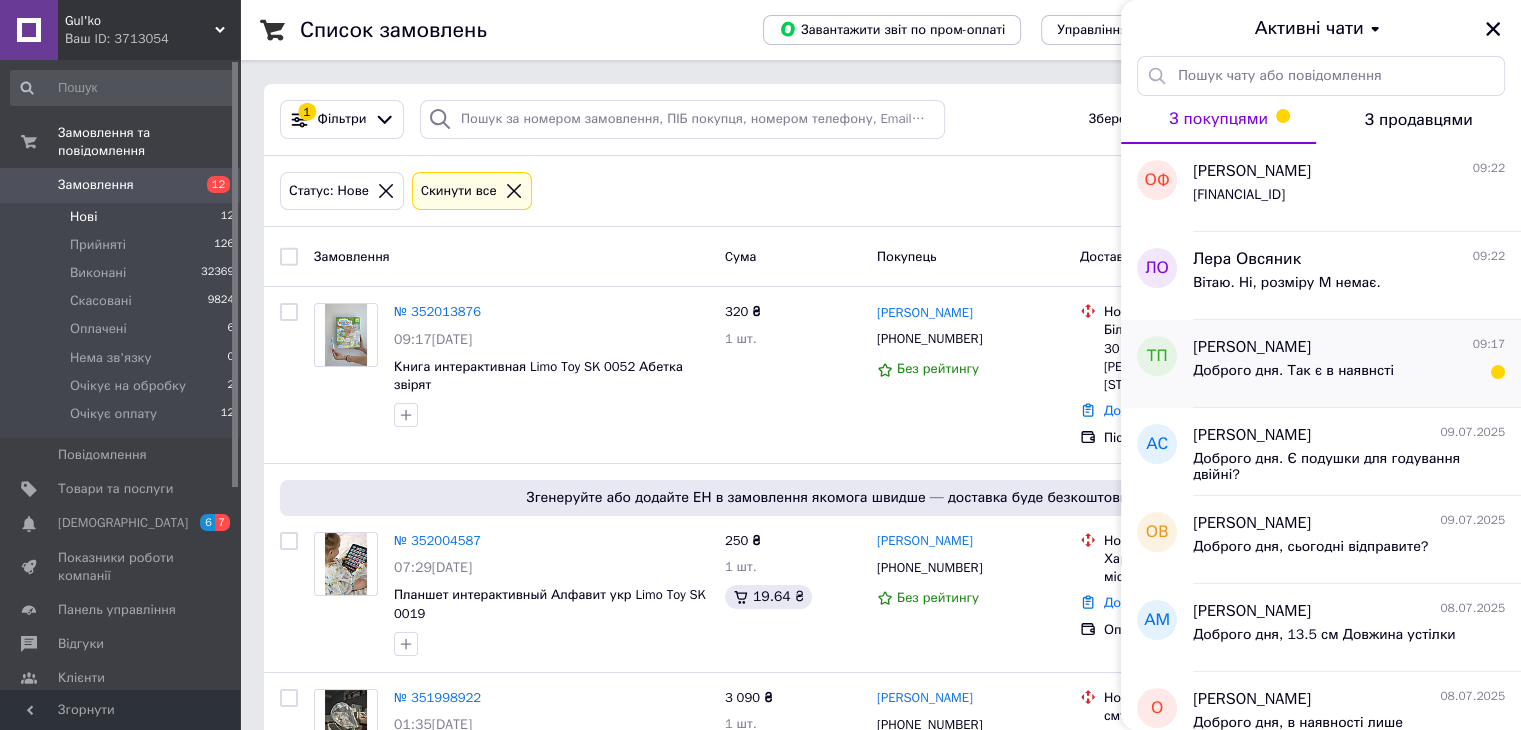 click on "Доброго дня. Так є в наявнсті" at bounding box center [1349, 375] 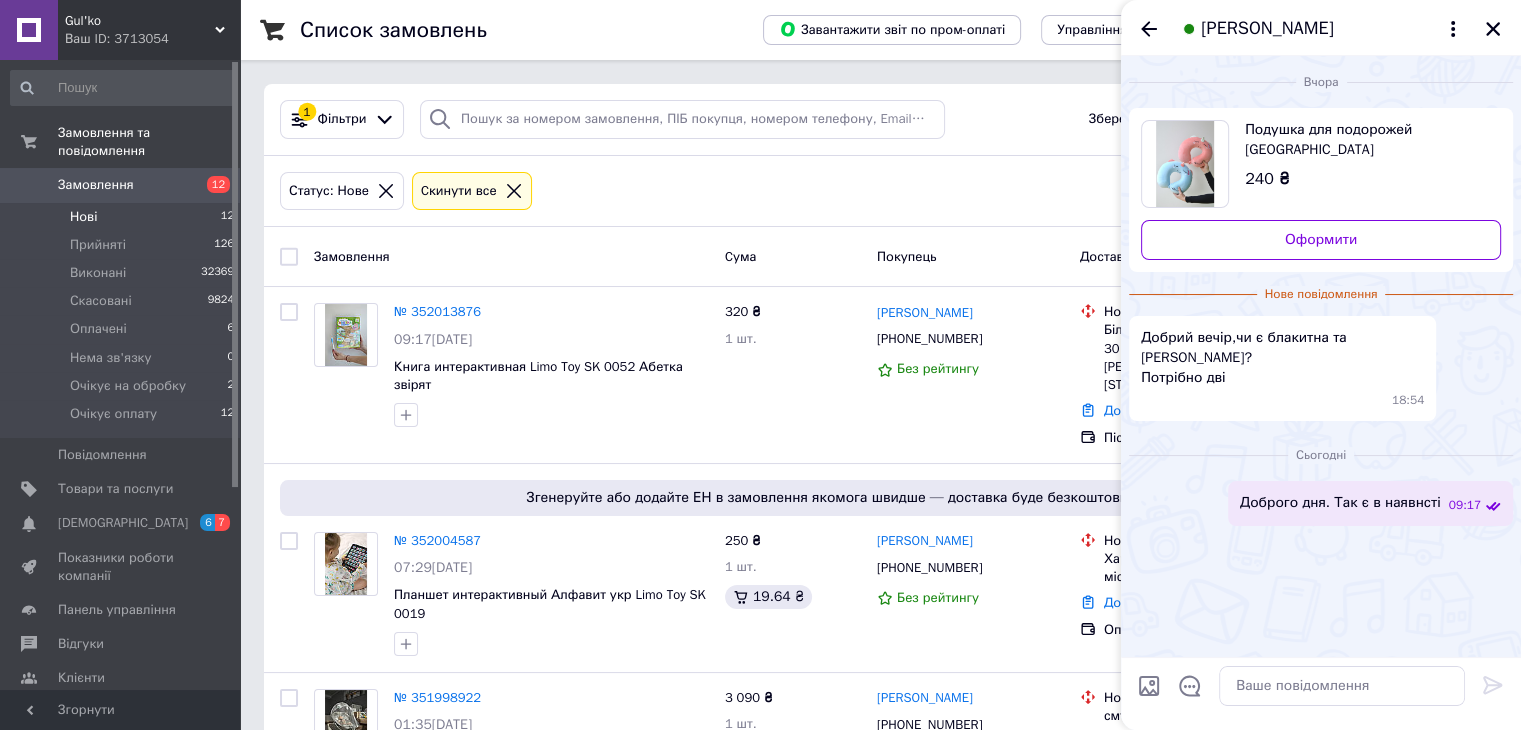 click at bounding box center [1493, 29] 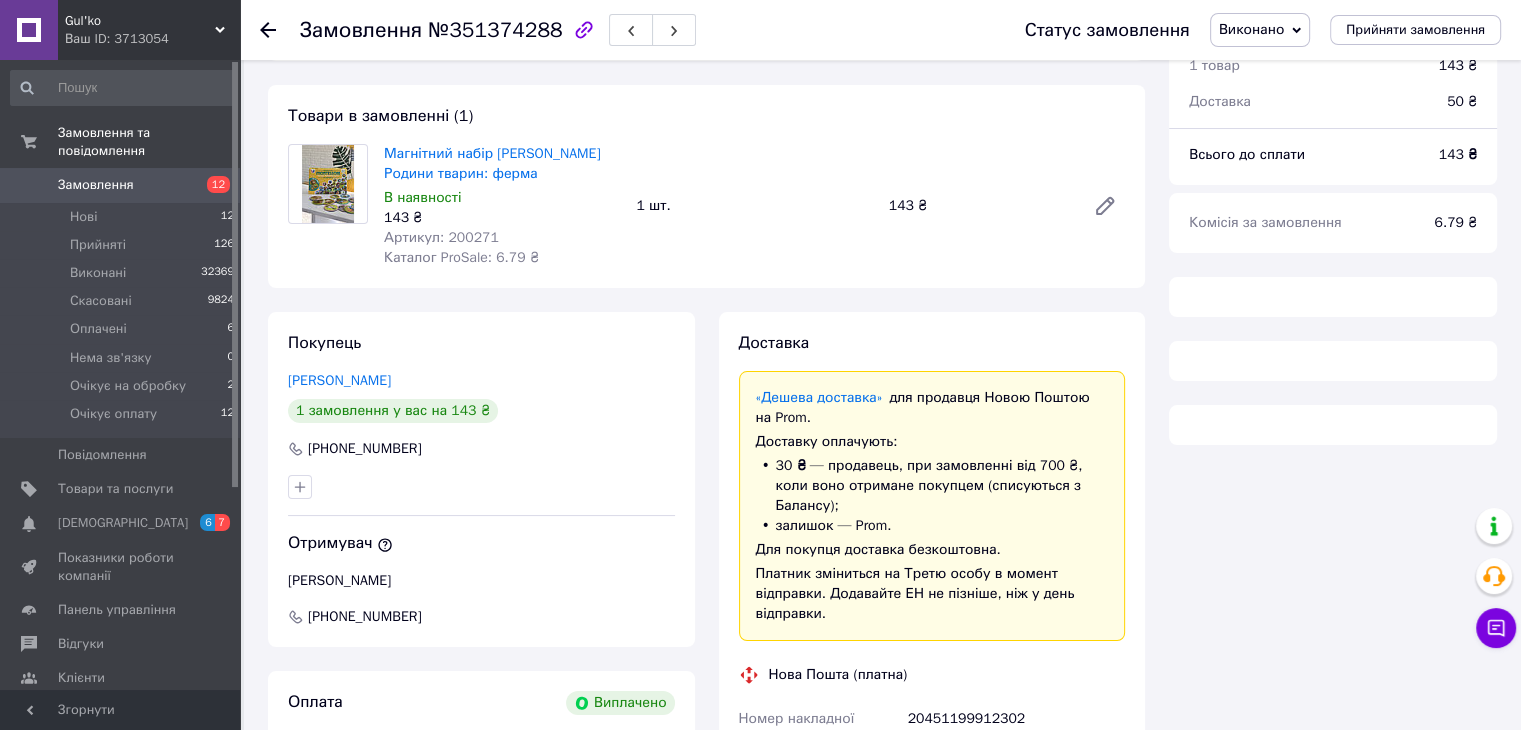 scroll, scrollTop: 189, scrollLeft: 0, axis: vertical 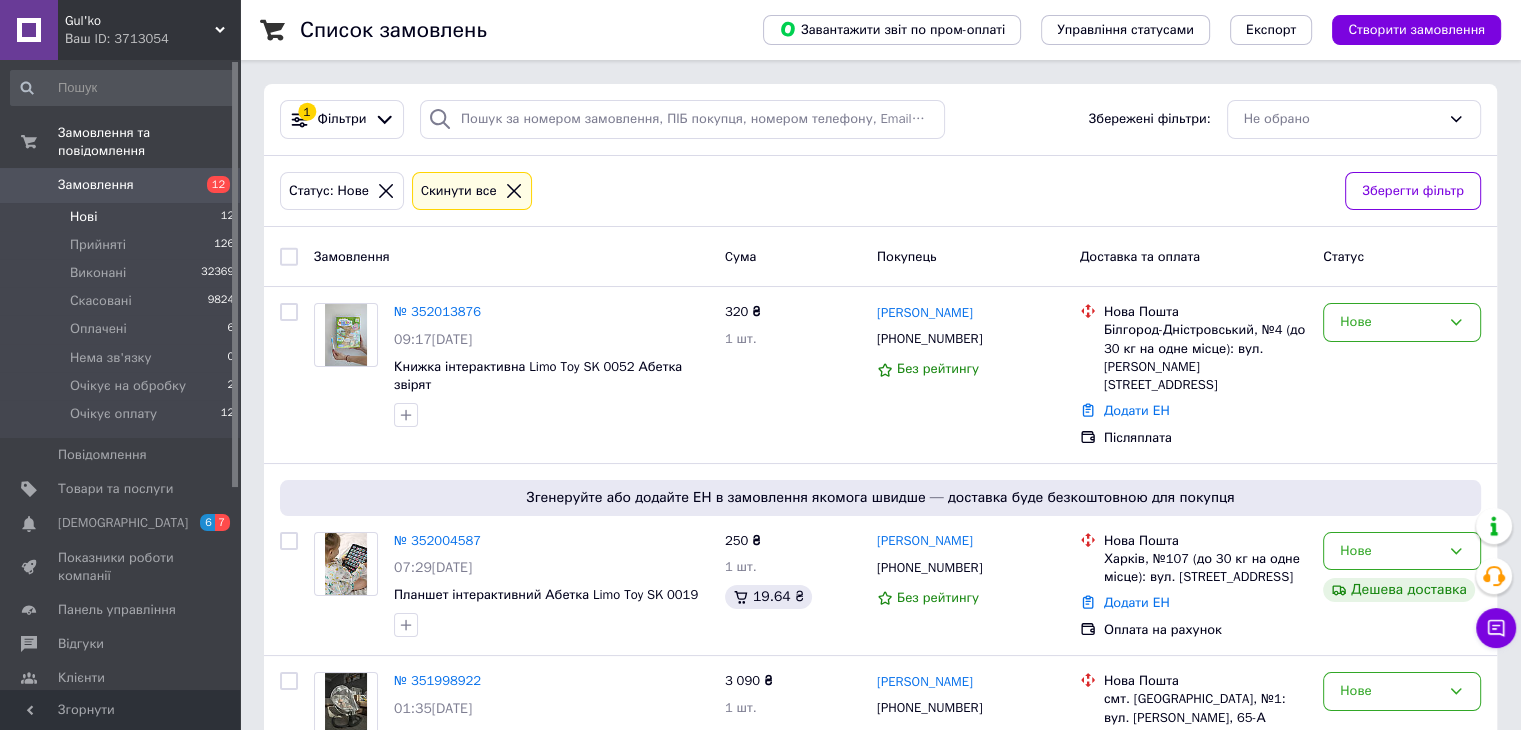 click on "Нові 12" at bounding box center [123, 217] 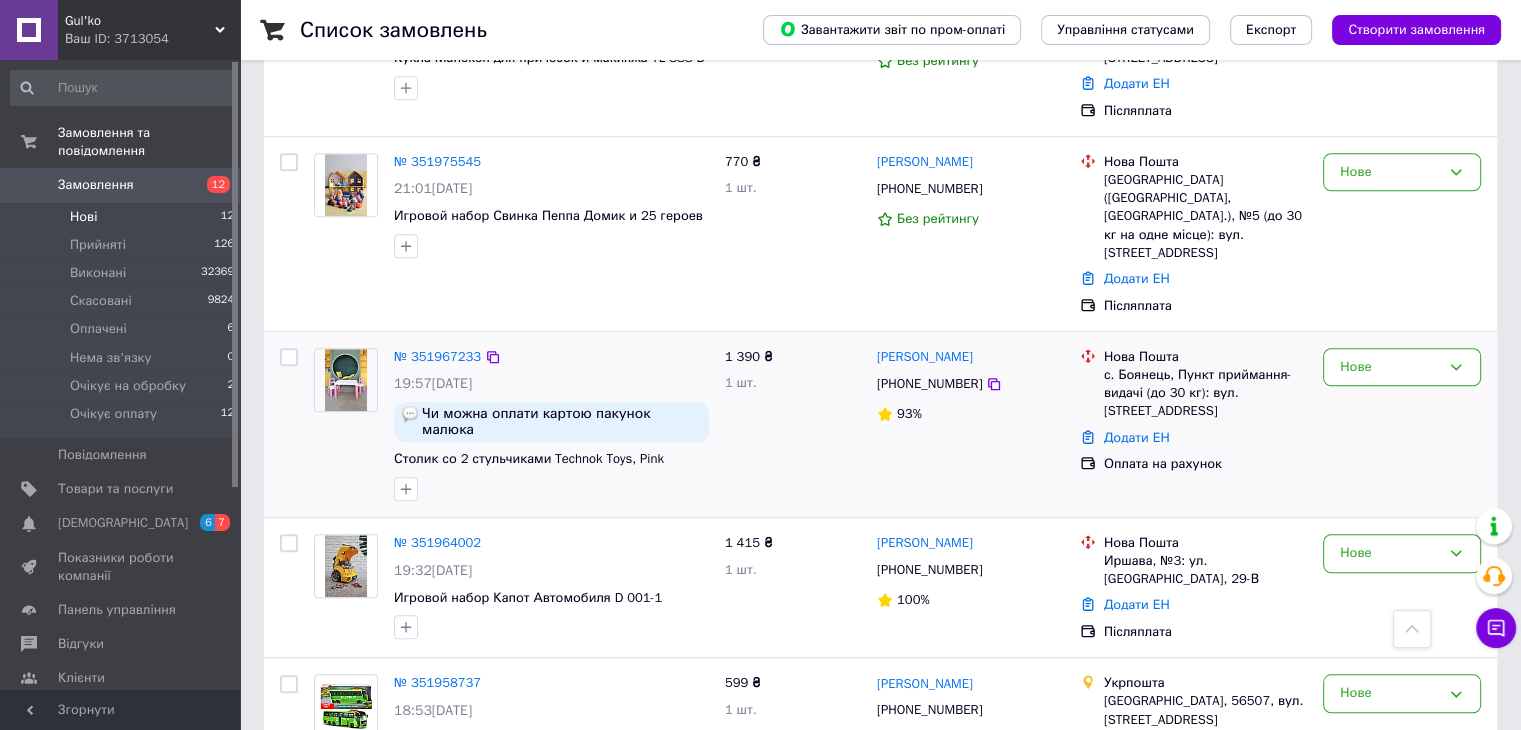 scroll, scrollTop: 1385, scrollLeft: 0, axis: vertical 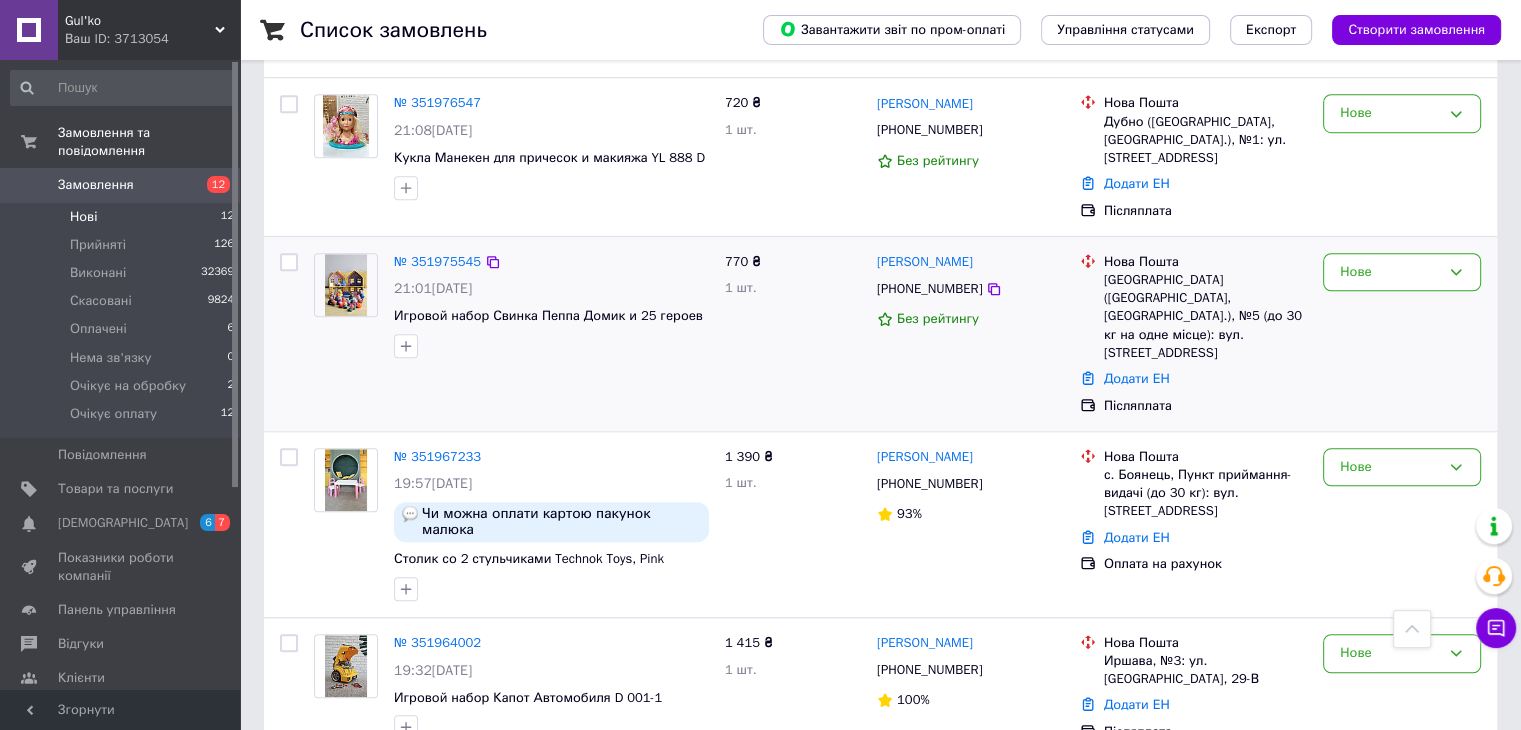 click at bounding box center (346, 285) 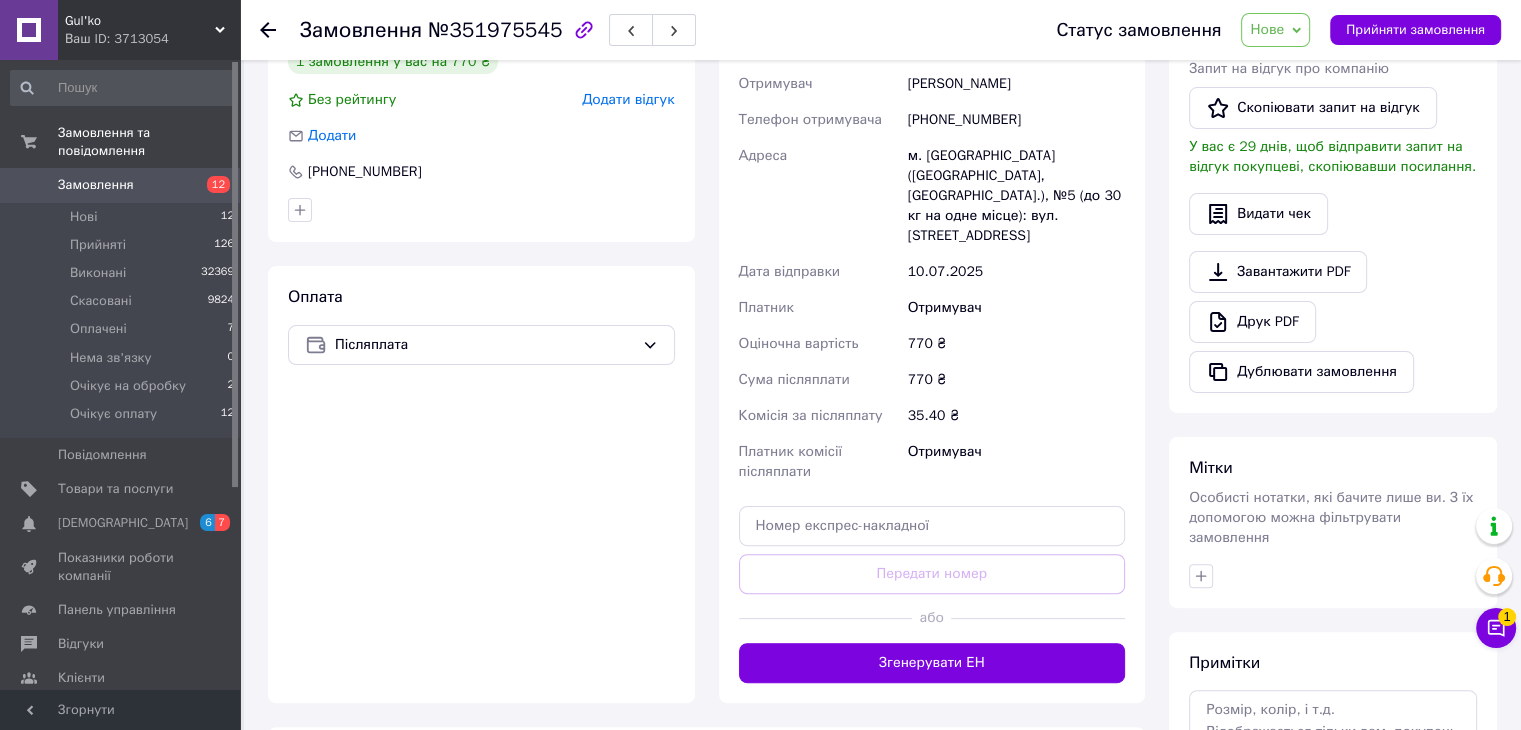 scroll, scrollTop: 584, scrollLeft: 0, axis: vertical 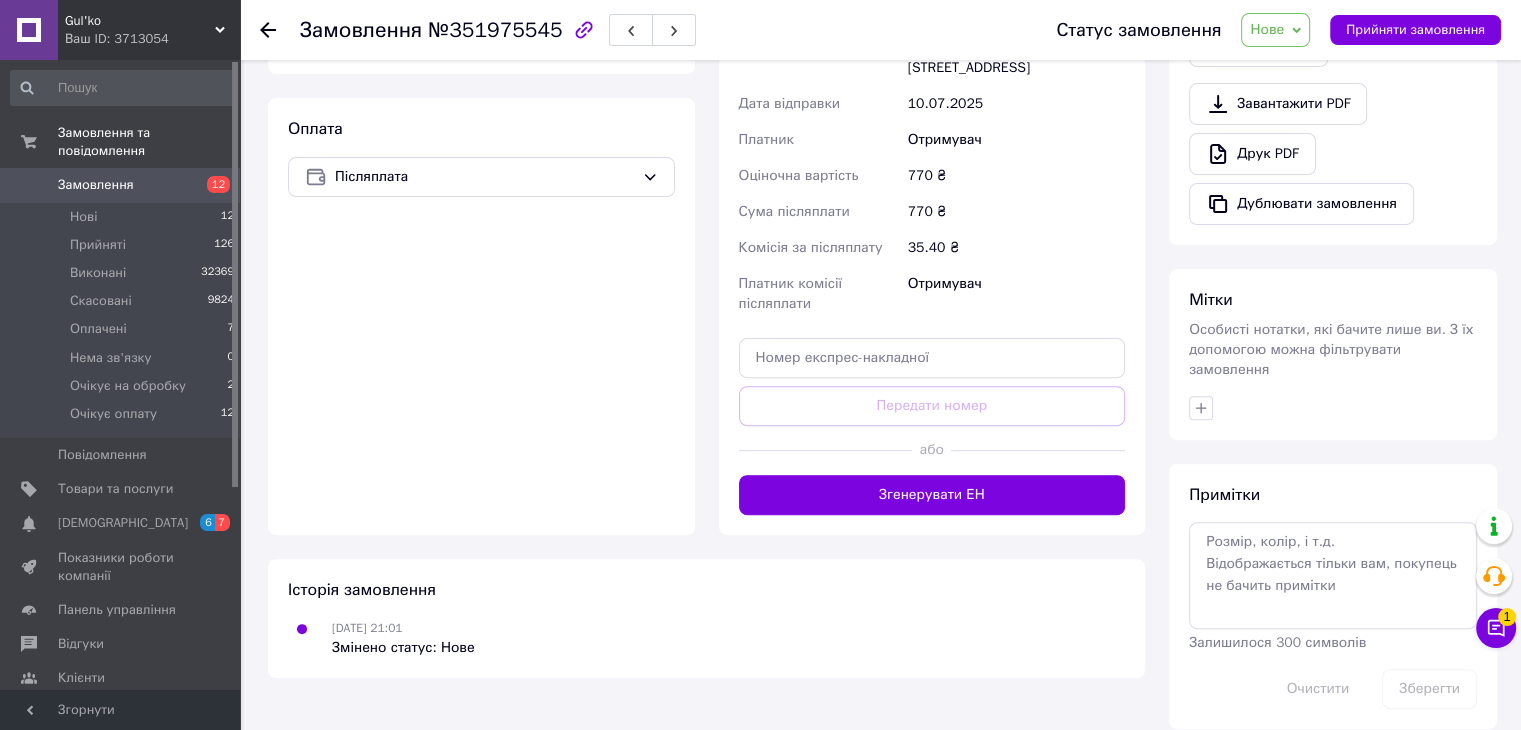 click on "Нове" at bounding box center (1275, 30) 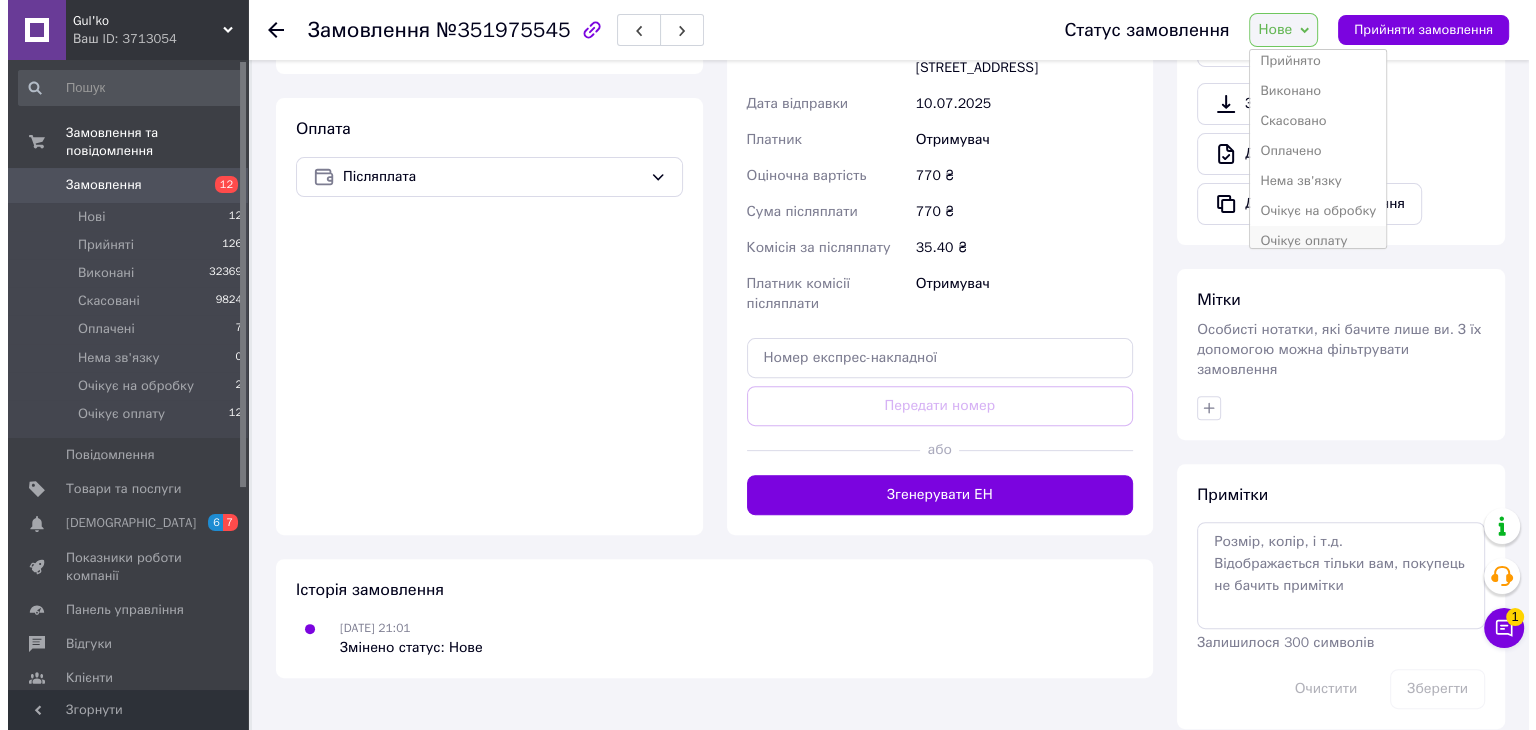 scroll, scrollTop: 21, scrollLeft: 0, axis: vertical 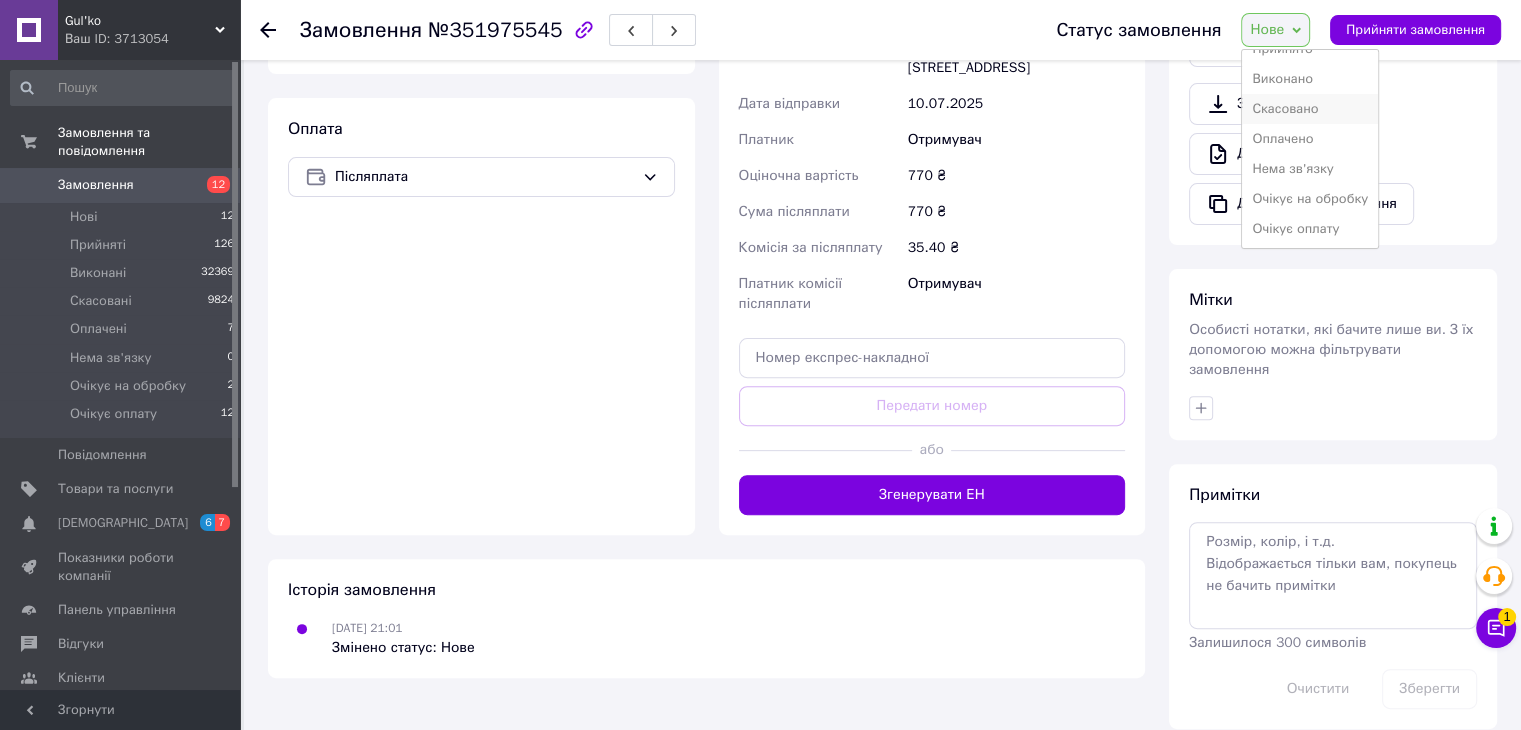 click on "Скасовано" at bounding box center (1310, 109) 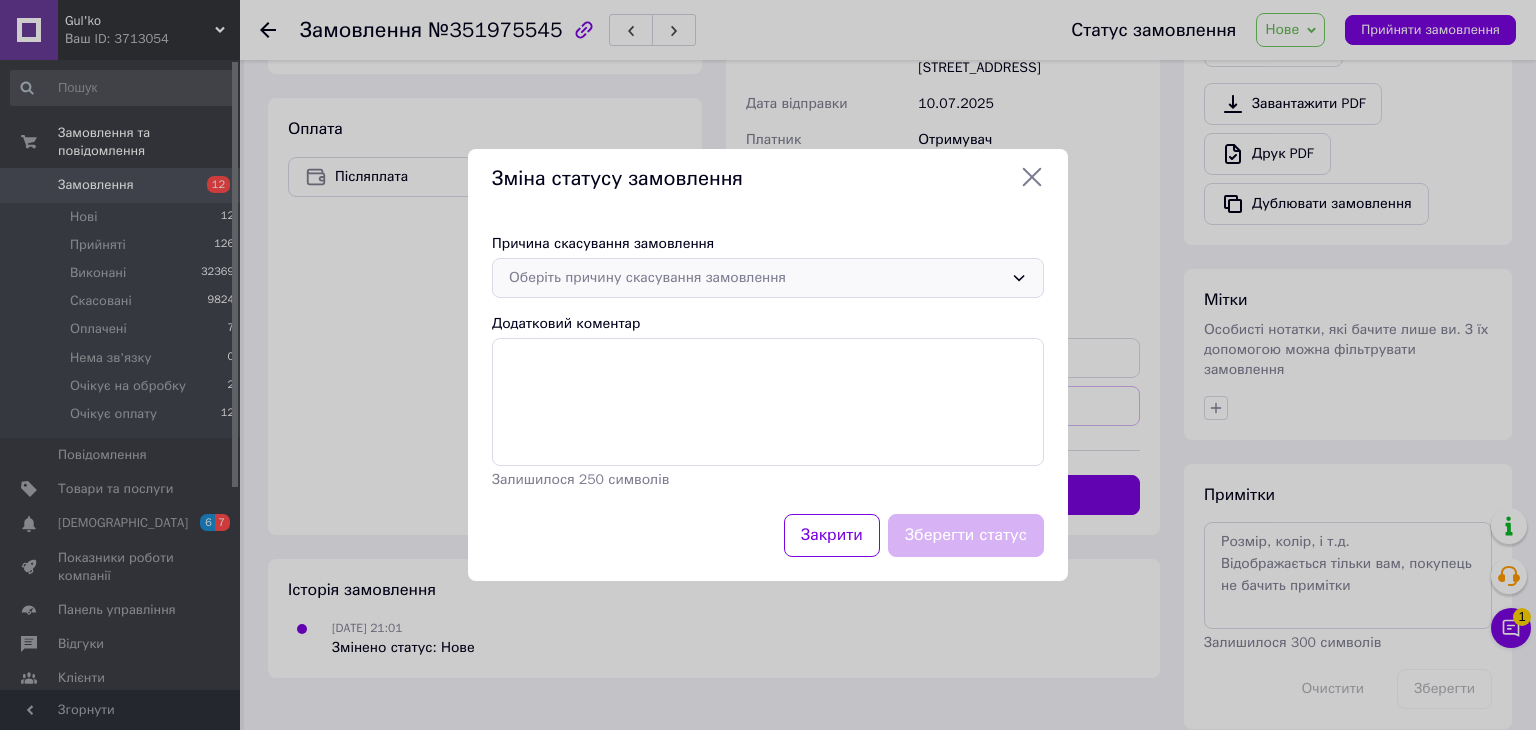 click on "Оберіть причину скасування замовлення" at bounding box center (756, 278) 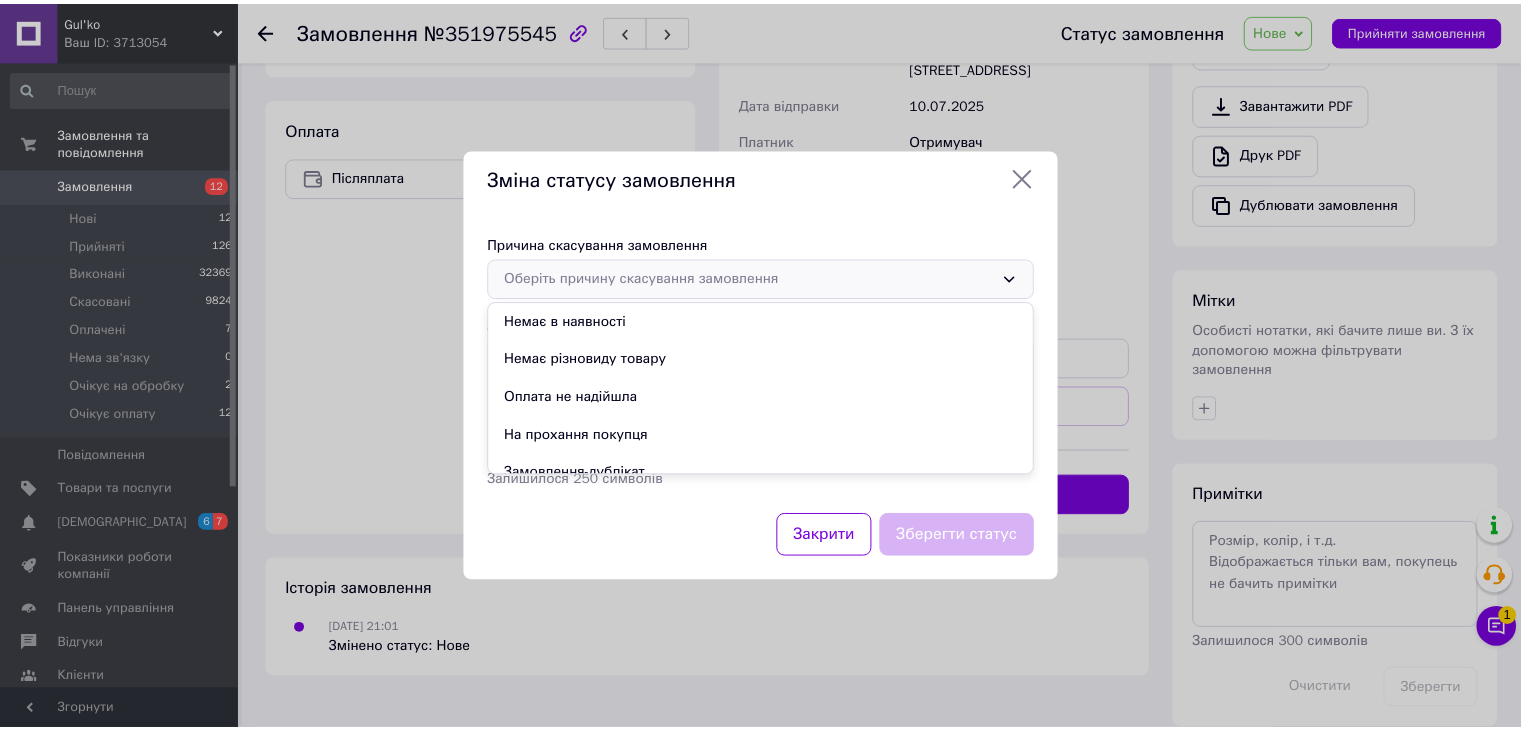 scroll, scrollTop: 93, scrollLeft: 0, axis: vertical 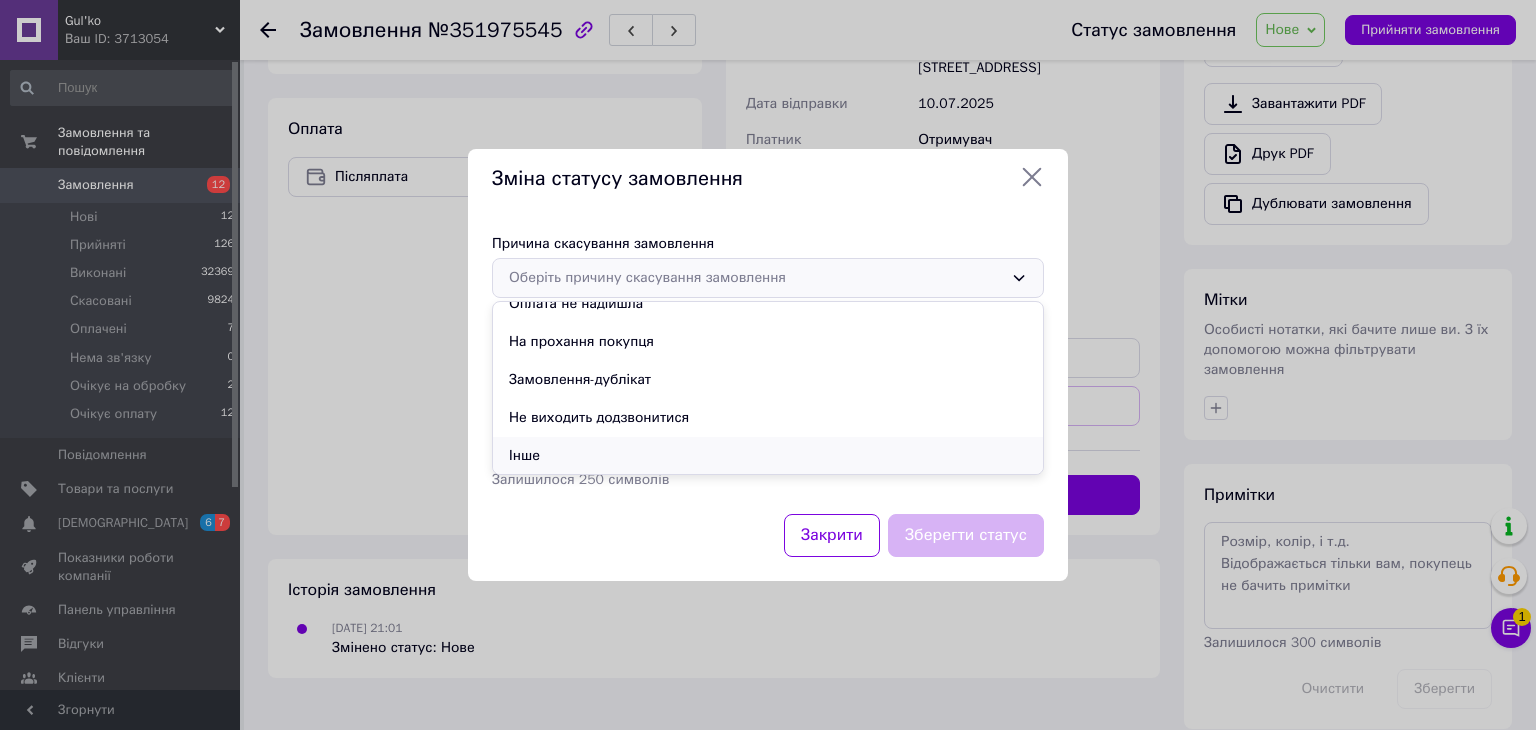 click on "Інше" at bounding box center (768, 456) 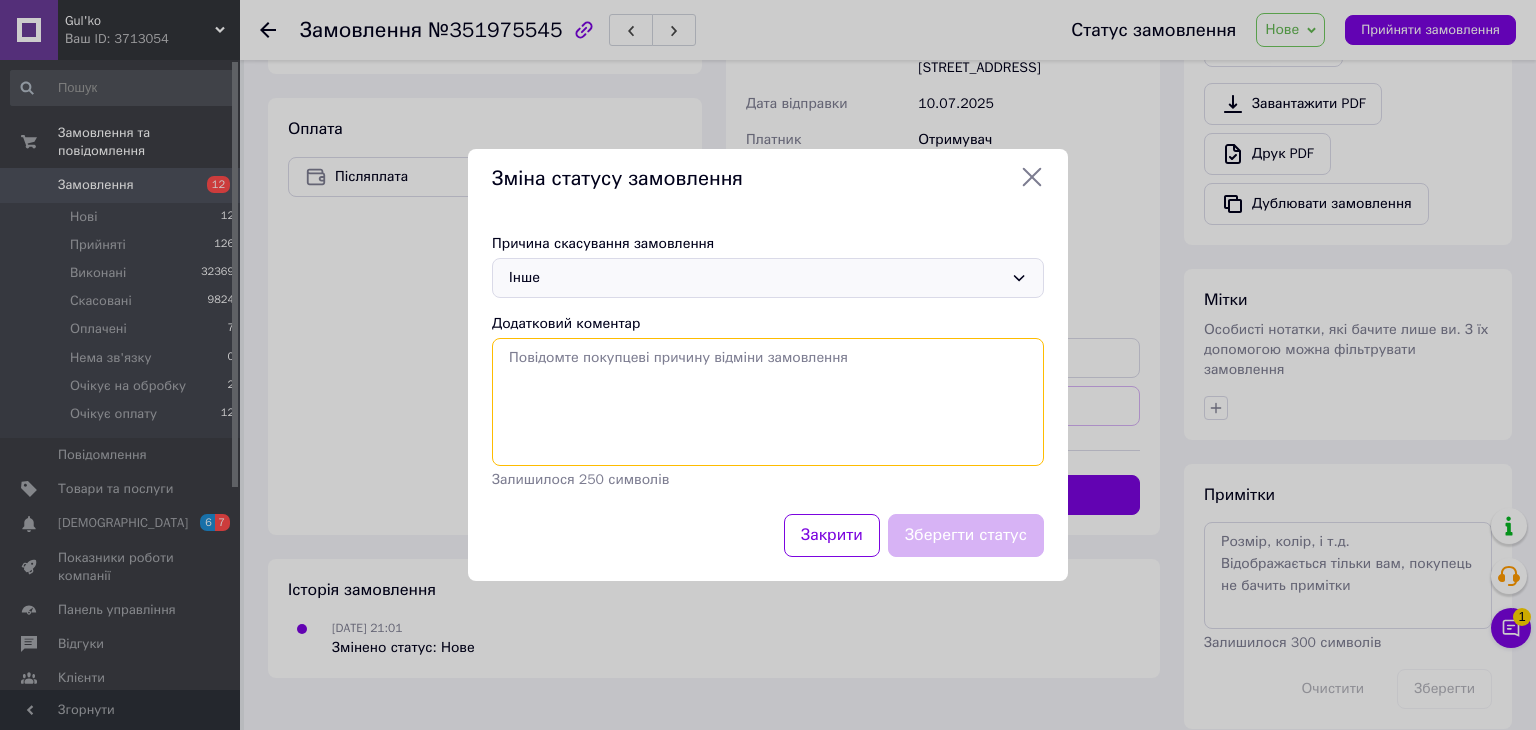 click on "Додатковий коментар" at bounding box center (768, 402) 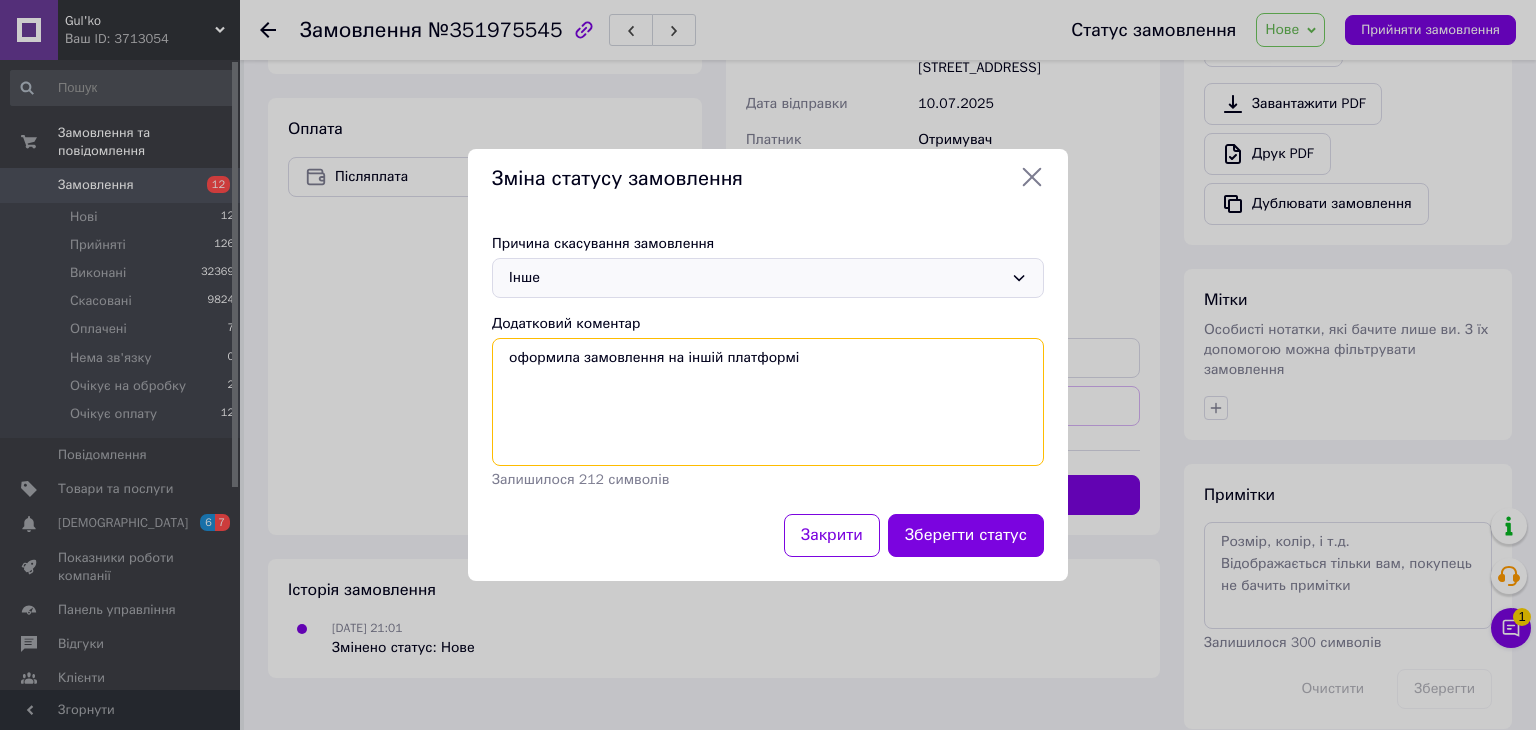 type on "оформила замовлення на іншій платформі" 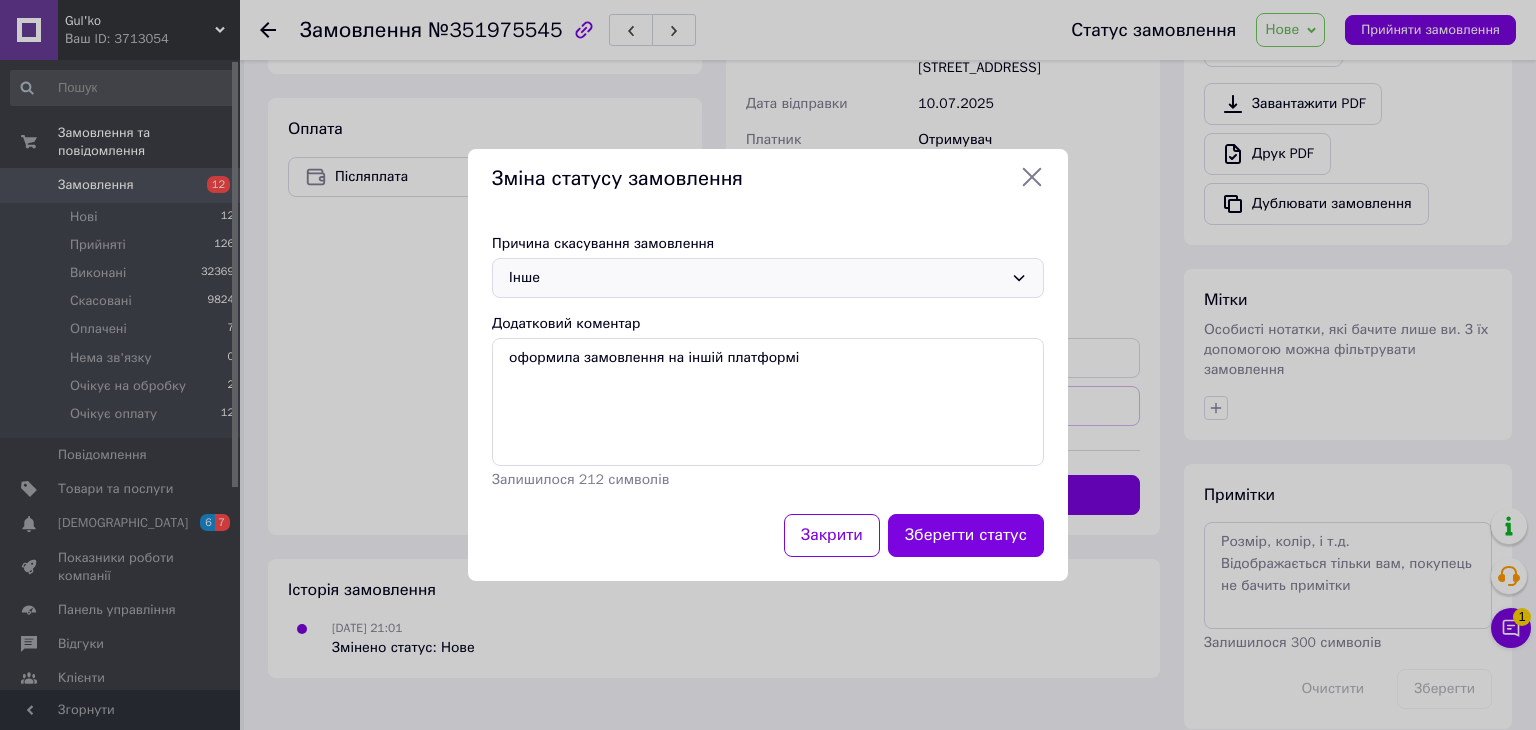 click on "Зберегти статус" at bounding box center (966, 535) 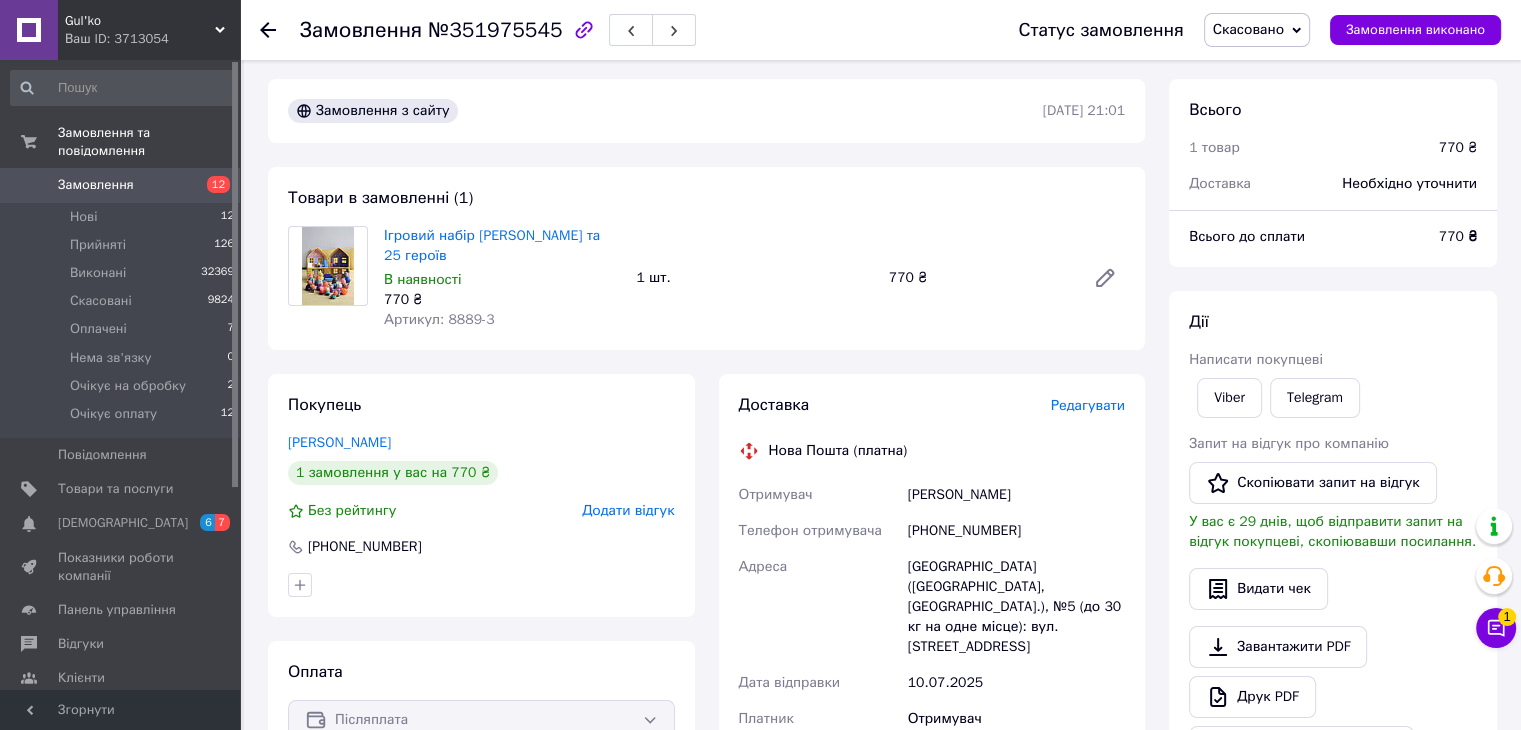 scroll, scrollTop: 0, scrollLeft: 0, axis: both 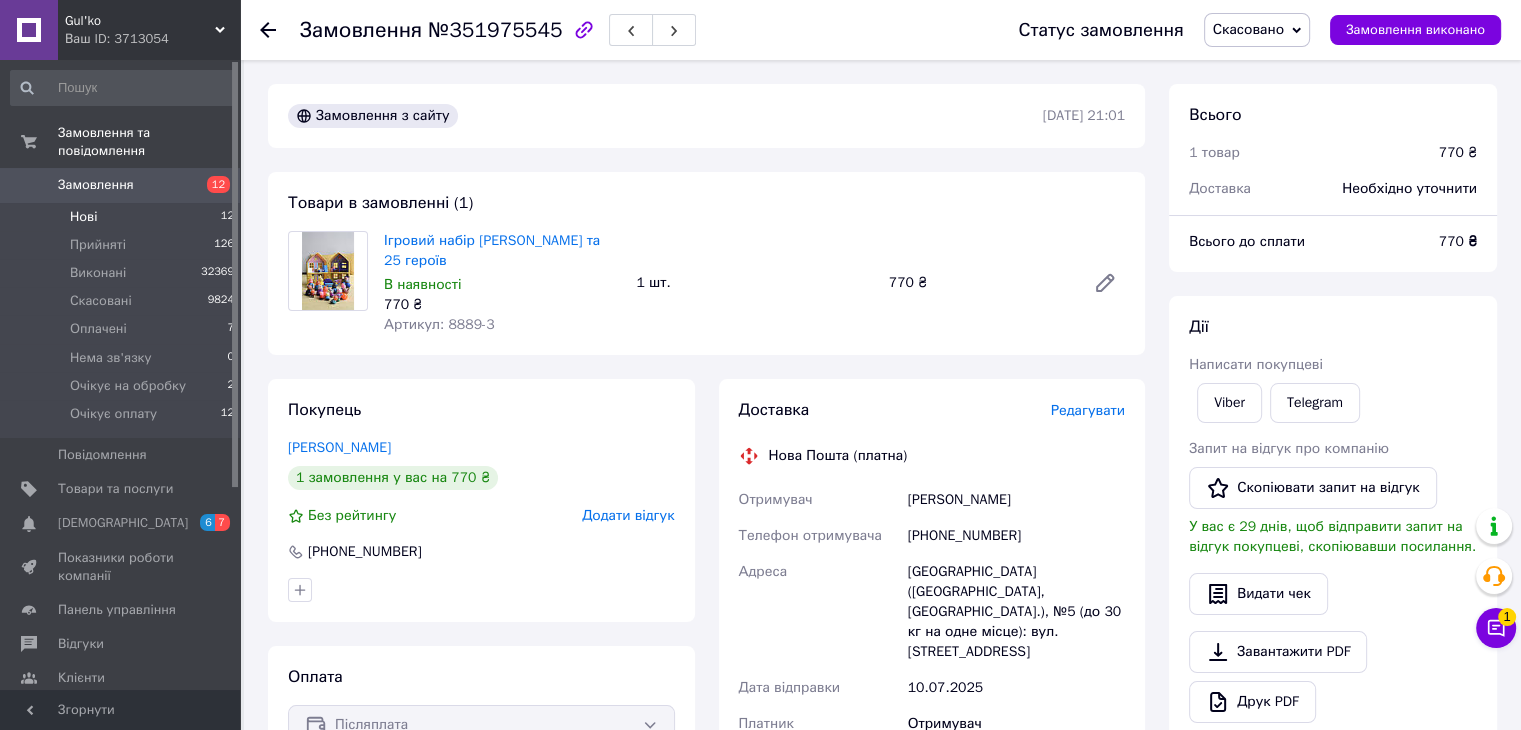 click on "Нові 12" at bounding box center [123, 217] 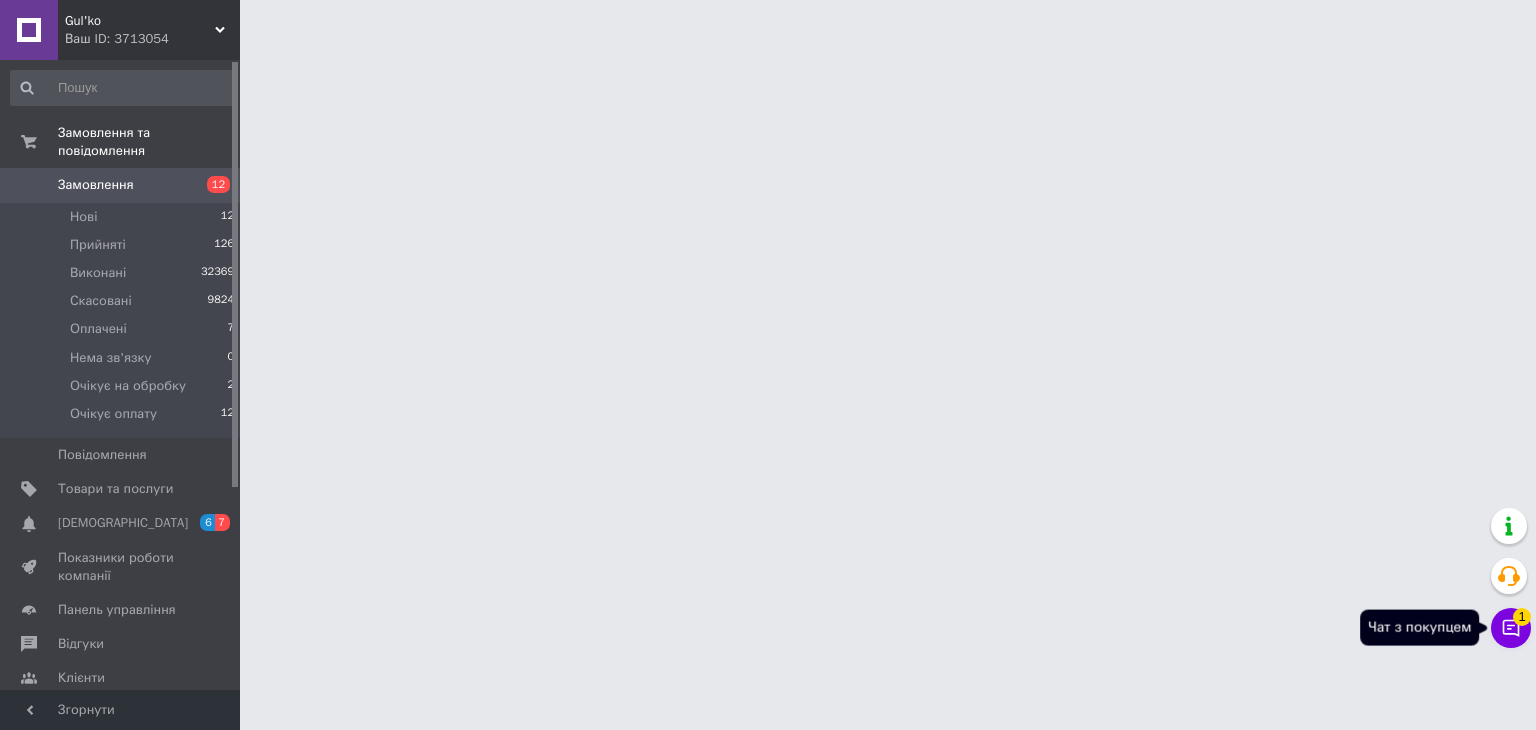 click 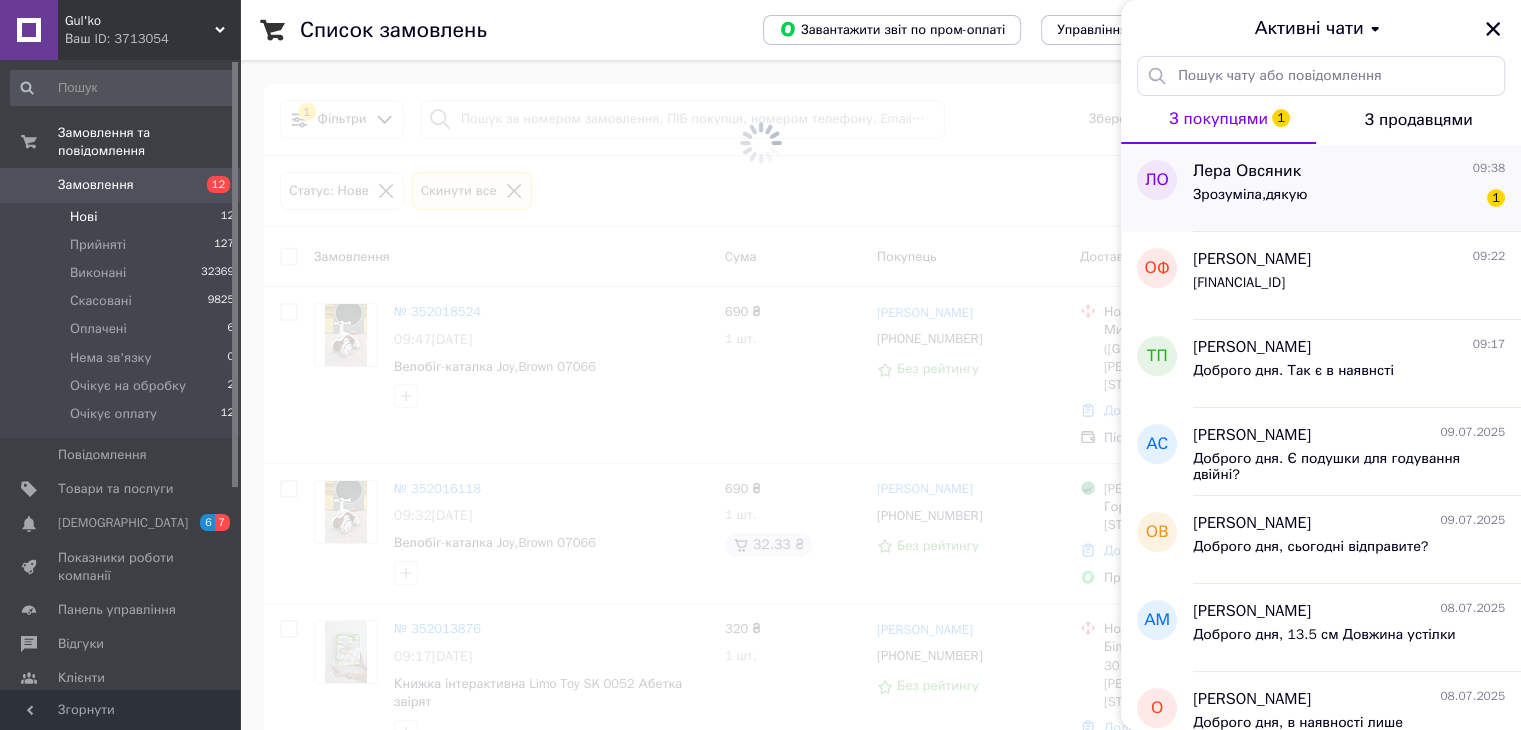 click on "Зрозуміла,дякую 1" at bounding box center (1349, 199) 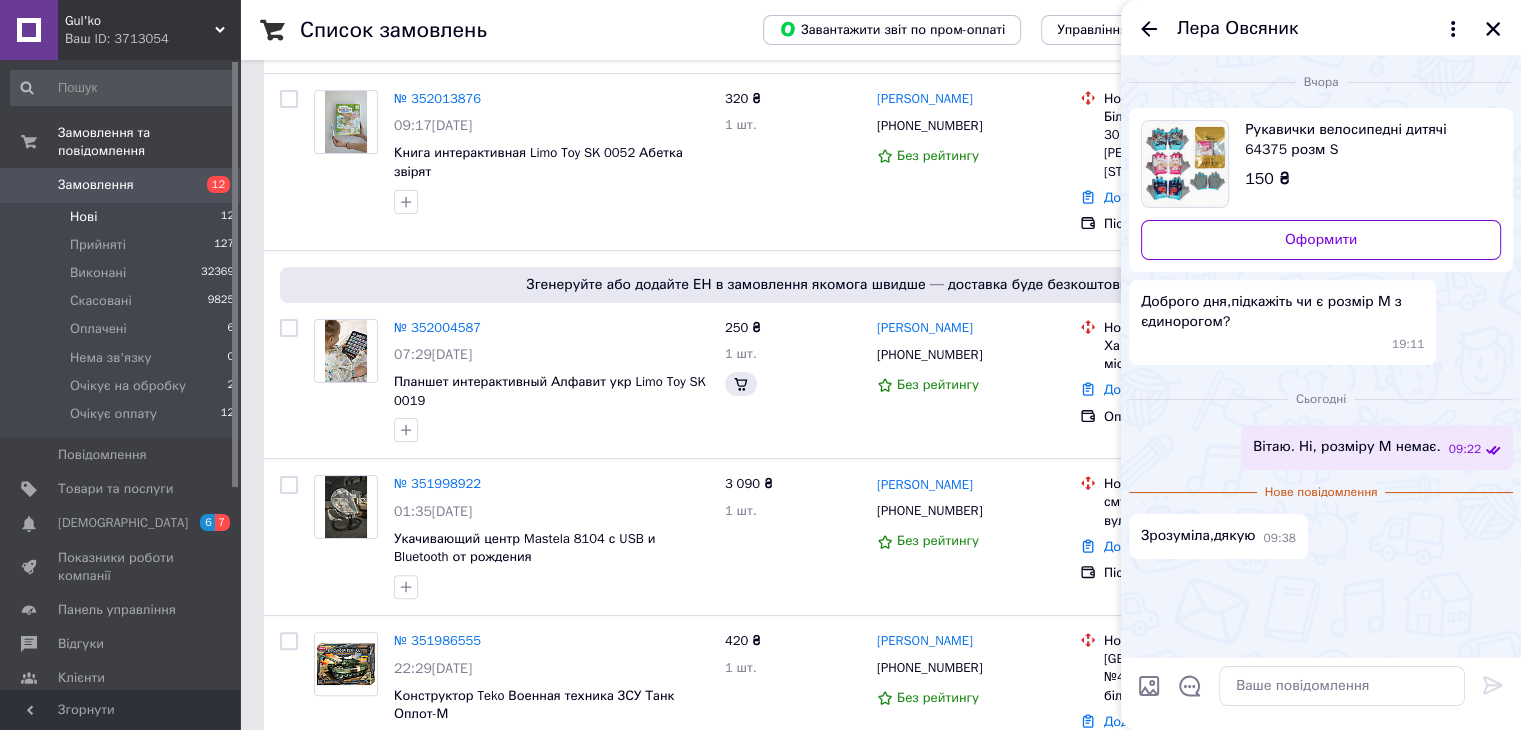 scroll, scrollTop: 9, scrollLeft: 0, axis: vertical 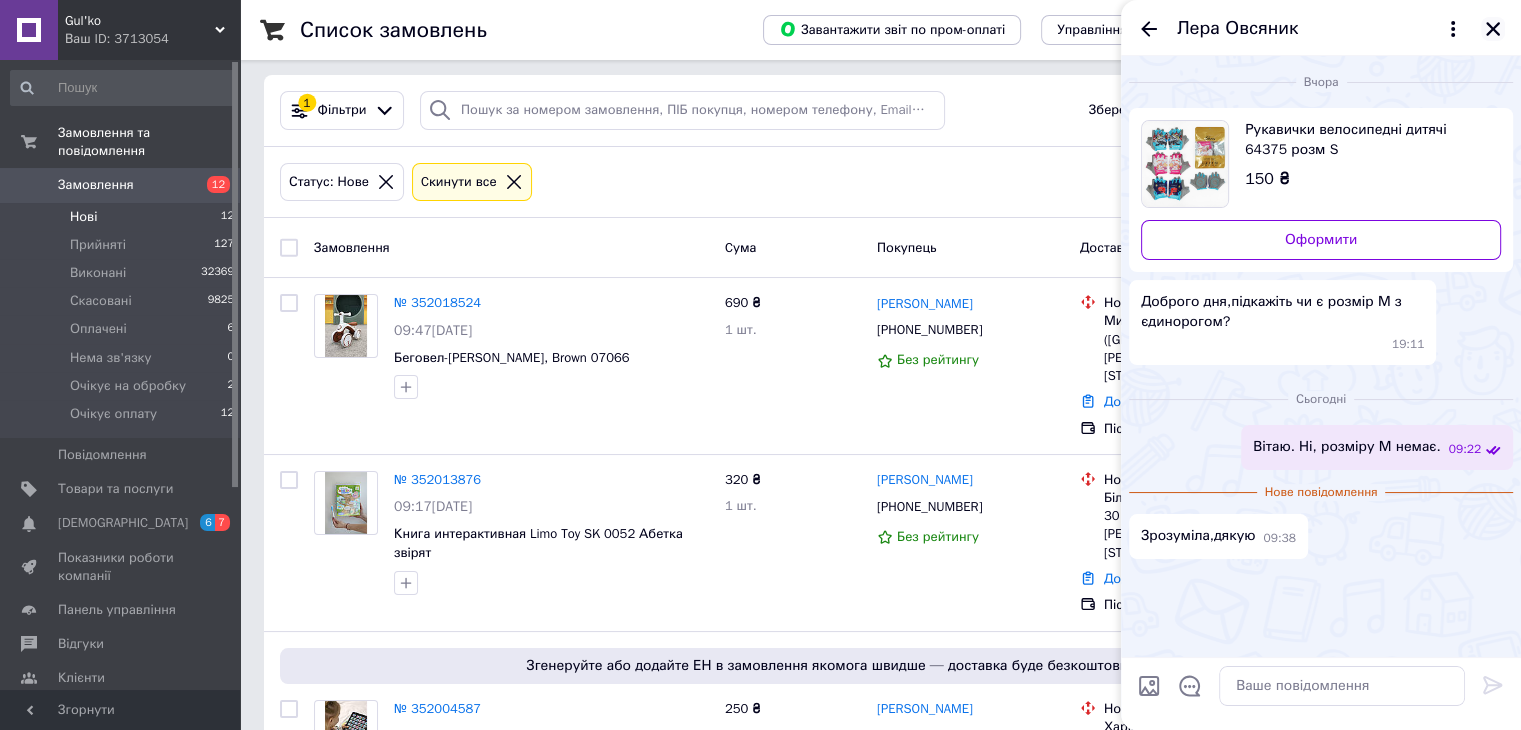 click 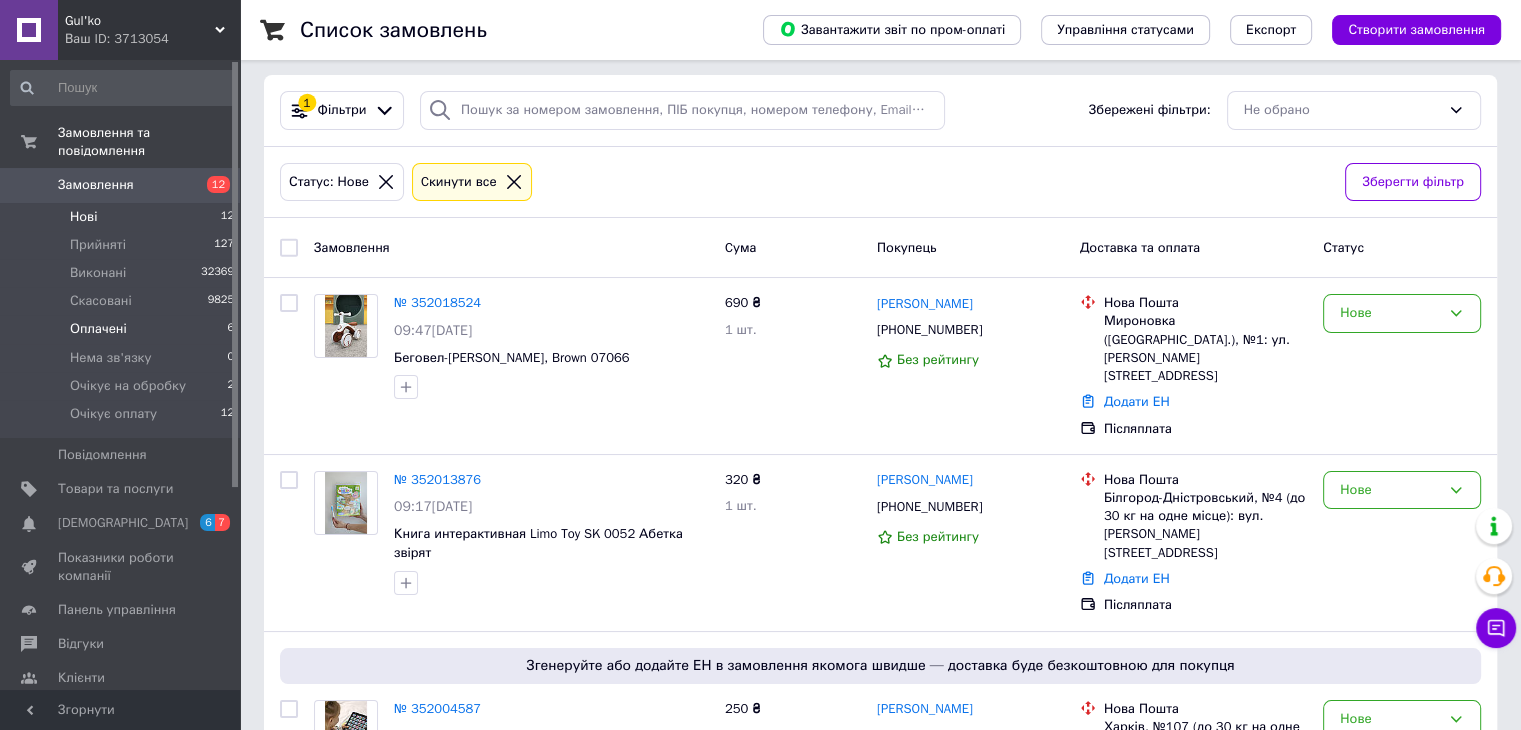 drag, startPoint x: 154, startPoint y: 317, endPoint x: 223, endPoint y: 316, distance: 69.00725 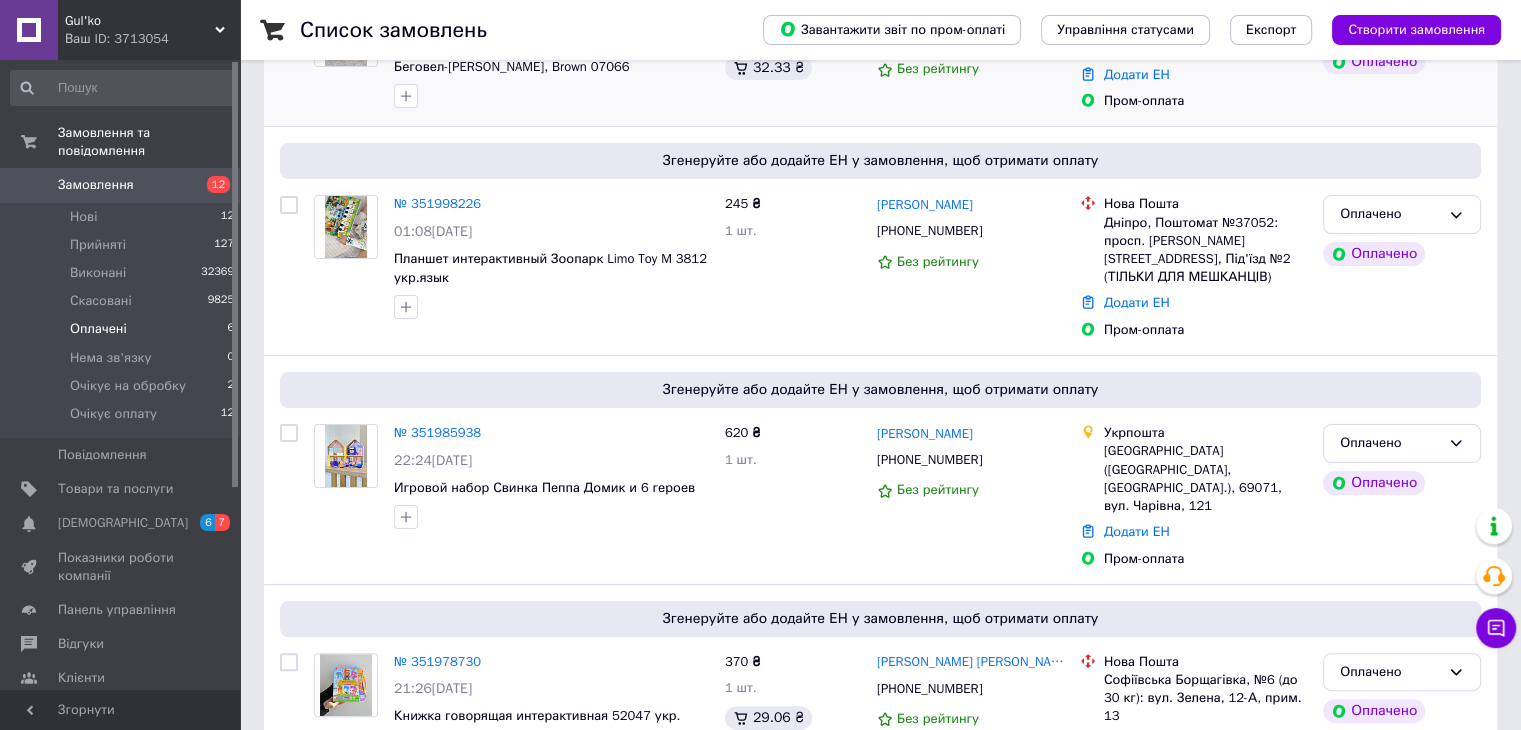scroll, scrollTop: 0, scrollLeft: 0, axis: both 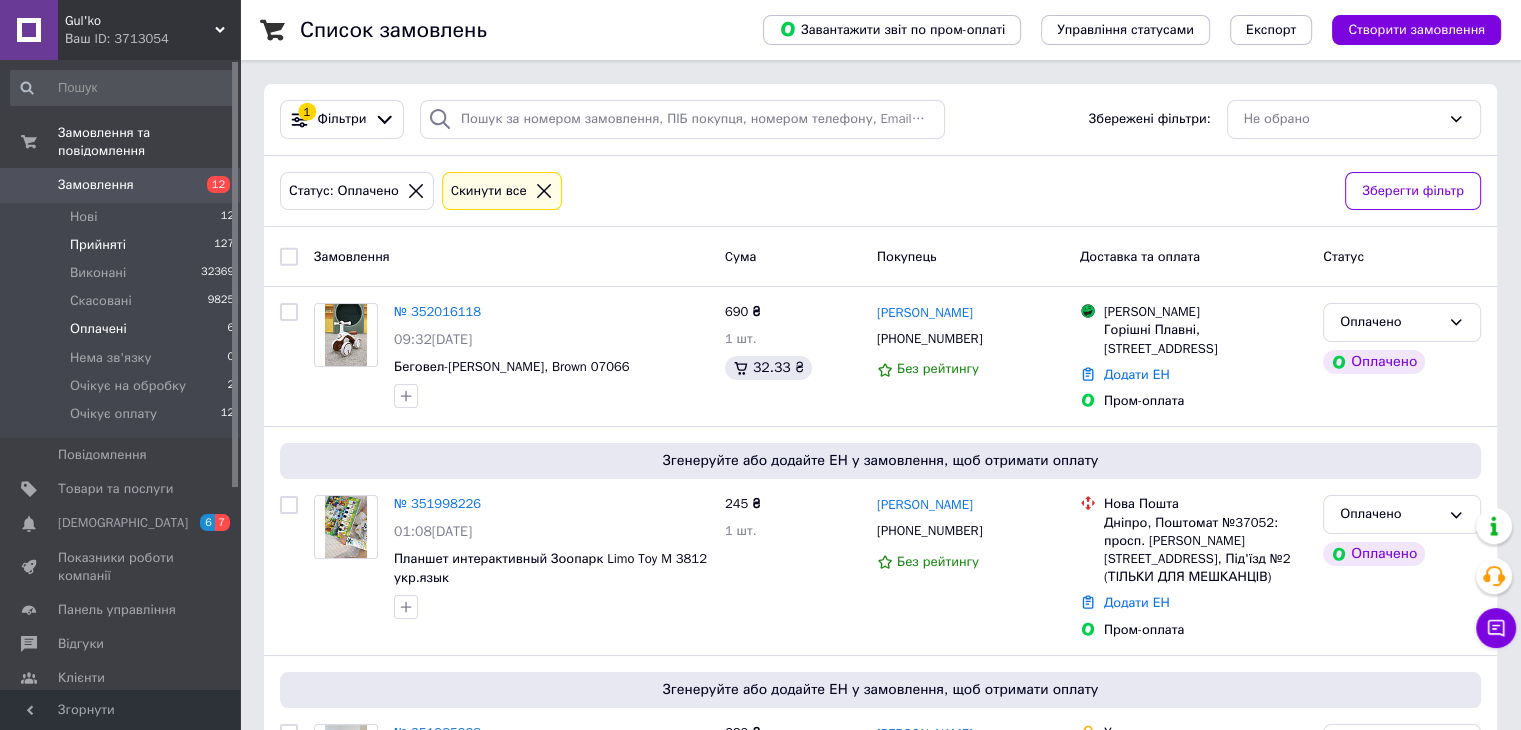 click on "Прийняті 127" at bounding box center (123, 245) 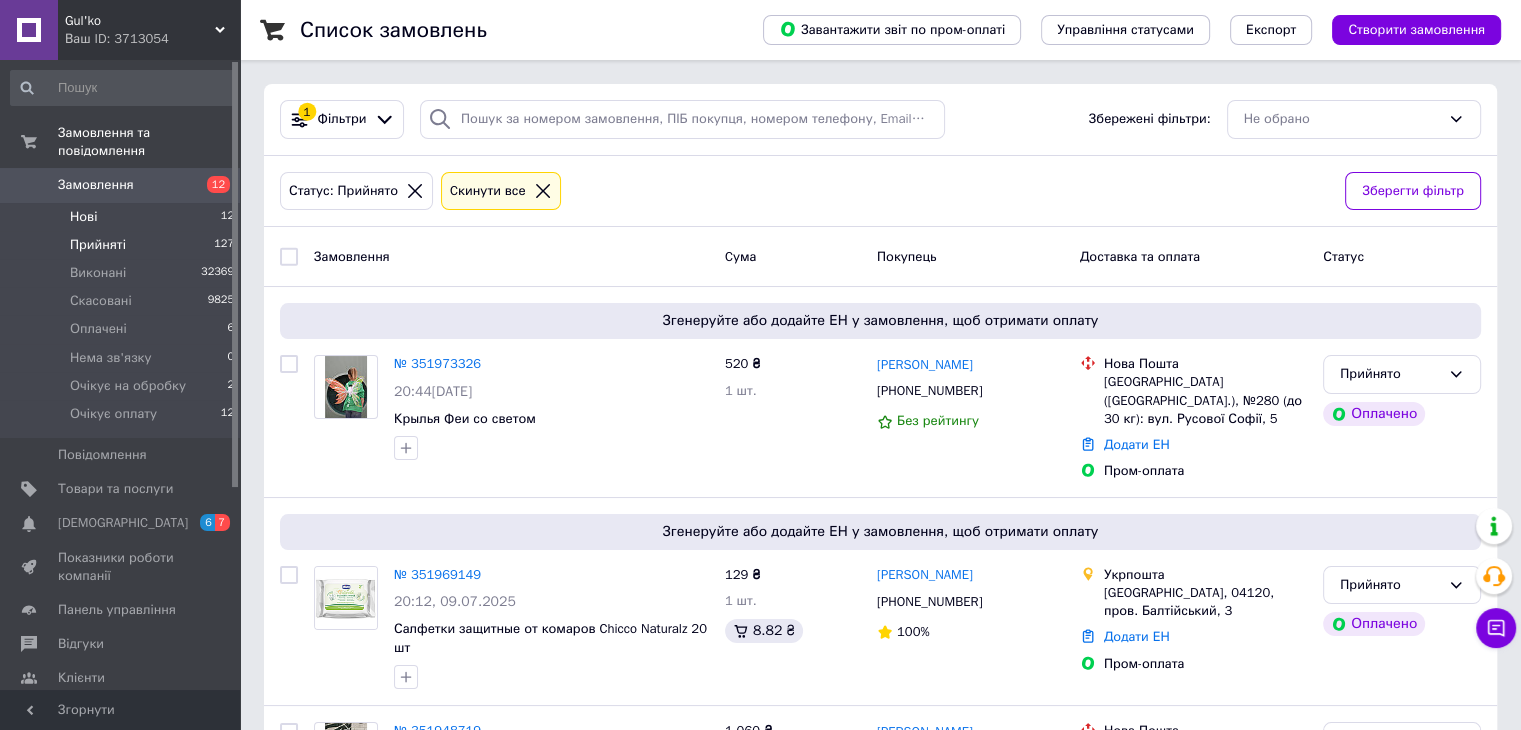 click on "Нові 12" at bounding box center [123, 217] 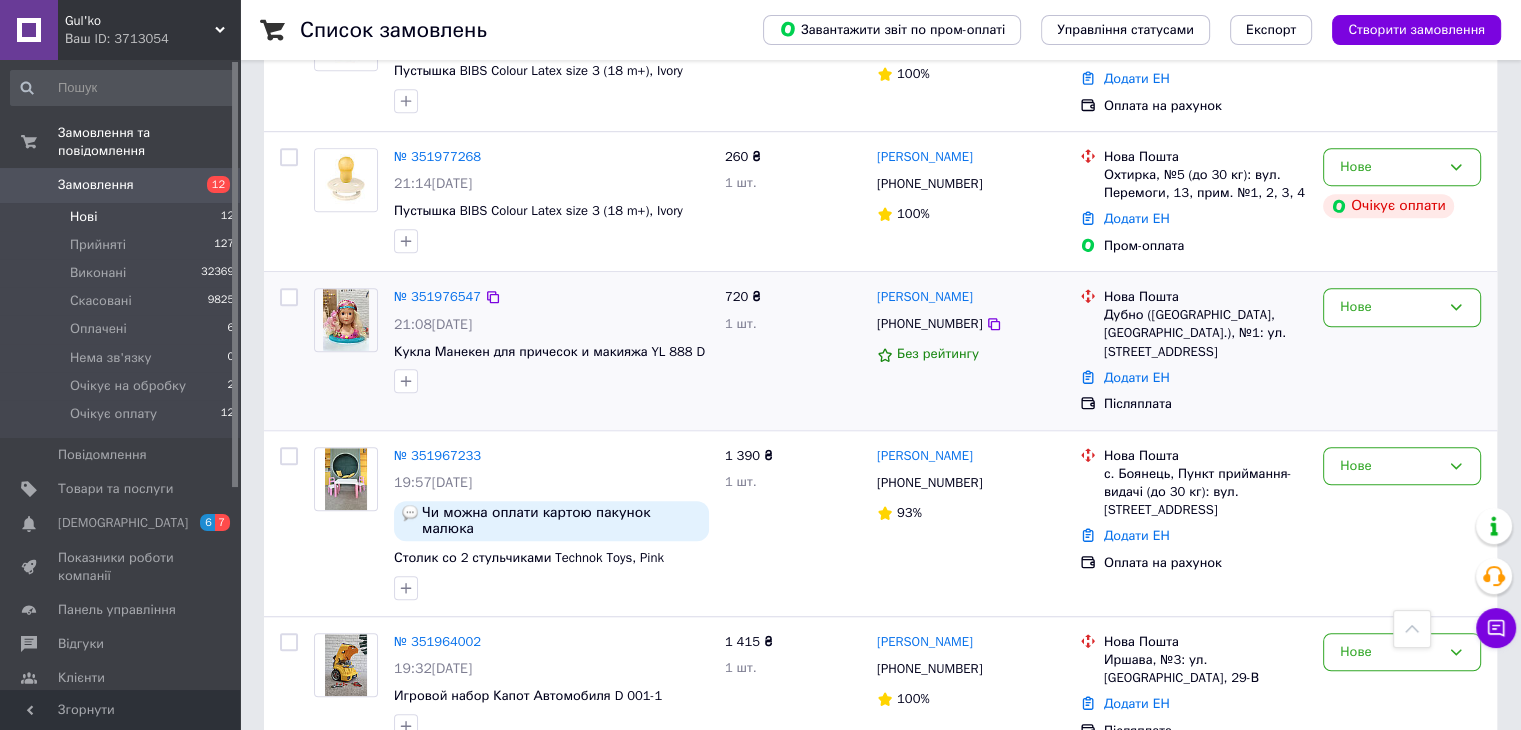 scroll, scrollTop: 1467, scrollLeft: 0, axis: vertical 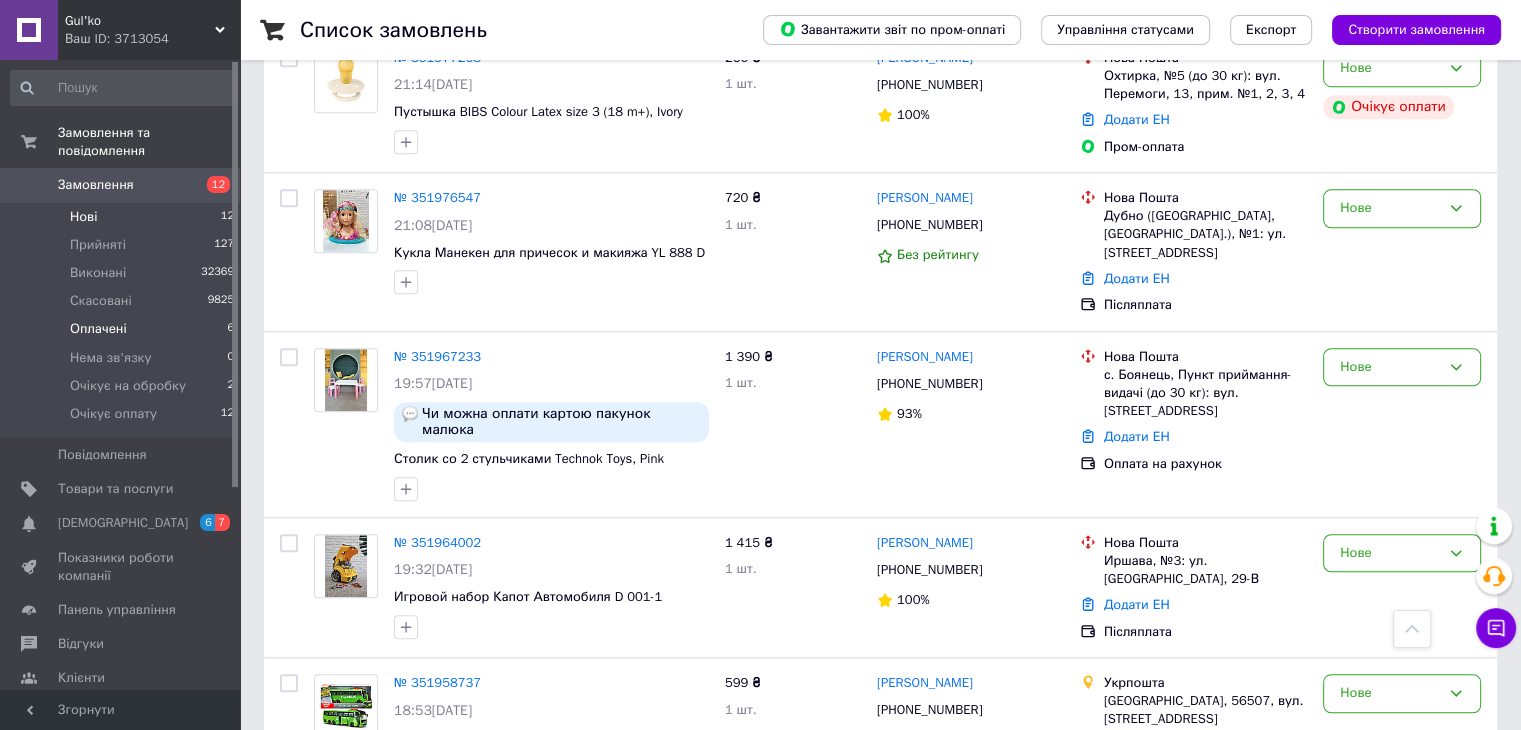 click on "Оплачені 6" at bounding box center (123, 329) 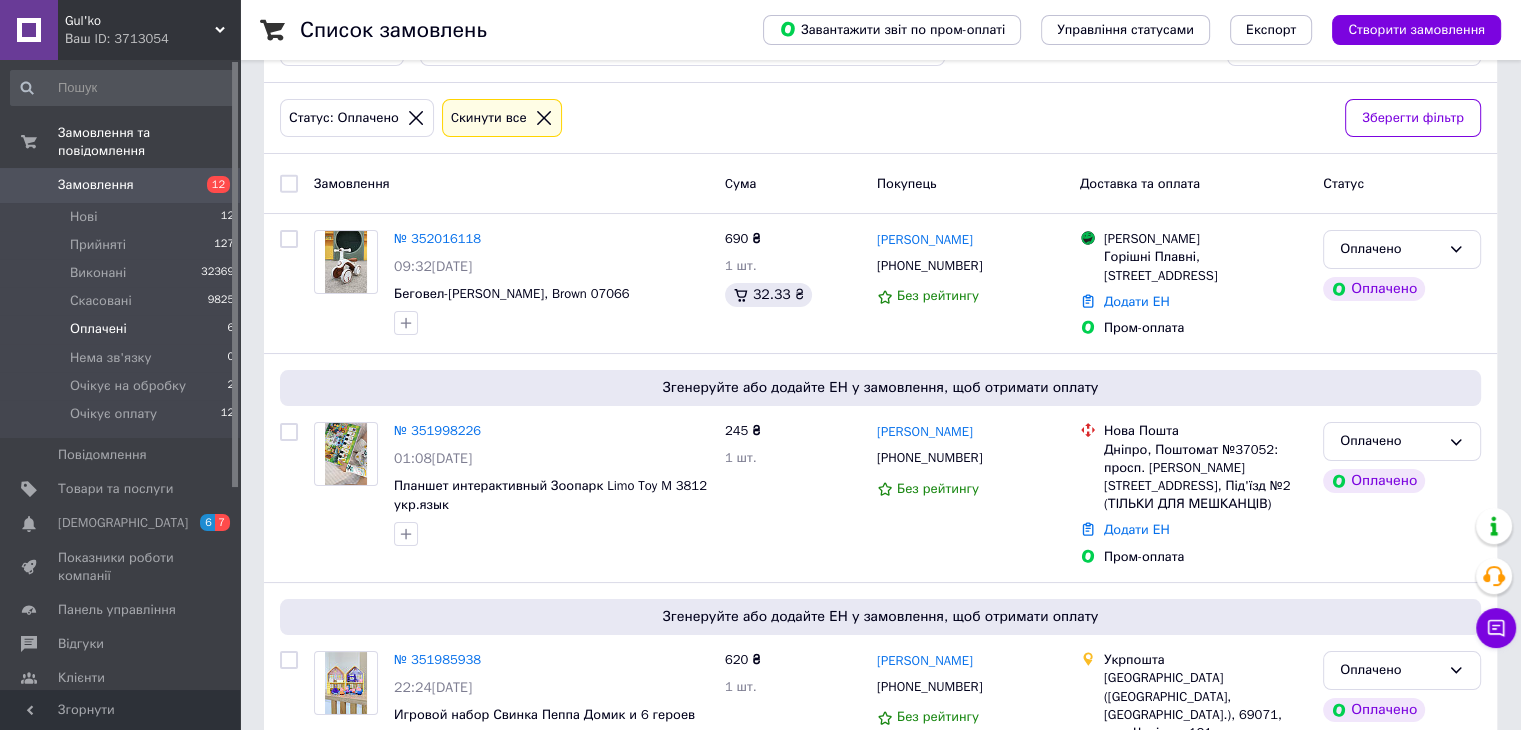 scroll, scrollTop: 0, scrollLeft: 0, axis: both 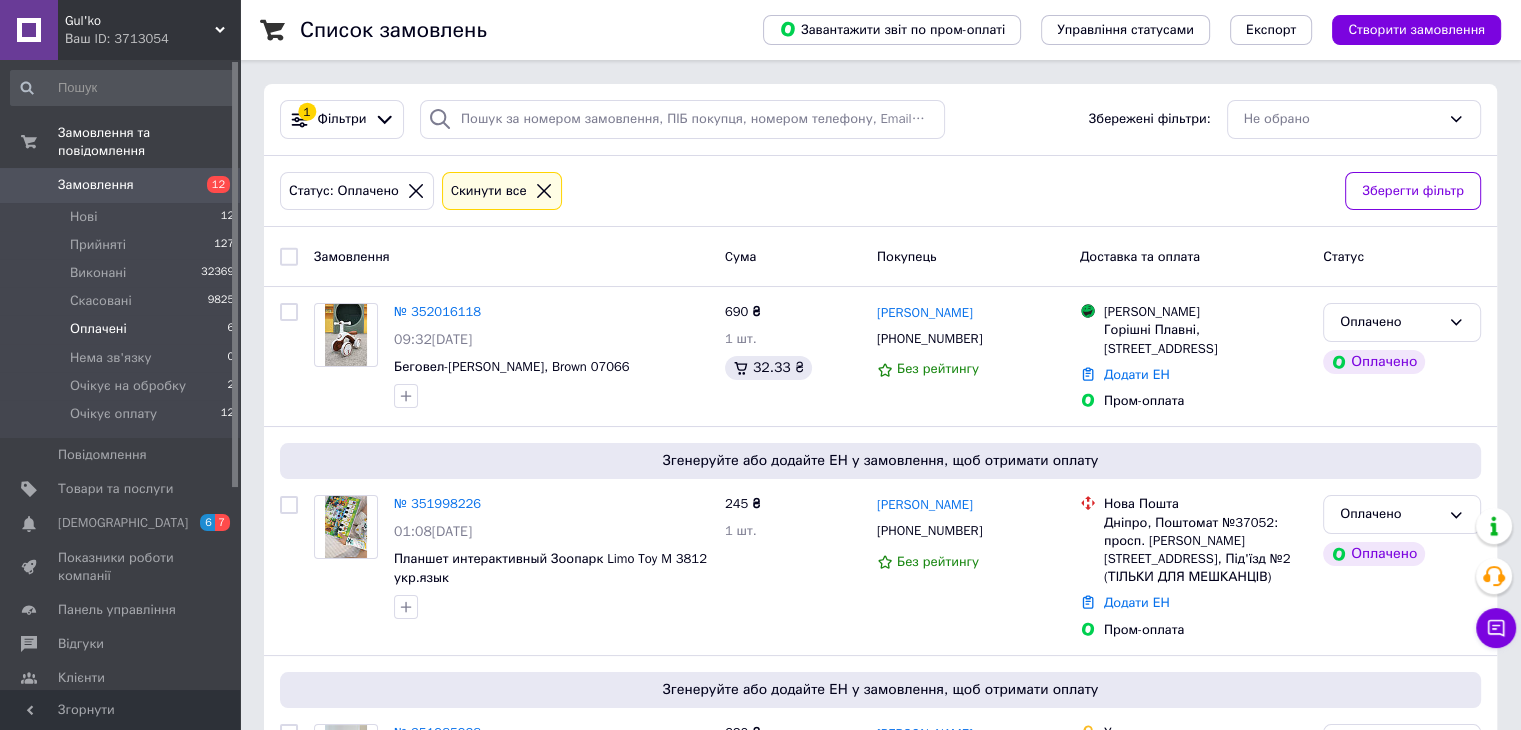 click on "Замовлення" at bounding box center (96, 185) 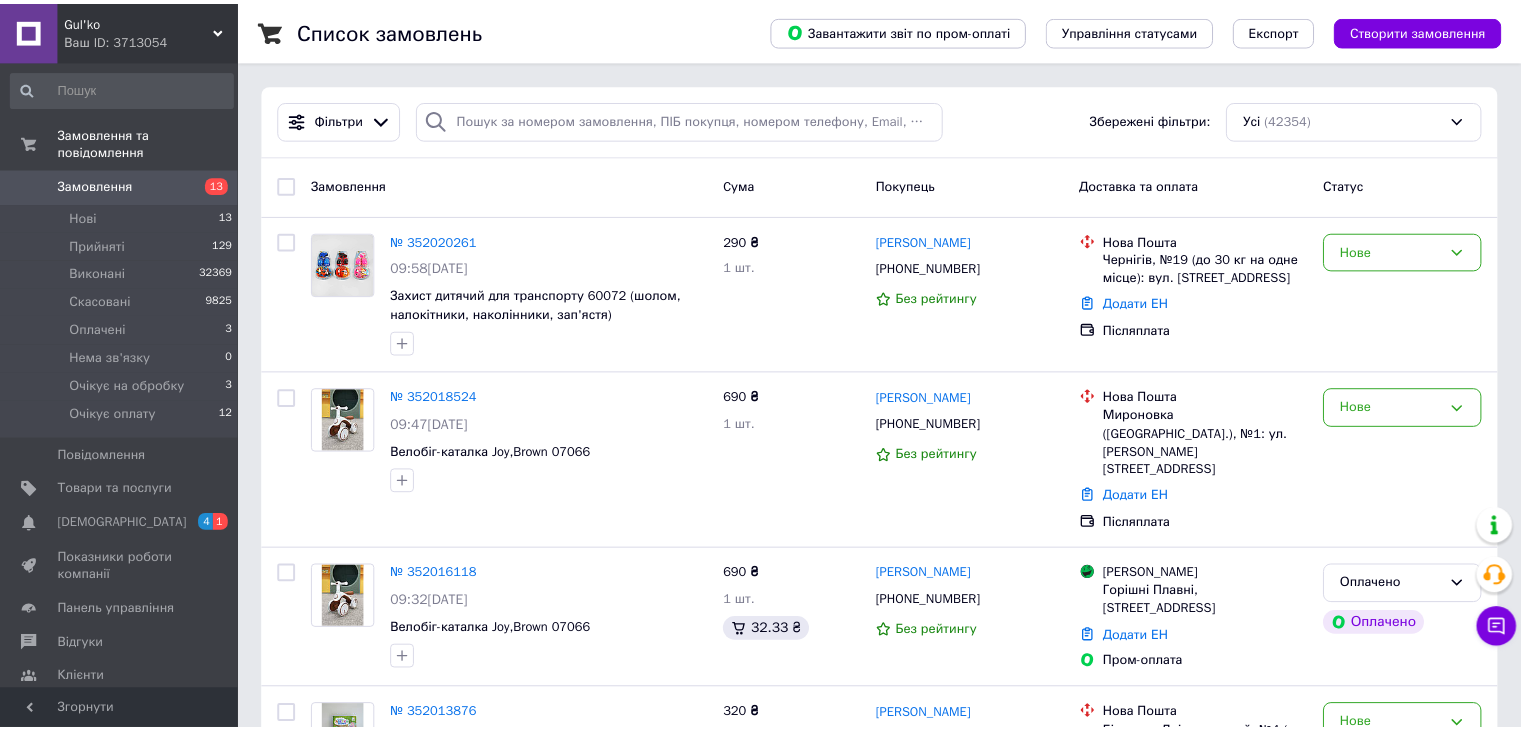 scroll, scrollTop: 0, scrollLeft: 0, axis: both 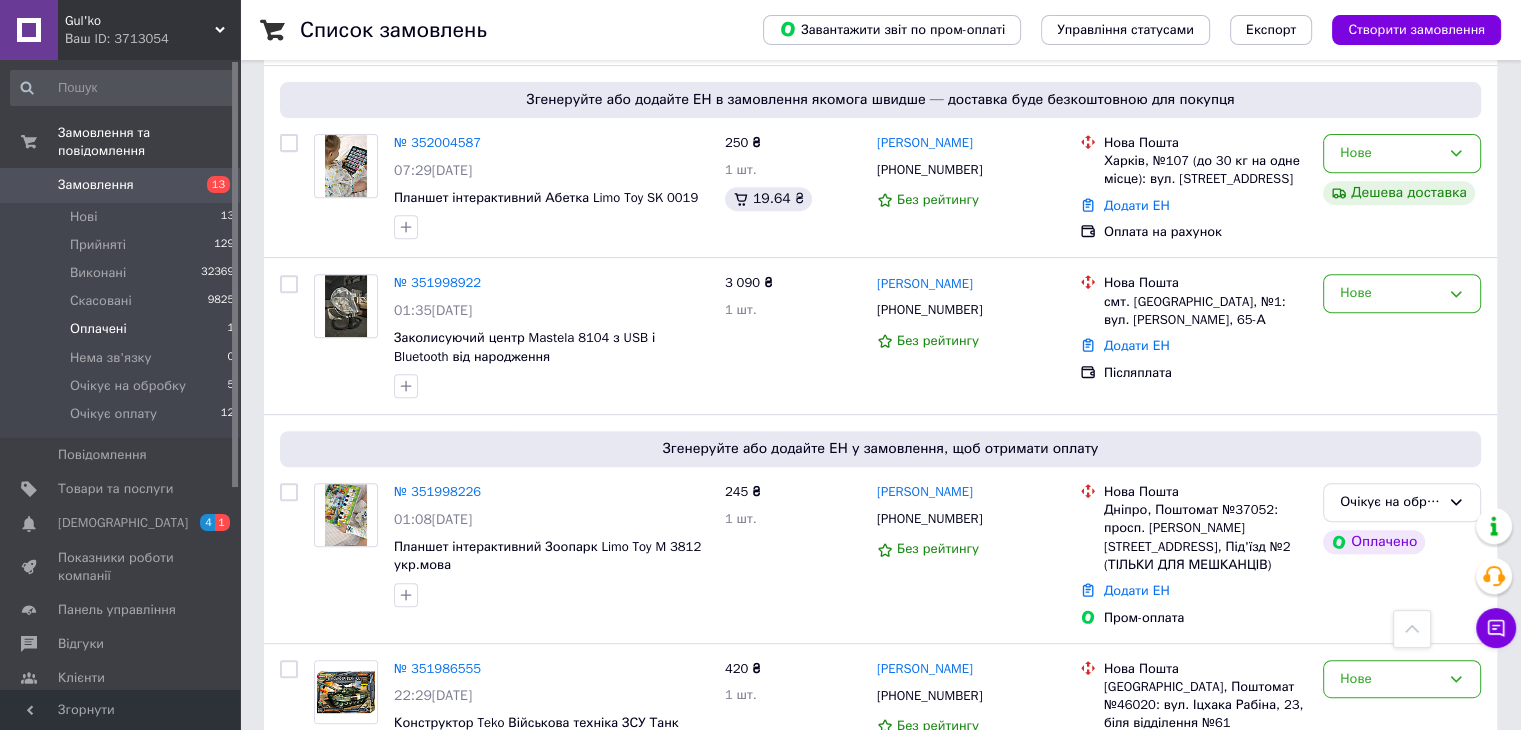 drag, startPoint x: 109, startPoint y: 312, endPoint x: 125, endPoint y: 314, distance: 16.124516 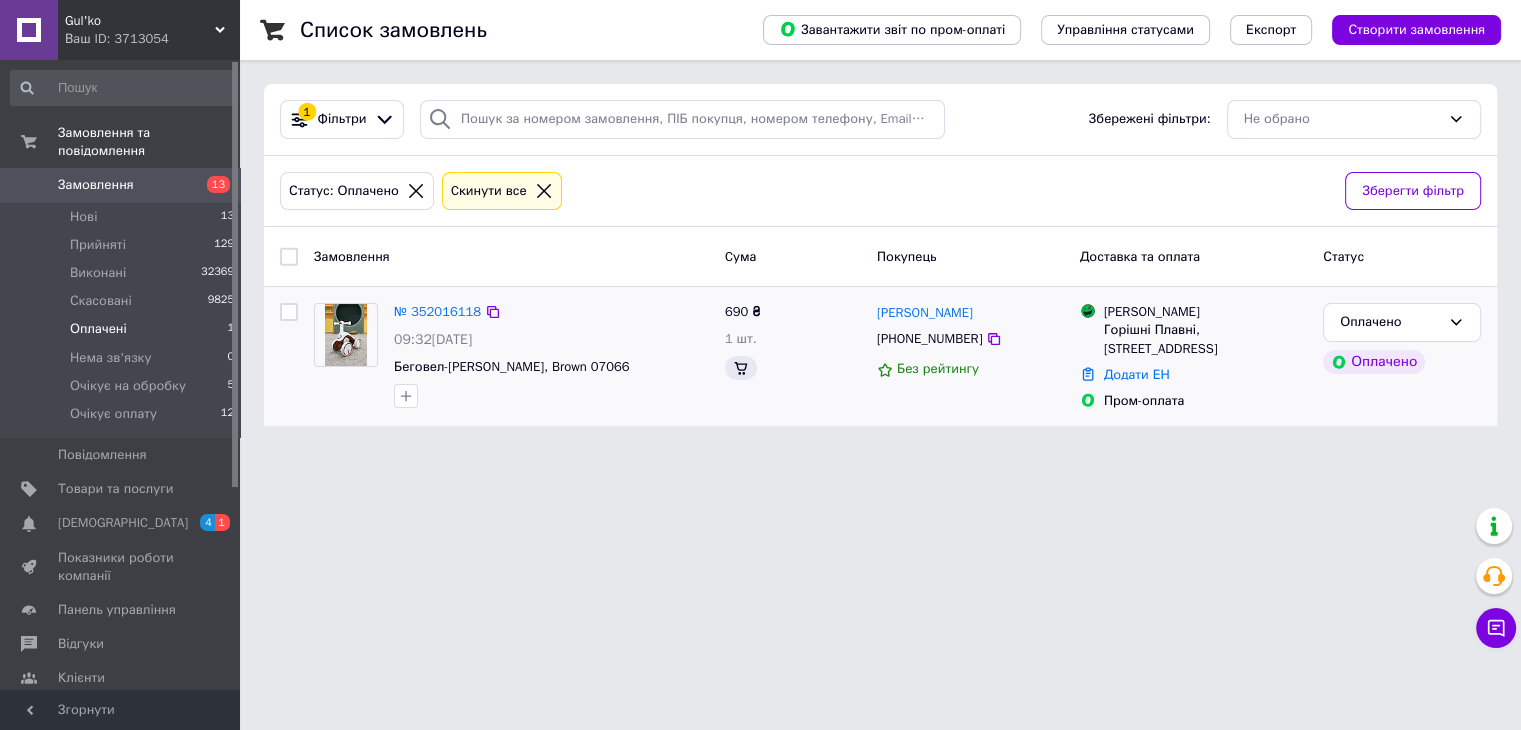 scroll, scrollTop: 0, scrollLeft: 0, axis: both 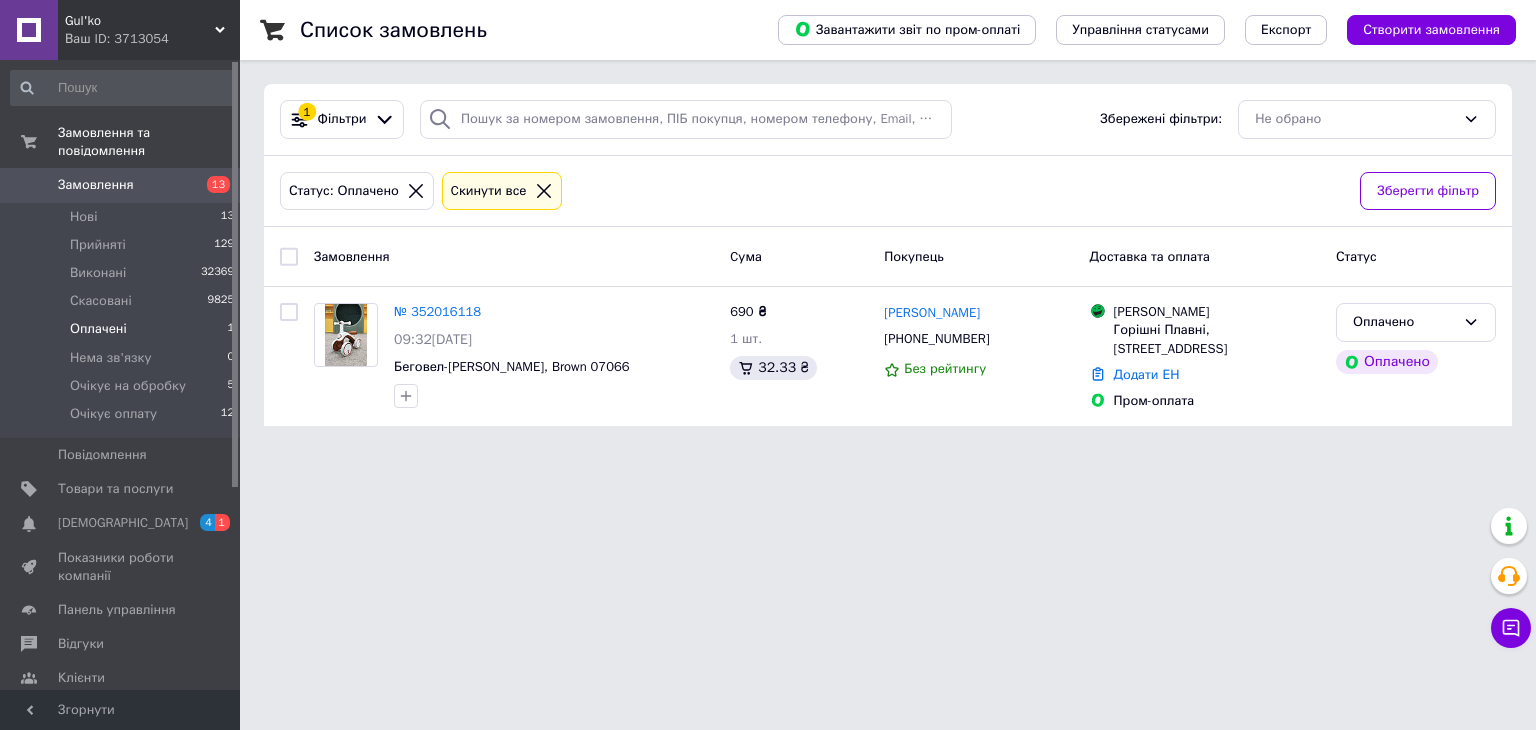 click on "Gul'ko Ваш ID: 3713054 Сайт Gul'ko Кабінет покупця Перевірити стан системи Сторінка на порталі [PERSON_NAME] Вийти Замовлення та повідомлення Замовлення 13 Нові 13 Прийняті 129 Виконані 32369 Скасовані 9825 Оплачені 1 Нема зв'язку 0 Очікує на обробку 5 Очікує оплату 12 Повідомлення 0 Товари та послуги Сповіщення 4 1 Показники роботи компанії Панель управління Відгуки Клієнти Каталог ProSale Аналітика Інструменти веб-майстра та SEO Управління сайтом Гаманець компанії [PERSON_NAME] Тарифи та рахунки Prom топ Згорнути" at bounding box center [768, 225] 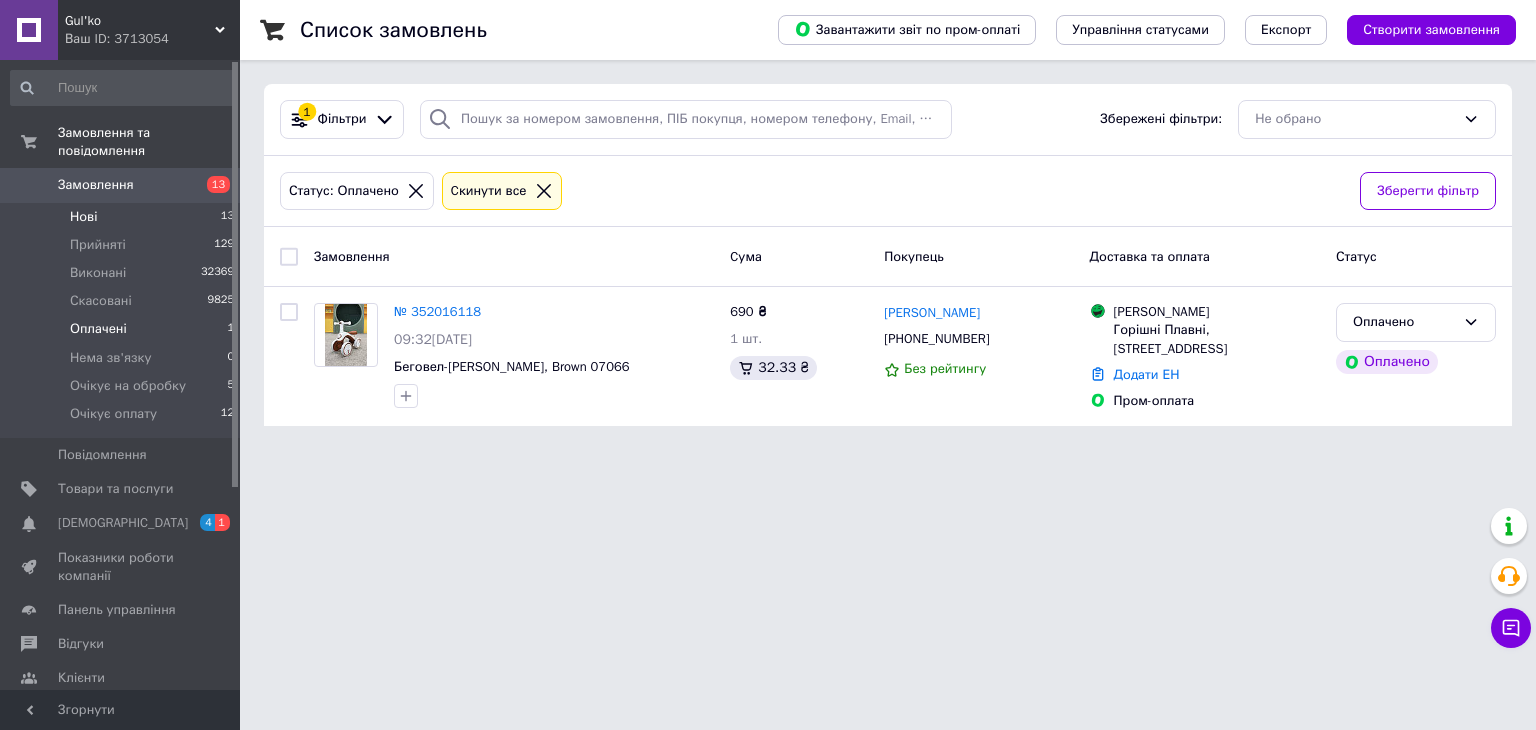 click on "Нові 13" at bounding box center (123, 217) 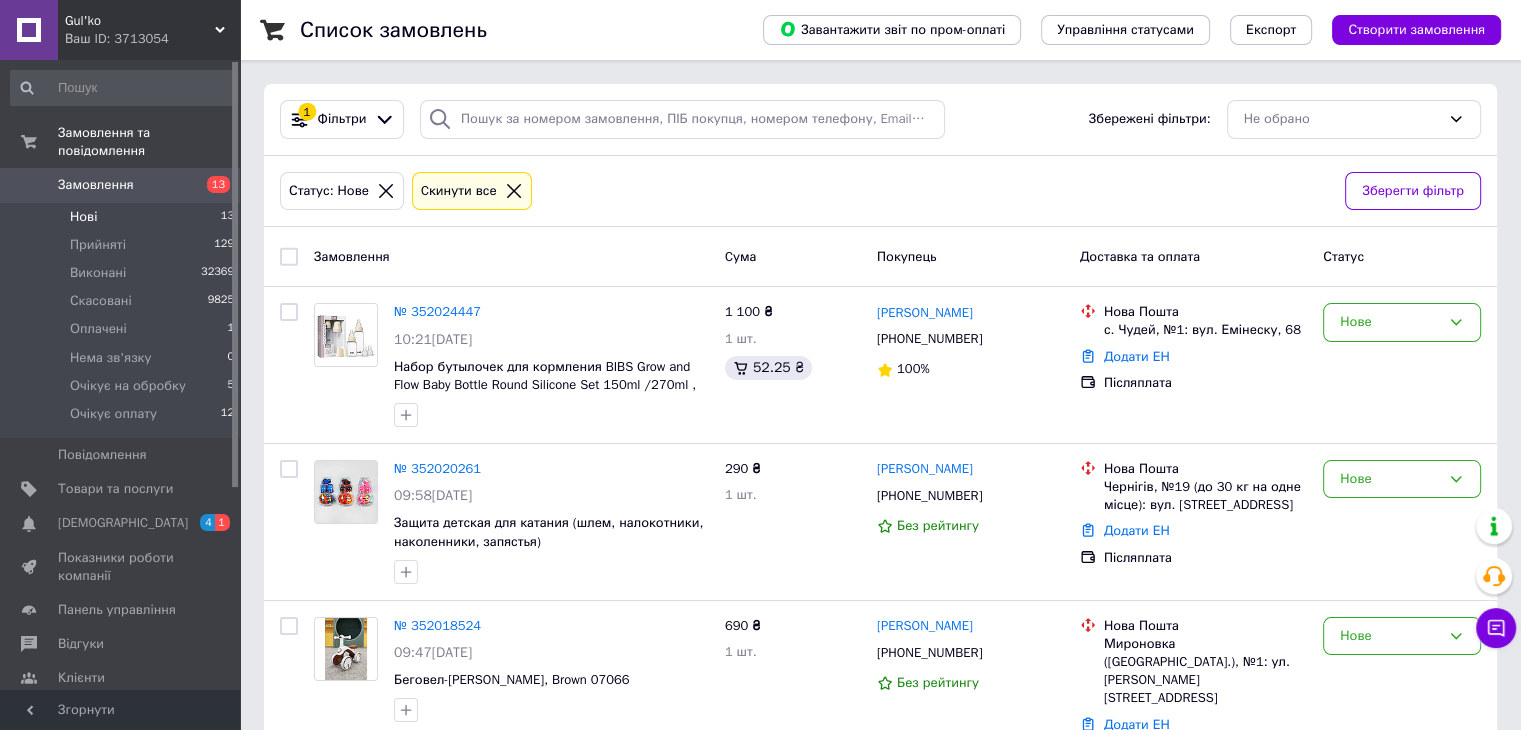 click on "Статус: Нове Cкинути все" at bounding box center (804, 191) 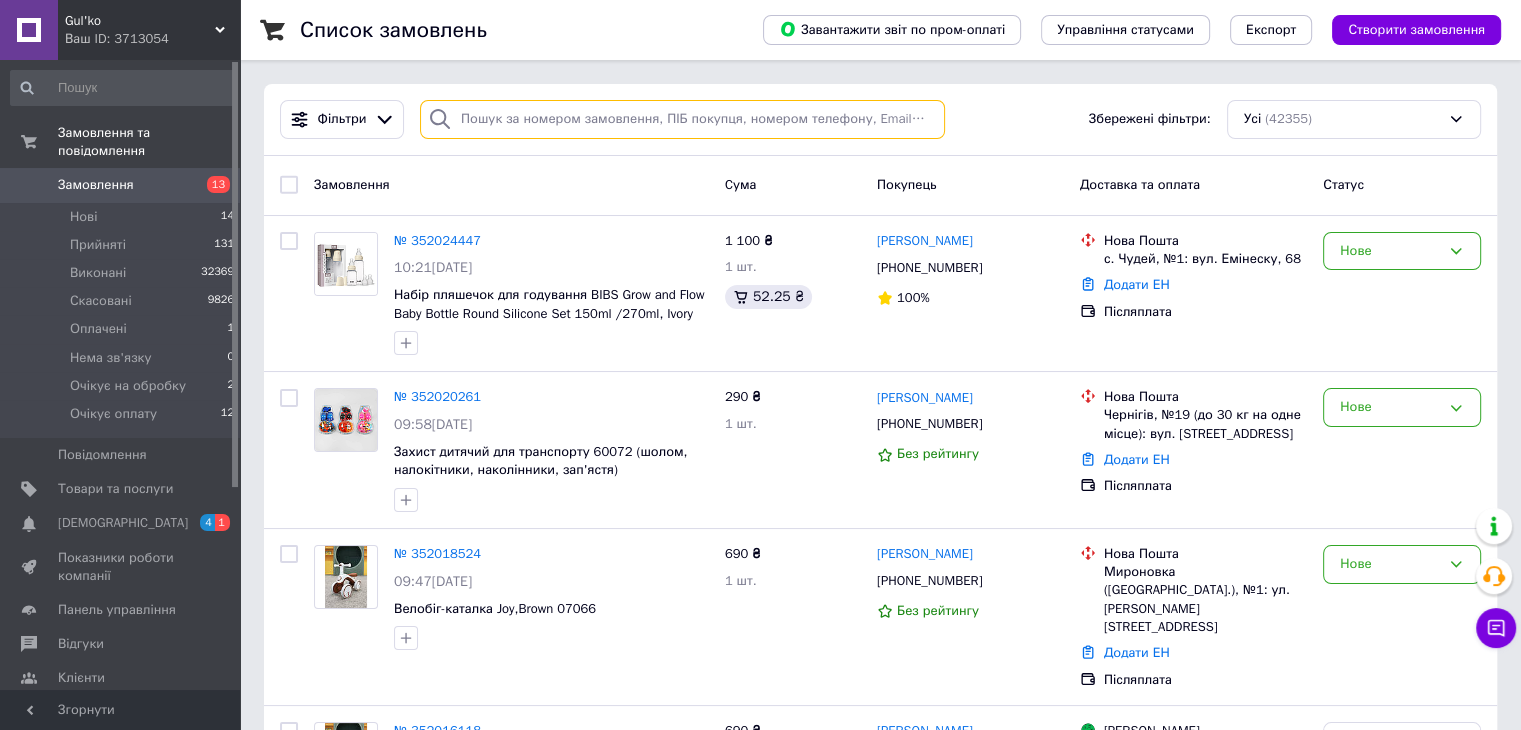 click at bounding box center (682, 119) 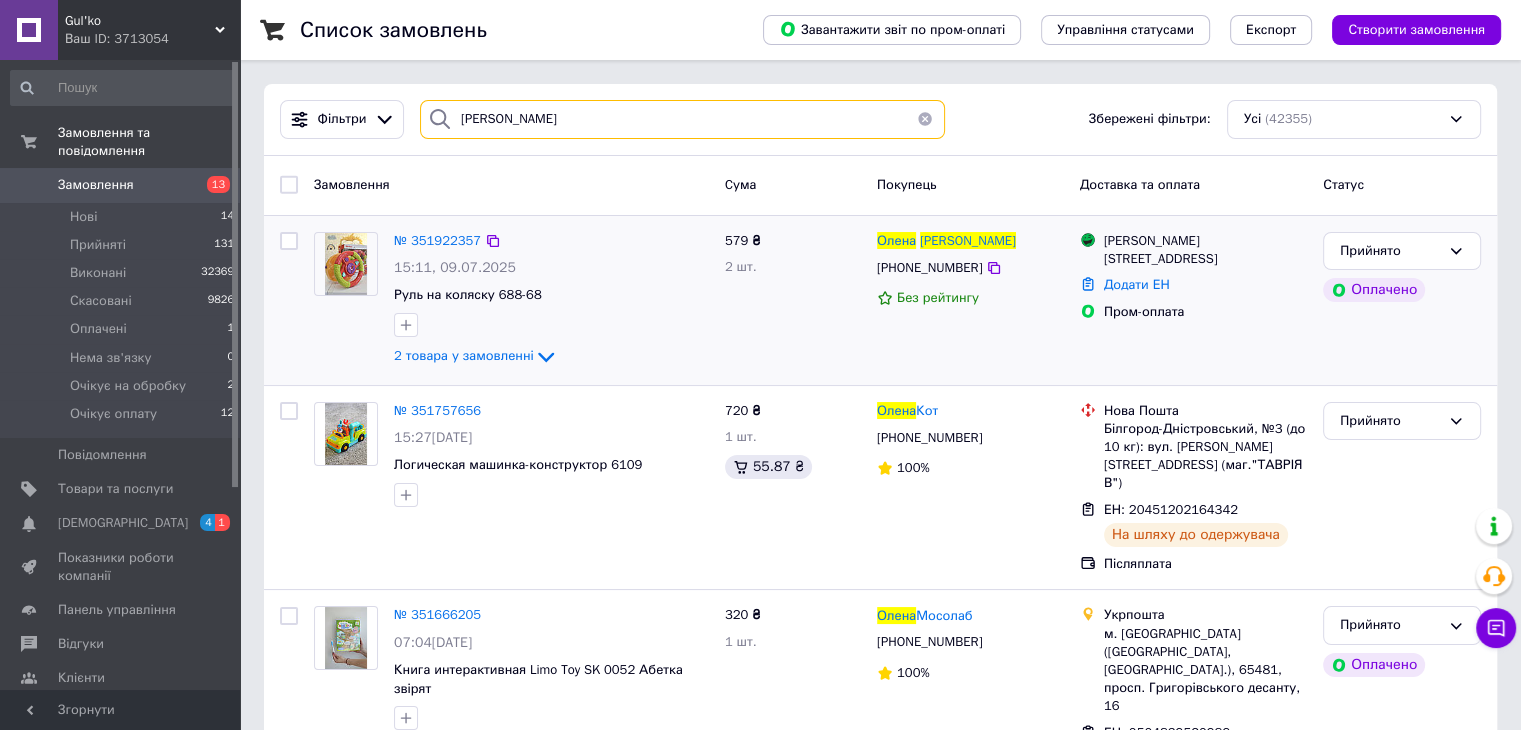 type on "Полієнко Олена" 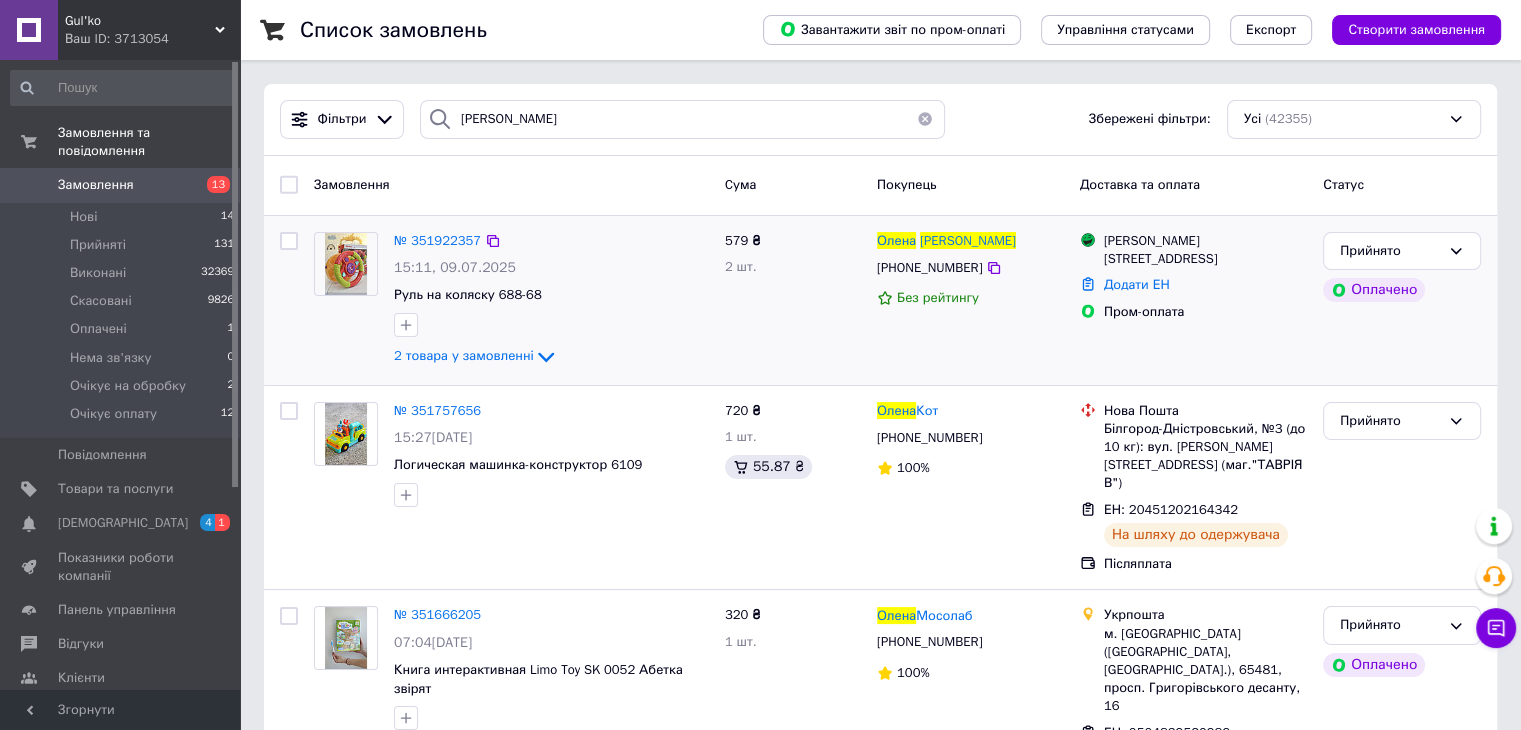 click at bounding box center [346, 264] 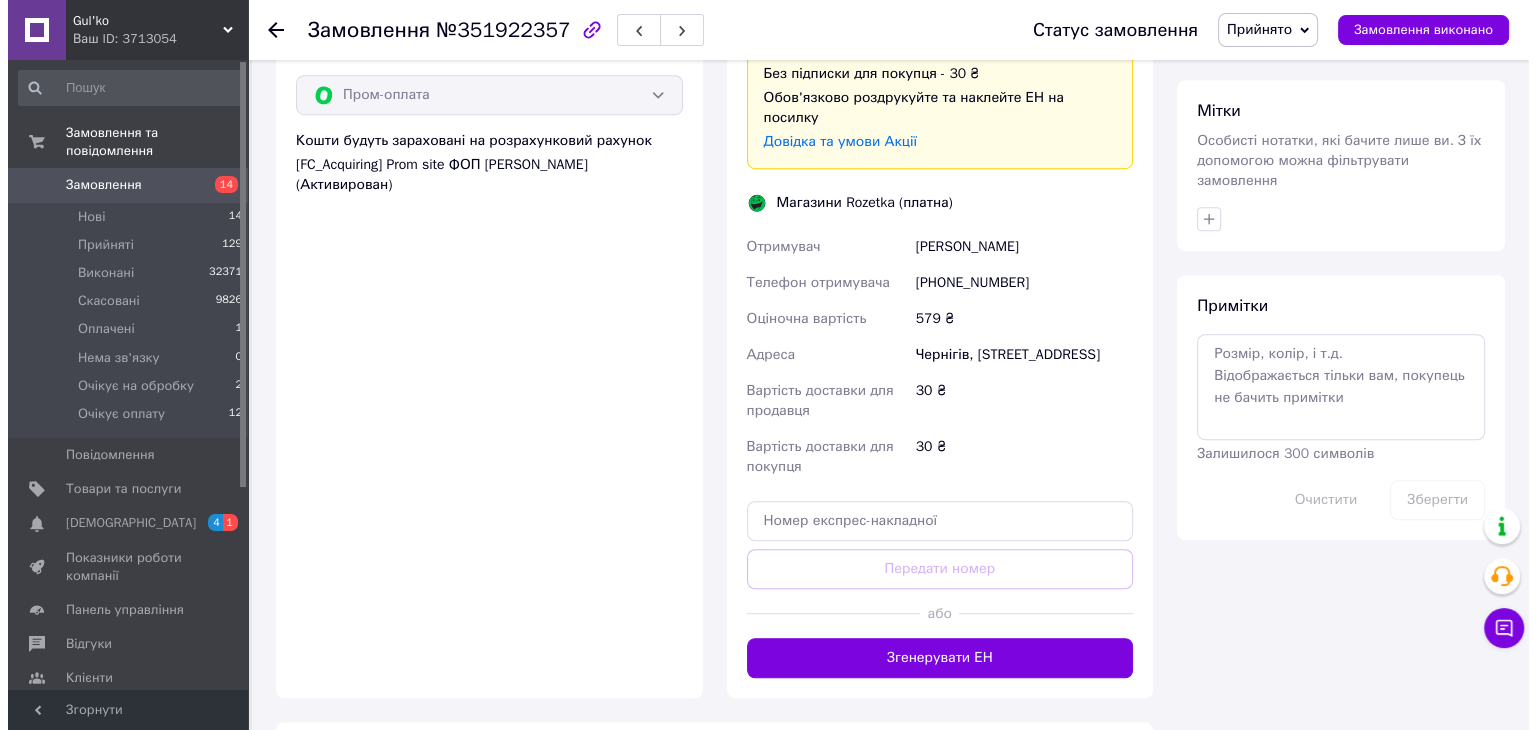 scroll, scrollTop: 1500, scrollLeft: 0, axis: vertical 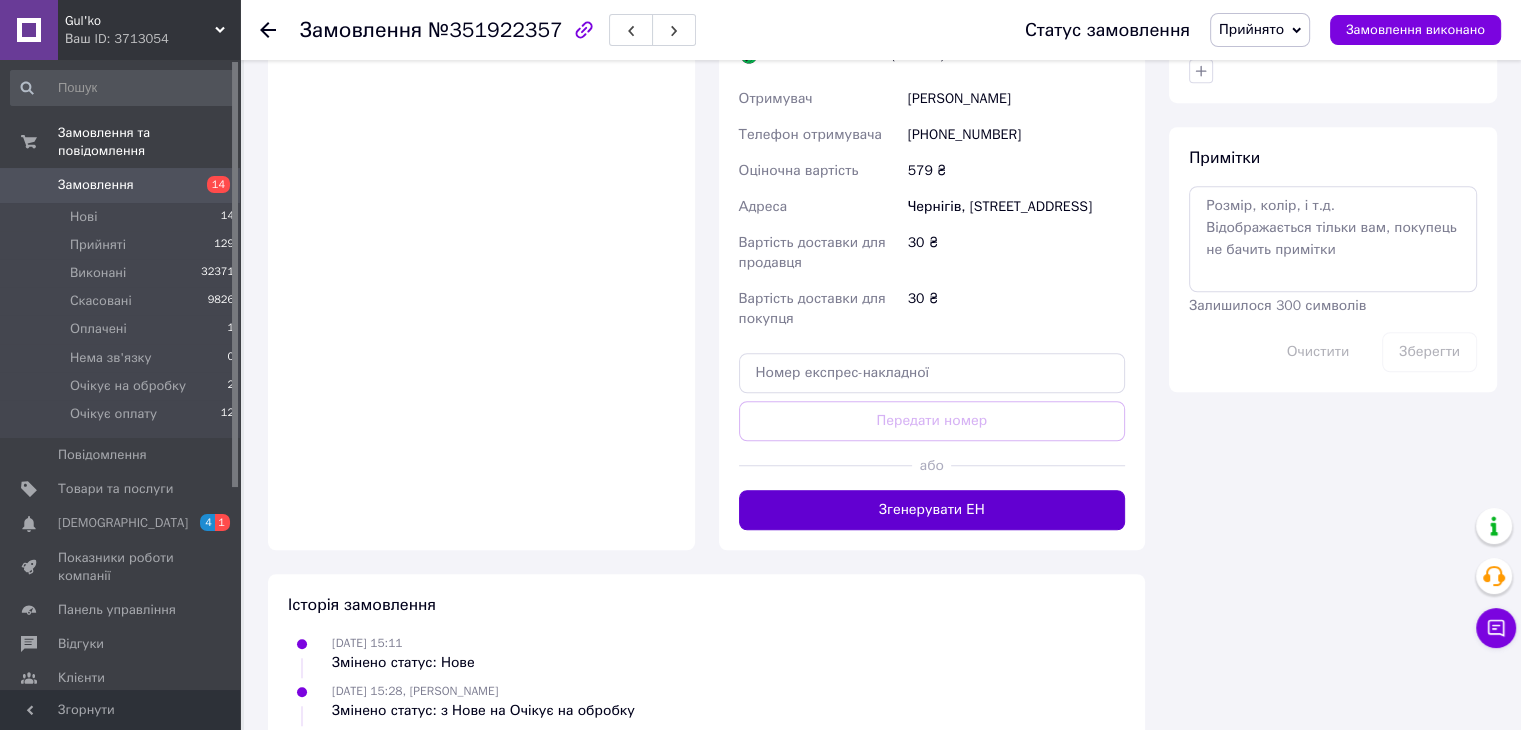 click on "Згенерувати ЕН" at bounding box center [932, 510] 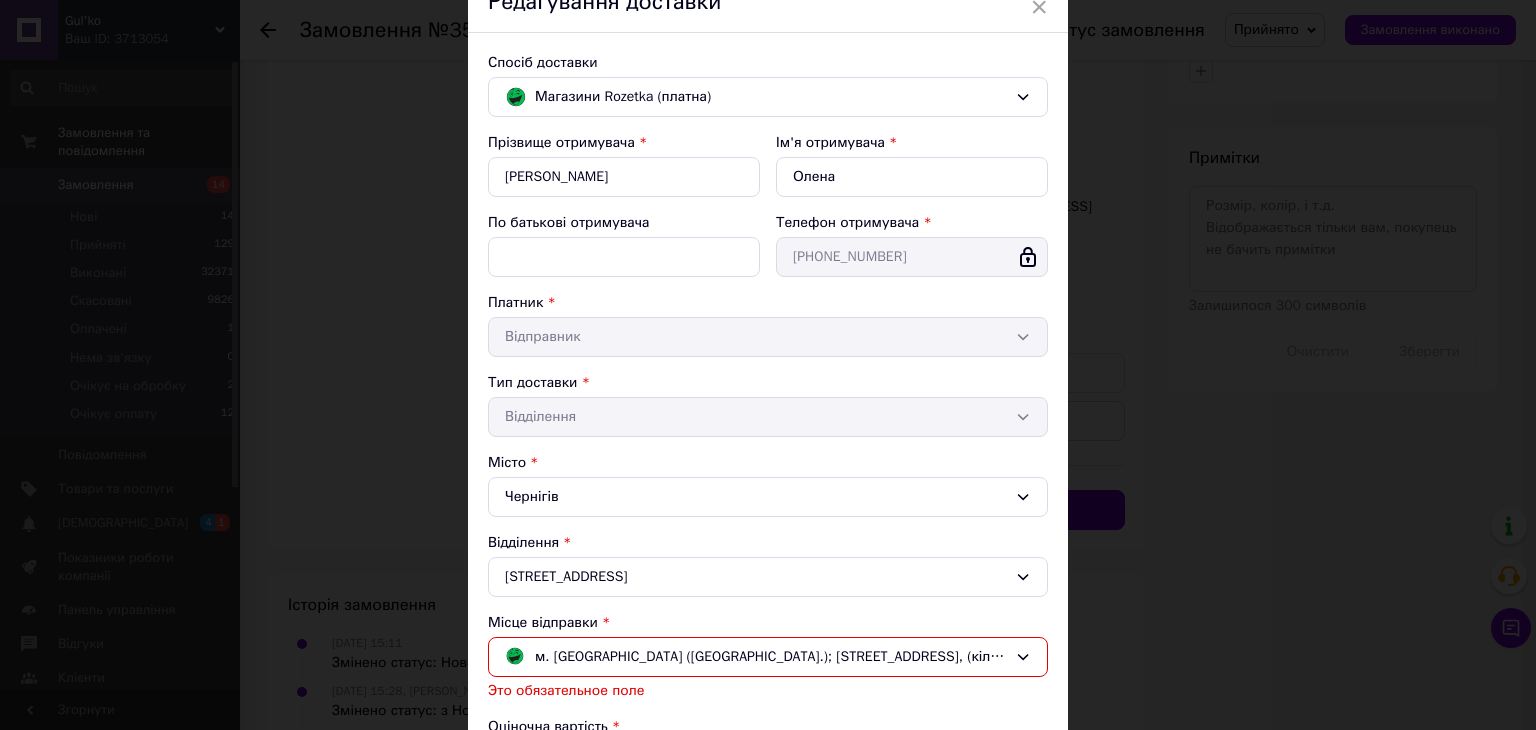 scroll, scrollTop: 529, scrollLeft: 0, axis: vertical 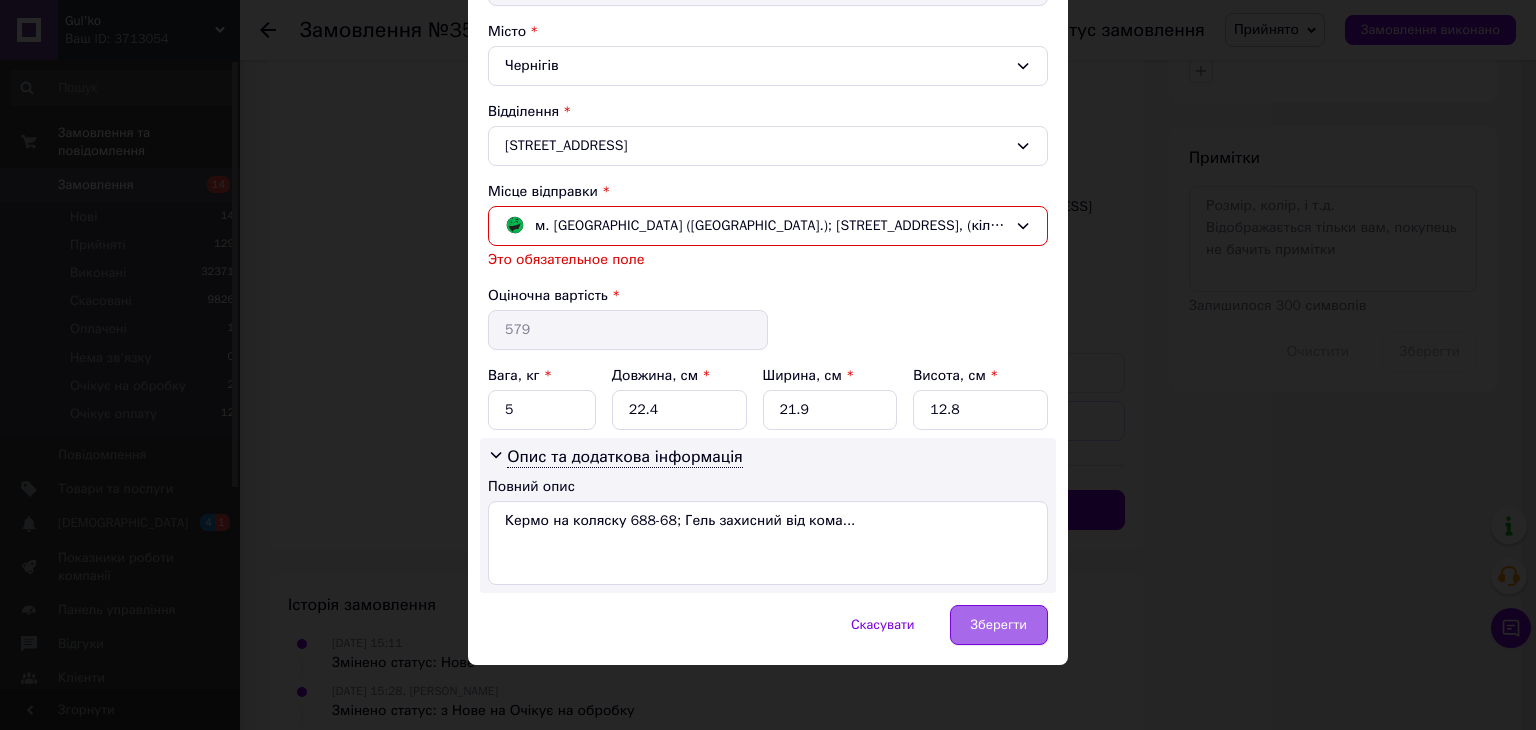 click on "Зберегти" at bounding box center [999, 625] 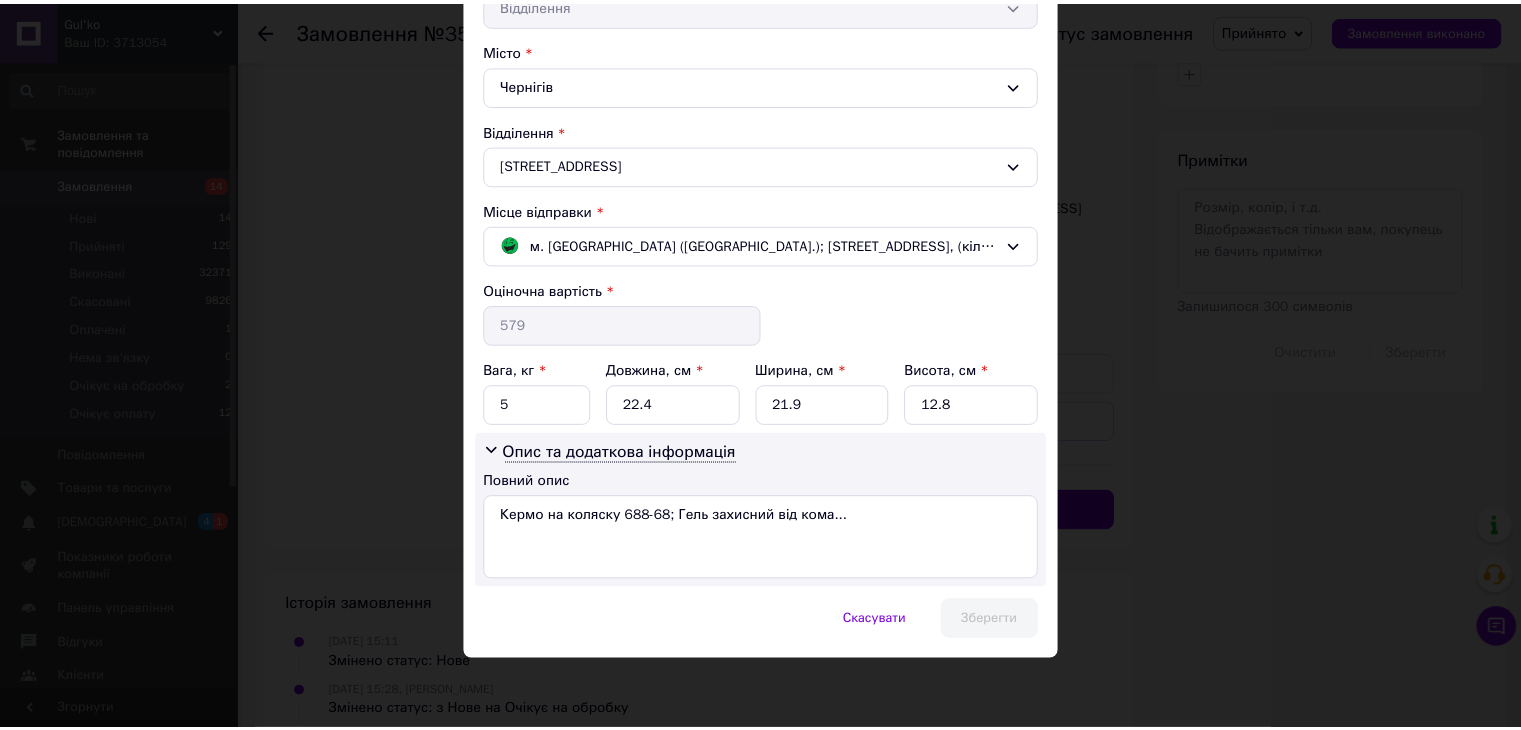 scroll, scrollTop: 505, scrollLeft: 0, axis: vertical 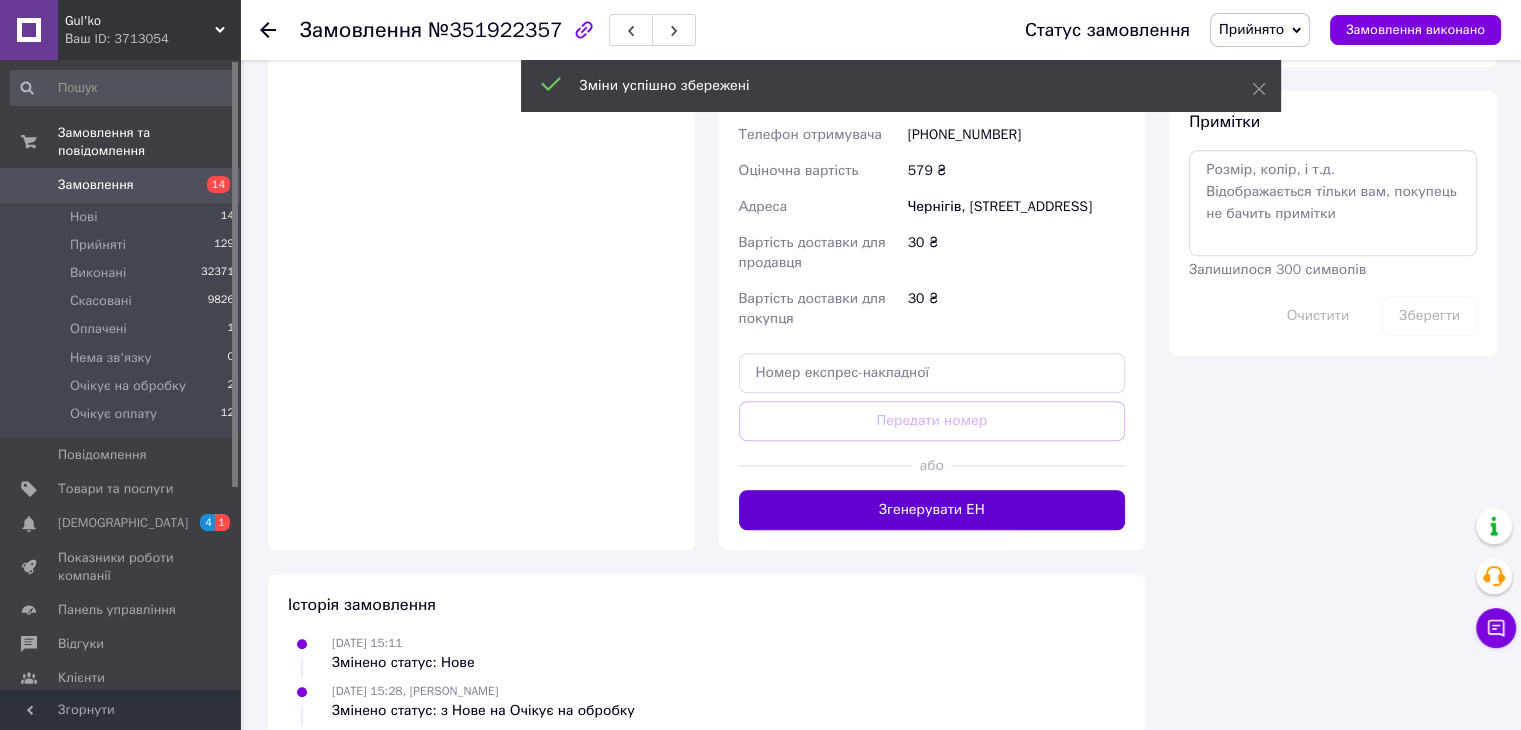 click on "Згенерувати ЕН" at bounding box center (932, 510) 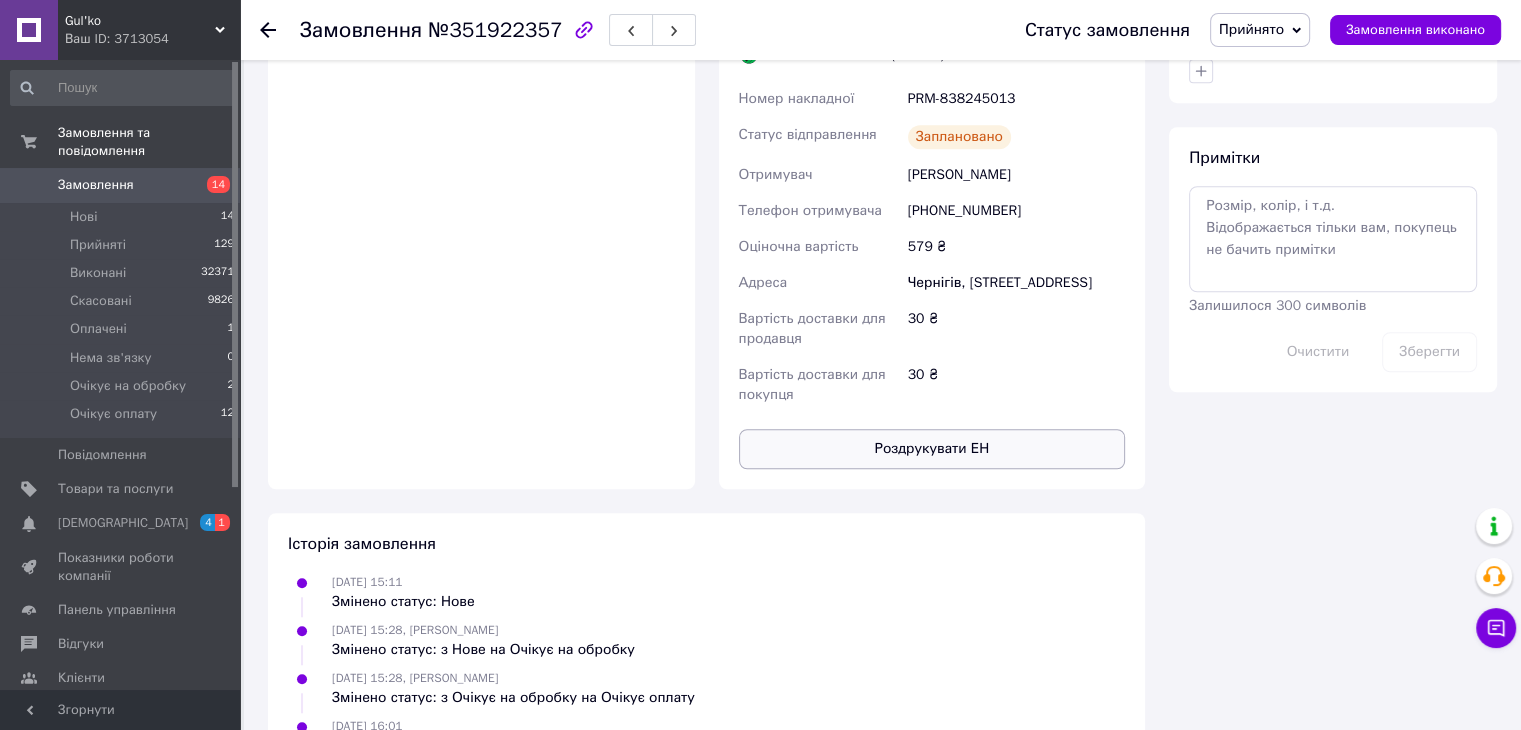 click on "Роздрукувати ЕН" at bounding box center (932, 449) 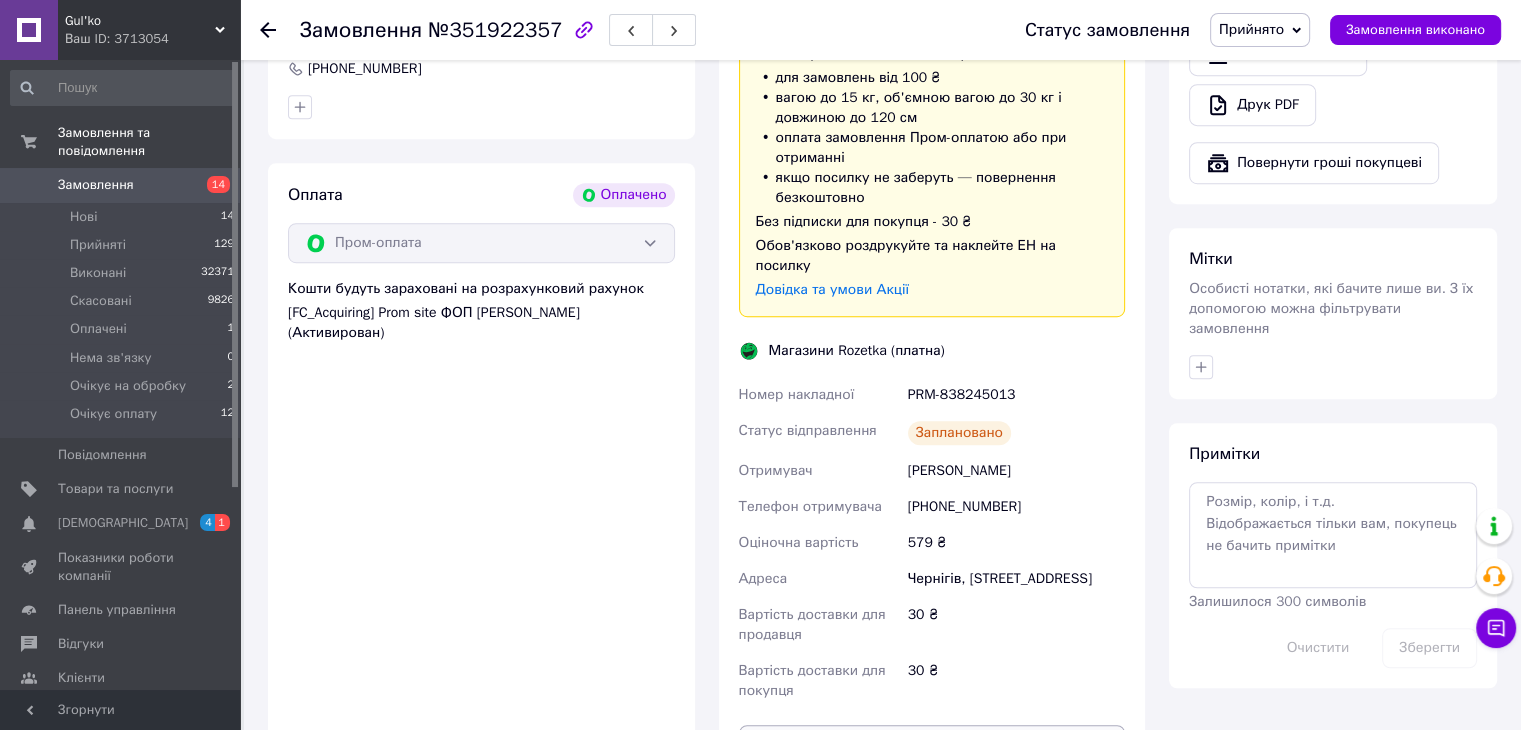 scroll, scrollTop: 1200, scrollLeft: 0, axis: vertical 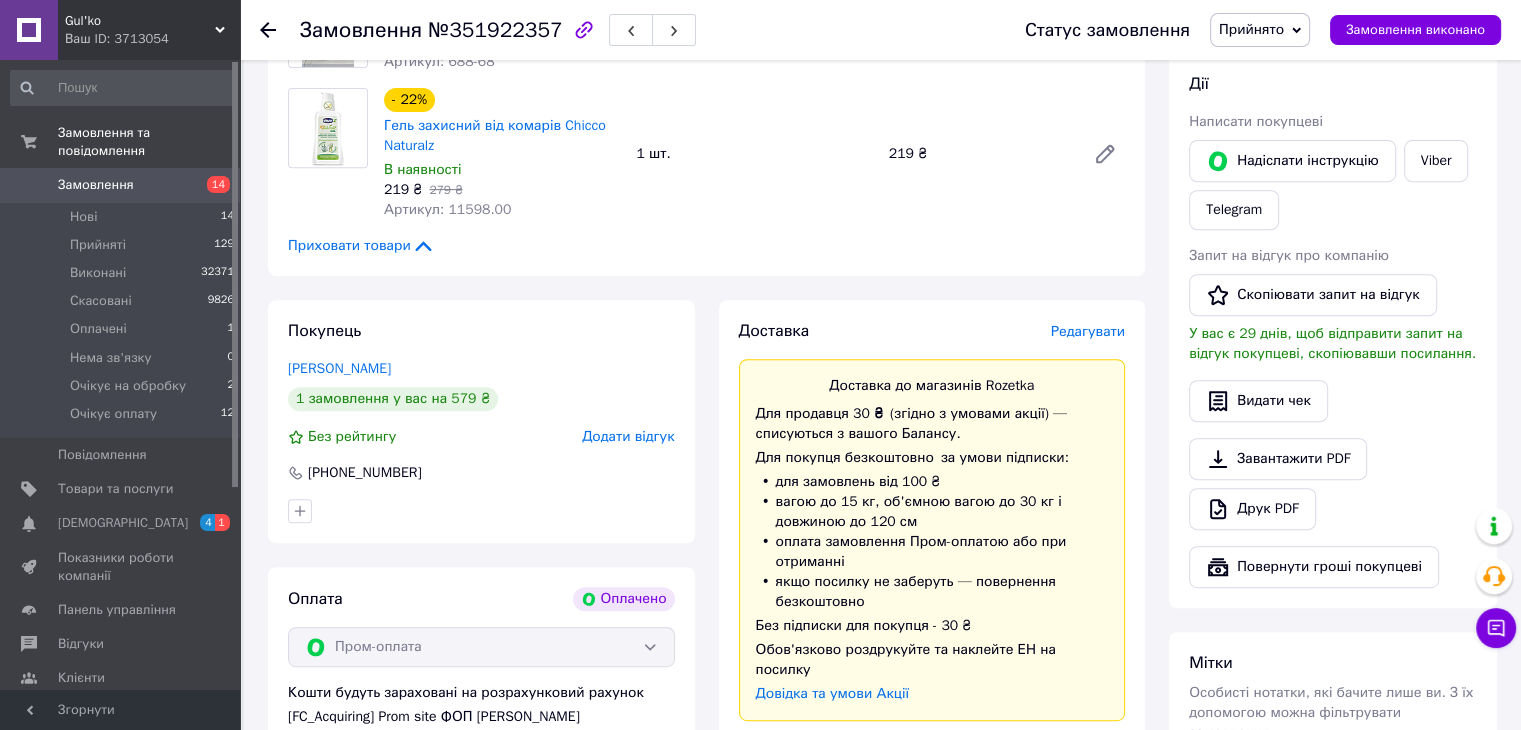 click on "- 22% Гель захисний від комарів Chicco Naturalz В наявності 219 ₴   279 ₴ Артикул: 11598.00 1 шт. 219 ₴" at bounding box center [754, 154] 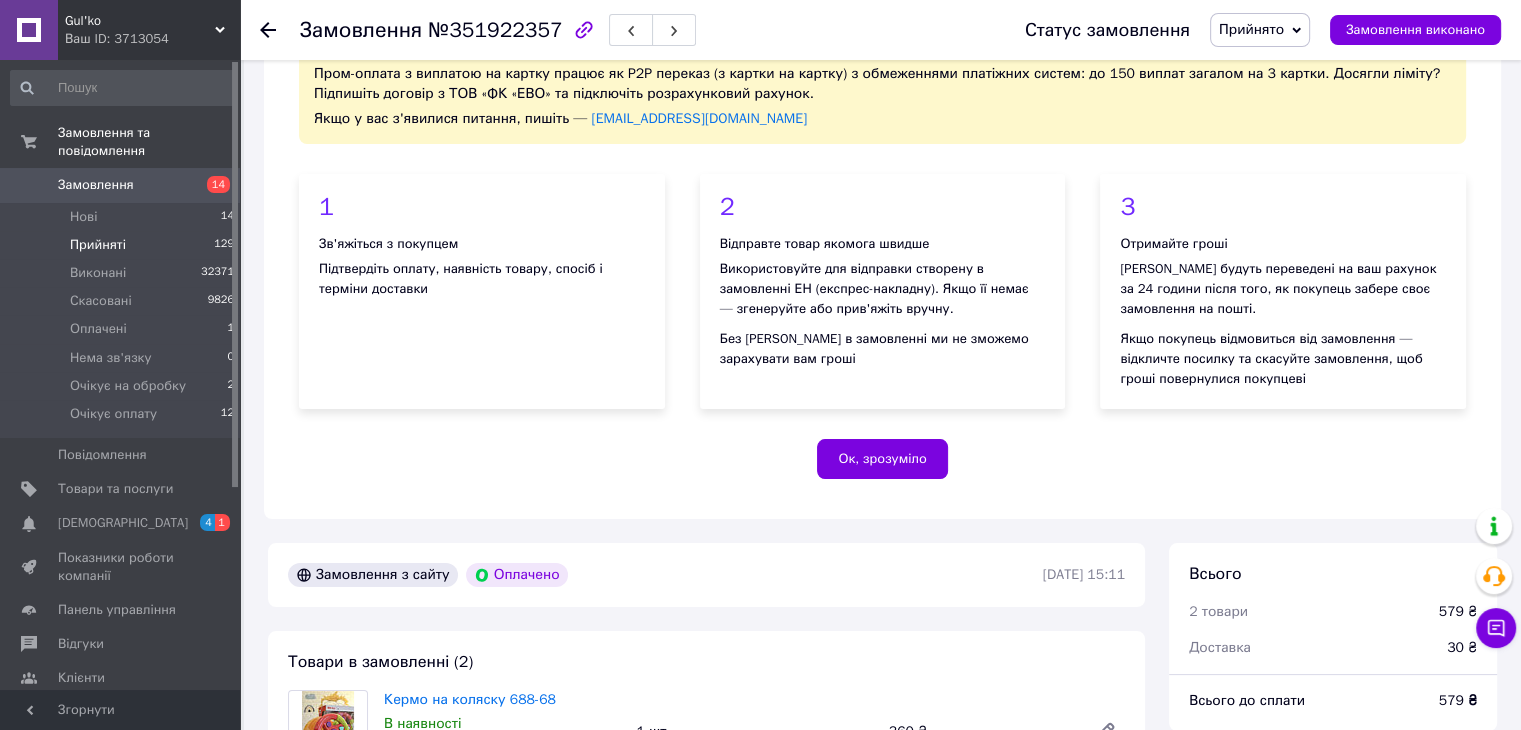 scroll, scrollTop: 0, scrollLeft: 0, axis: both 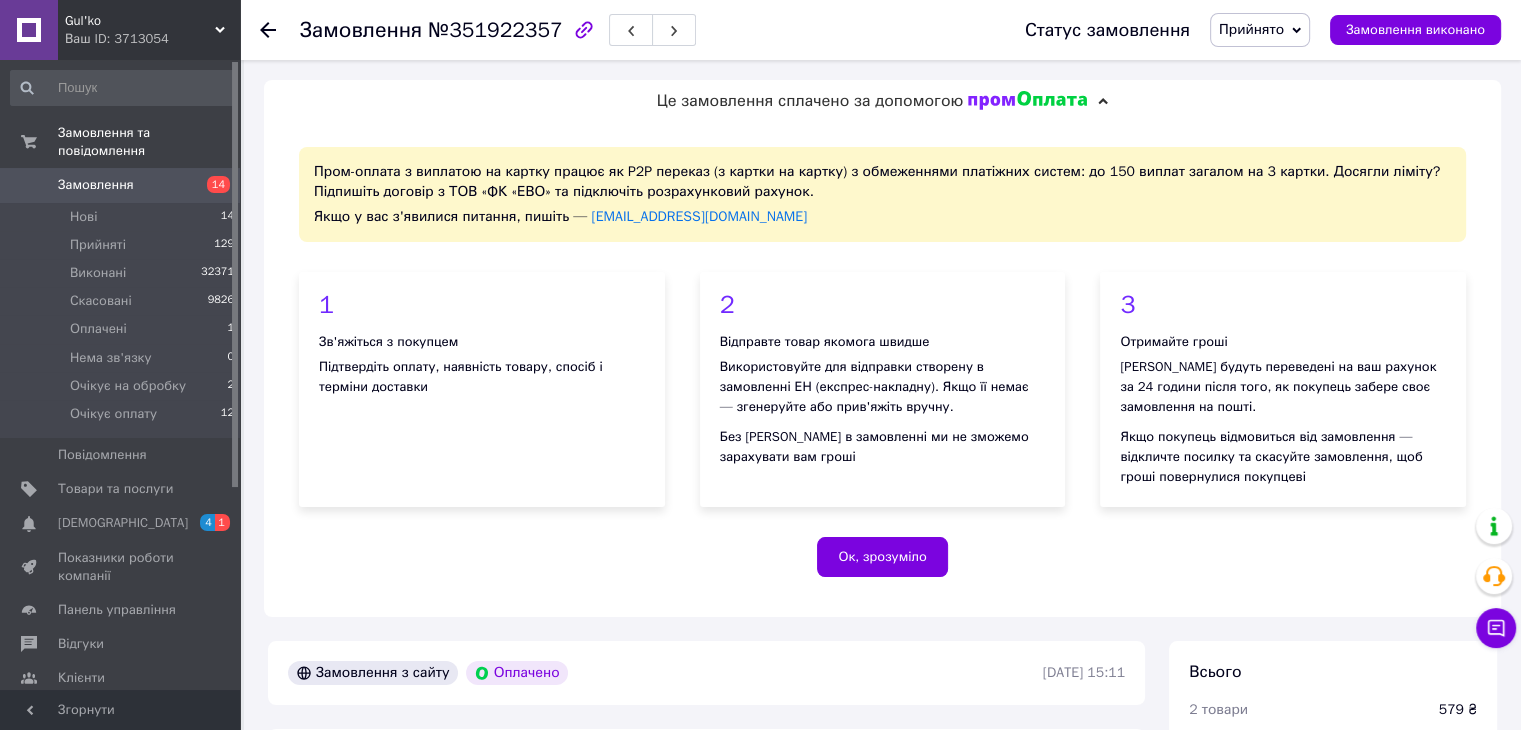 drag, startPoint x: 119, startPoint y: 179, endPoint x: 244, endPoint y: 175, distance: 125.06398 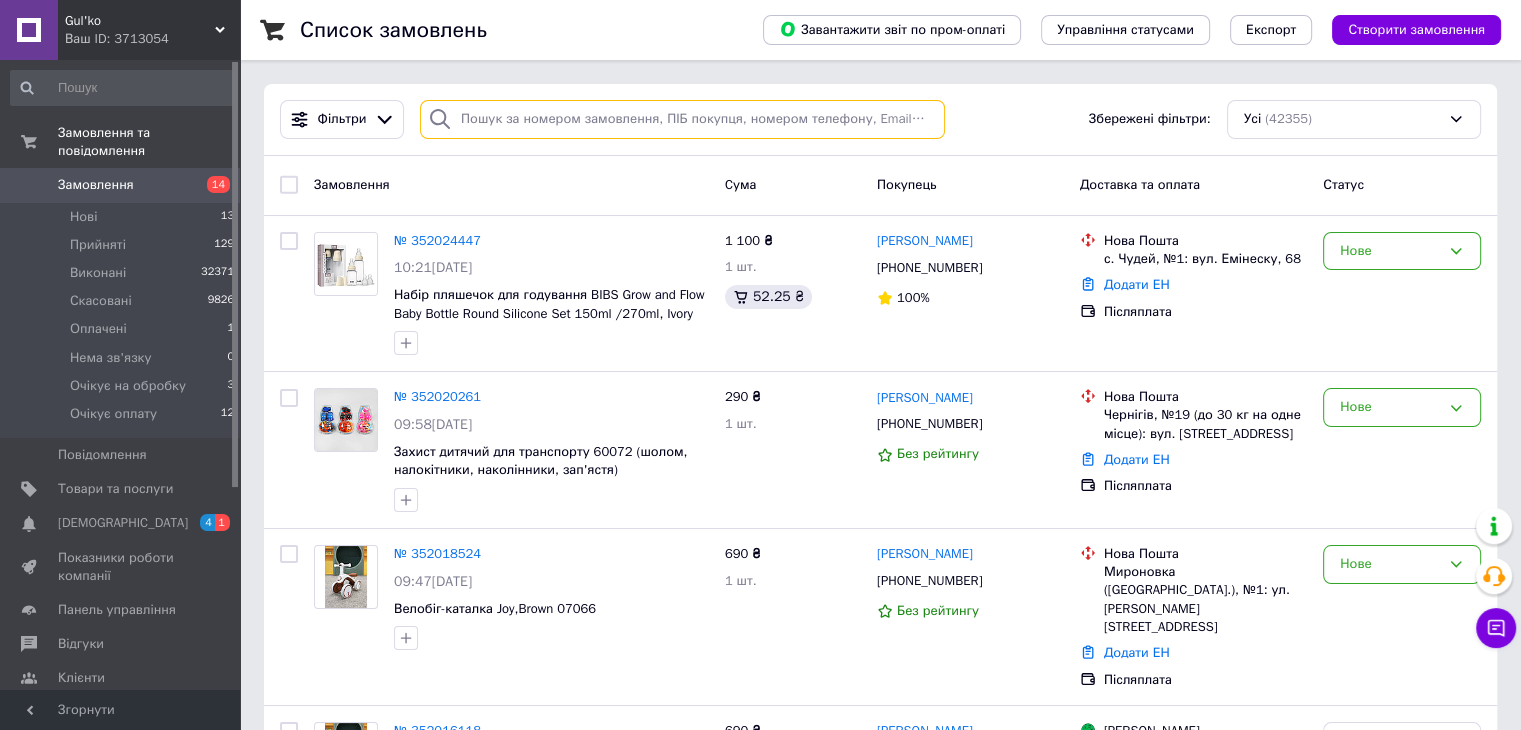 click at bounding box center [682, 119] 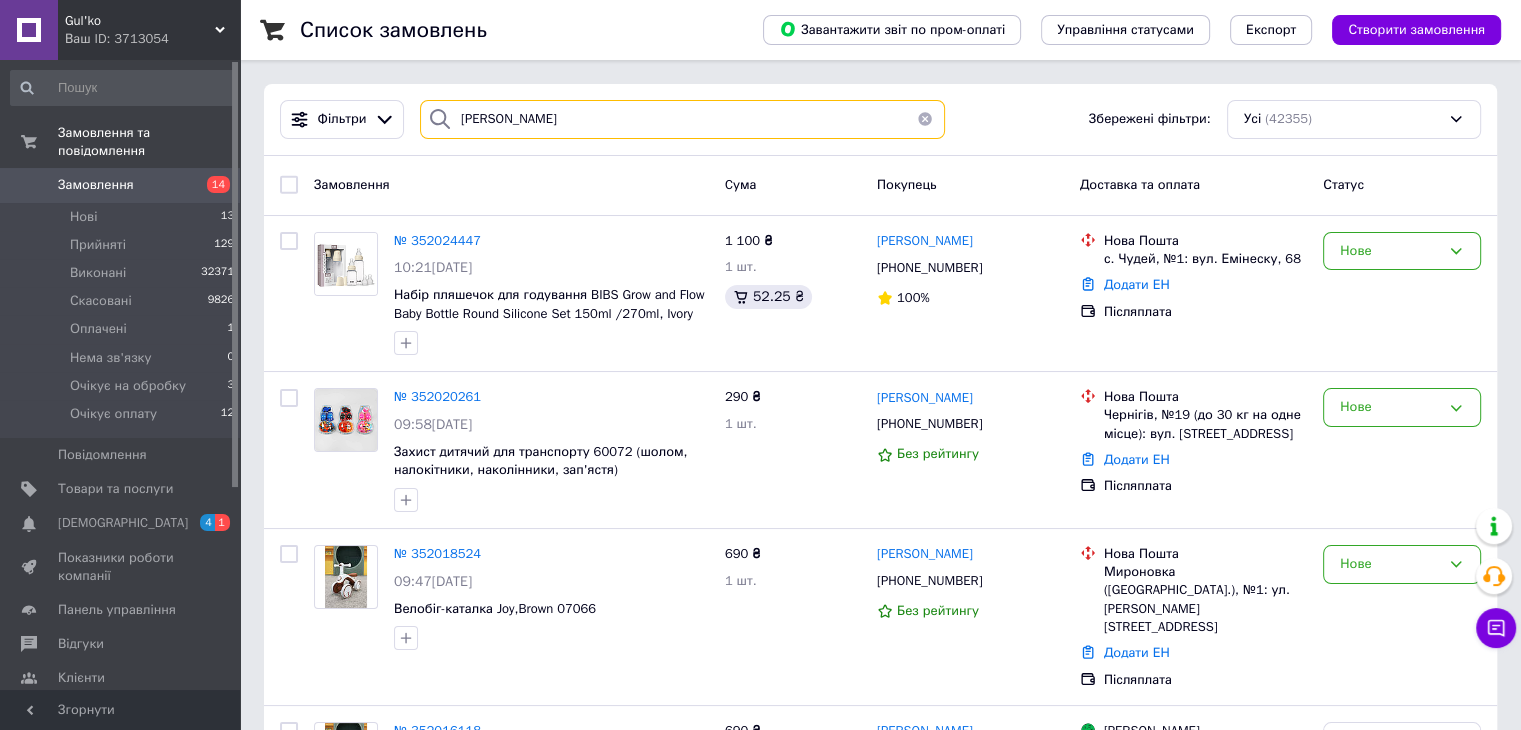 type on "Крилова Марія" 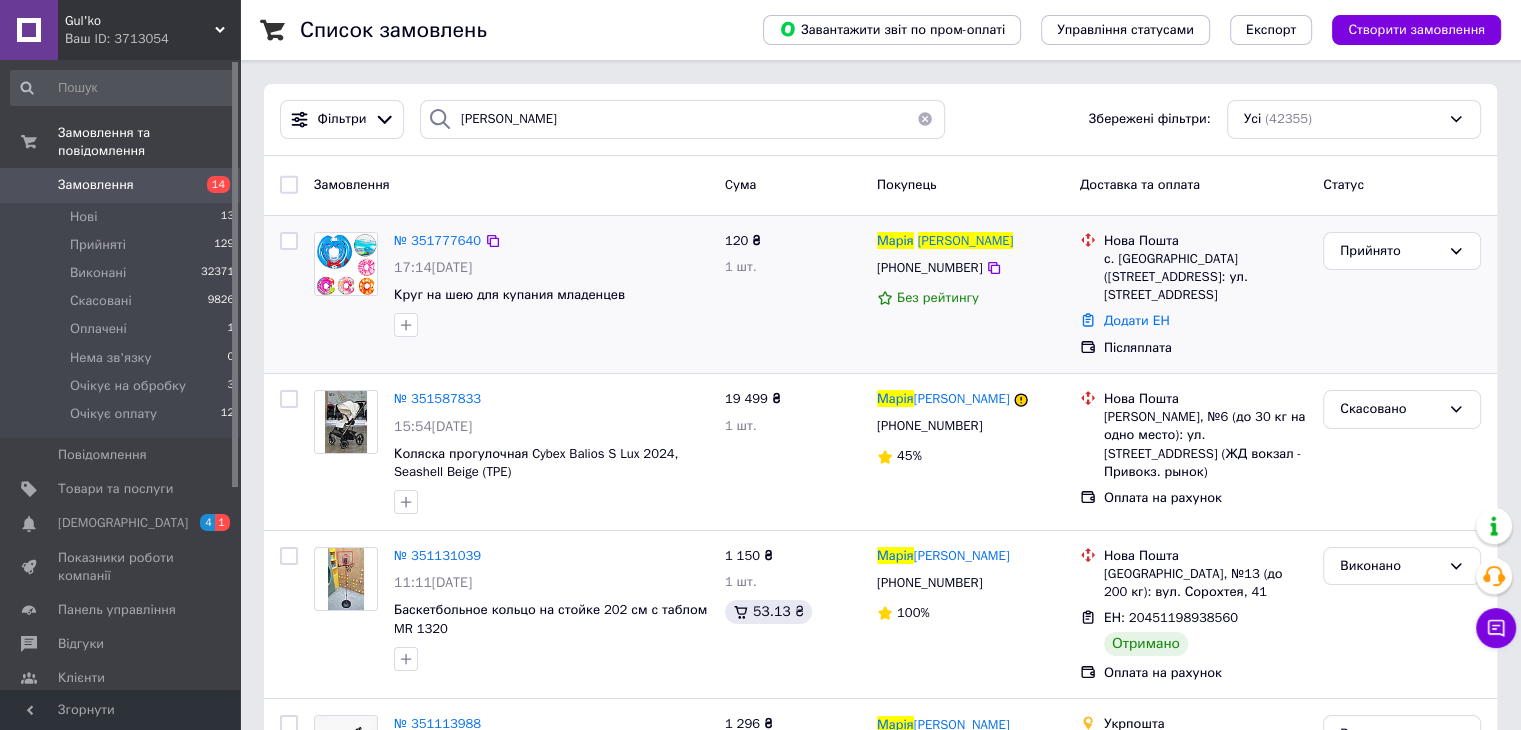 click at bounding box center [346, 264] 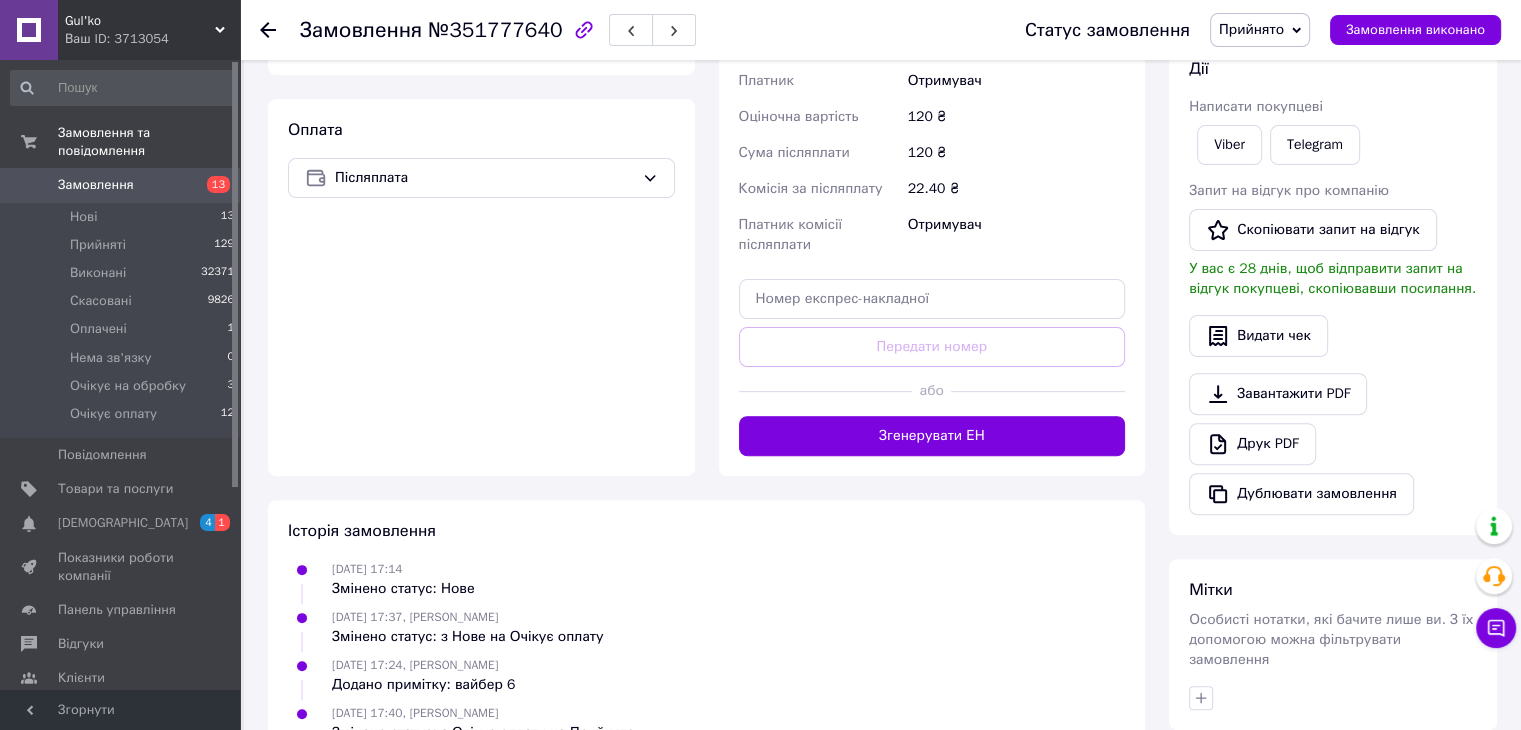 scroll, scrollTop: 600, scrollLeft: 0, axis: vertical 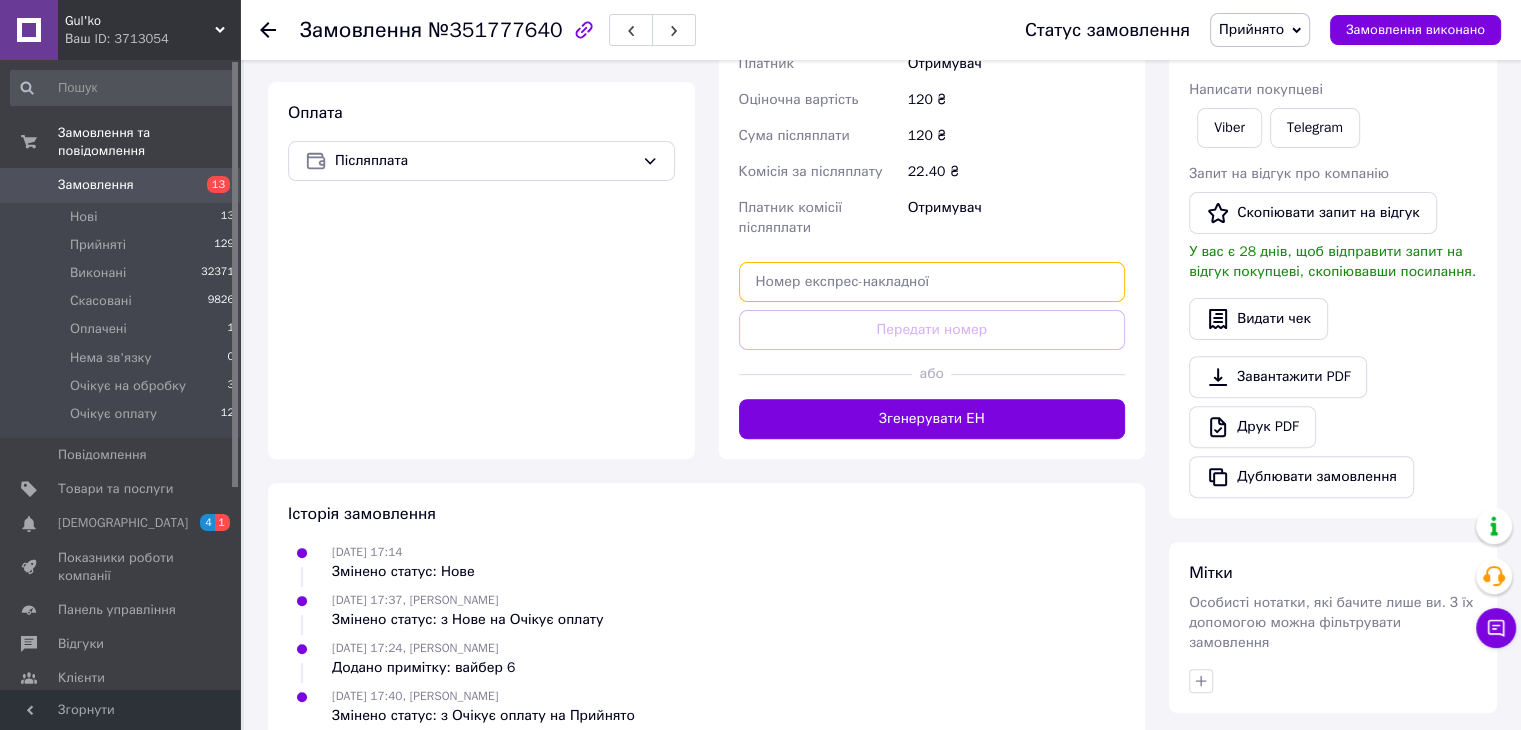 click at bounding box center (932, 282) 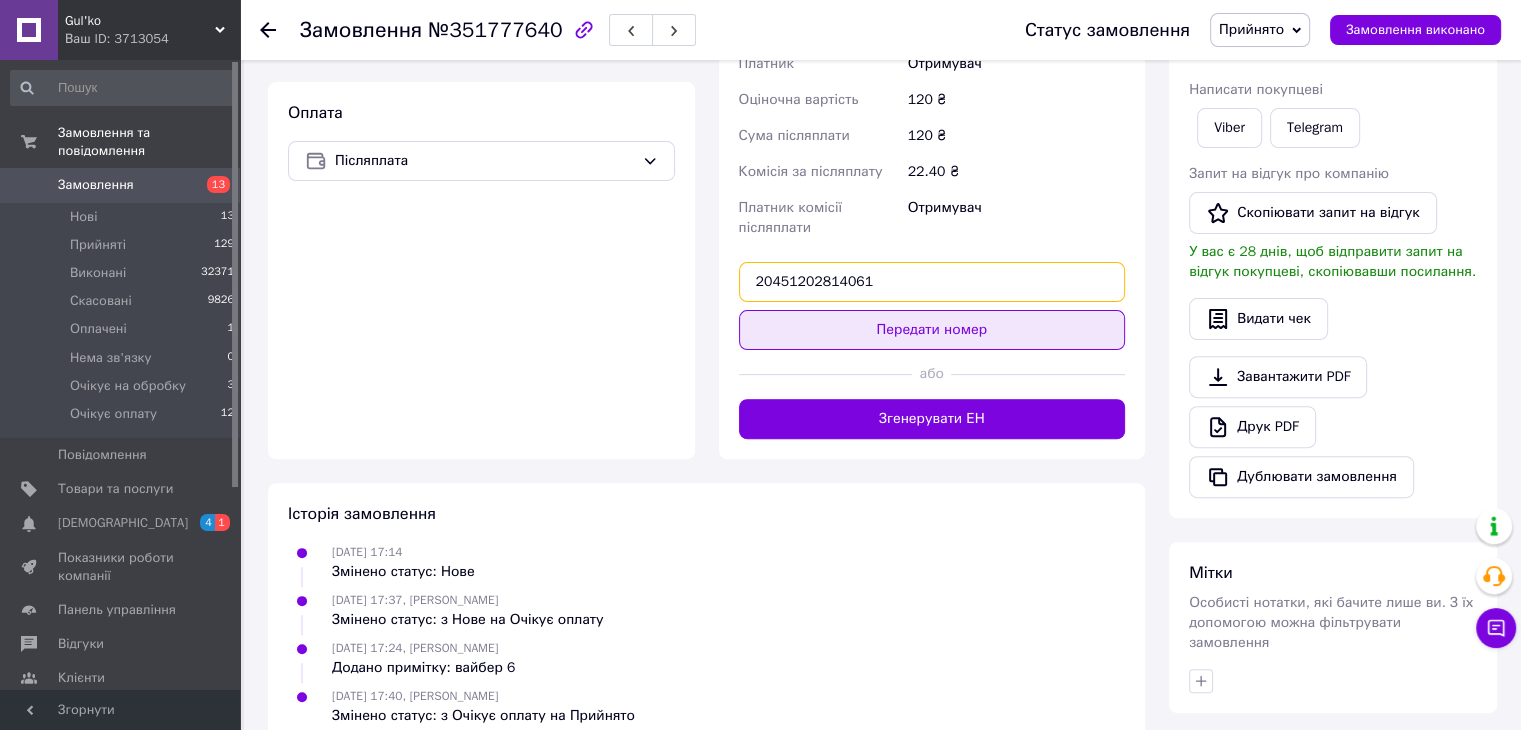 type on "20451202814061" 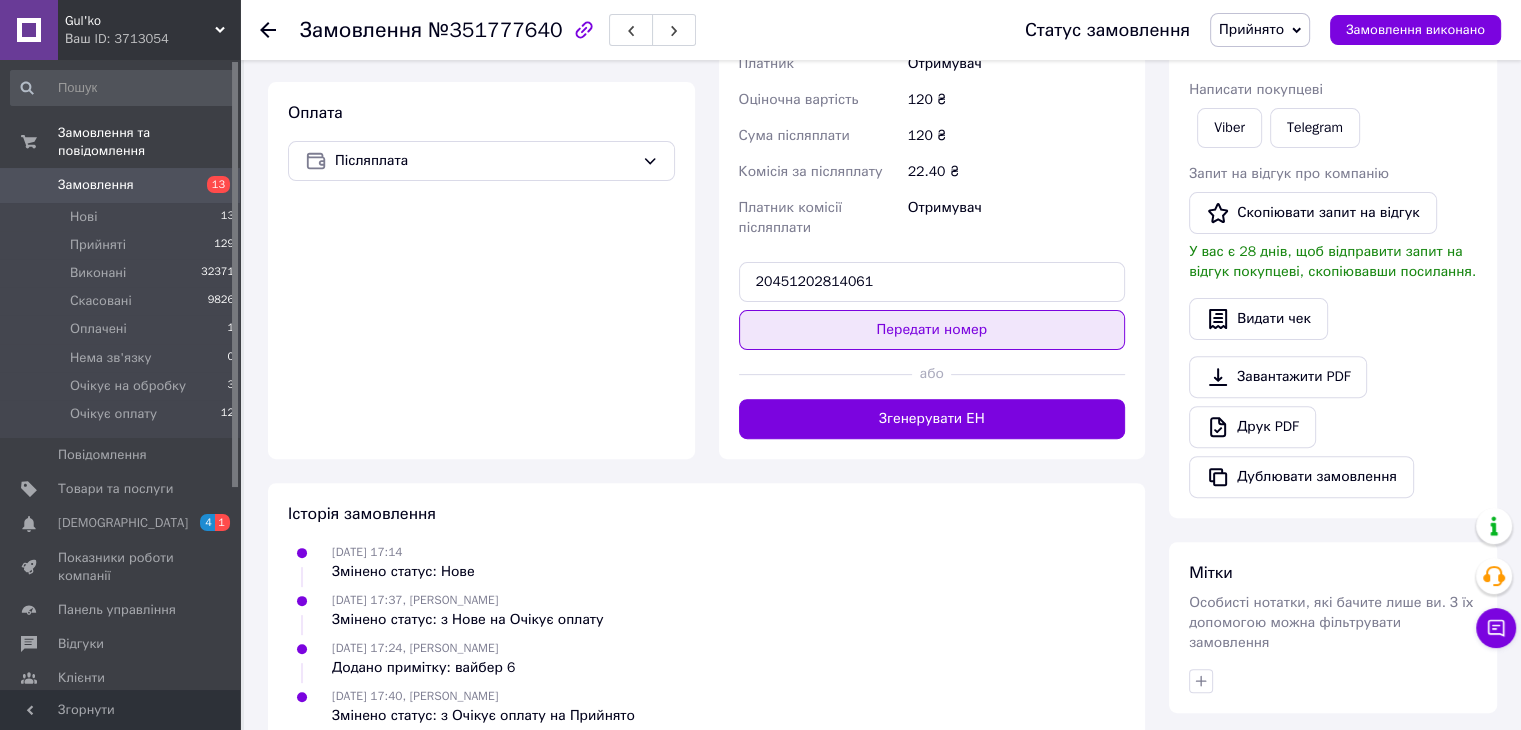 click on "Передати номер" at bounding box center [932, 330] 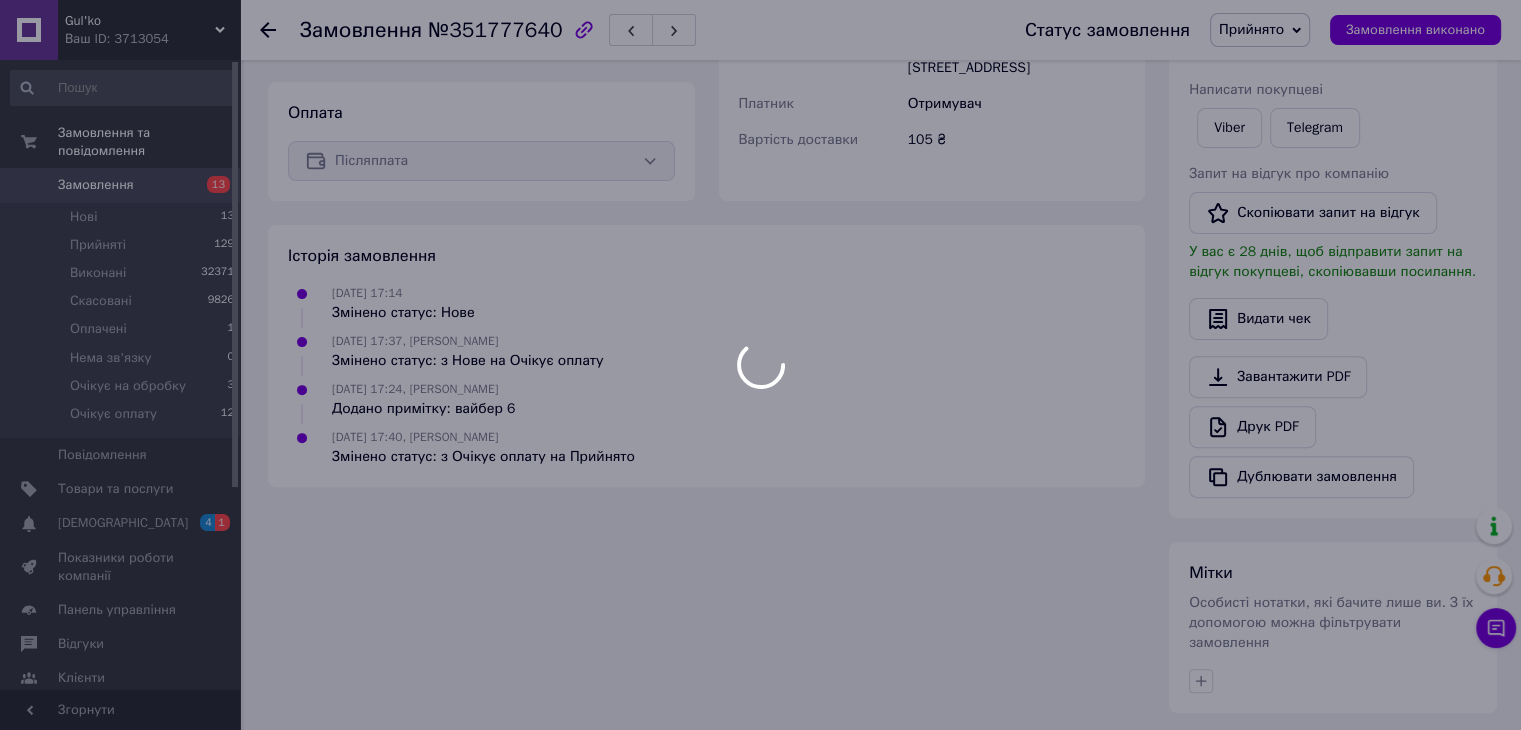 scroll, scrollTop: 584, scrollLeft: 0, axis: vertical 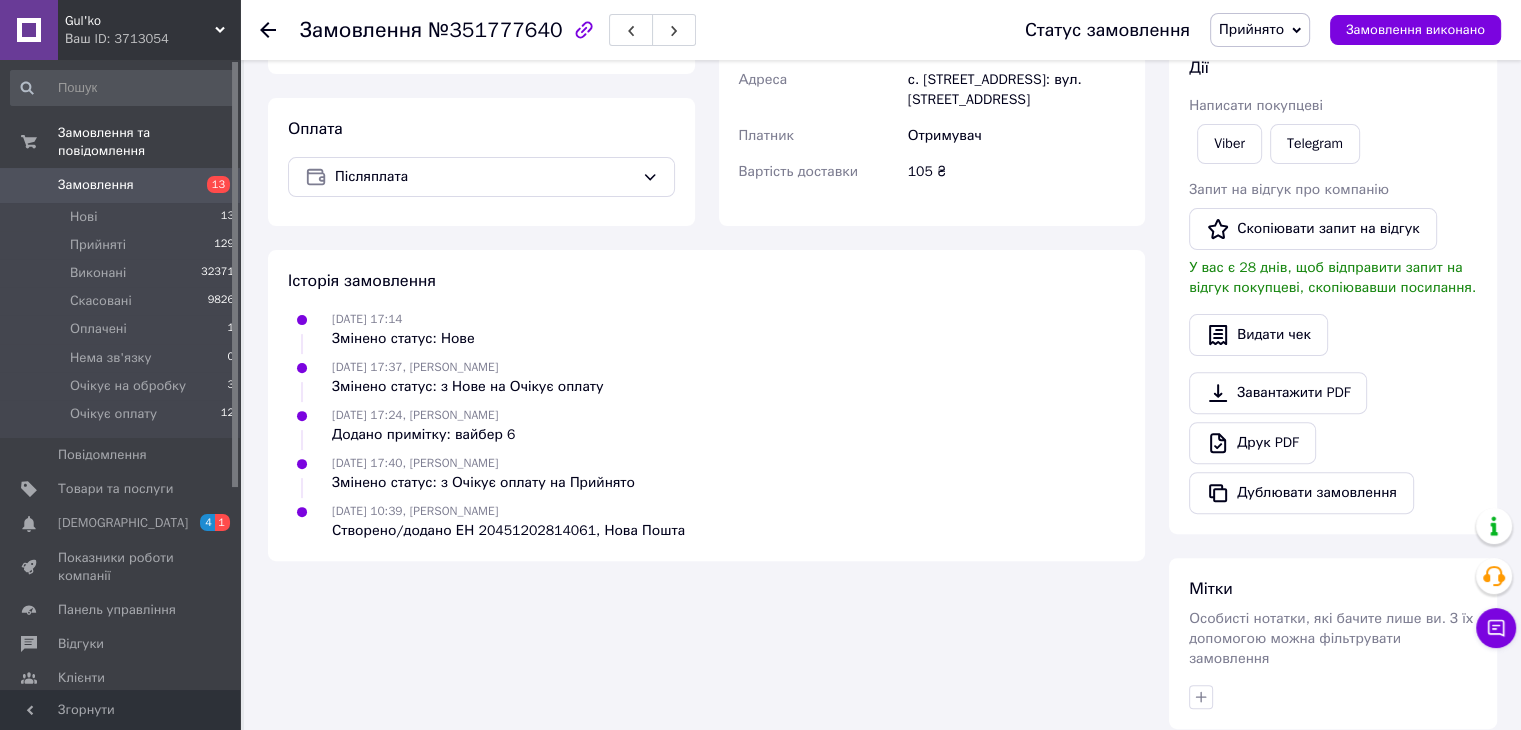 click on "Історія замовлення" at bounding box center (706, 281) 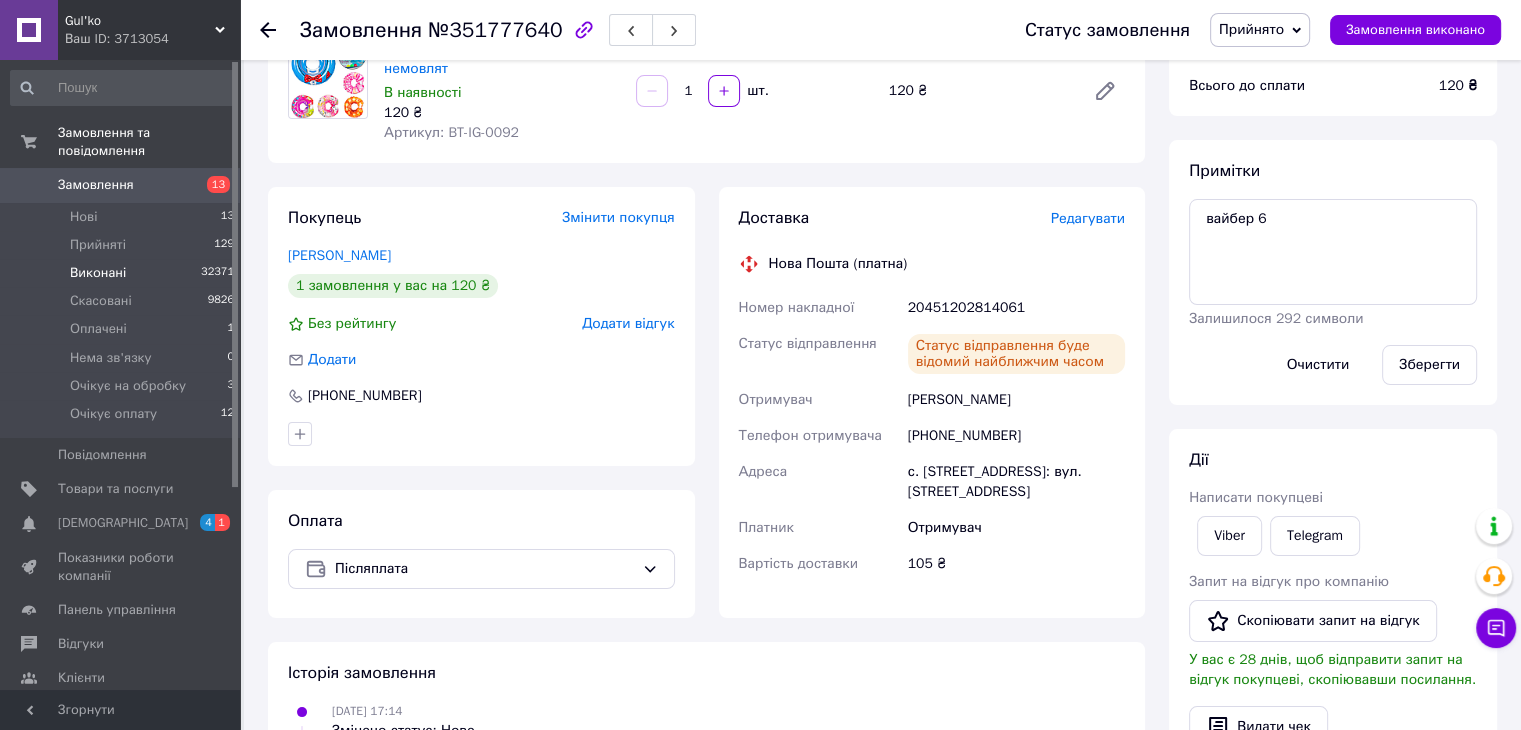 scroll, scrollTop: 0, scrollLeft: 0, axis: both 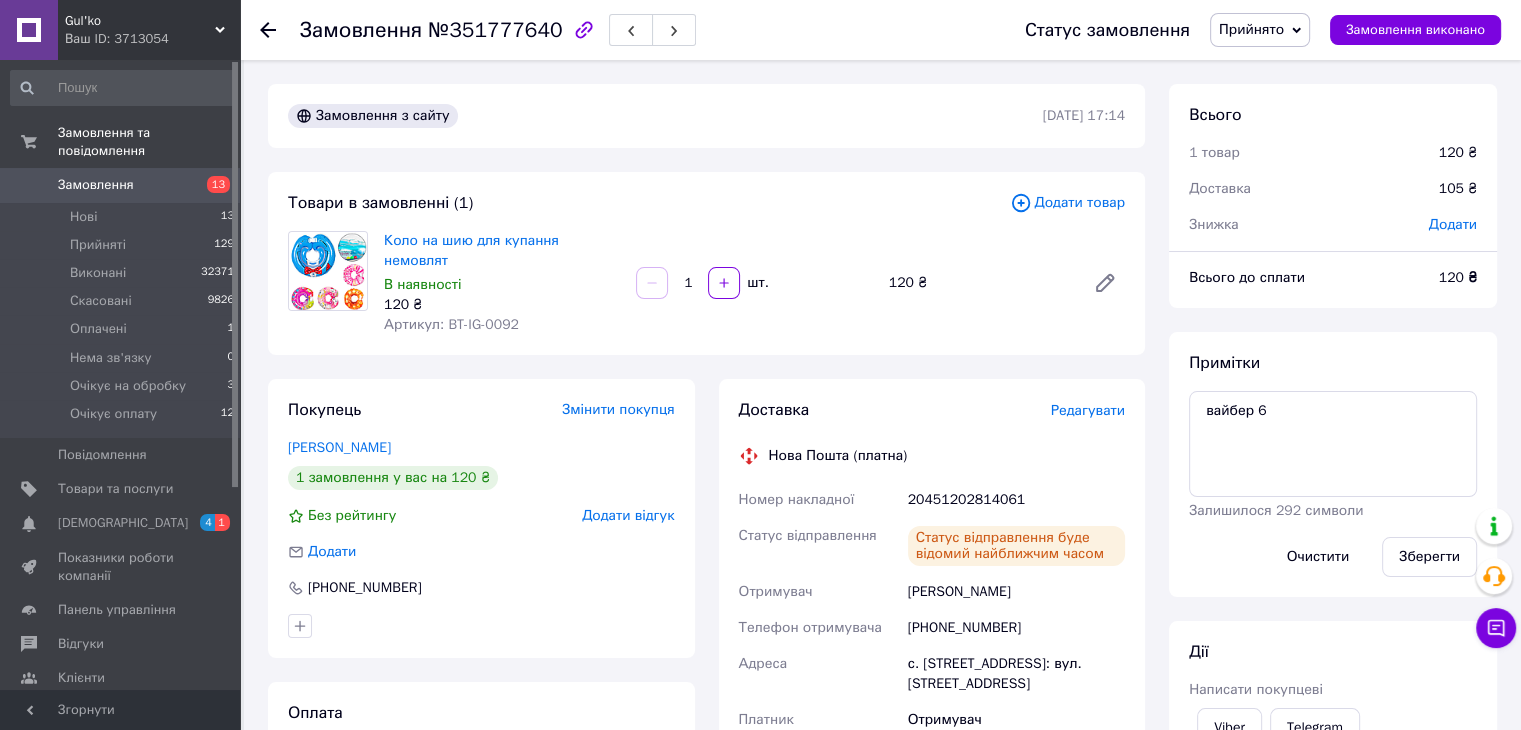click on "Замовлення" at bounding box center [121, 185] 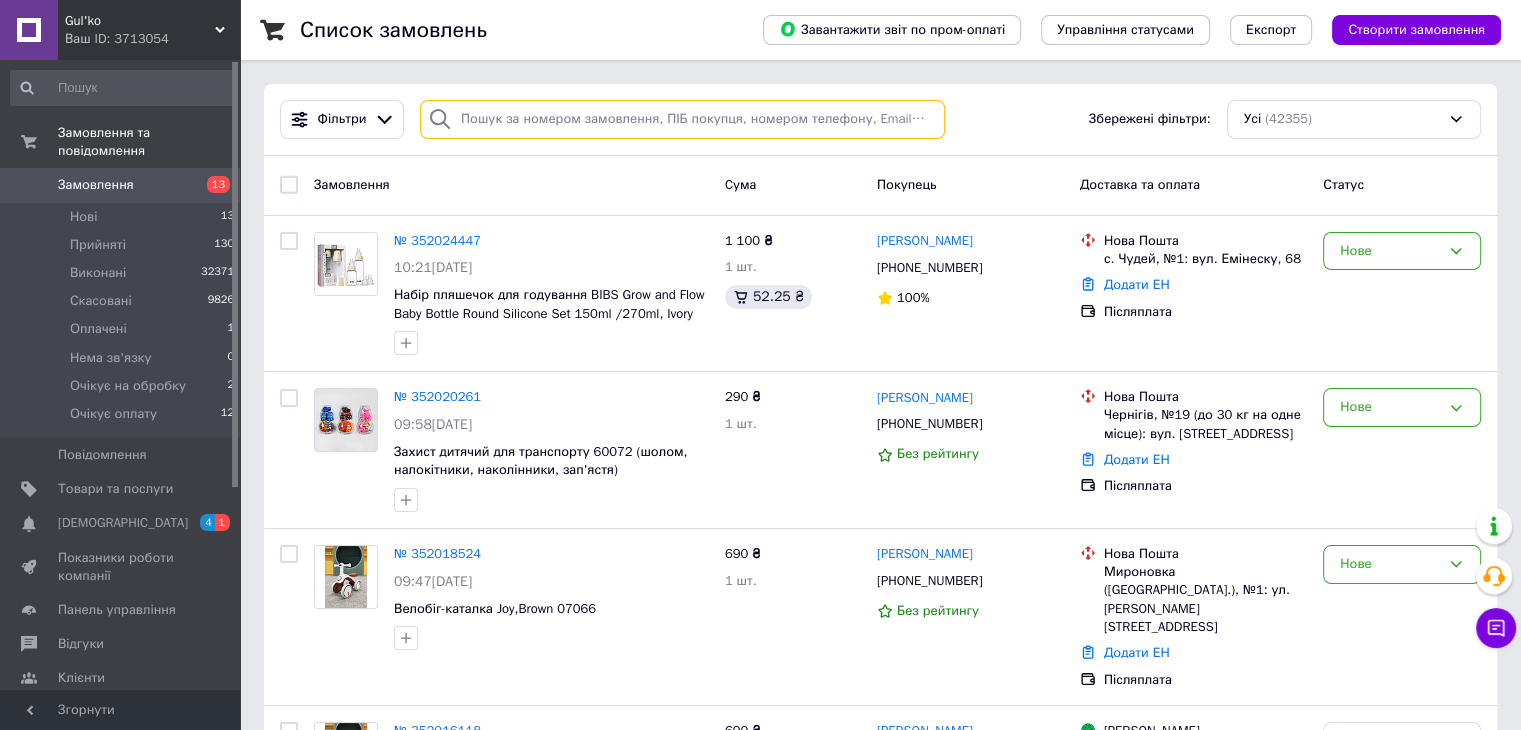 click at bounding box center (682, 119) 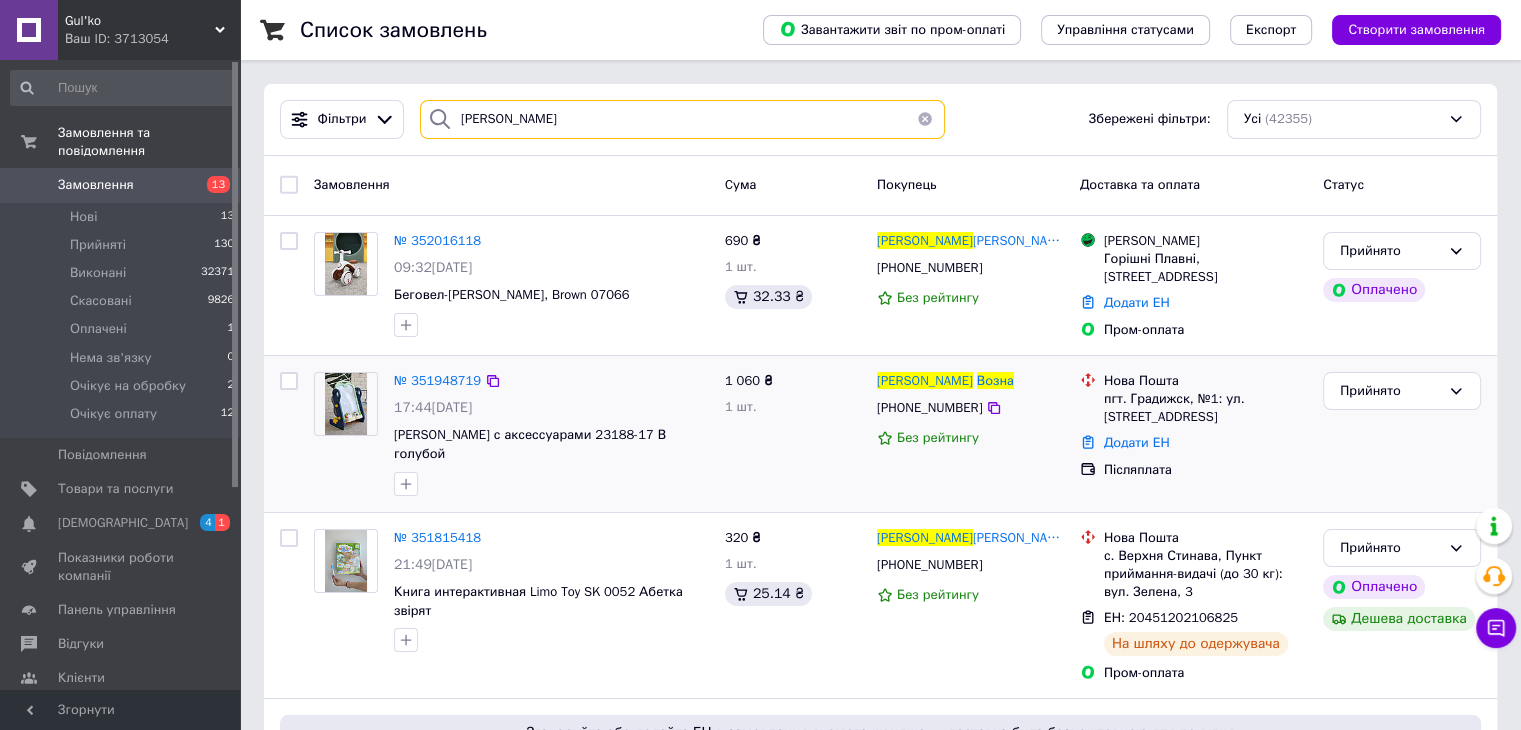 type on "Возна Ірина" 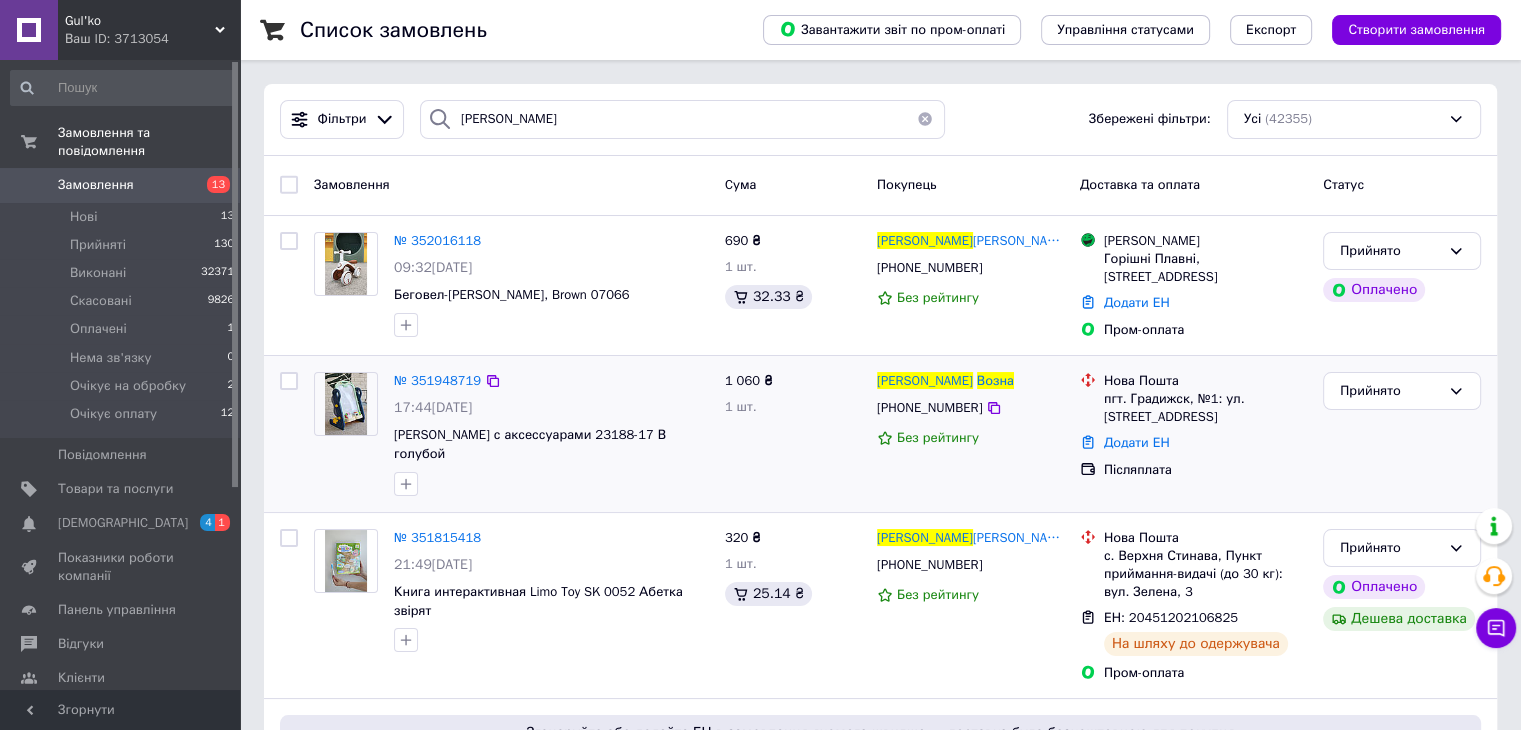 click at bounding box center [346, 404] 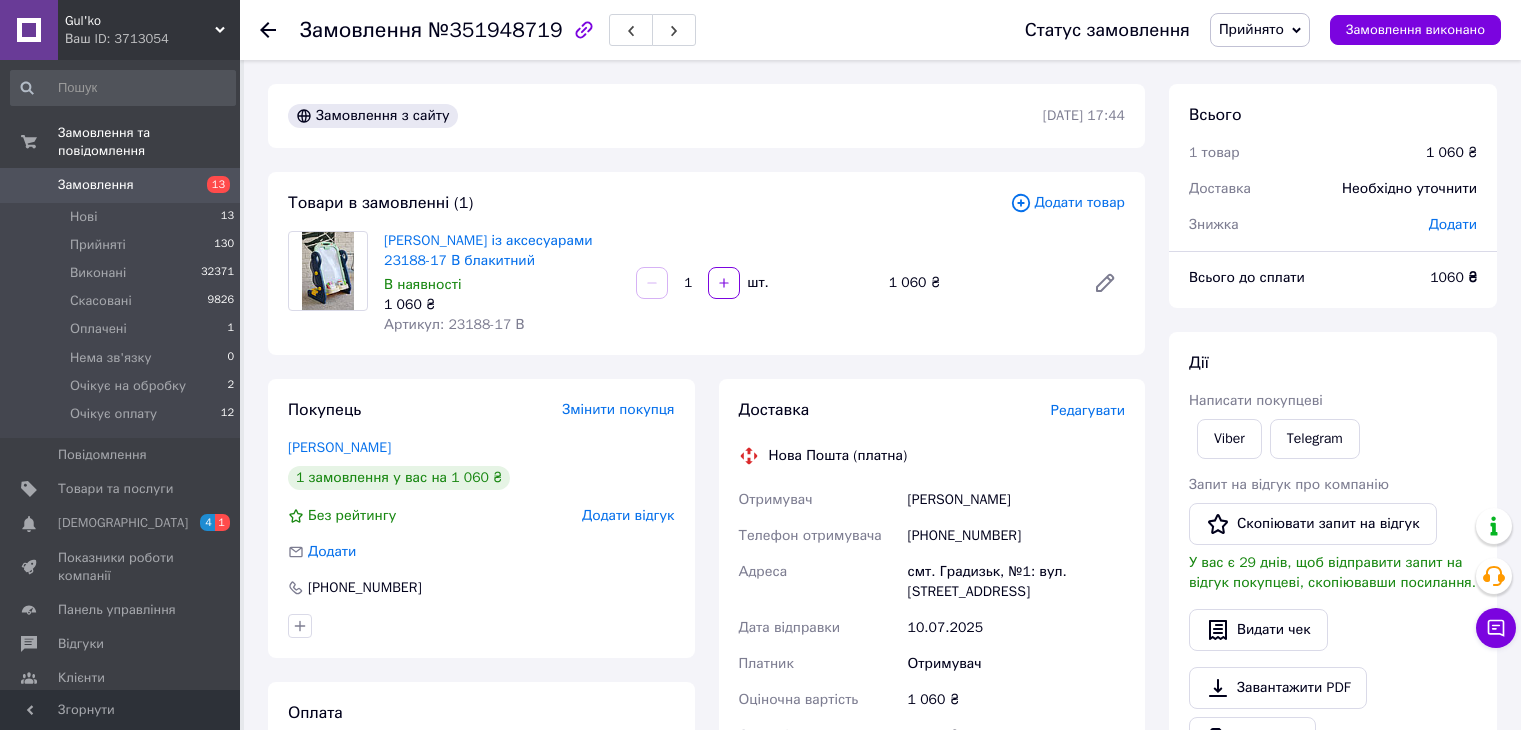 scroll, scrollTop: 0, scrollLeft: 0, axis: both 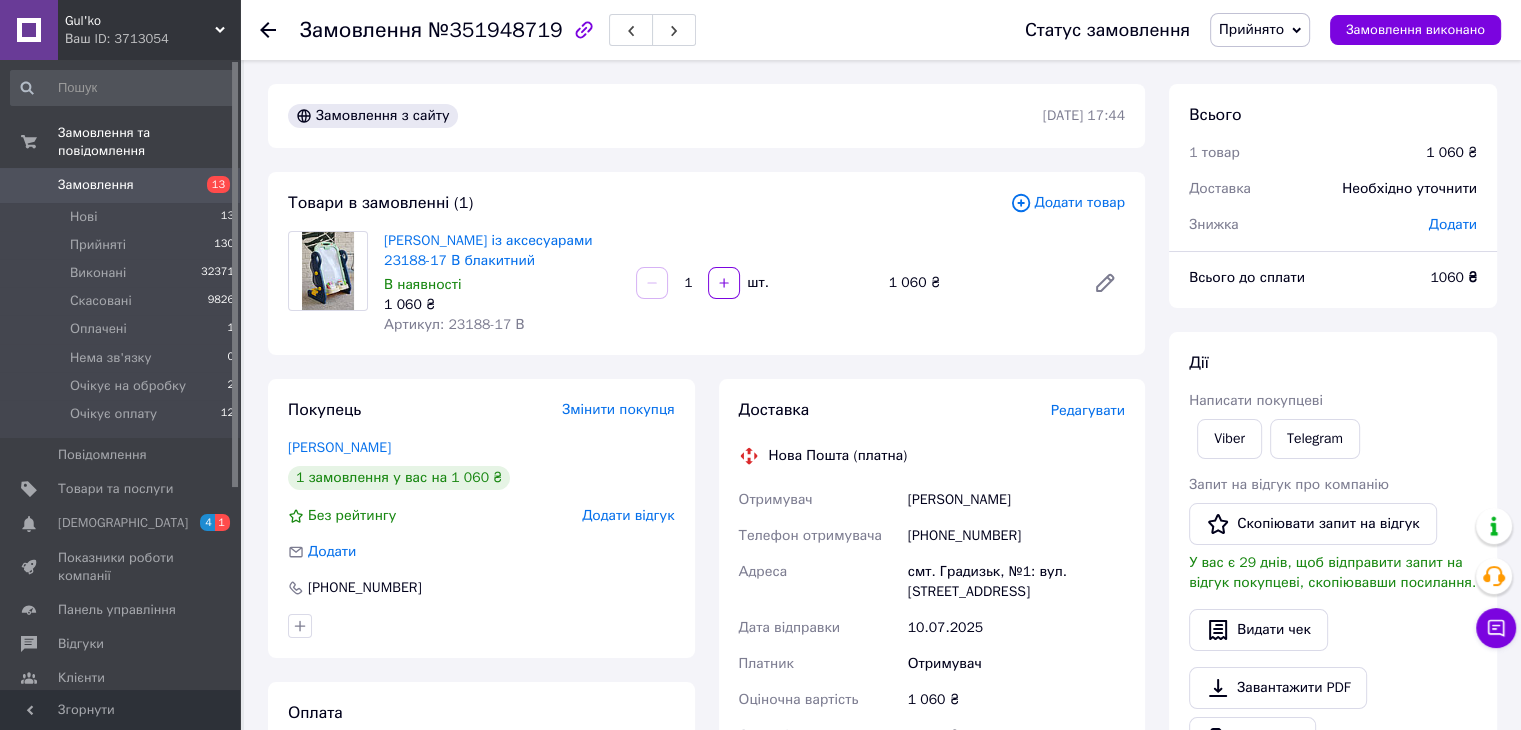 click on "Замовлення" at bounding box center (96, 185) 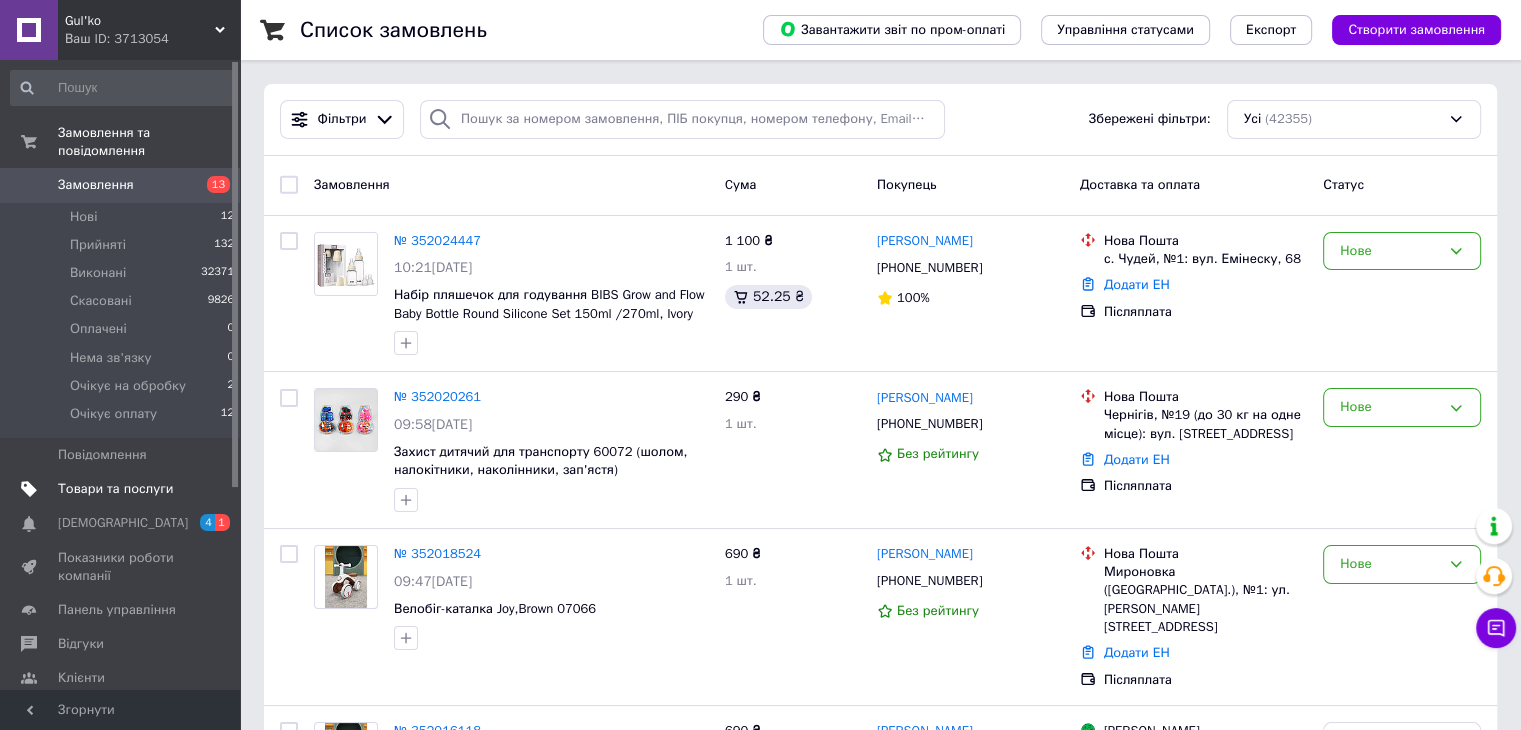 click on "Товари та послуги" at bounding box center [115, 489] 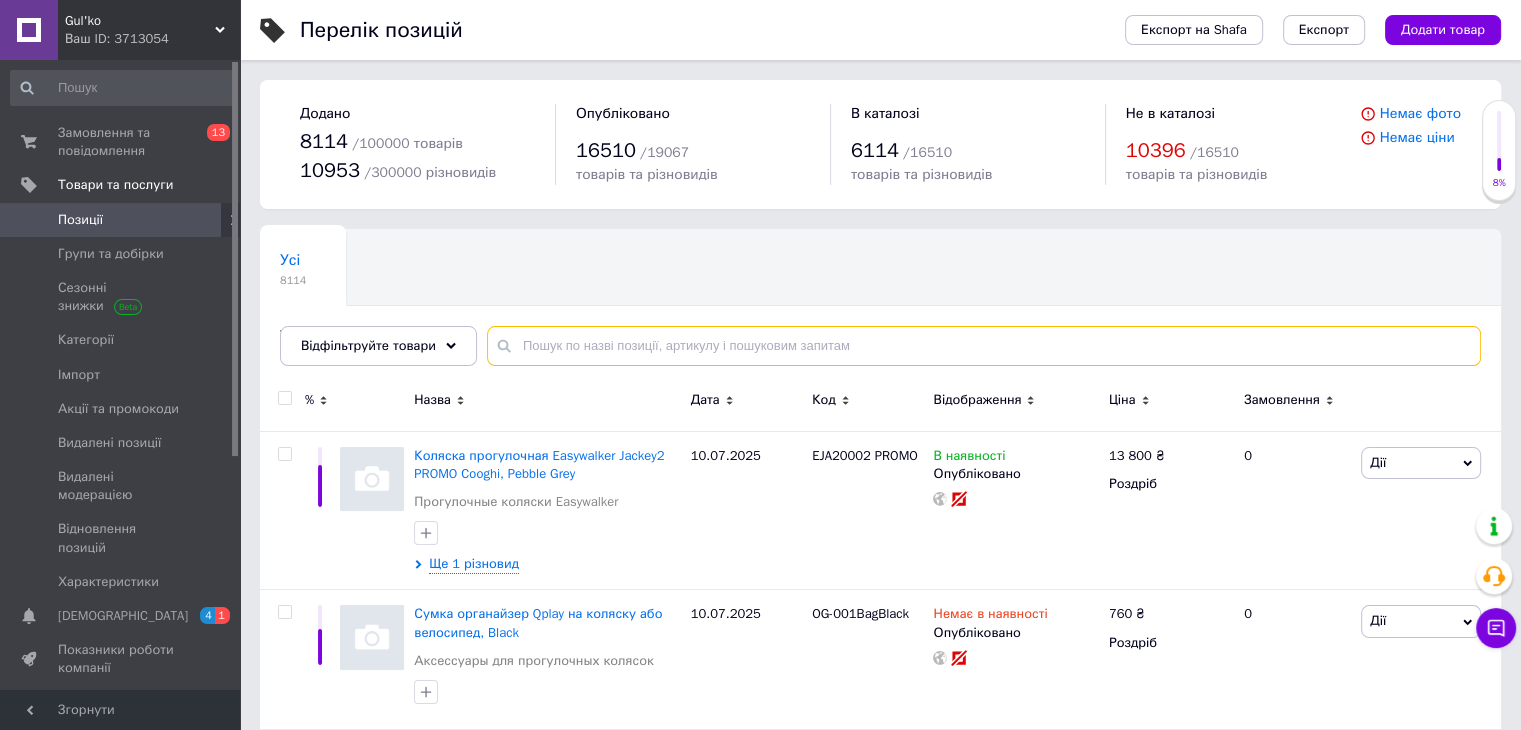 click at bounding box center (984, 346) 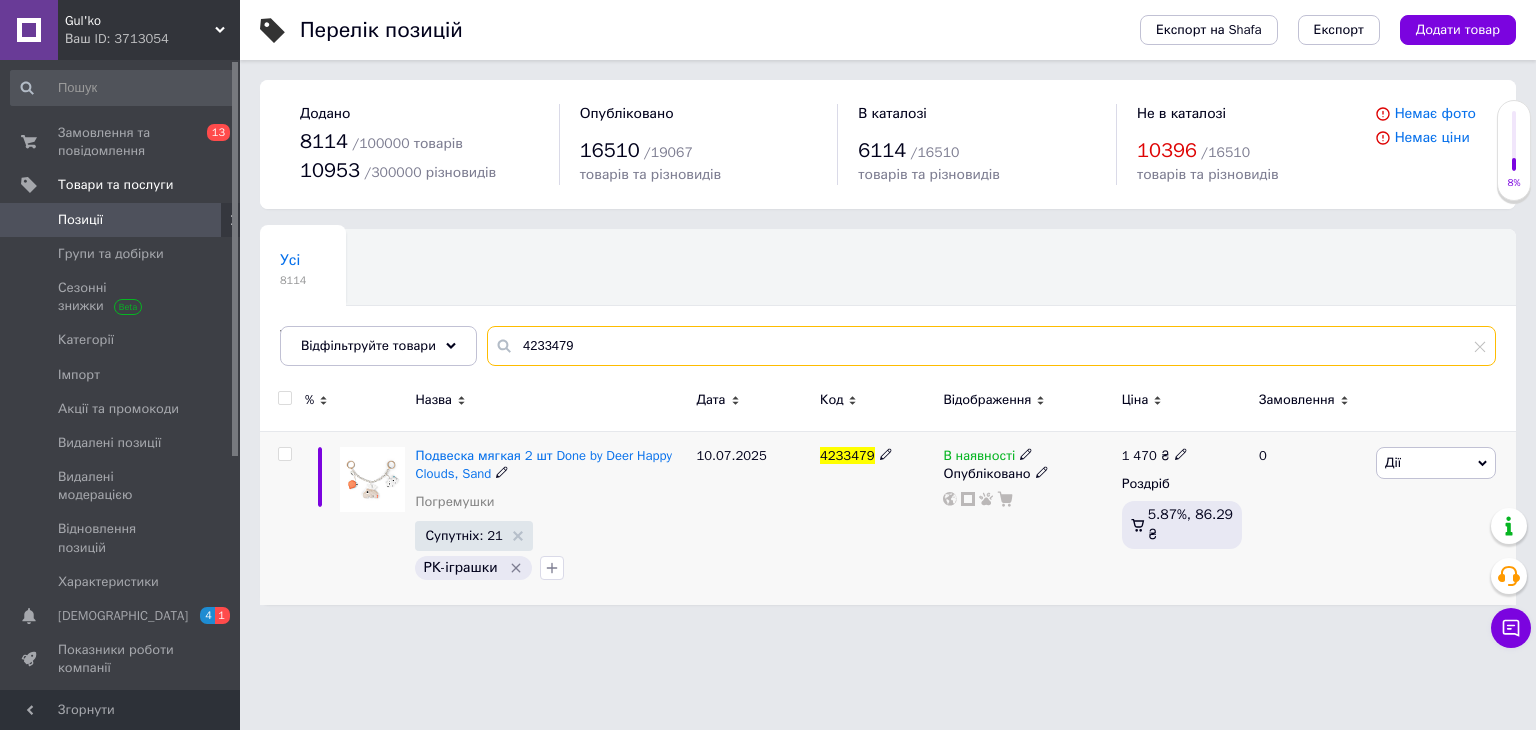 type on "4233479" 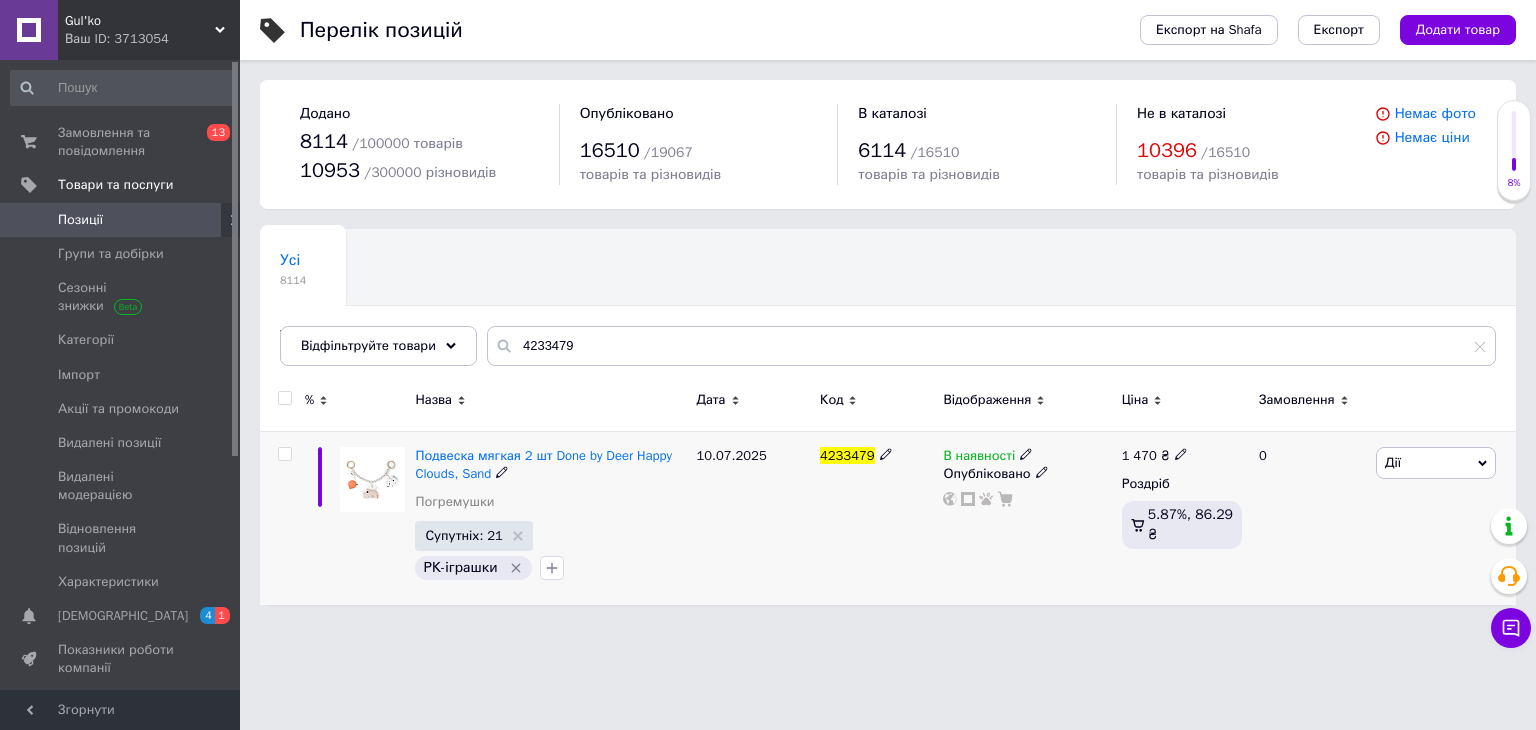 click 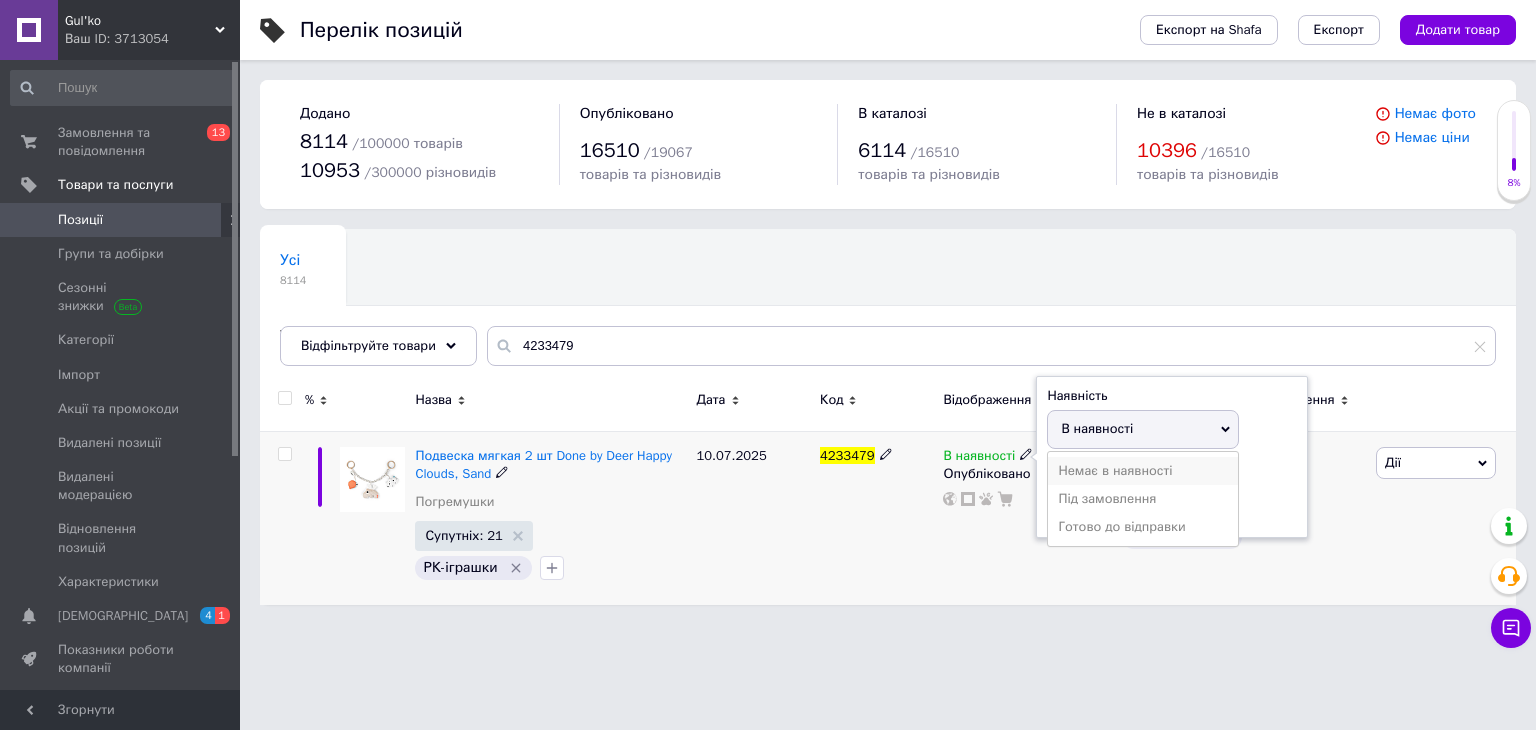 click on "Немає в наявності" at bounding box center [1143, 471] 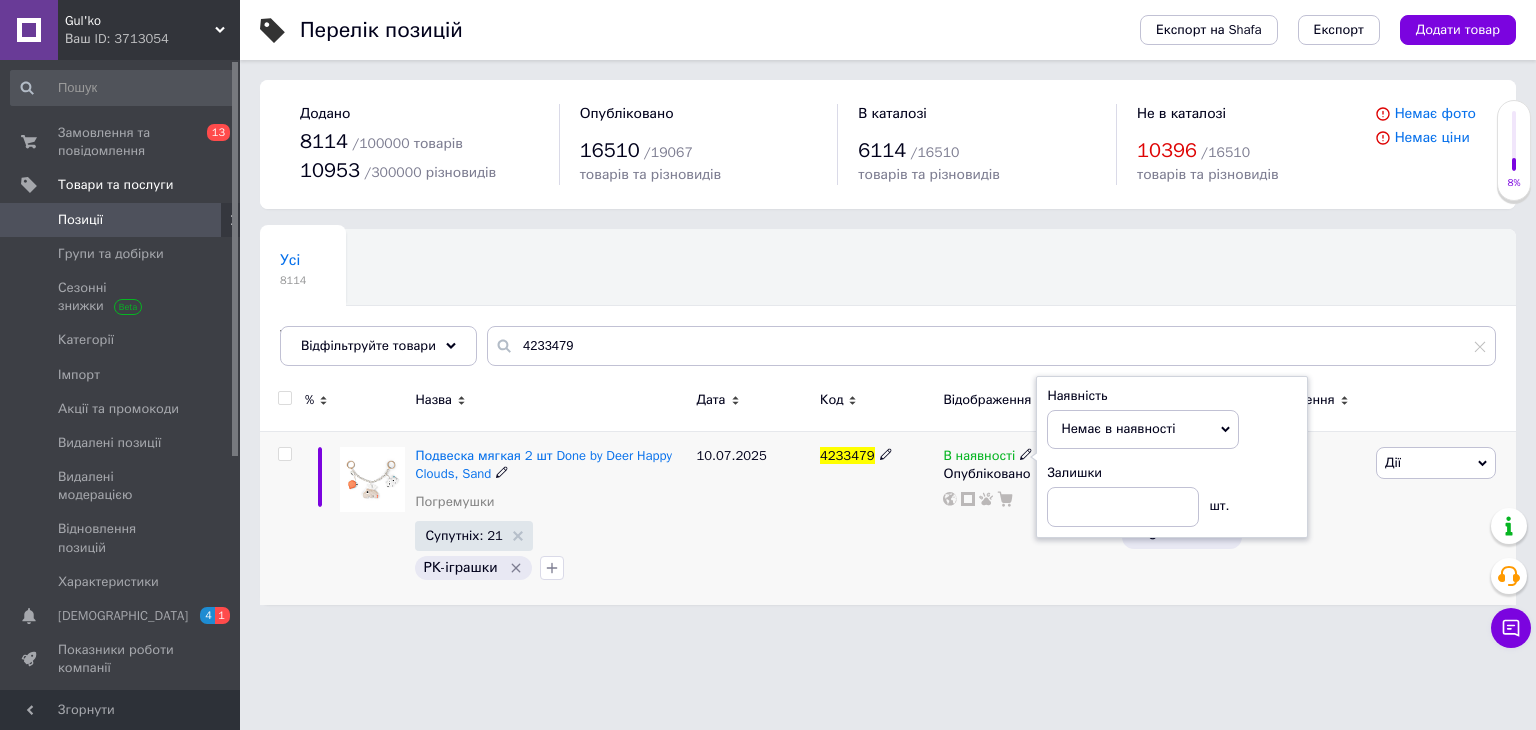click on "4233479" at bounding box center [876, 518] 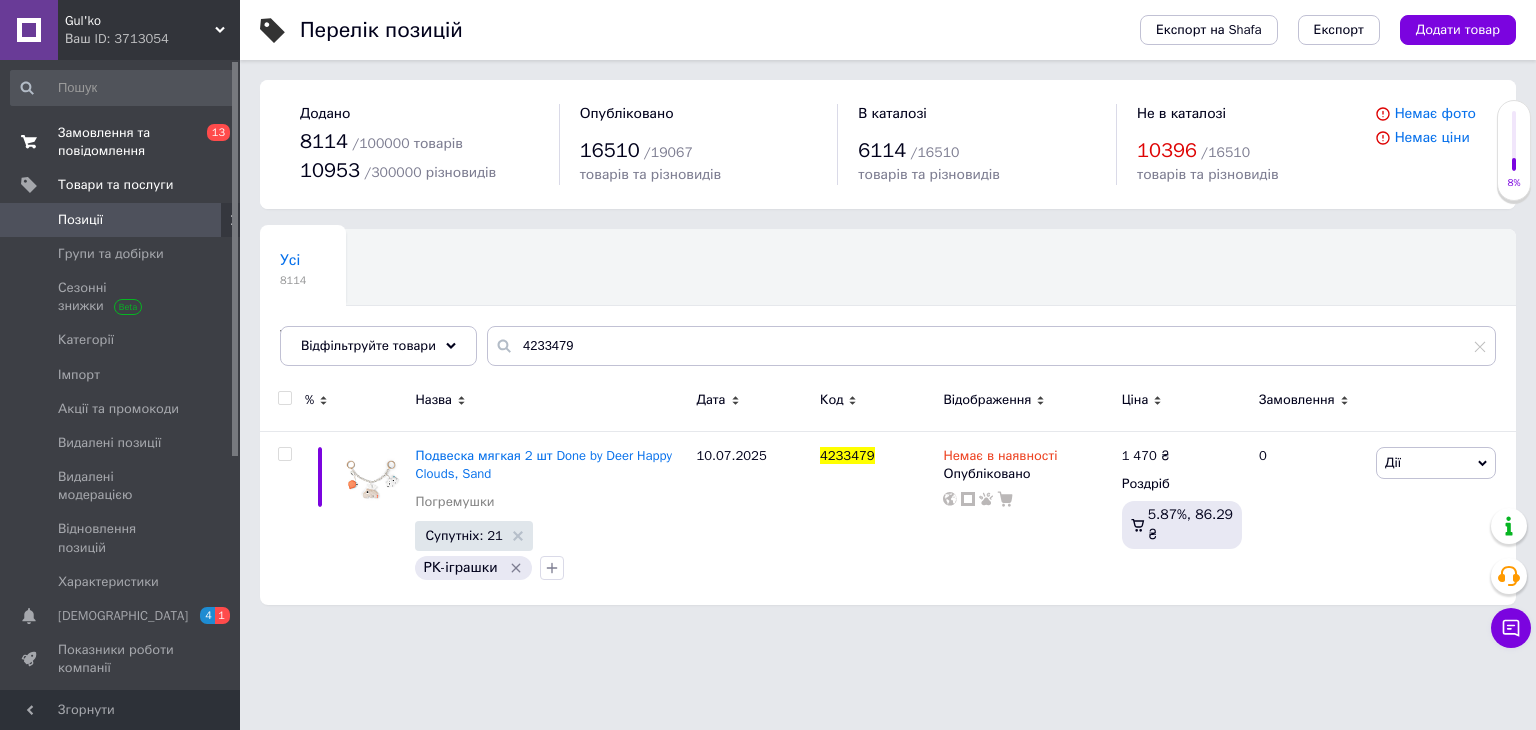 click on "Замовлення та повідомлення" at bounding box center [121, 142] 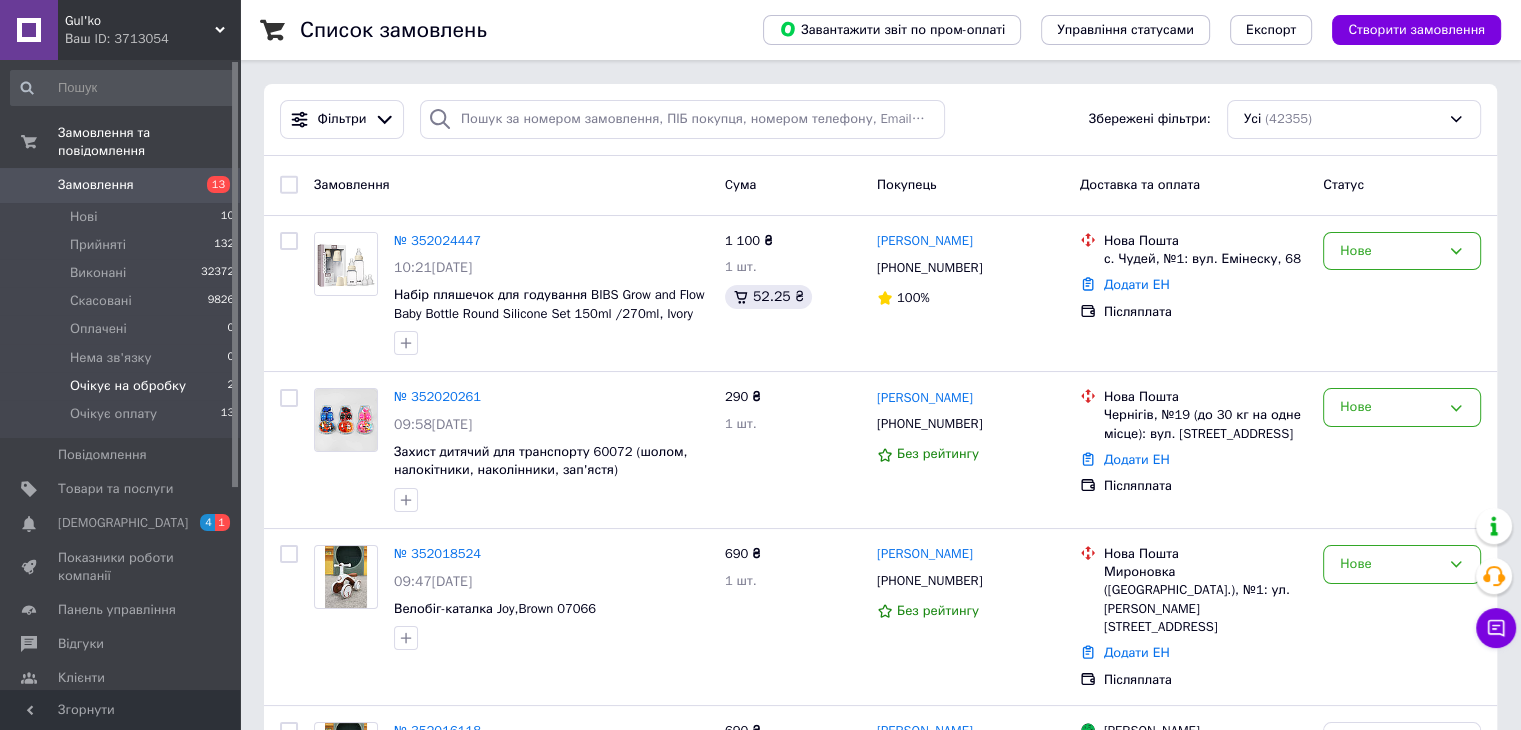 click on "Очікує на обробку" at bounding box center (128, 386) 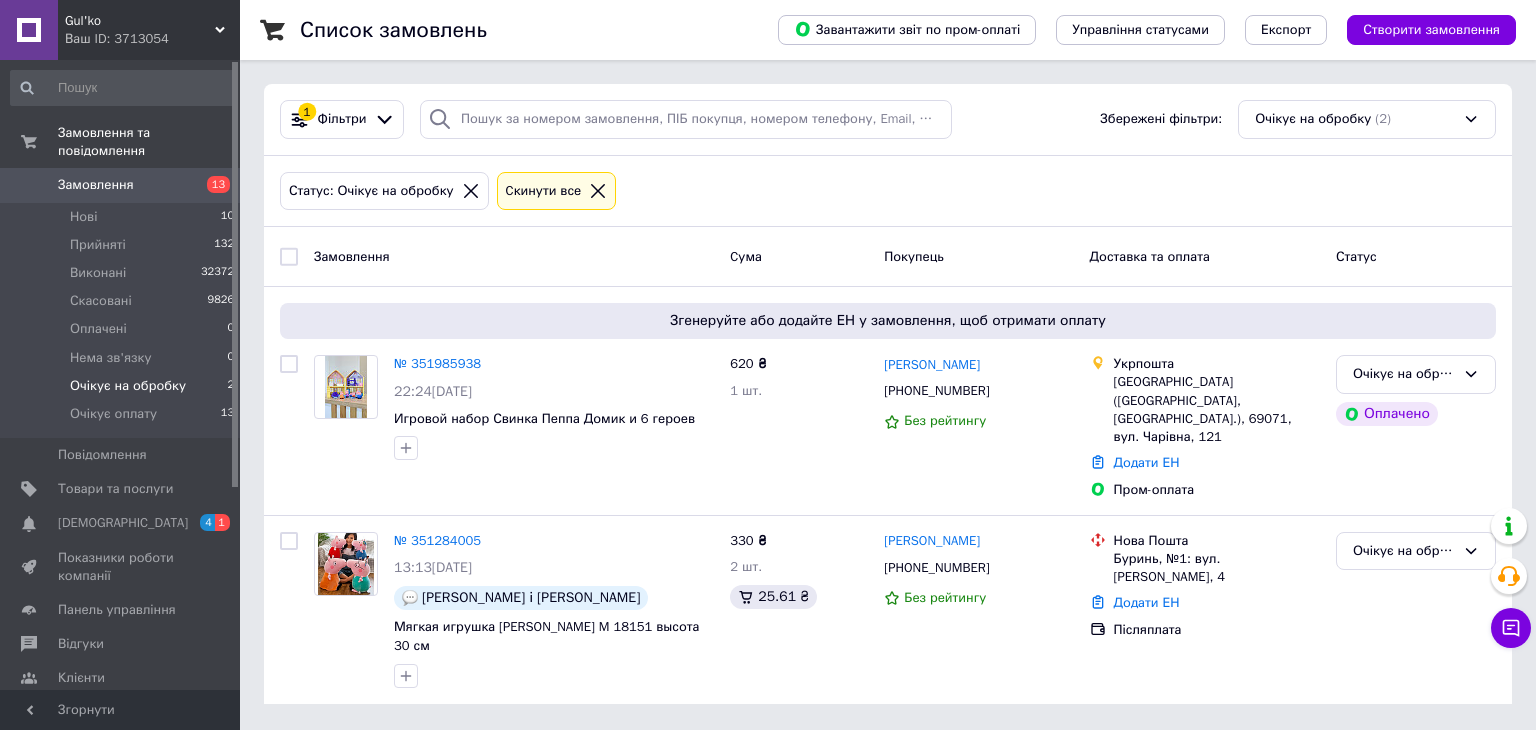 click on "Замовлення" at bounding box center (121, 185) 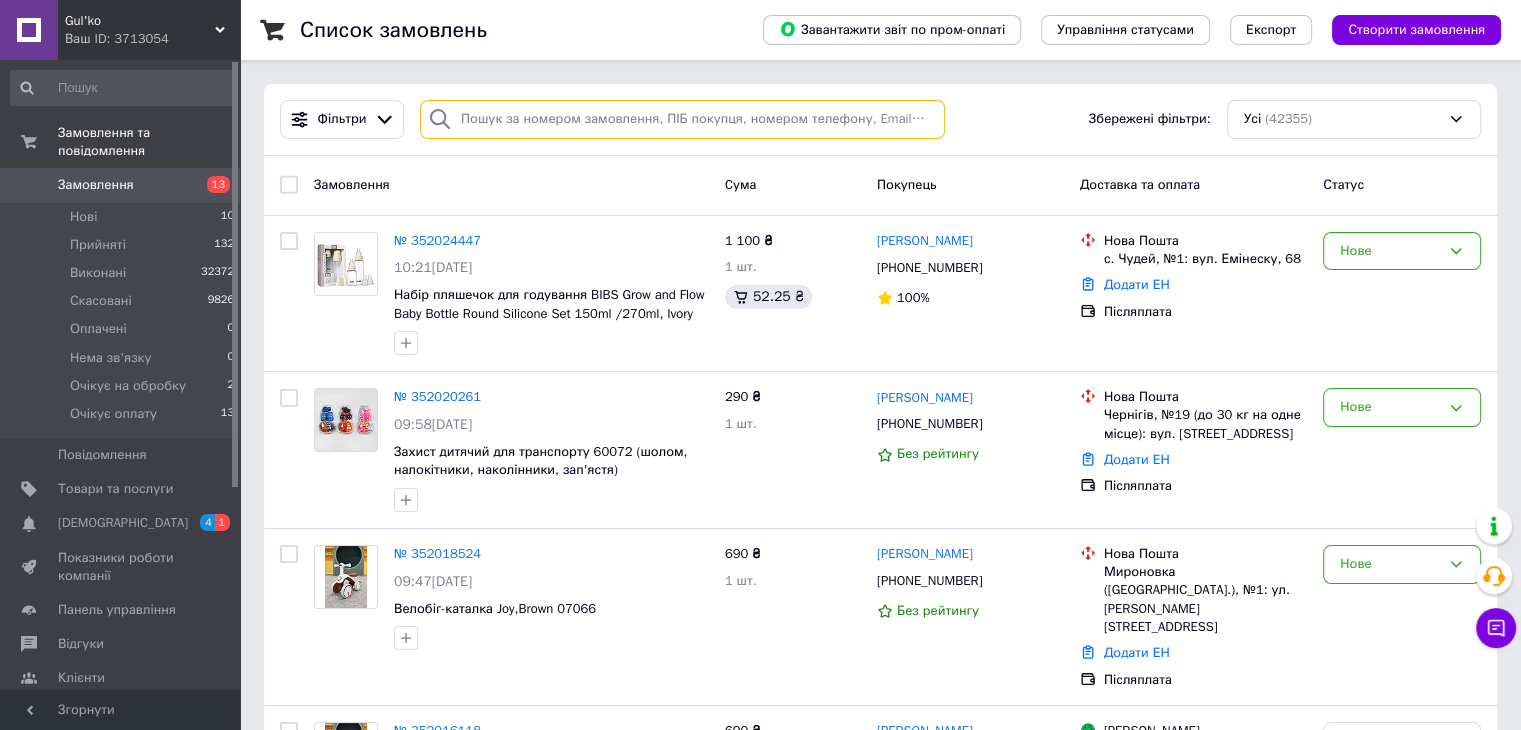 click at bounding box center [682, 119] 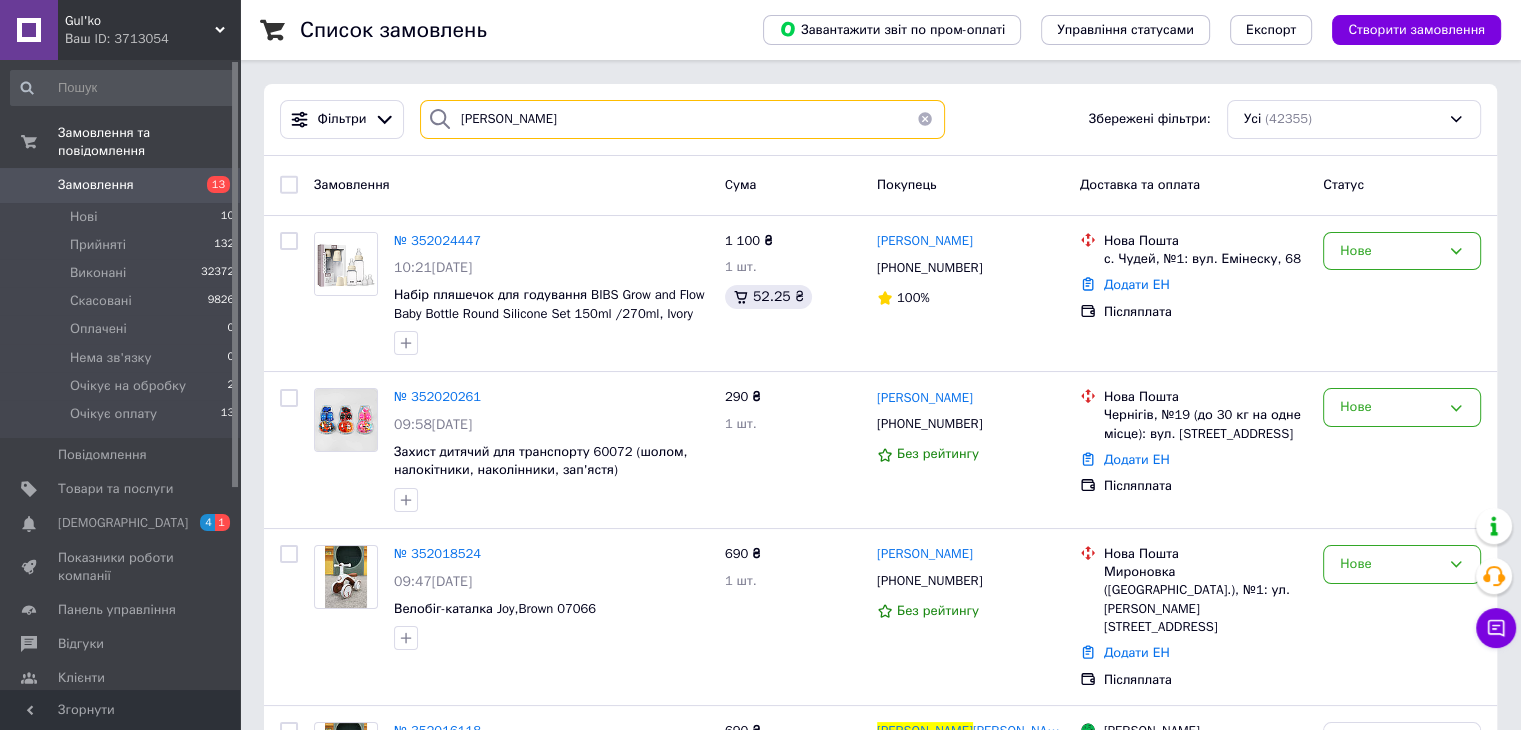 type on "Возна Ірина" 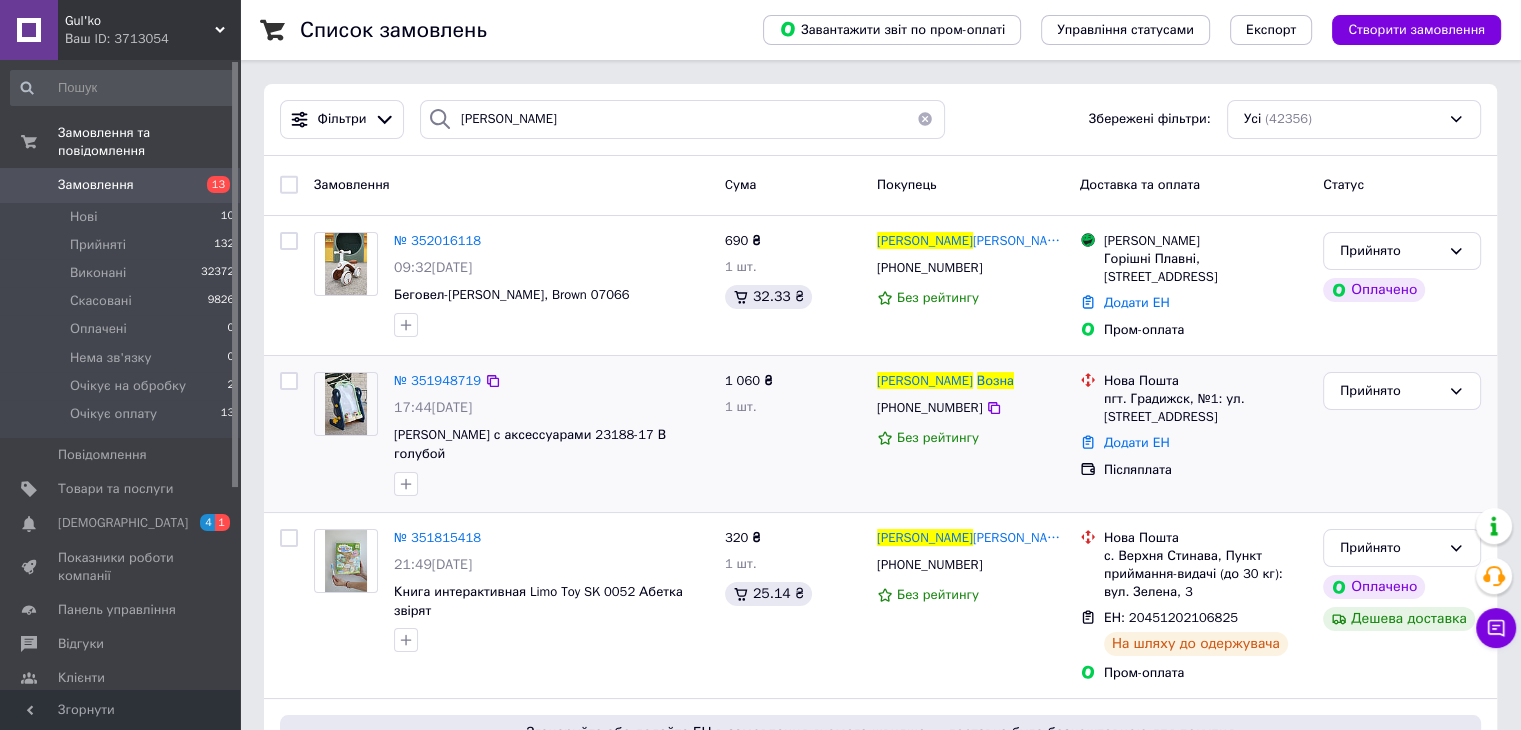 click at bounding box center (346, 404) 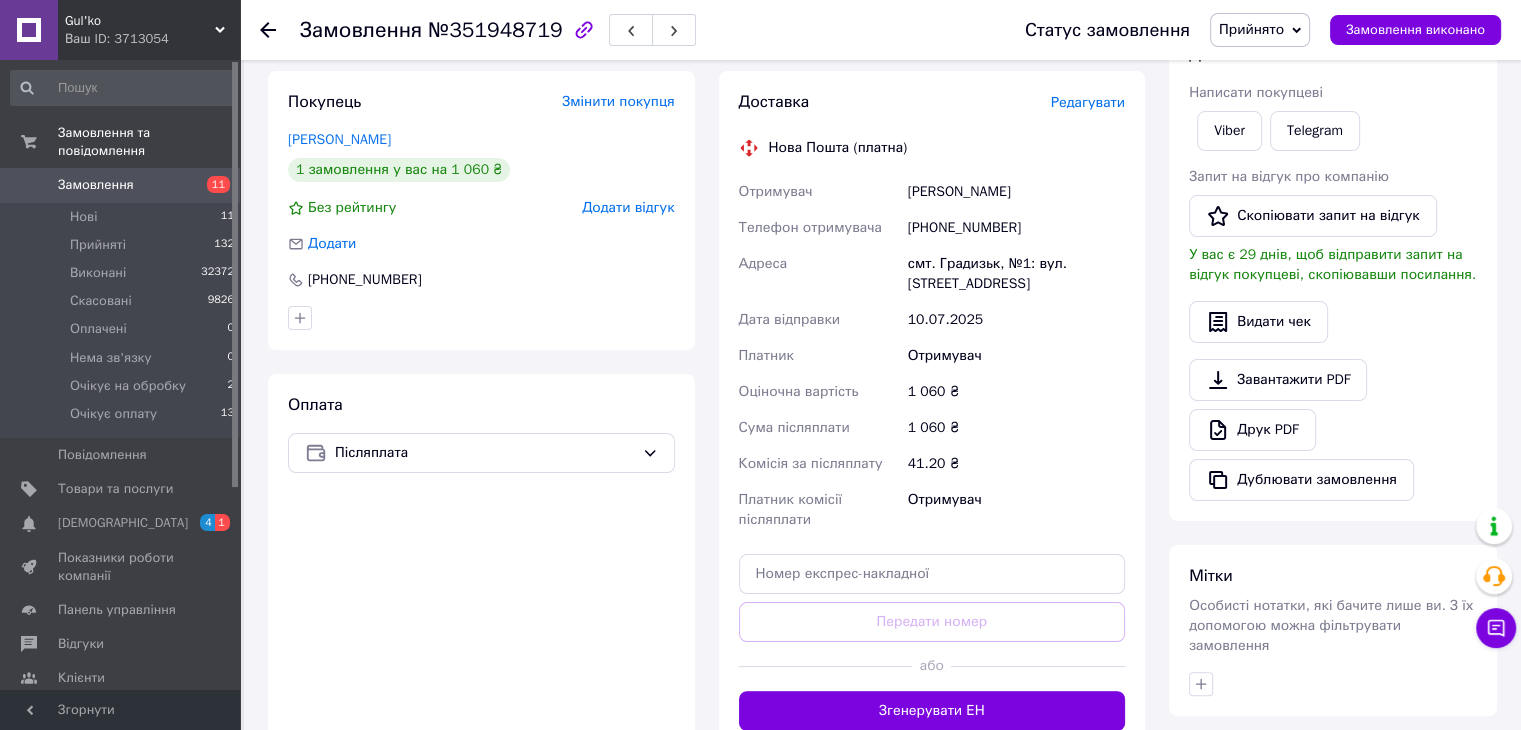scroll, scrollTop: 500, scrollLeft: 0, axis: vertical 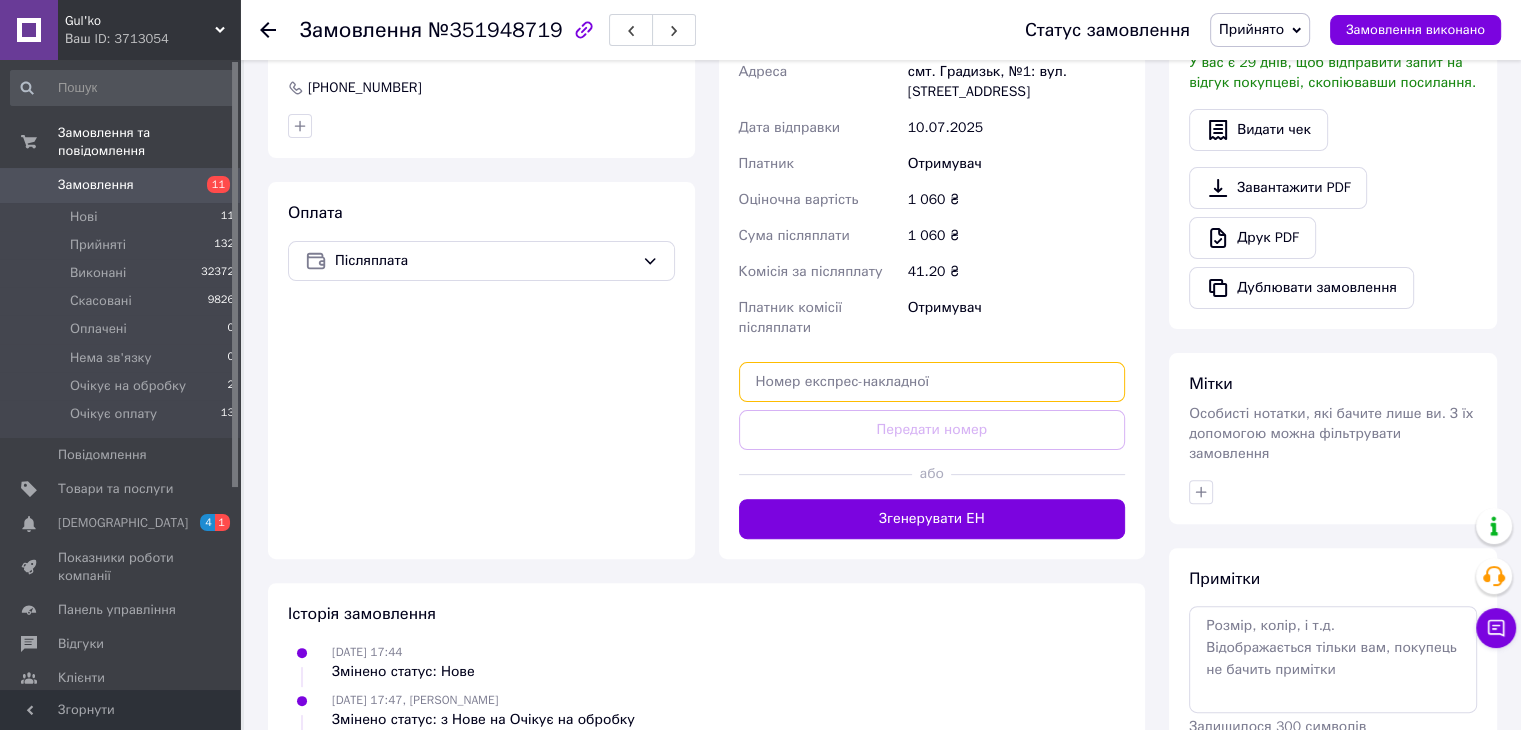 click at bounding box center [932, 382] 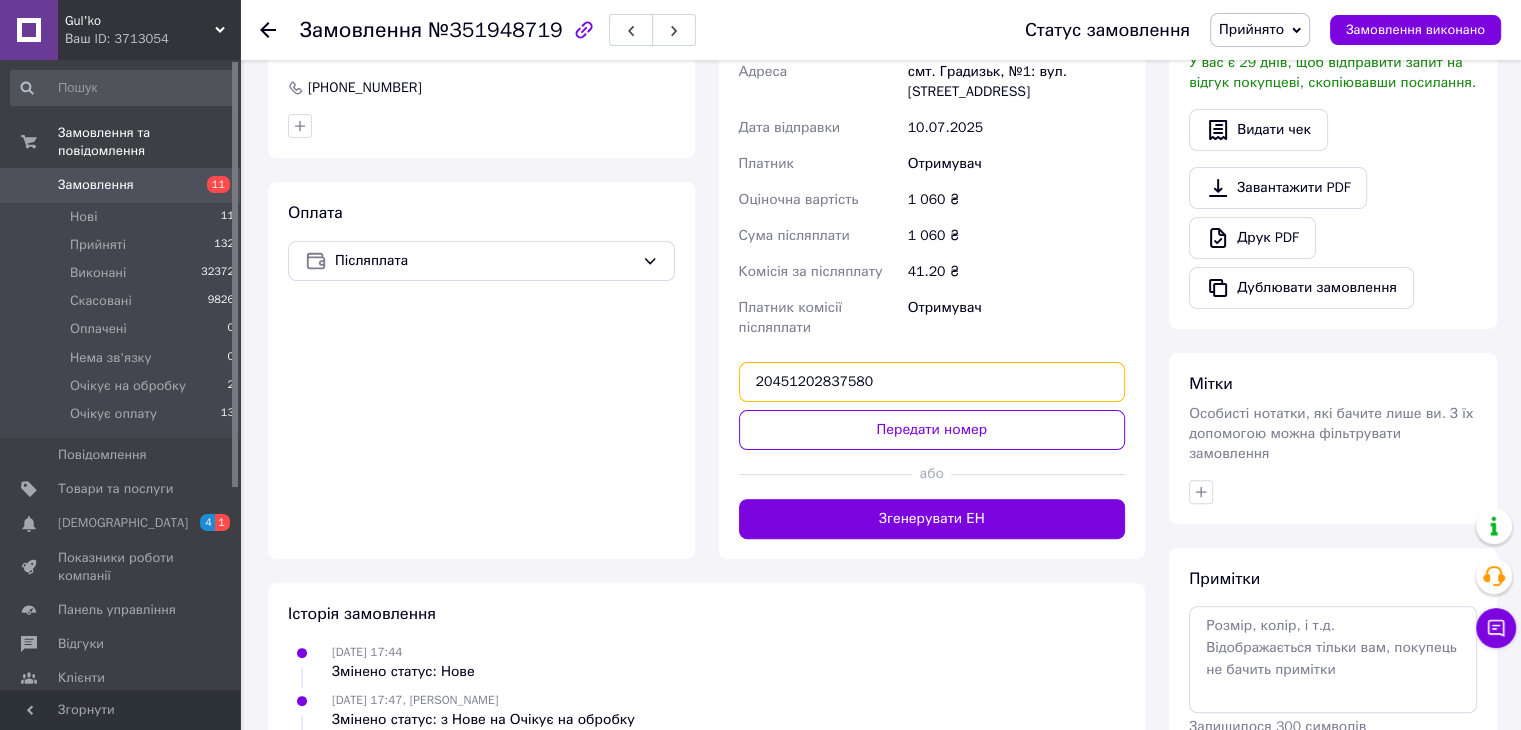 type on "20451202837580" 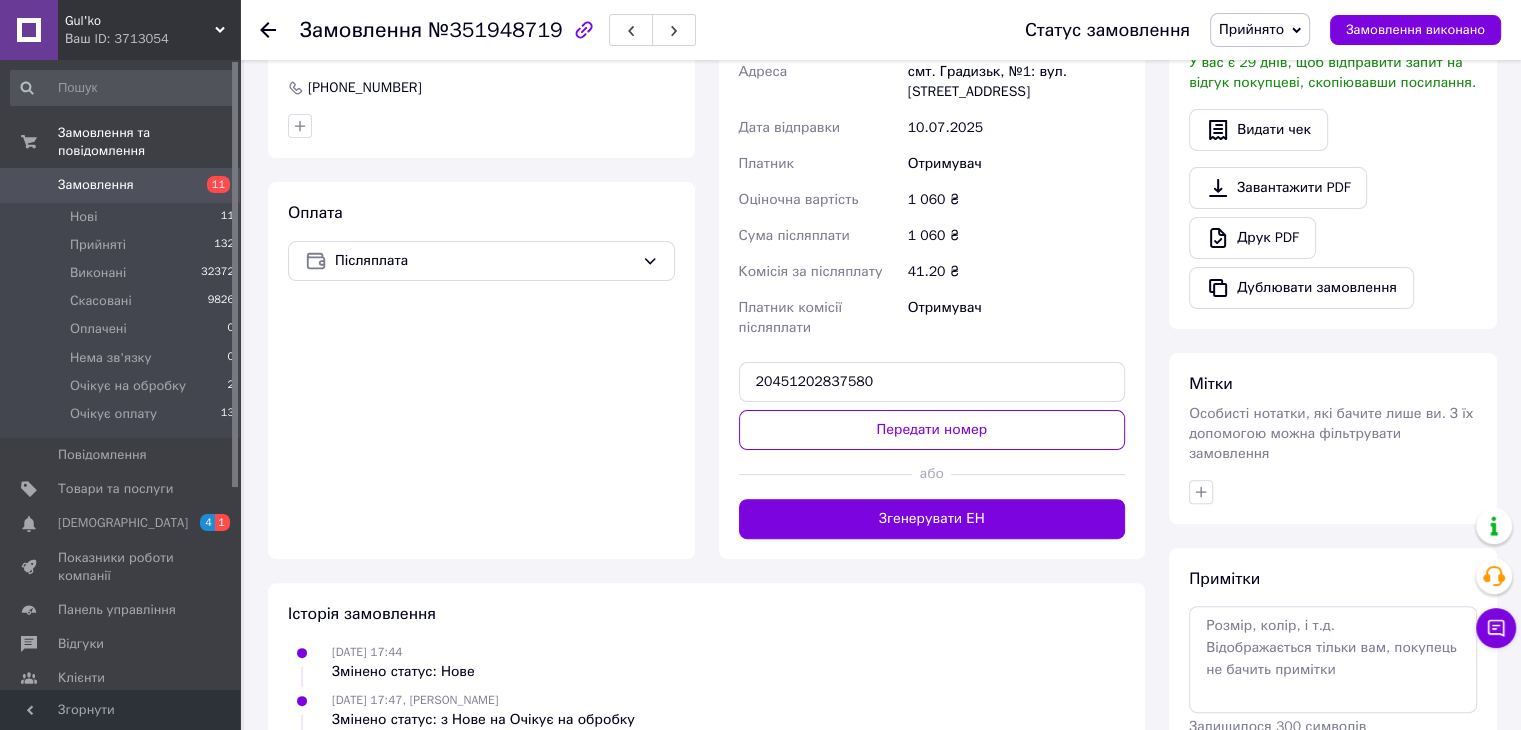 click on "Передати номер" at bounding box center (932, 430) 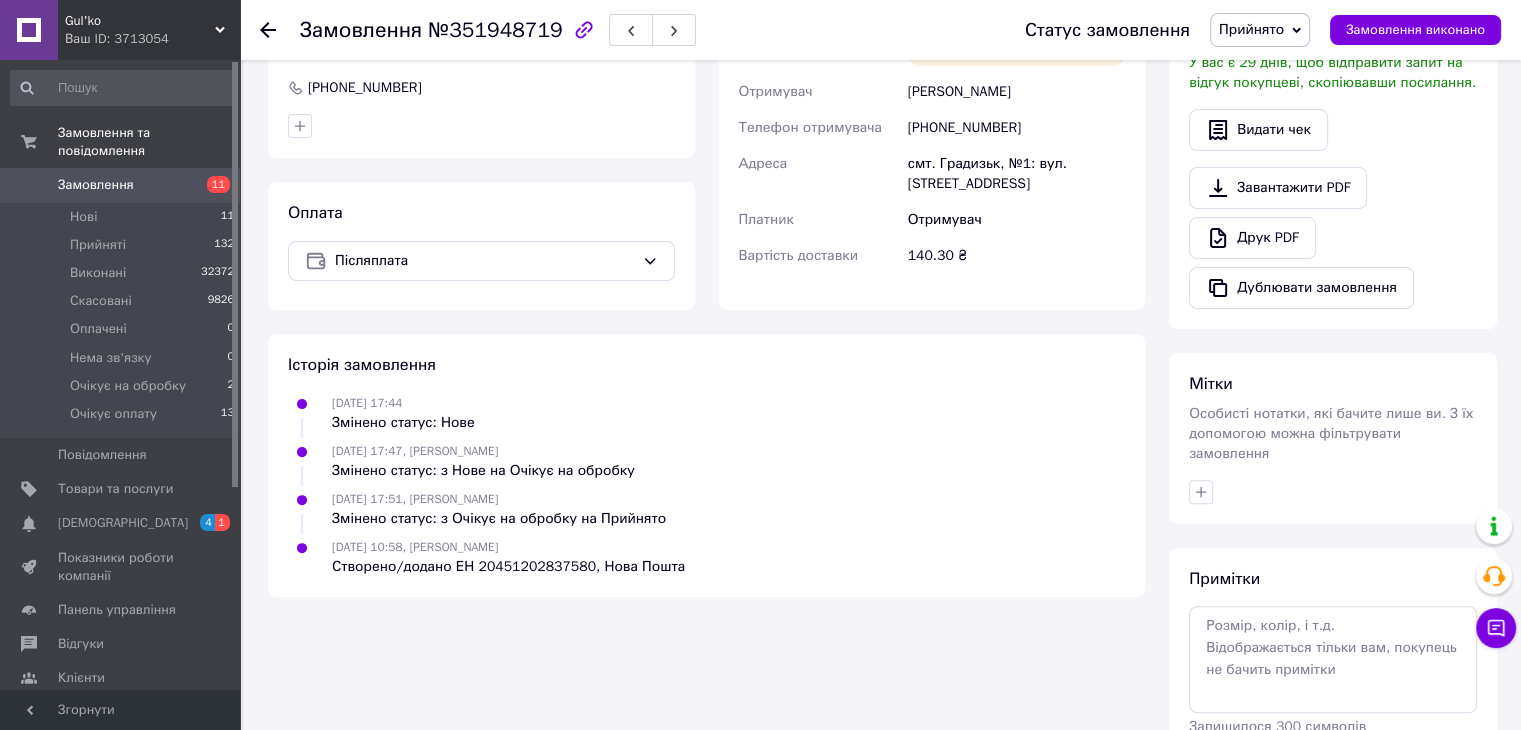 click on "[DATE] 17:44 Змінено статус: Нове [DATE] 17:47, [PERSON_NAME] статус: з Нове на Очікує на обробку [DATE] 17:51, [PERSON_NAME] статус: з Очікує на обробку на Прийнято [DATE] 10:58, [PERSON_NAME]/додано ЕН 20451202837580, Нова Пошта" at bounding box center (706, 485) 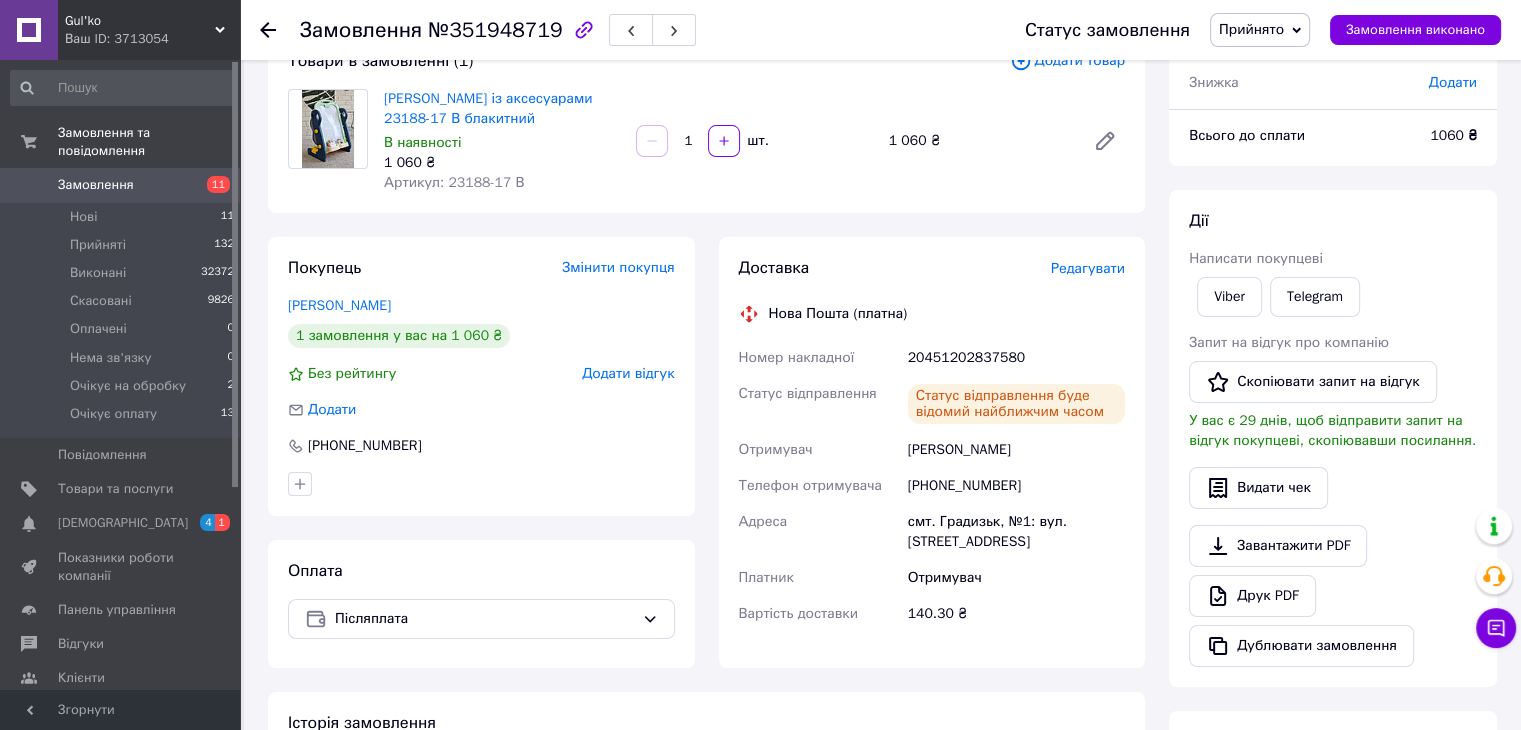 scroll, scrollTop: 0, scrollLeft: 0, axis: both 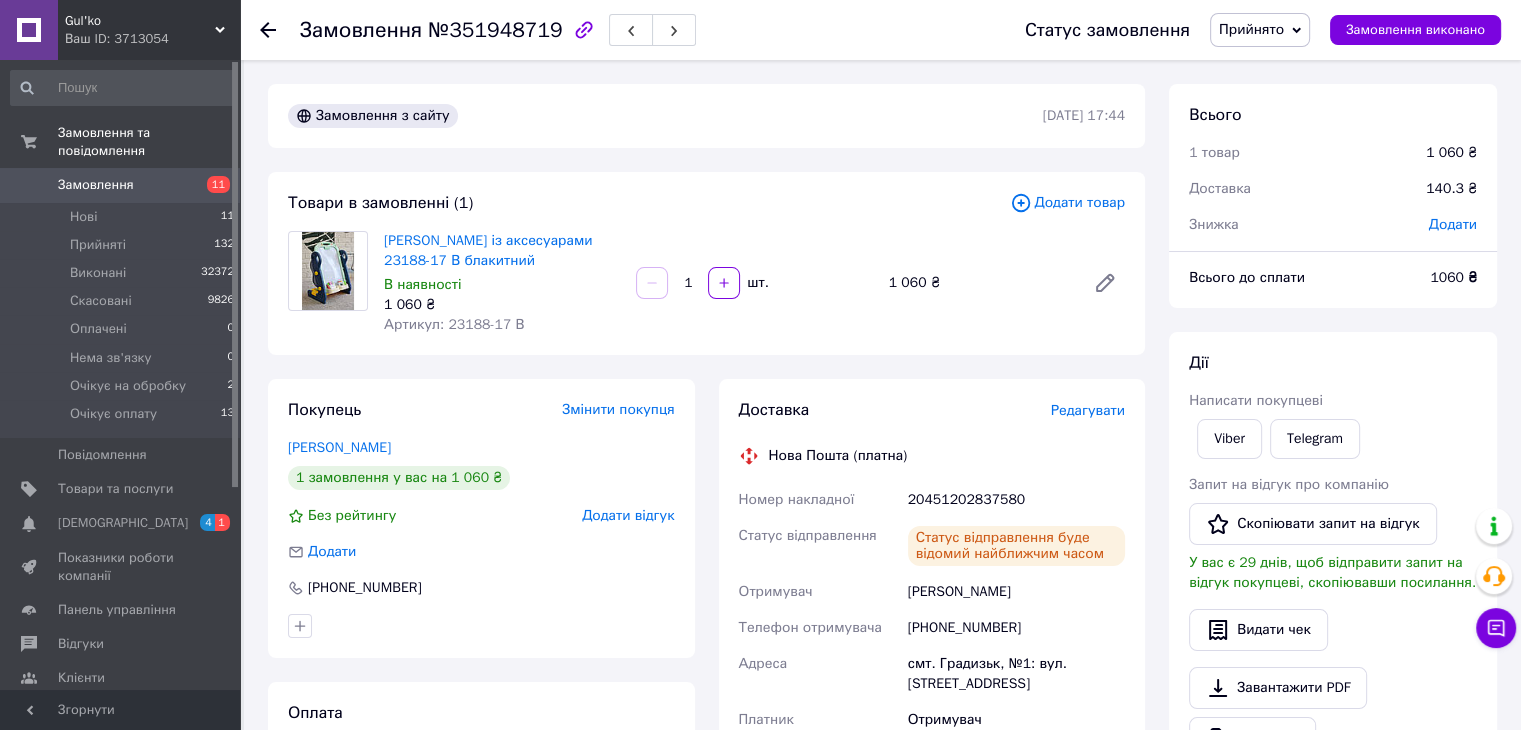 drag, startPoint x: 120, startPoint y: 162, endPoint x: 445, endPoint y: 158, distance: 325.02463 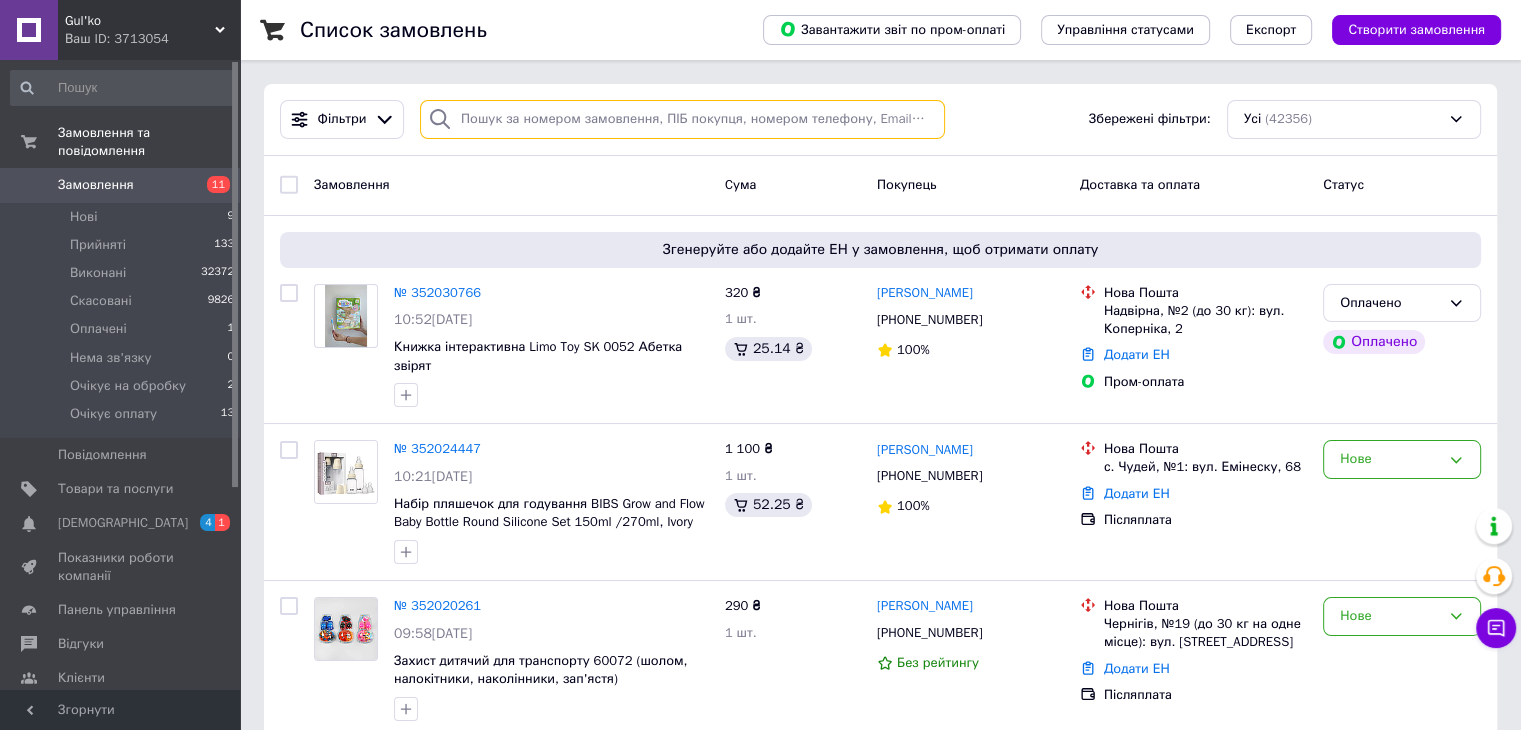 click at bounding box center (682, 119) 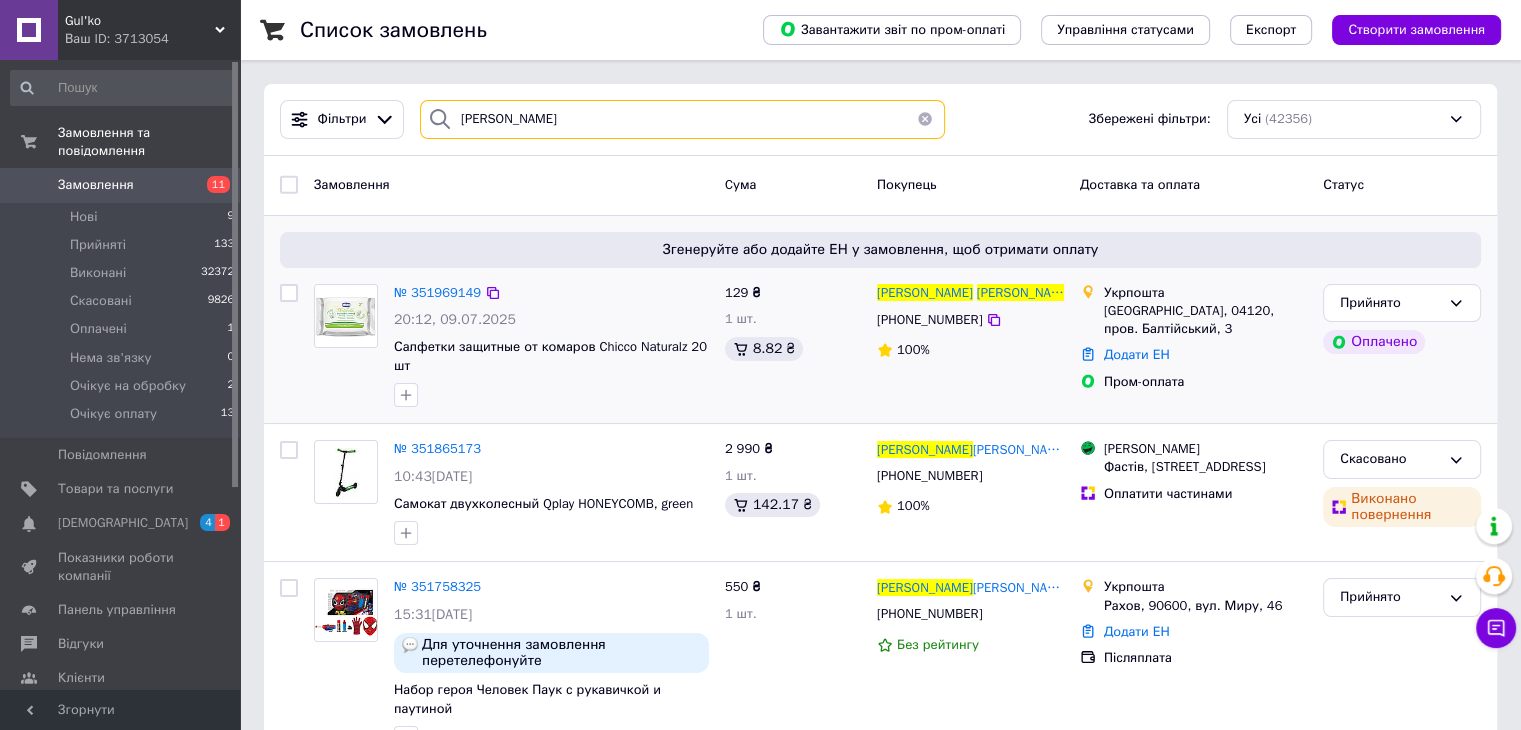 type on "[PERSON_NAME]" 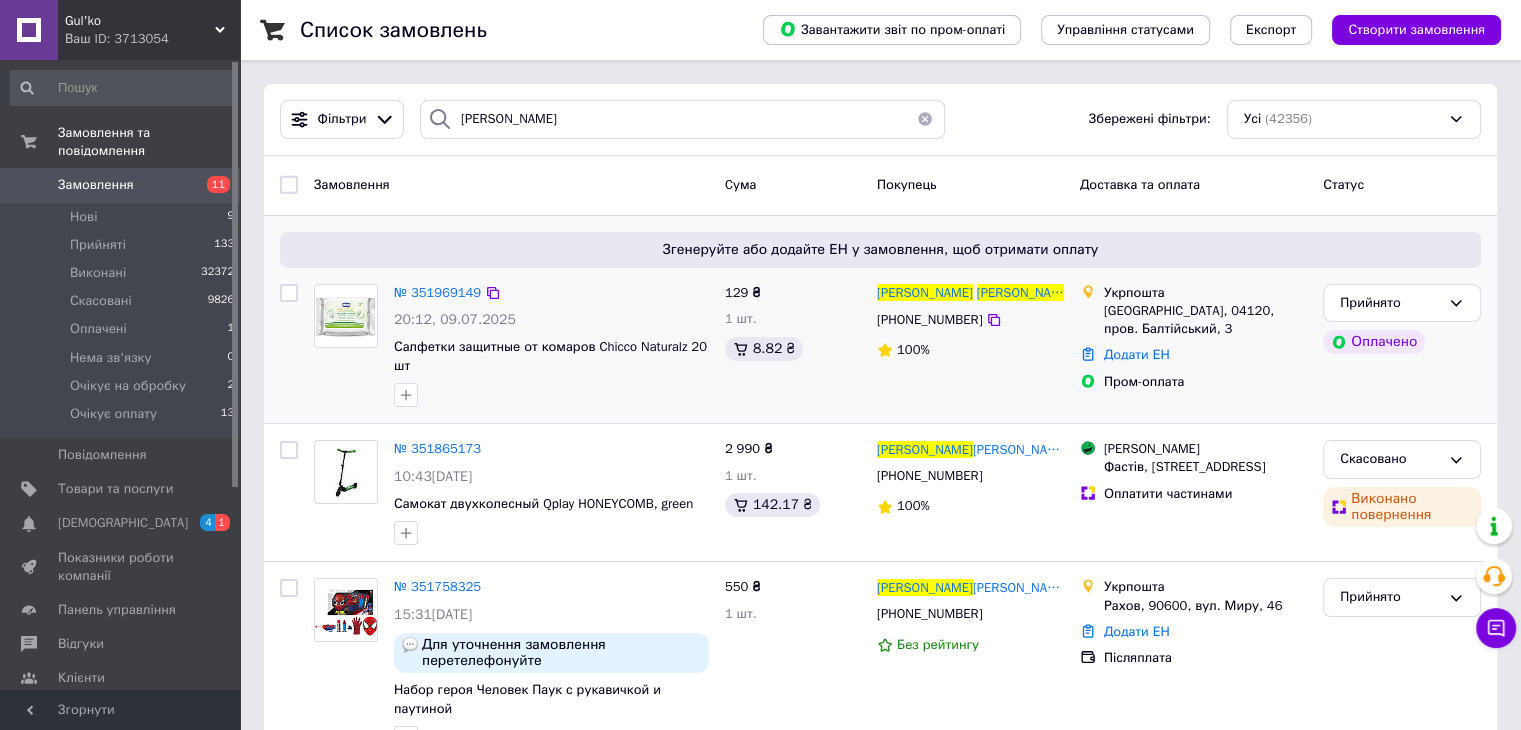 click at bounding box center (346, 346) 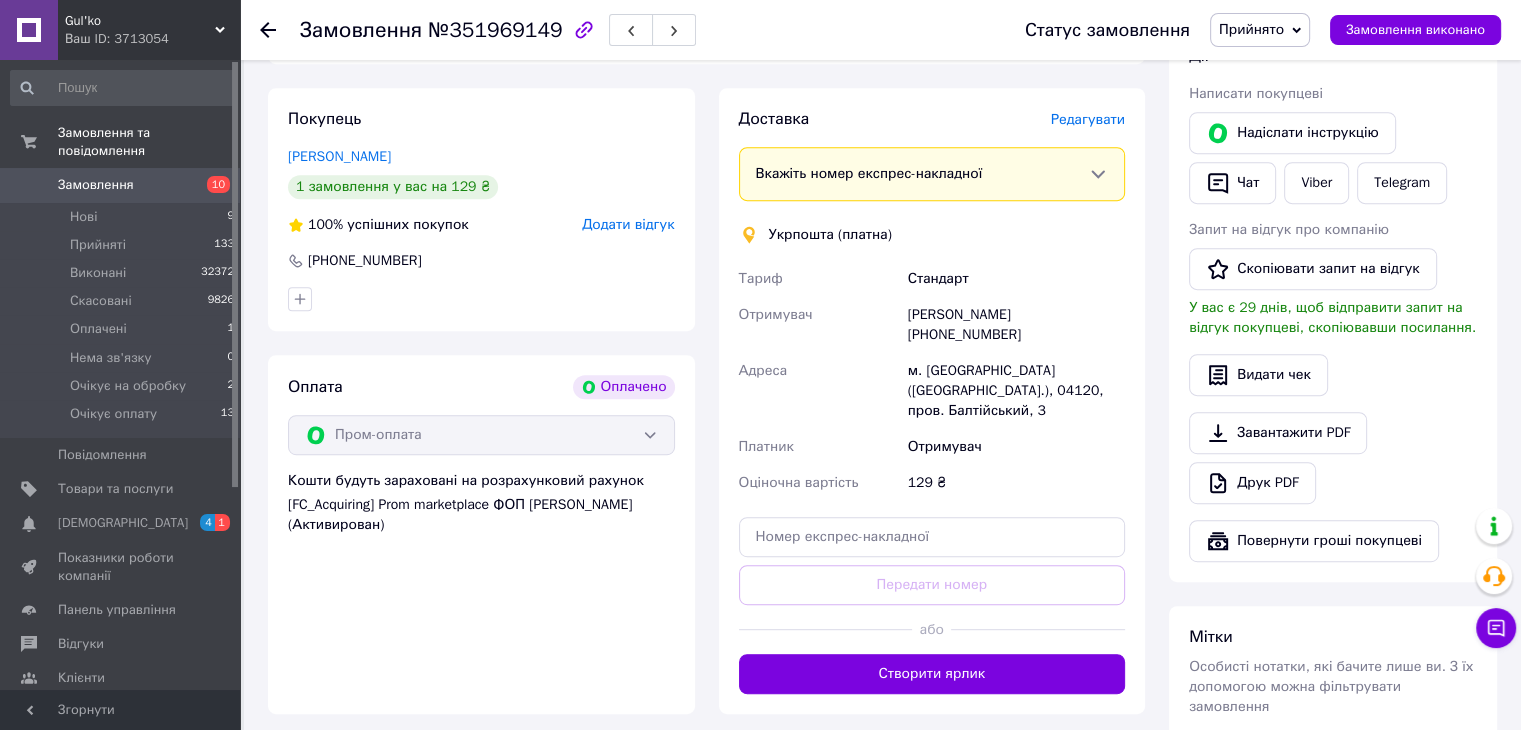 scroll, scrollTop: 1100, scrollLeft: 0, axis: vertical 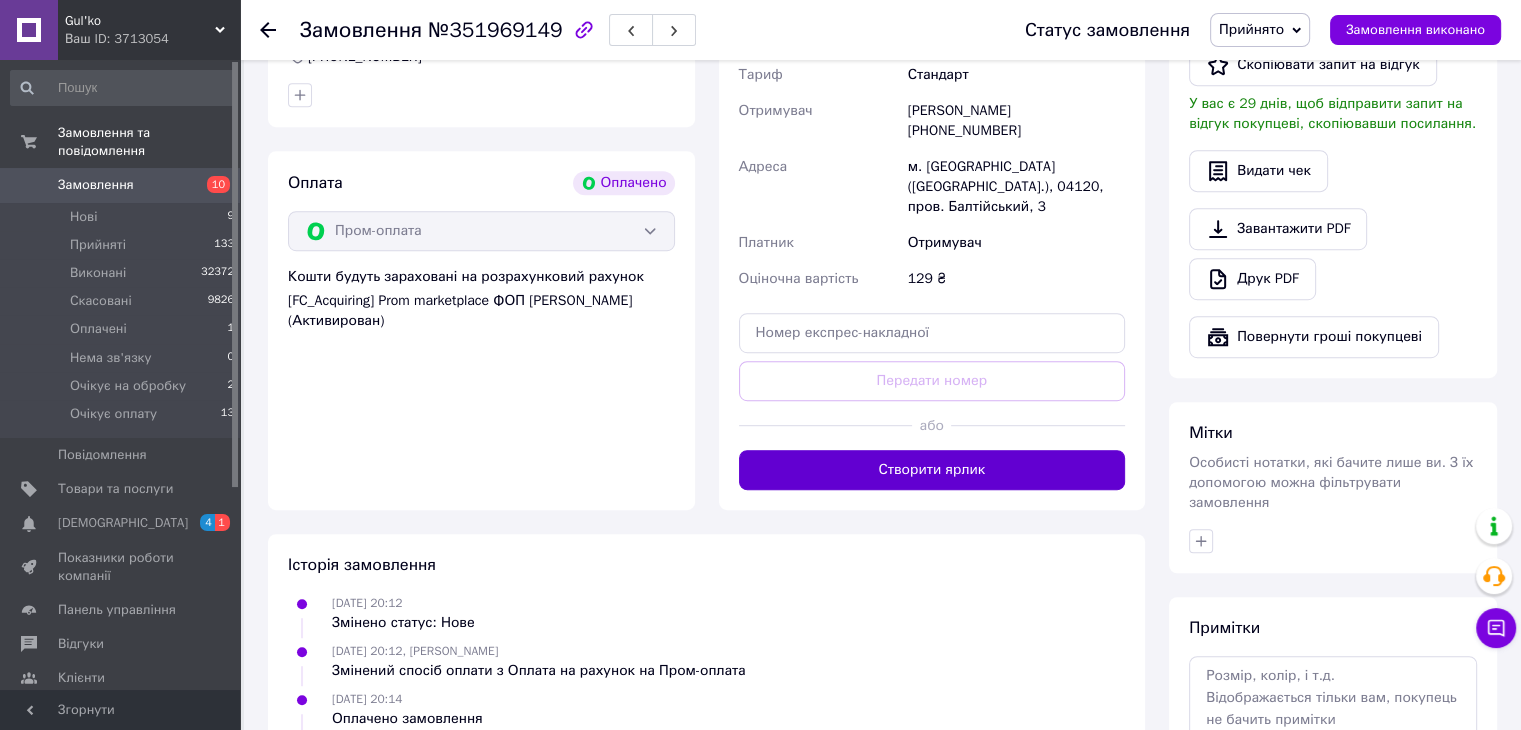 click on "Створити ярлик" at bounding box center (932, 470) 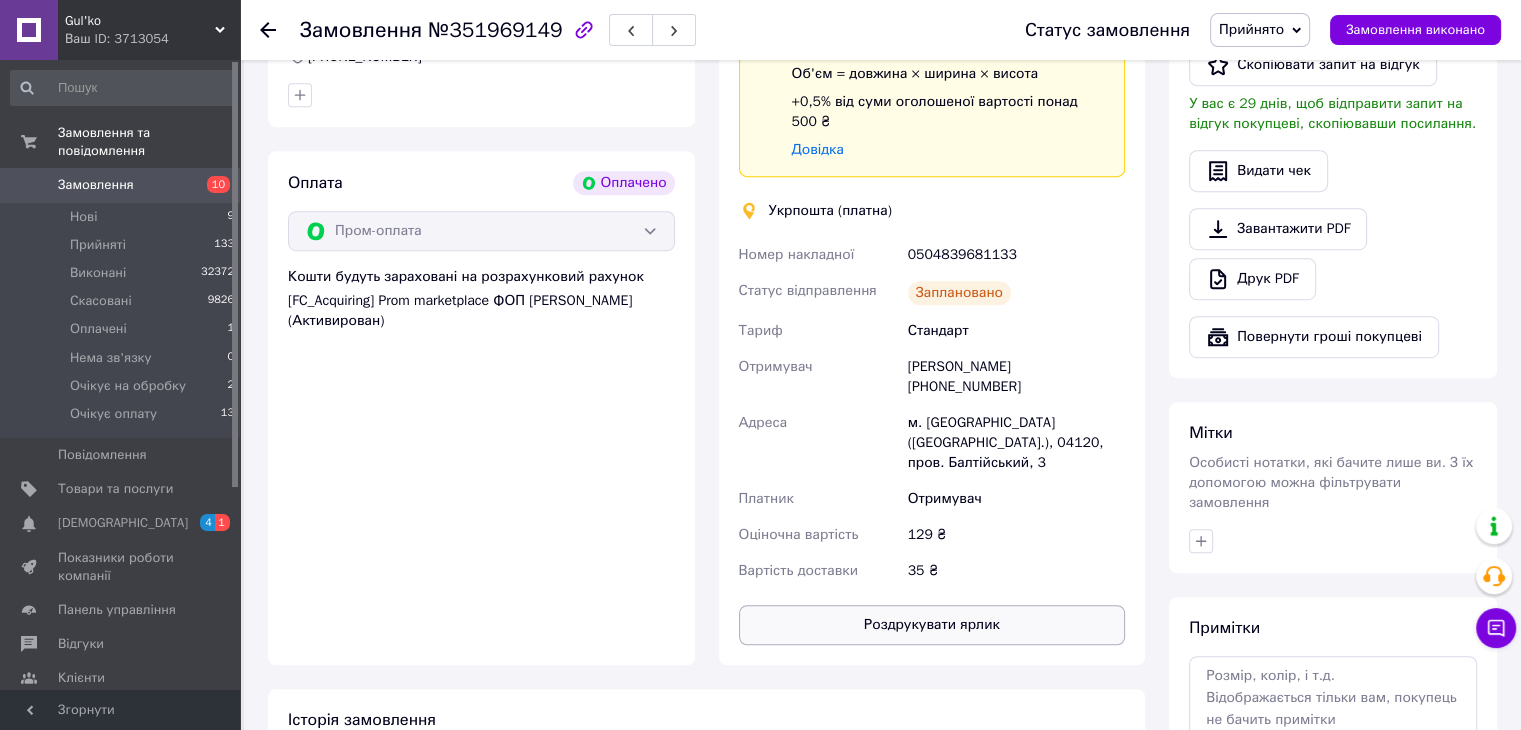 click on "Роздрукувати ярлик" at bounding box center (932, 625) 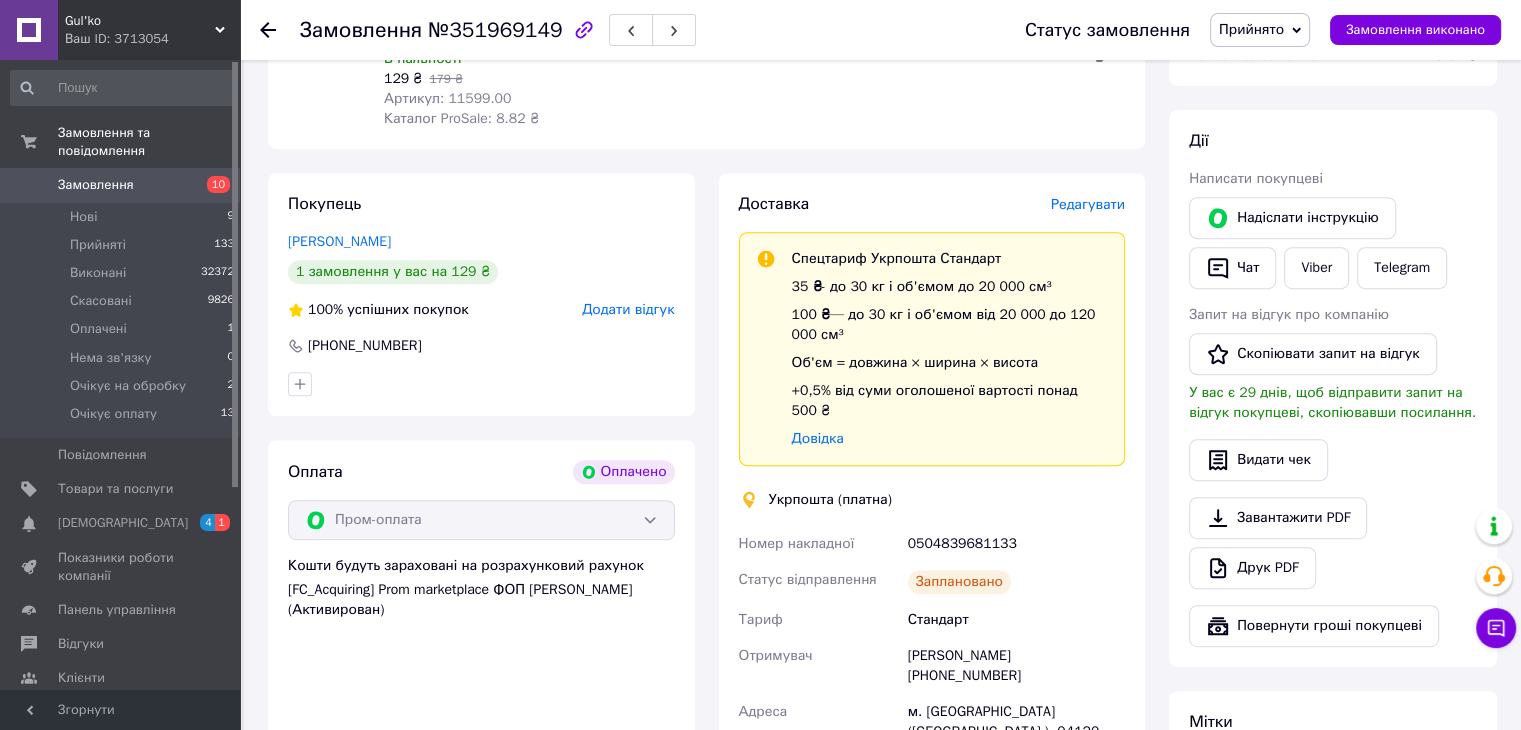 scroll, scrollTop: 800, scrollLeft: 0, axis: vertical 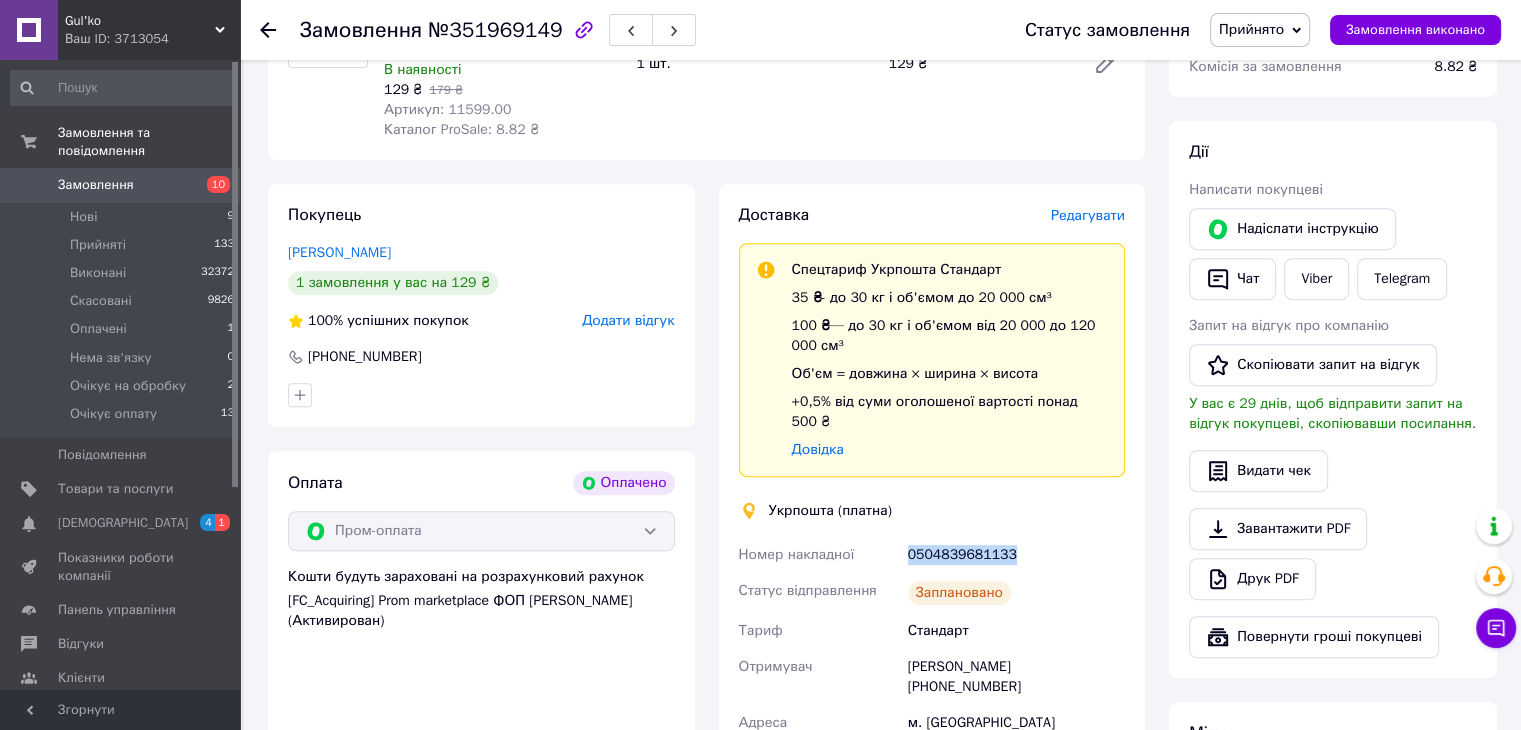 drag, startPoint x: 955, startPoint y: 536, endPoint x: 909, endPoint y: 539, distance: 46.09772 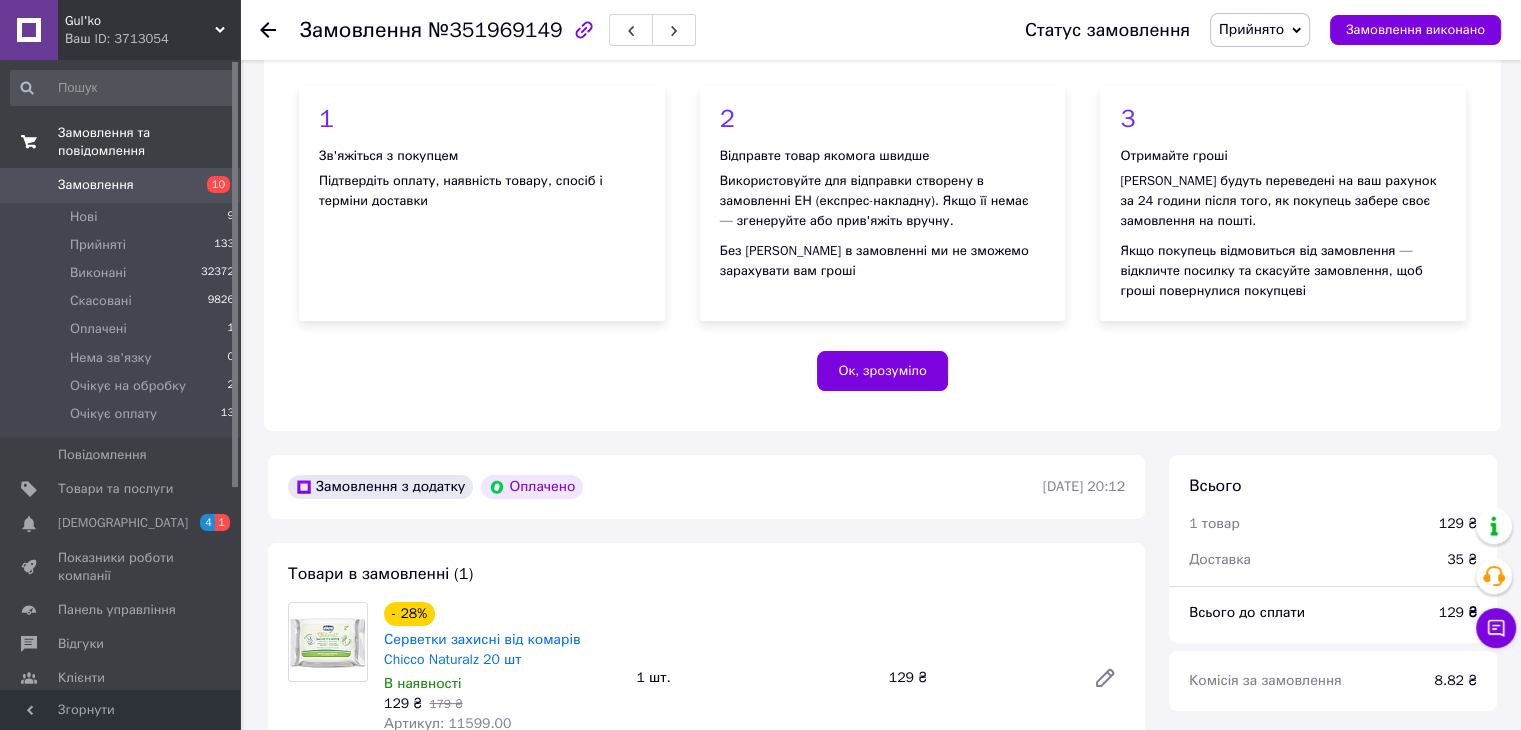scroll, scrollTop: 100, scrollLeft: 0, axis: vertical 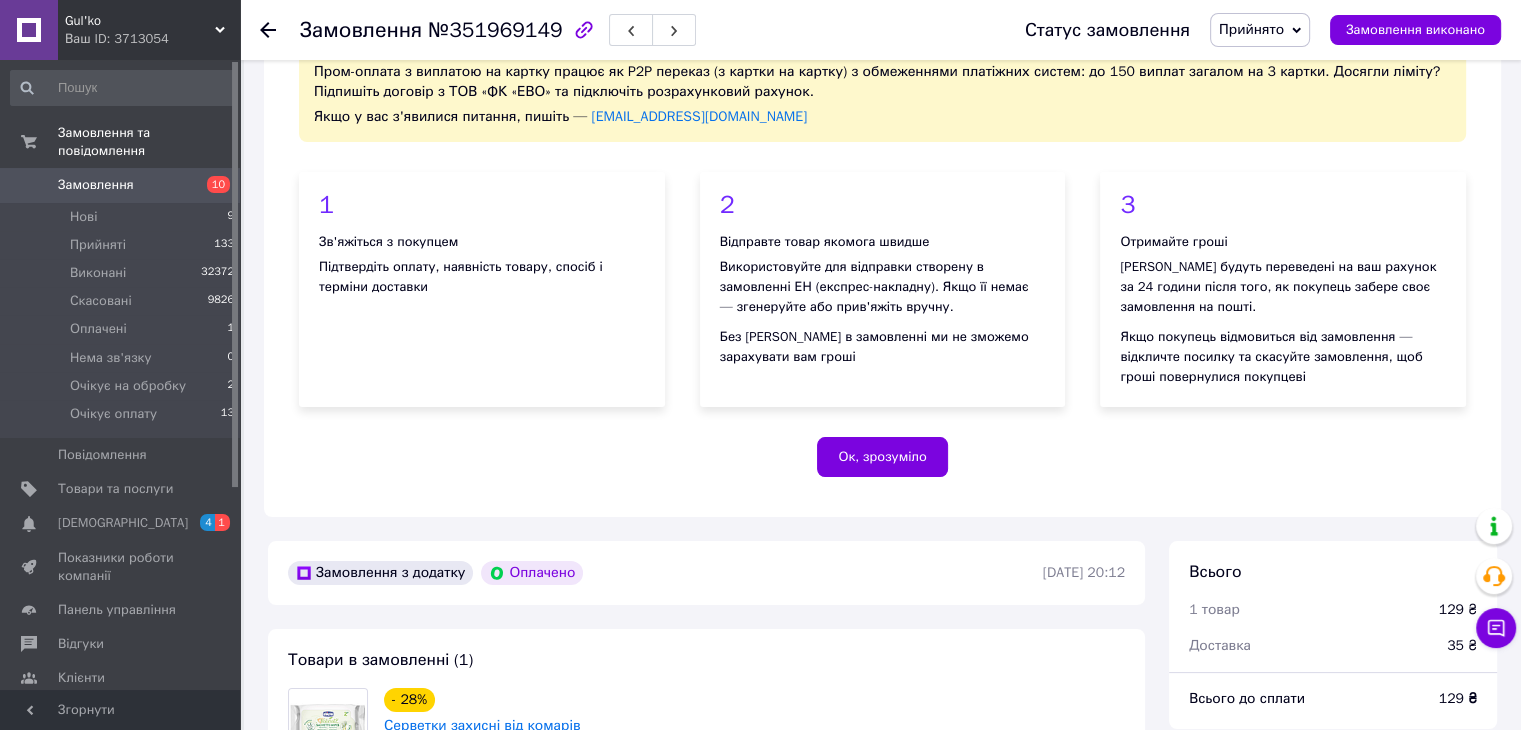 click on "Замовлення" at bounding box center [121, 185] 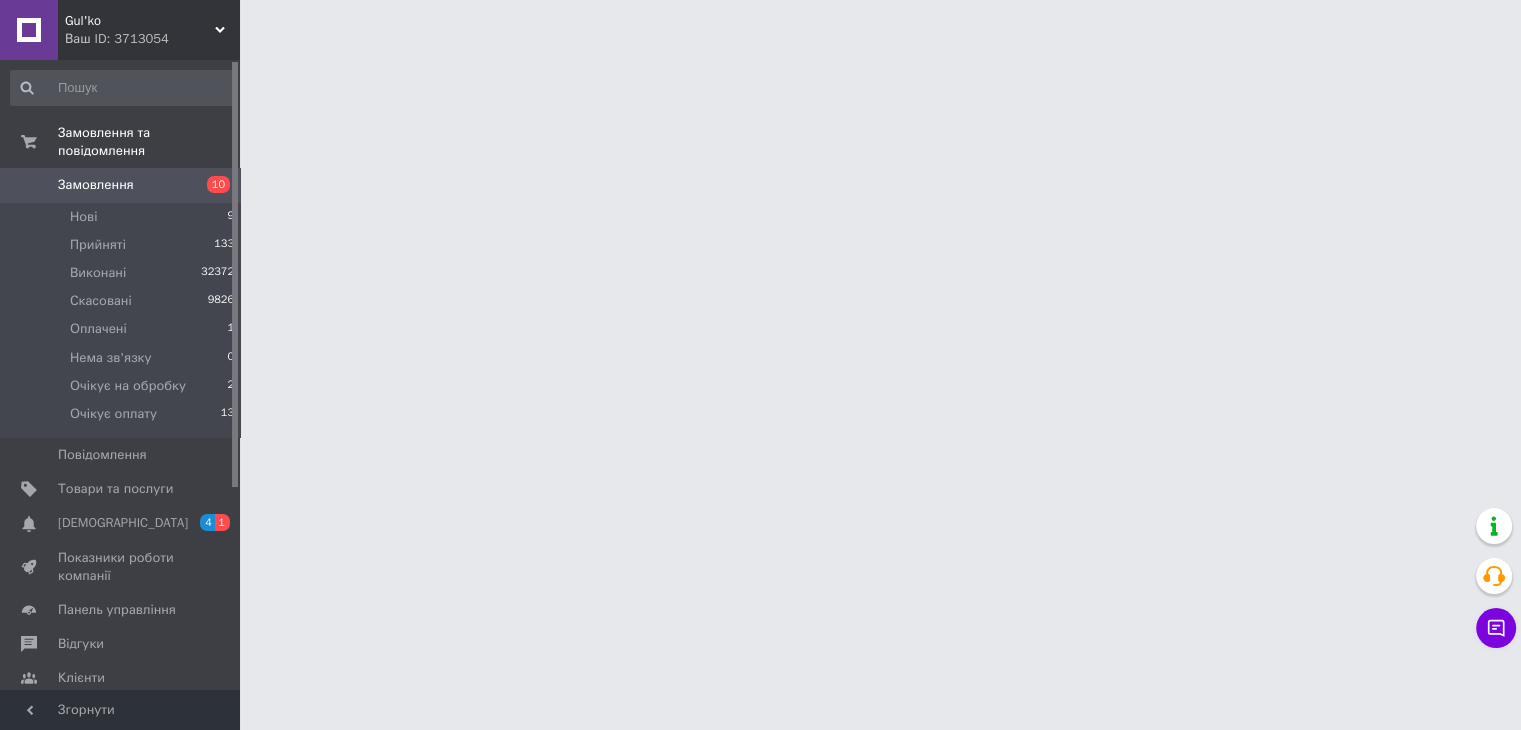 scroll, scrollTop: 0, scrollLeft: 0, axis: both 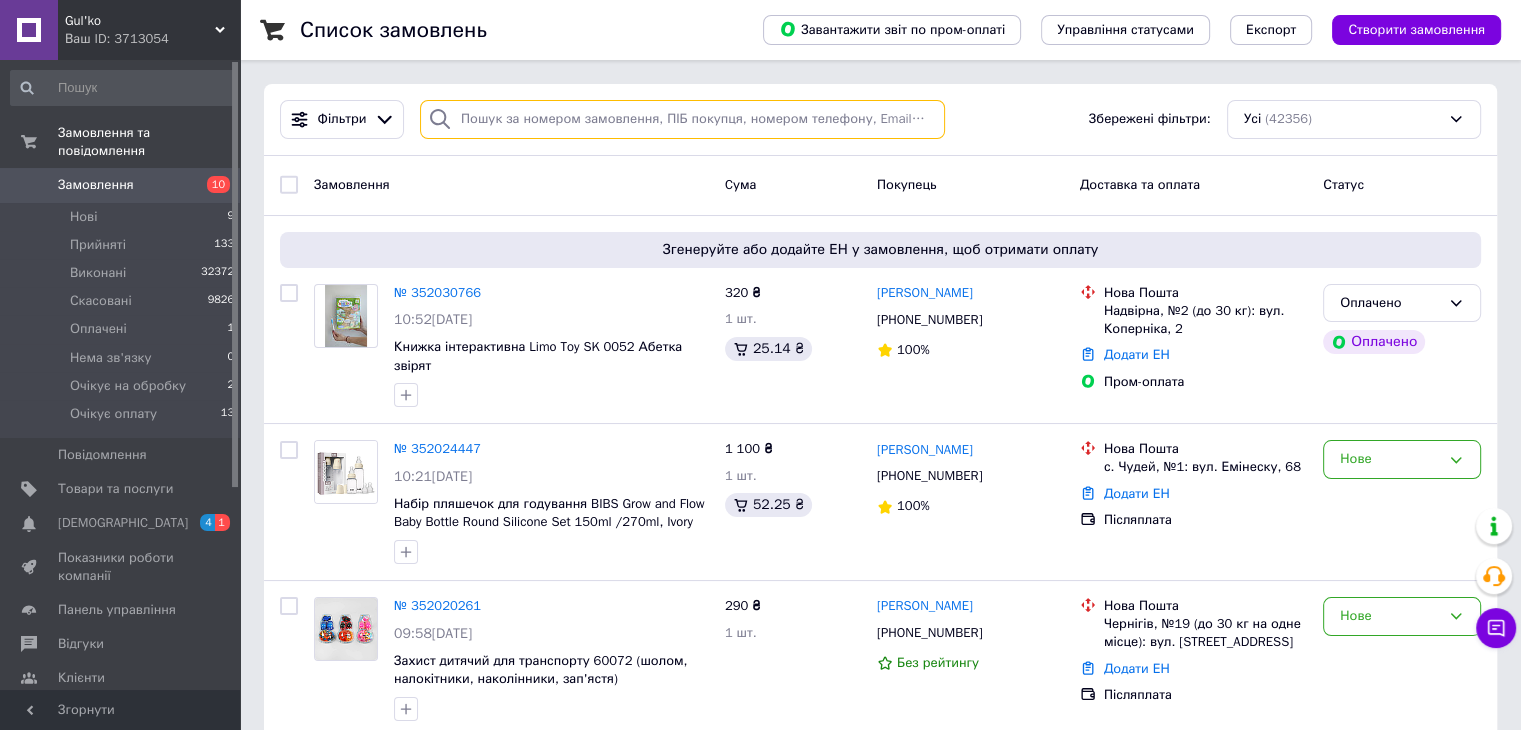 click at bounding box center (682, 119) 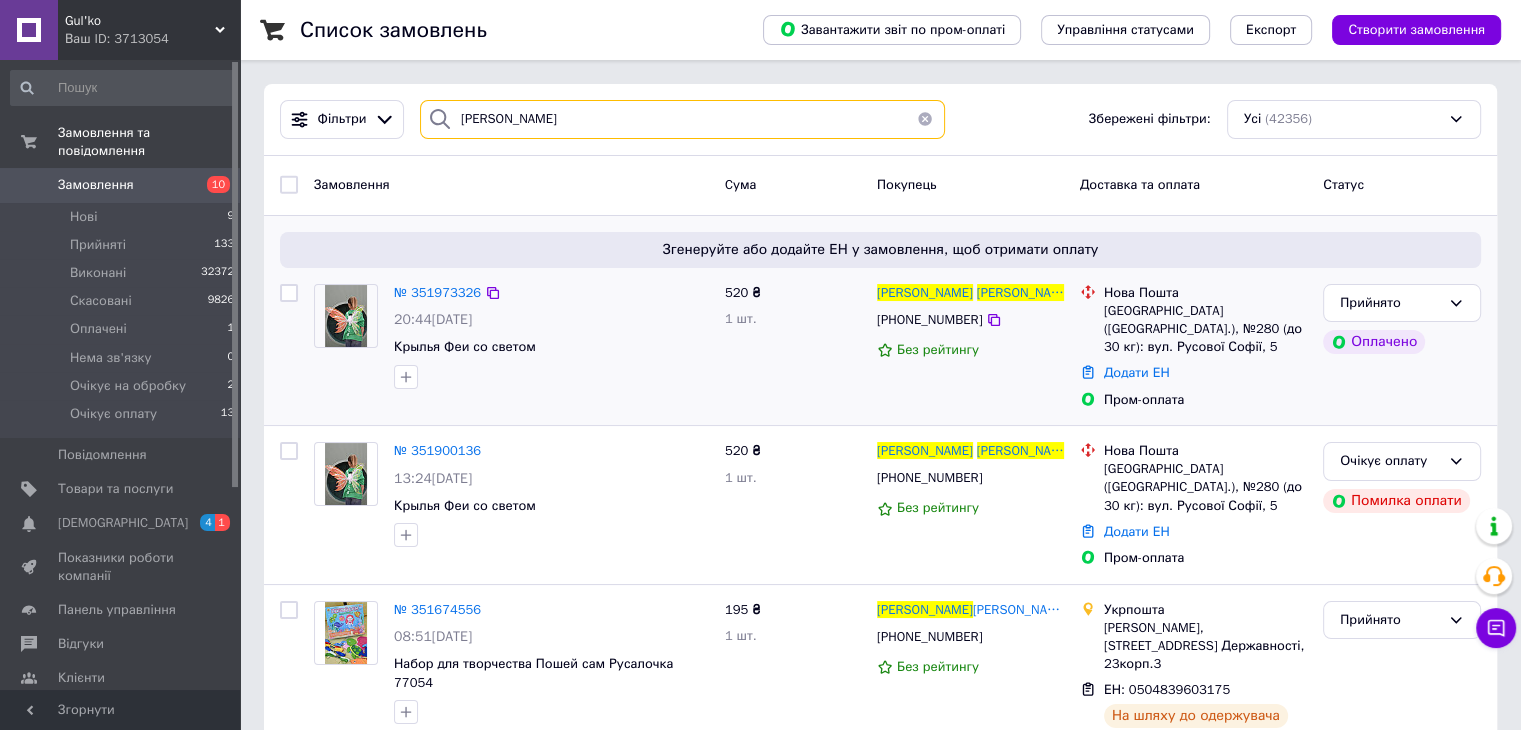 type on "[PERSON_NAME]" 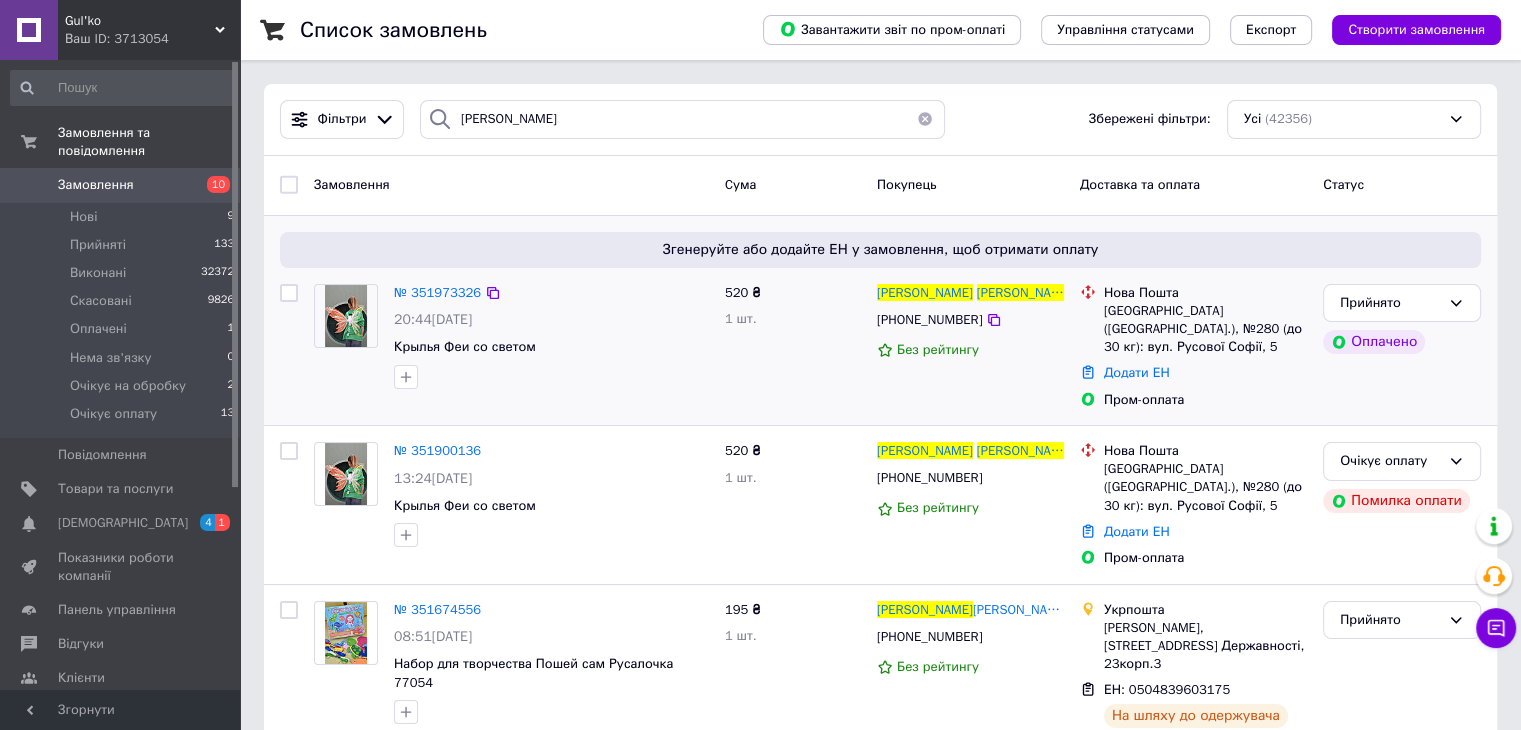 click at bounding box center [346, 316] 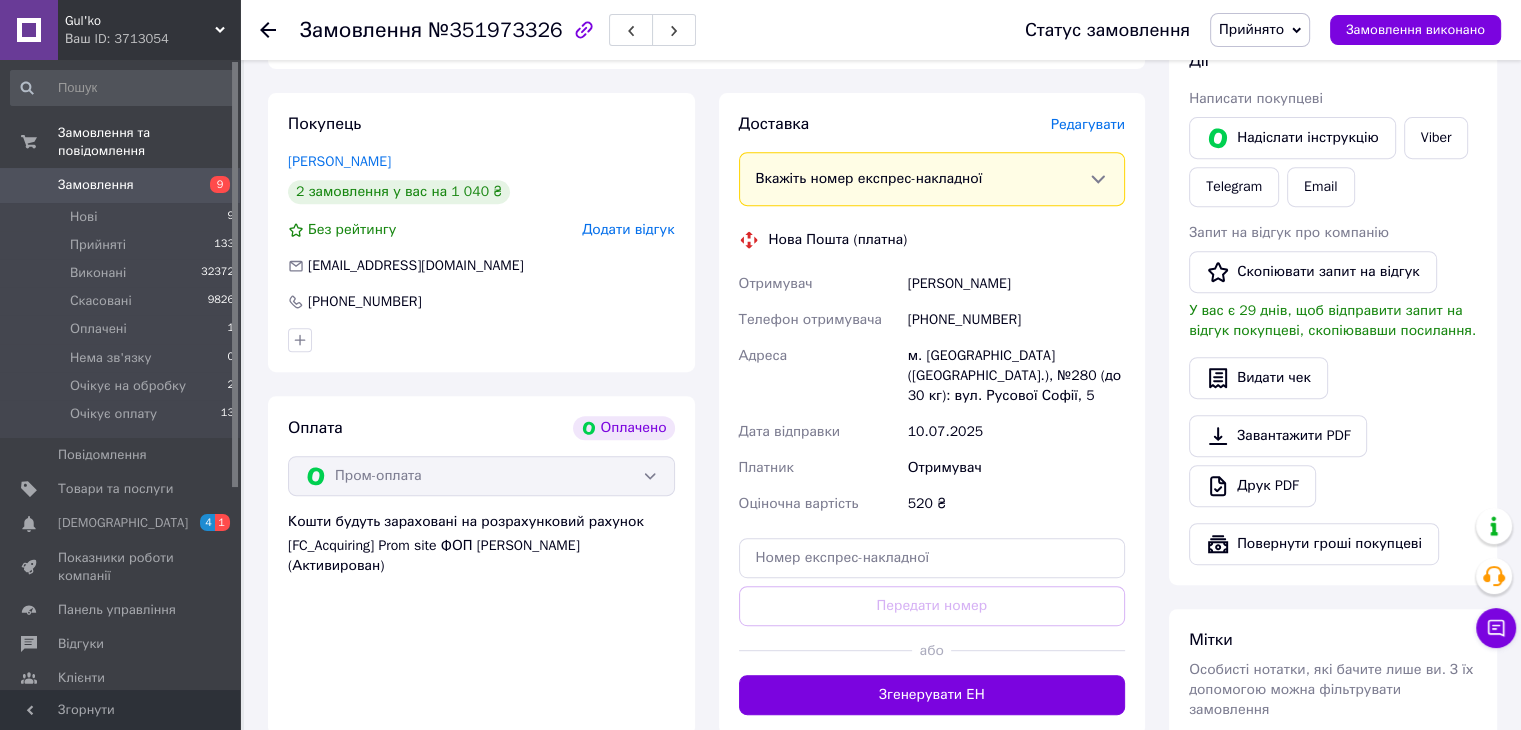 scroll, scrollTop: 1000, scrollLeft: 0, axis: vertical 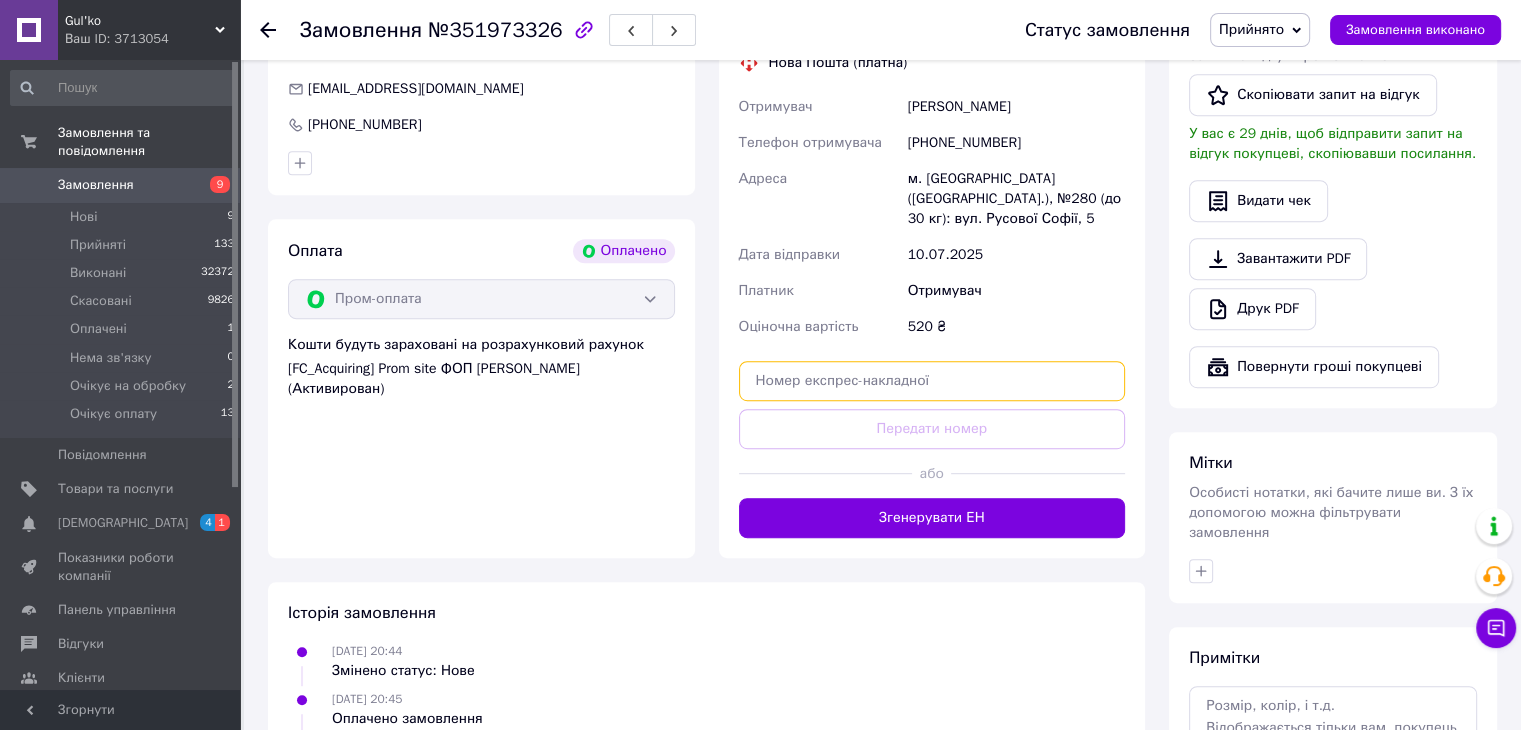 click at bounding box center [932, 381] 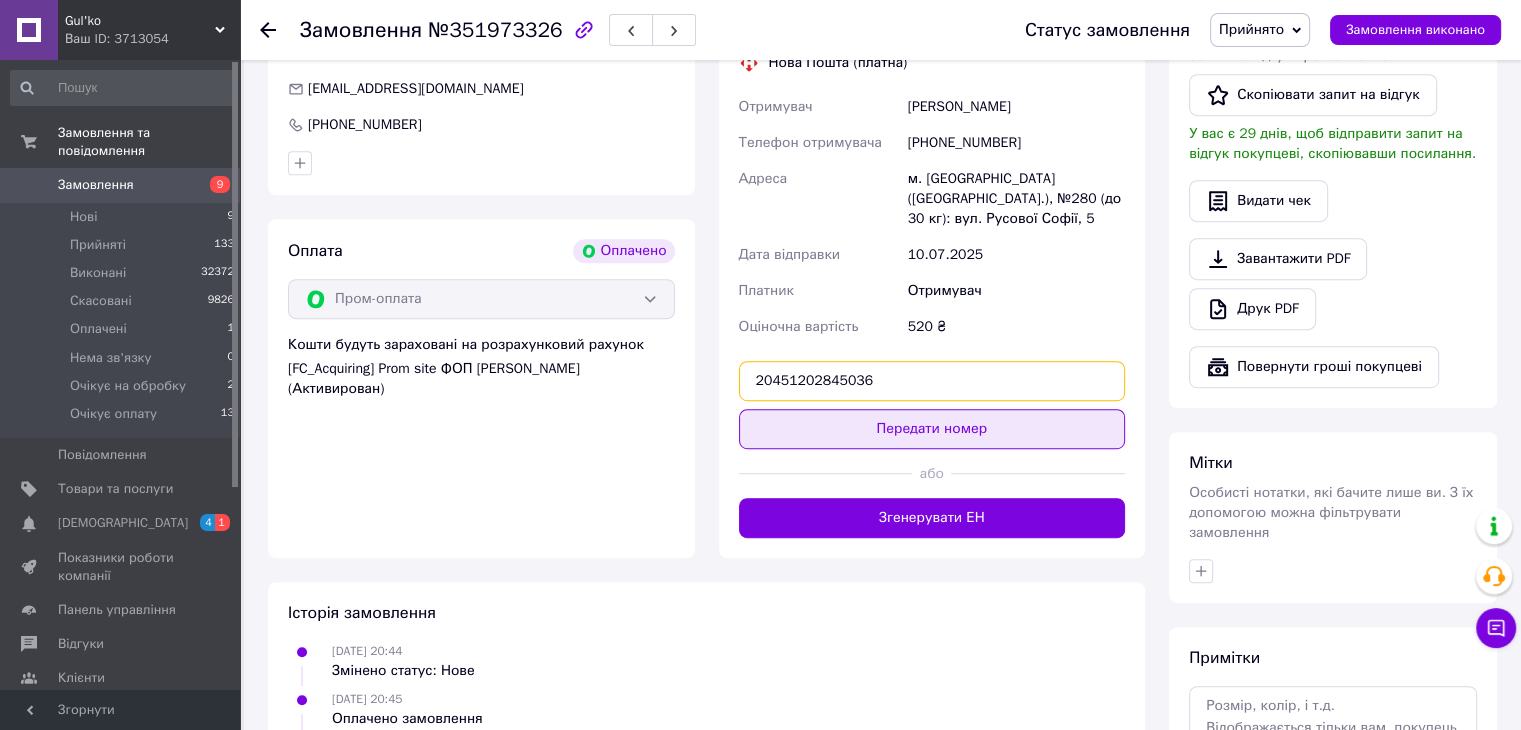 type on "20451202845036" 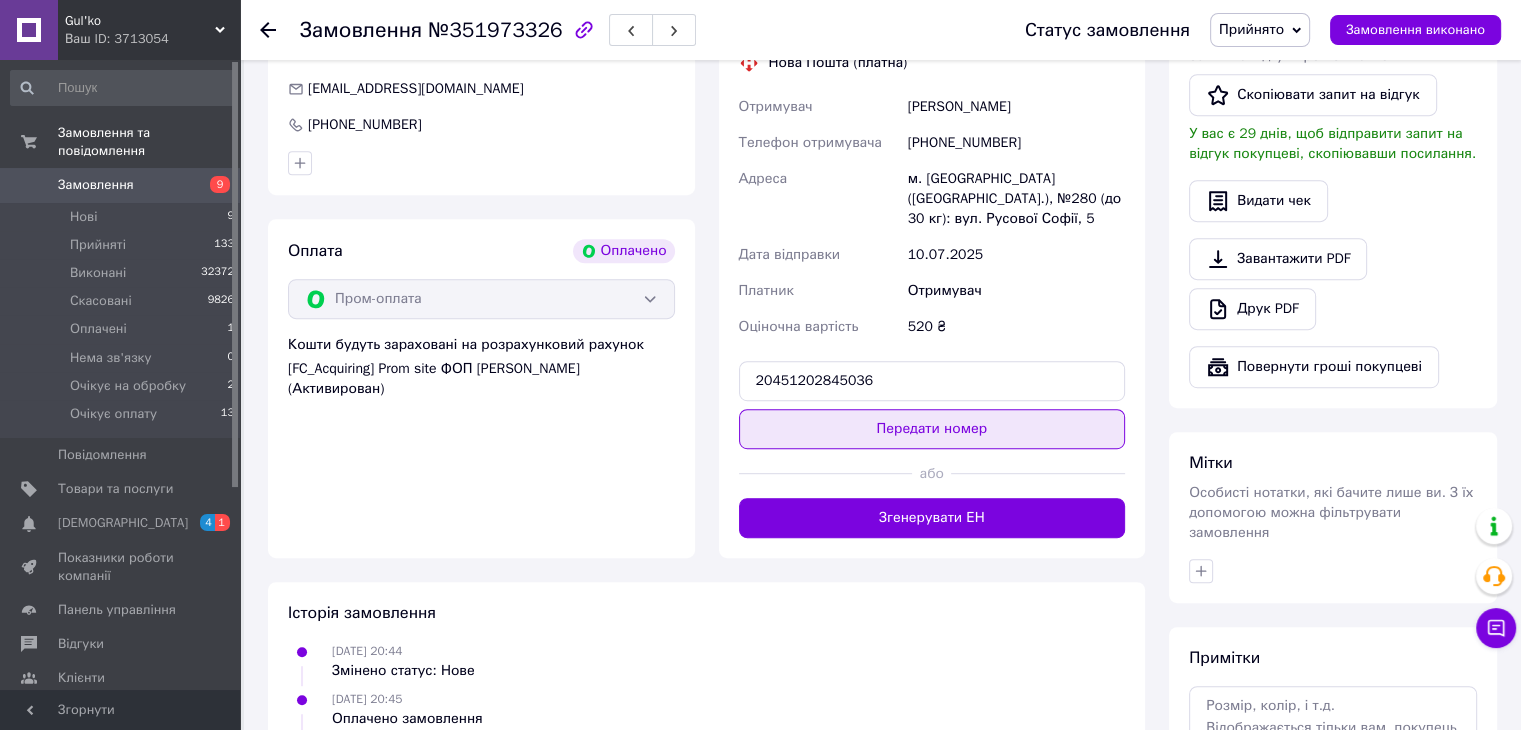 click on "Передати номер" at bounding box center [932, 429] 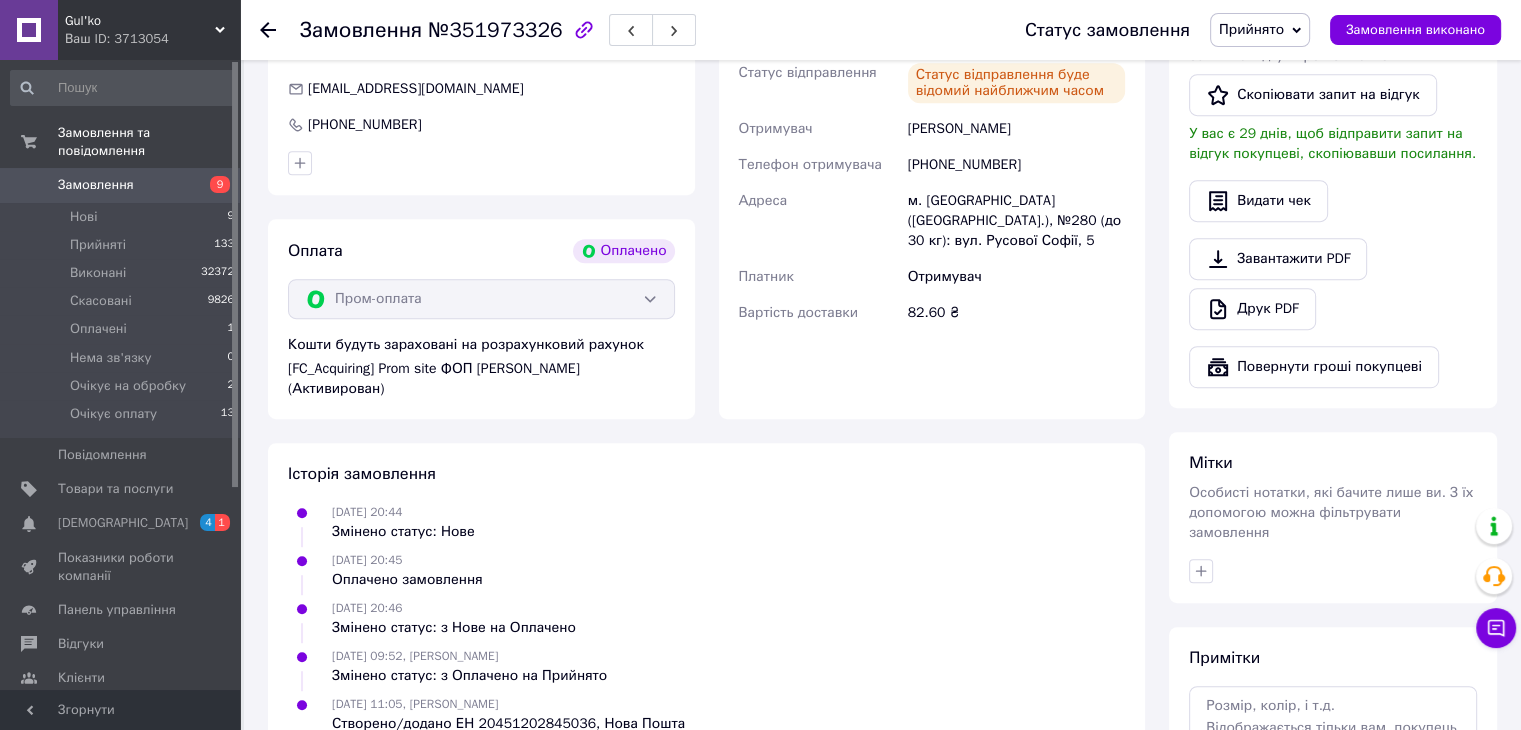 click on "Доставка Редагувати Нова Пошта (платна) Номер накладної 20451202845036 Статус відправлення Статус відправлення буде відомий найближчим часом Отримувач Назарова Анастасия Телефон отримувача +380637646853 Адреса м. Київ (Київська обл.), №280 (до 30 кг): вул. Русової Софії, 5 Платник Отримувач Вартість доставки 82.60 ₴ Платник Отримувач Відправник Прізвище отримувача Назарова Ім'я отримувача Анастасия По батькові отримувача Телефон отримувача +380637646853 Тип доставки У відділенні Кур'єром В поштоматі Місто -- Не обрано -- Відділення №280 (до 30 кг): вул. Русової Софії, 5 Тип посилки <" at bounding box center (932, 167) 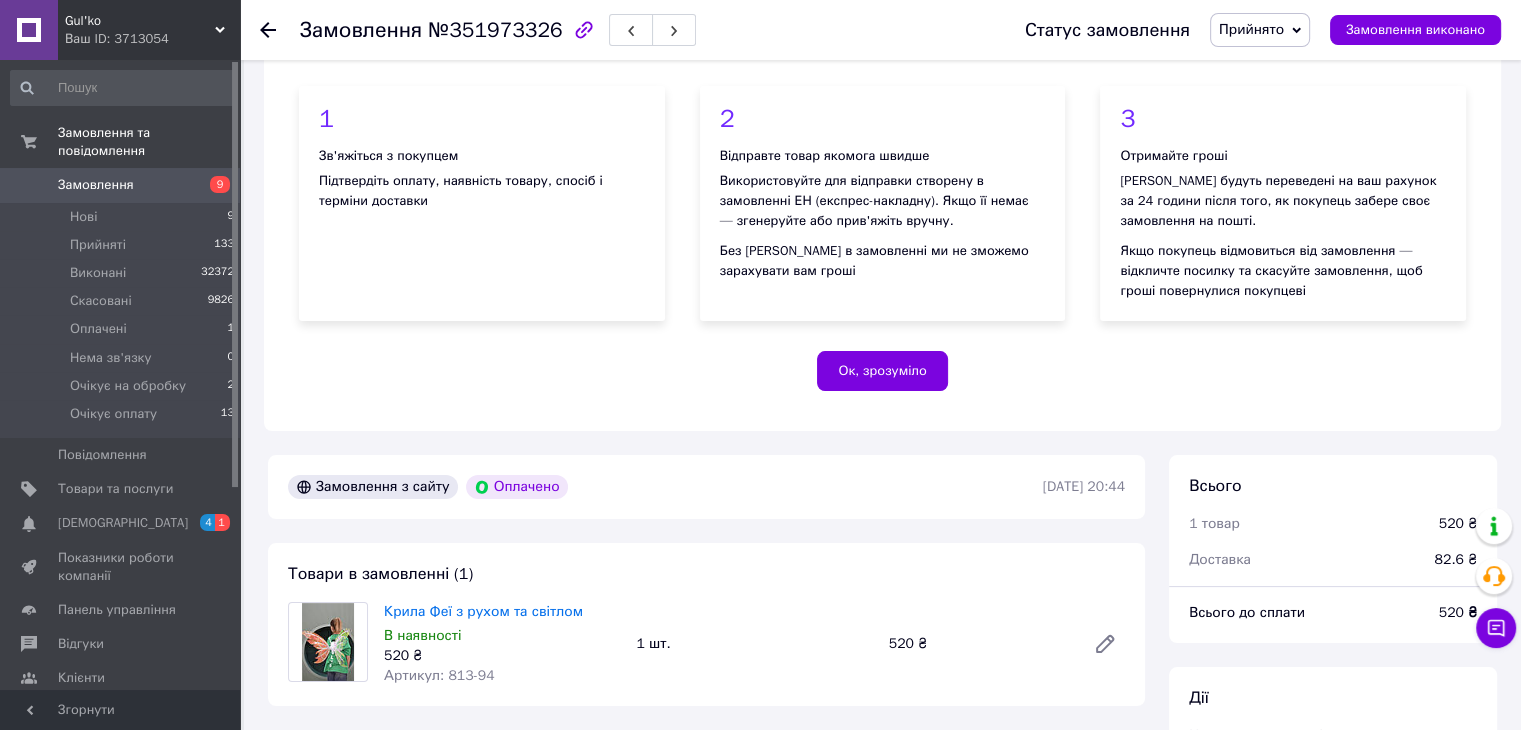 scroll, scrollTop: 0, scrollLeft: 0, axis: both 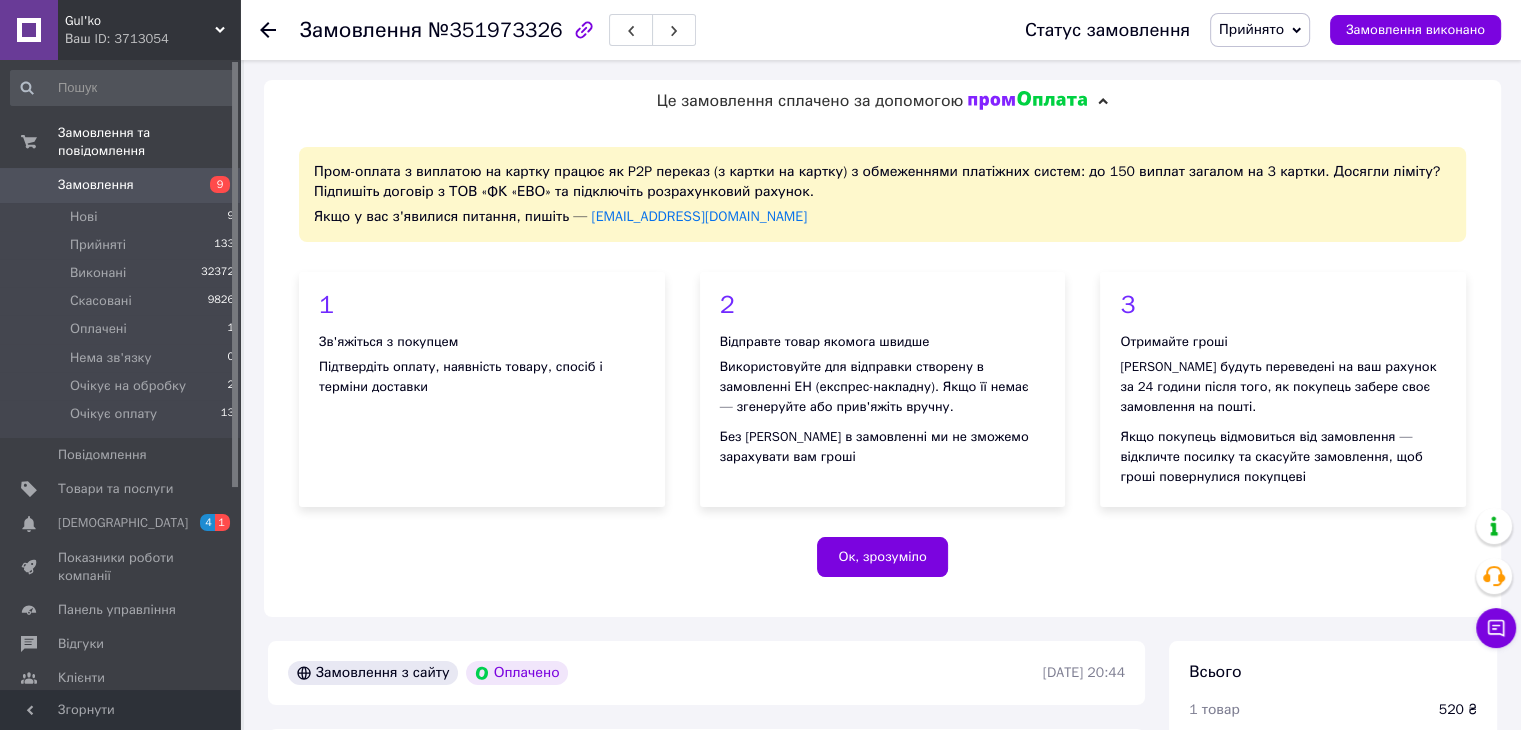 click on "Ок, зрозуміло" at bounding box center (882, 557) 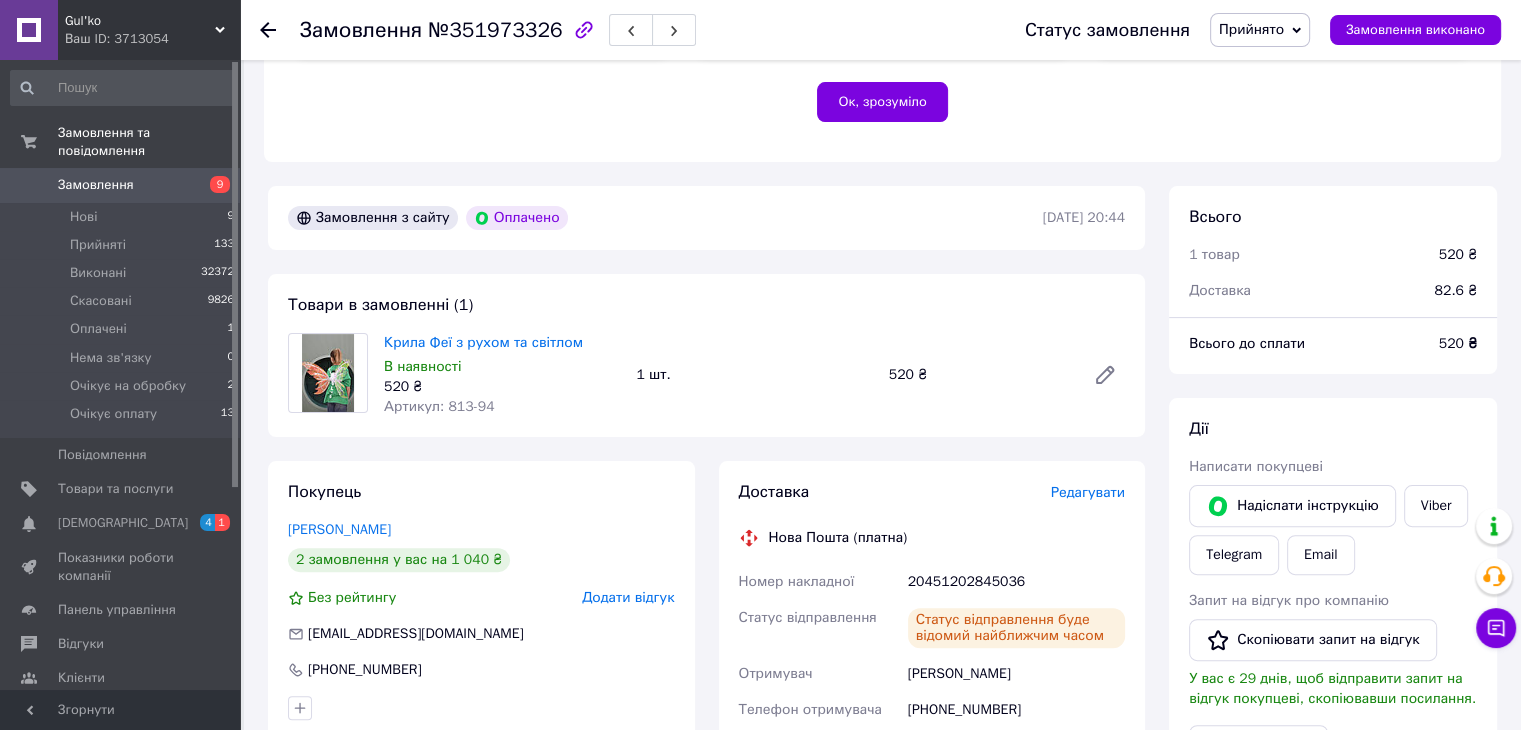 scroll, scrollTop: 300, scrollLeft: 0, axis: vertical 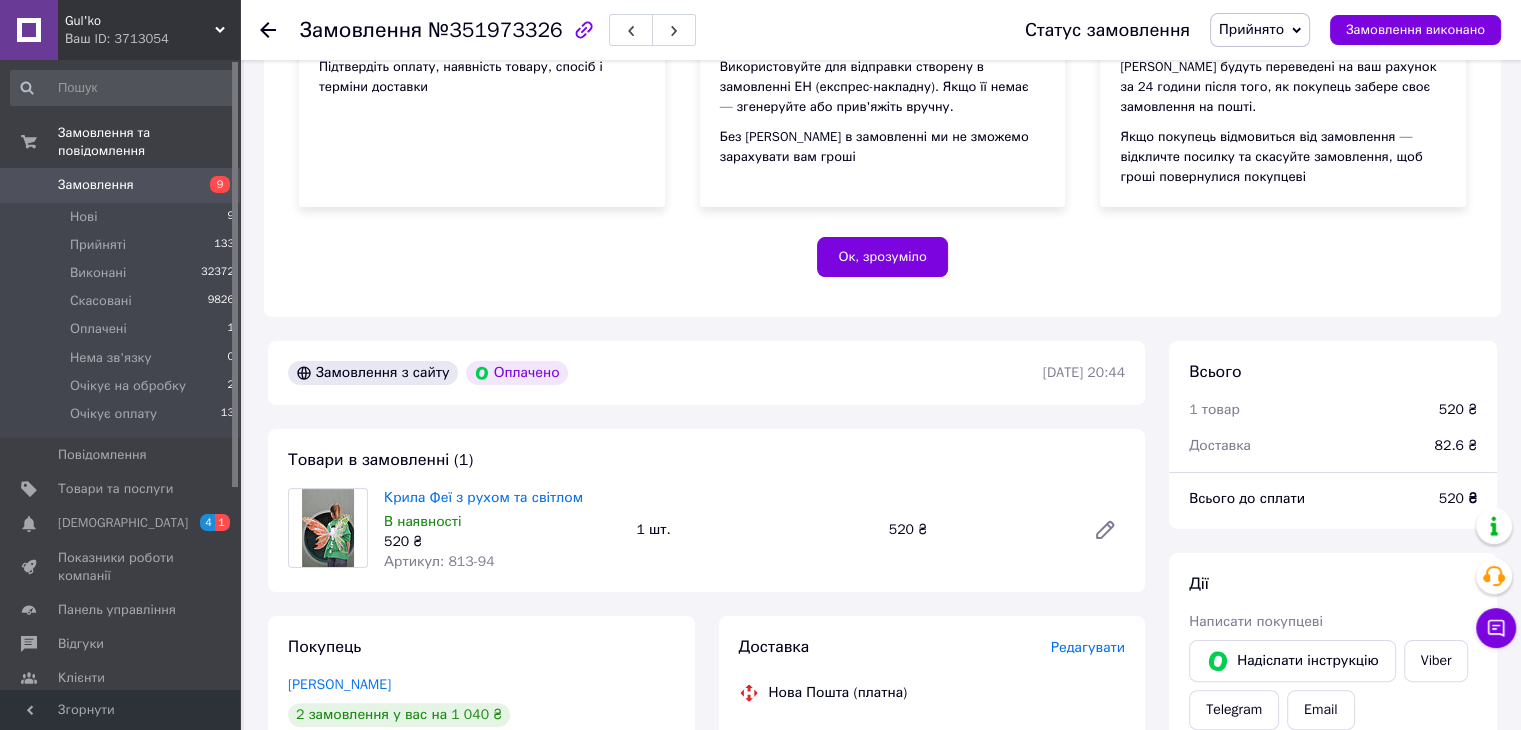click on "Замовлення 9" at bounding box center [123, 185] 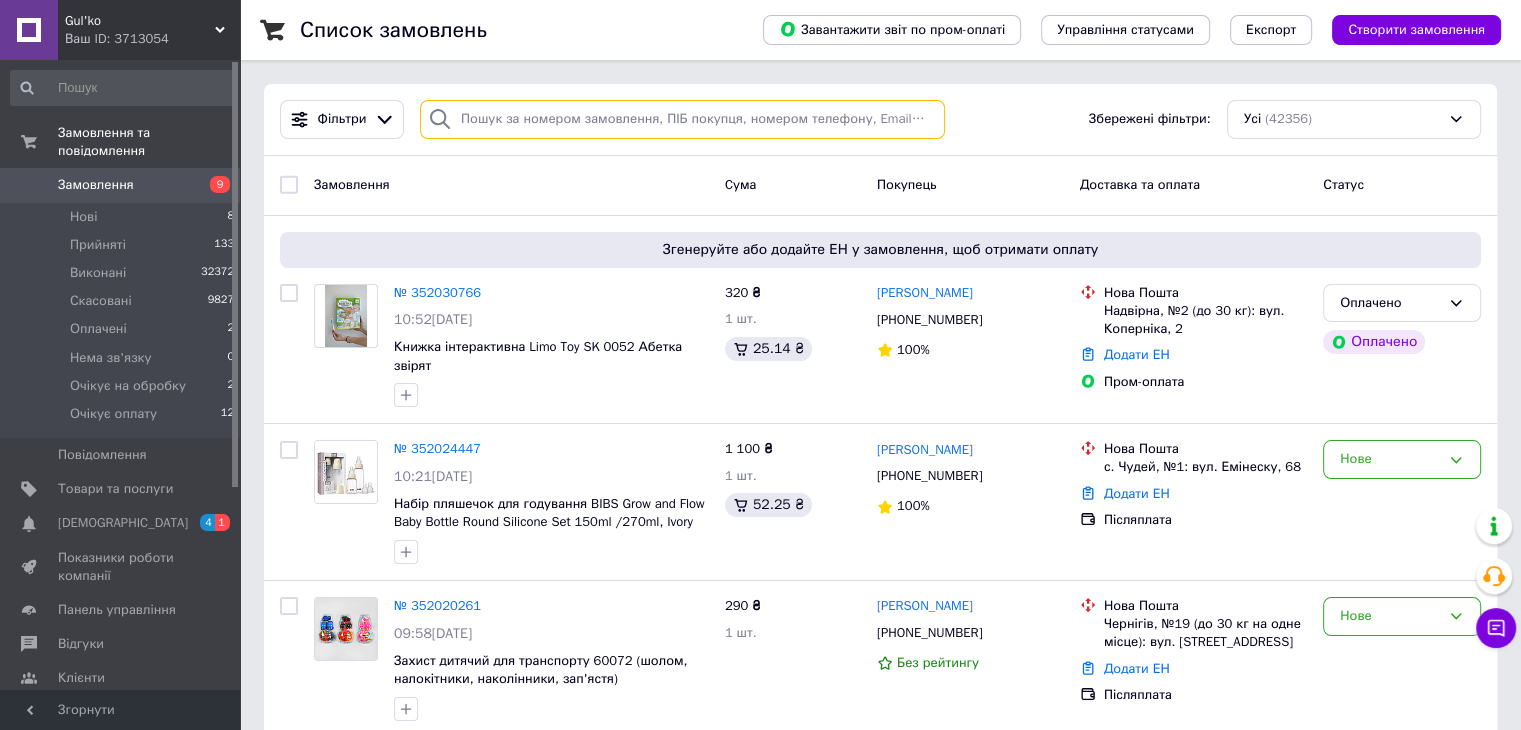 click at bounding box center (682, 119) 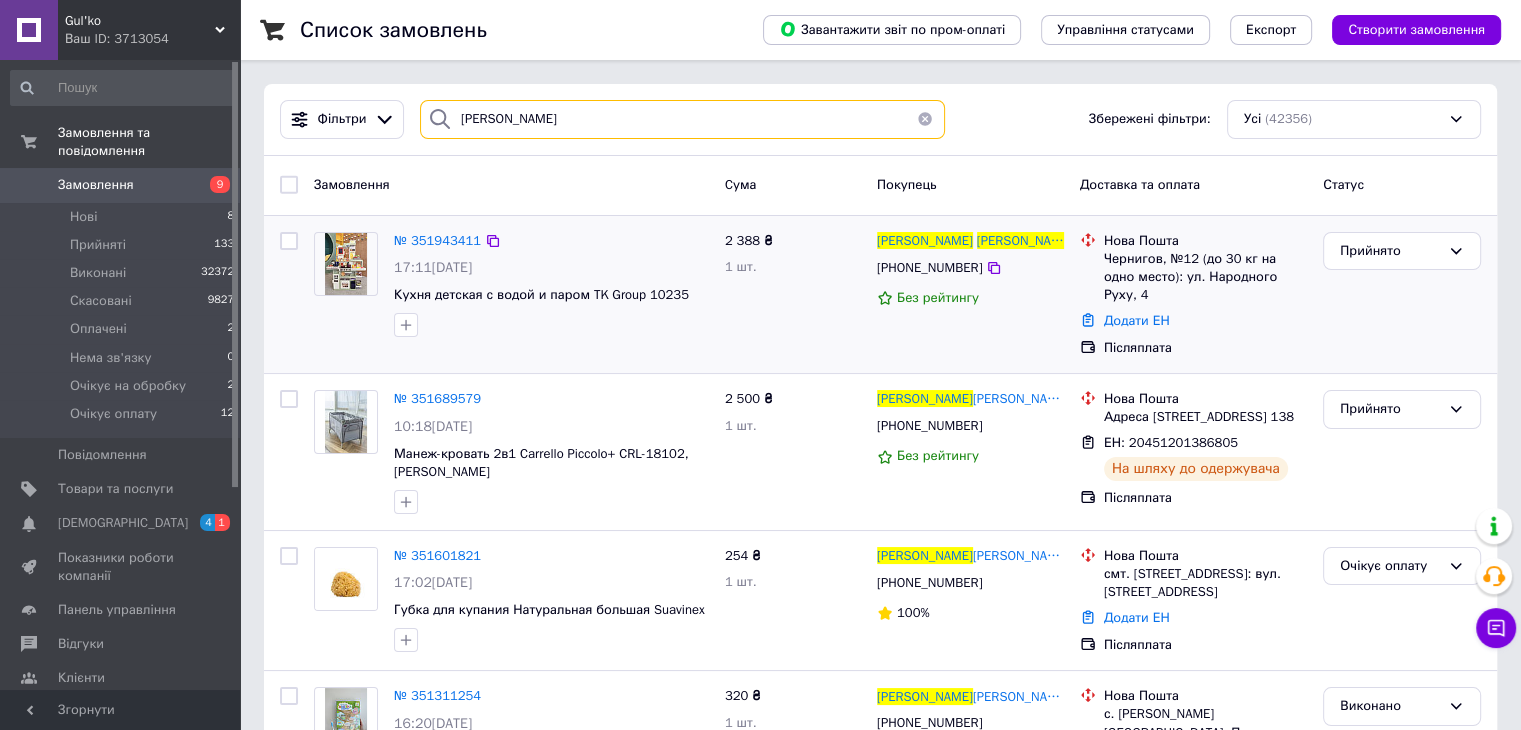 type on "Бондаренко Яна" 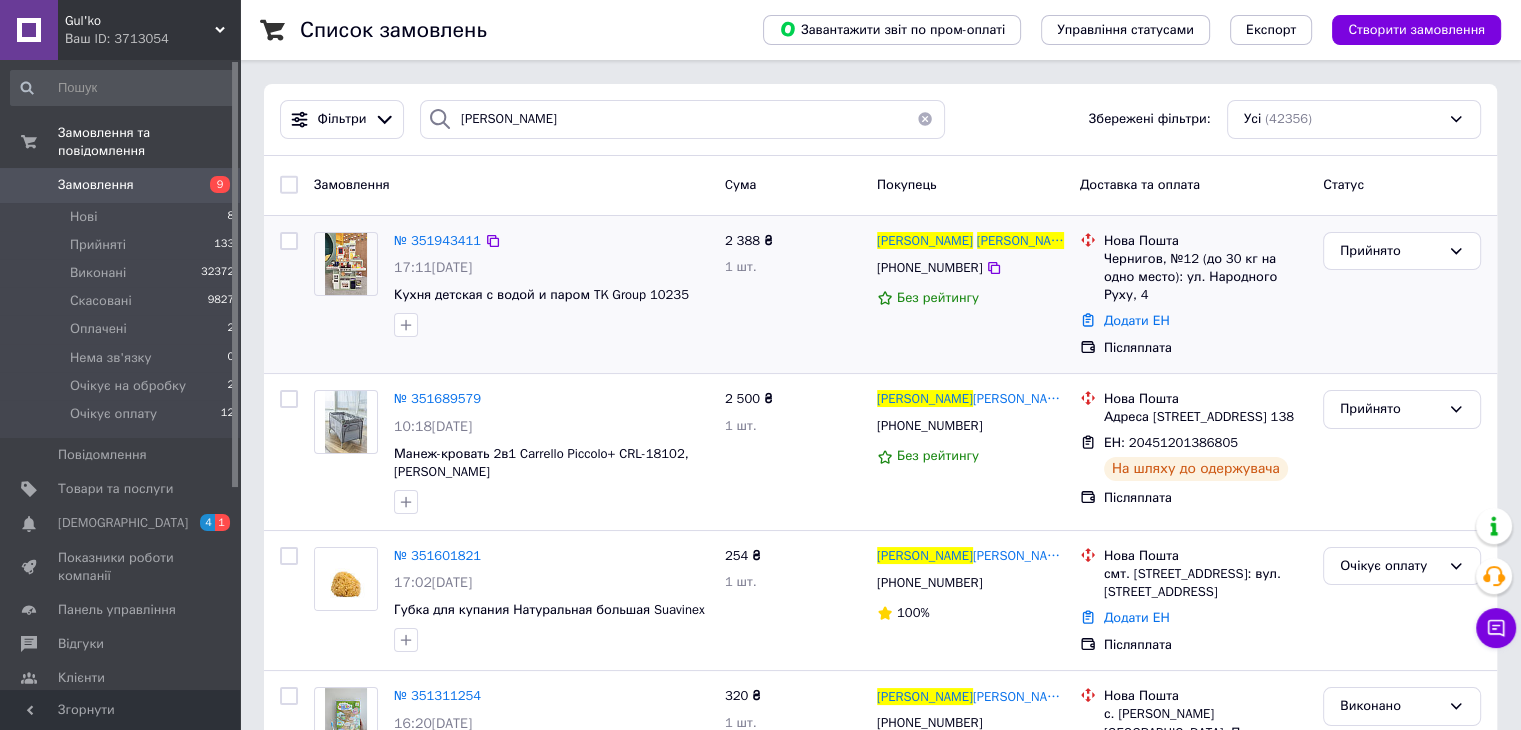 drag, startPoint x: 344, startPoint y: 249, endPoint x: 684, endPoint y: 509, distance: 428.01868 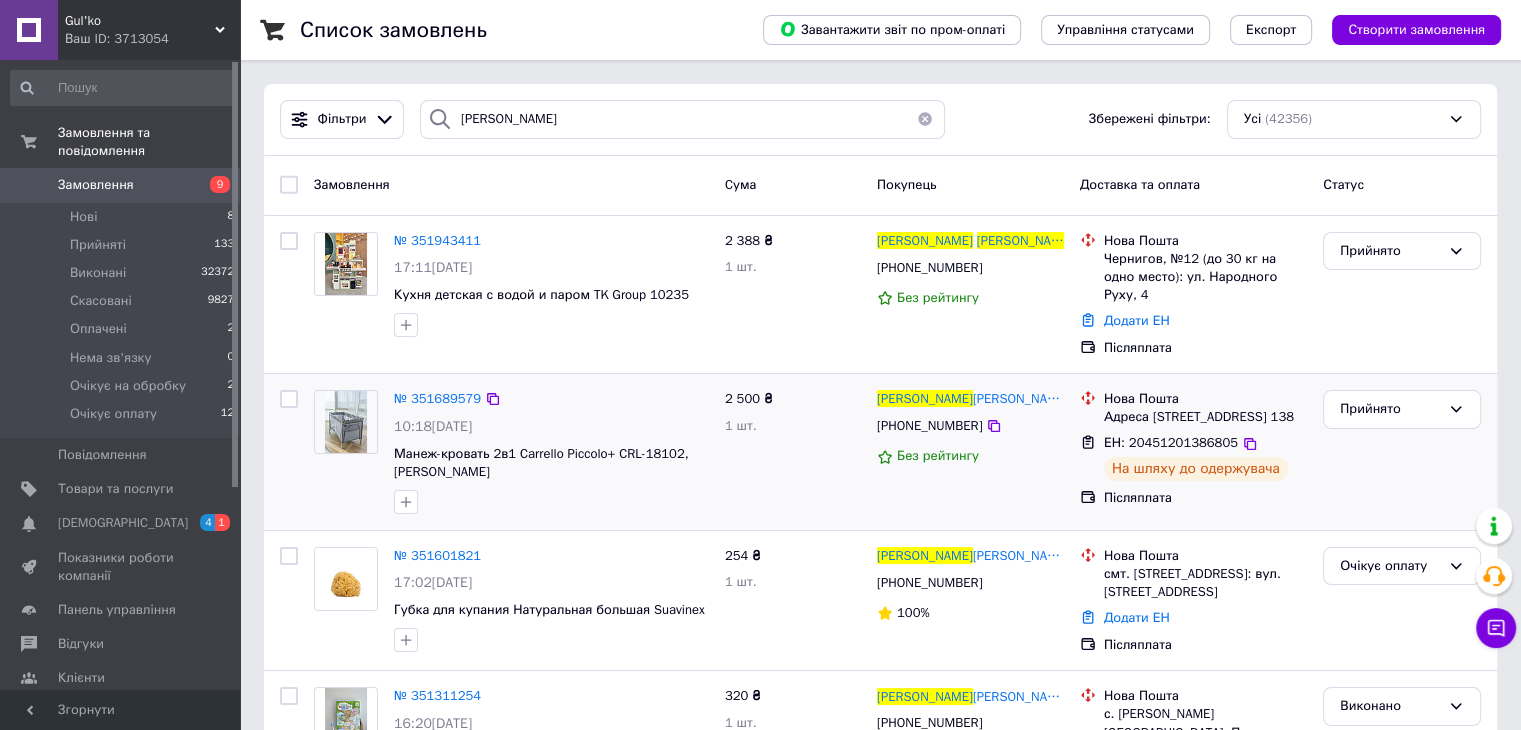 click at bounding box center (346, 264) 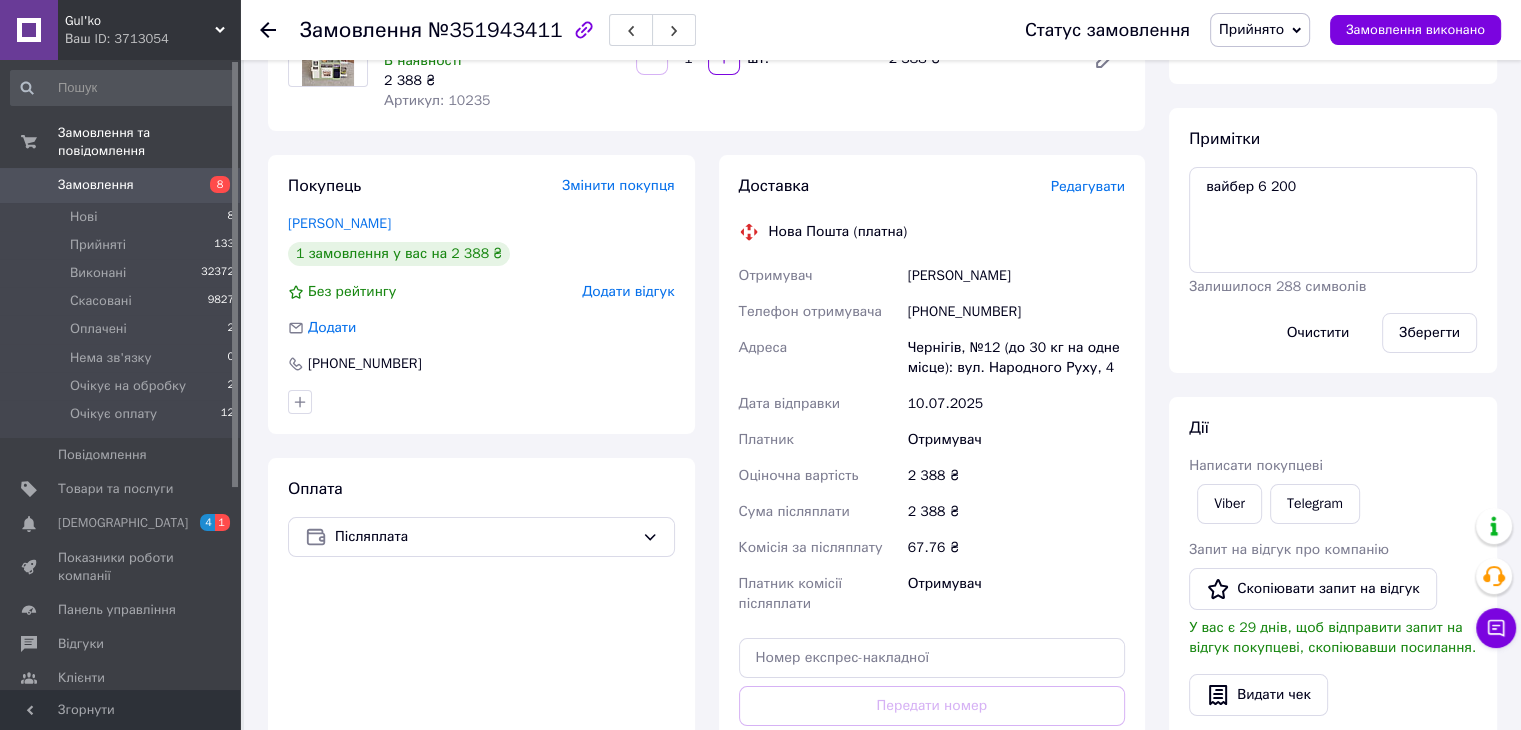 scroll, scrollTop: 592, scrollLeft: 0, axis: vertical 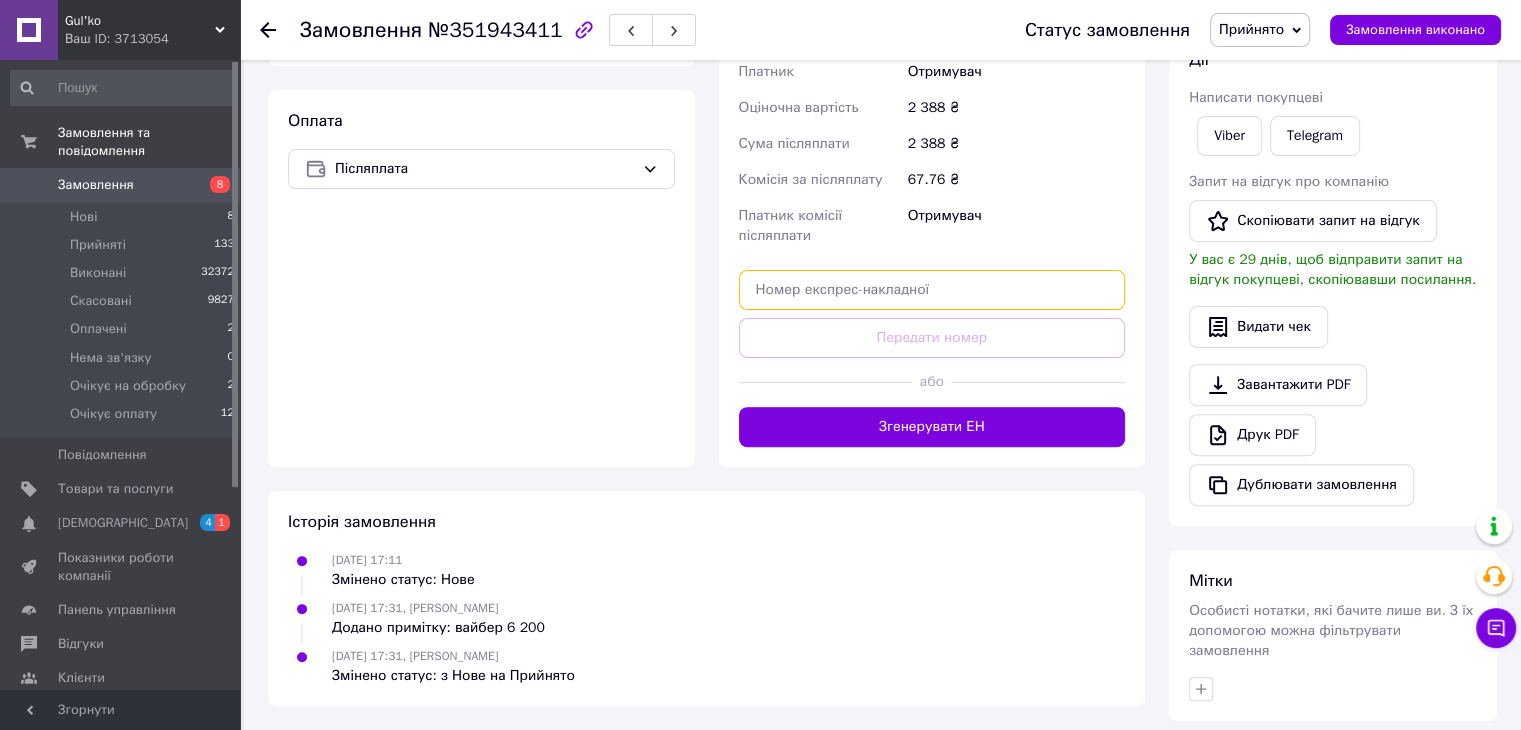 click at bounding box center [932, 290] 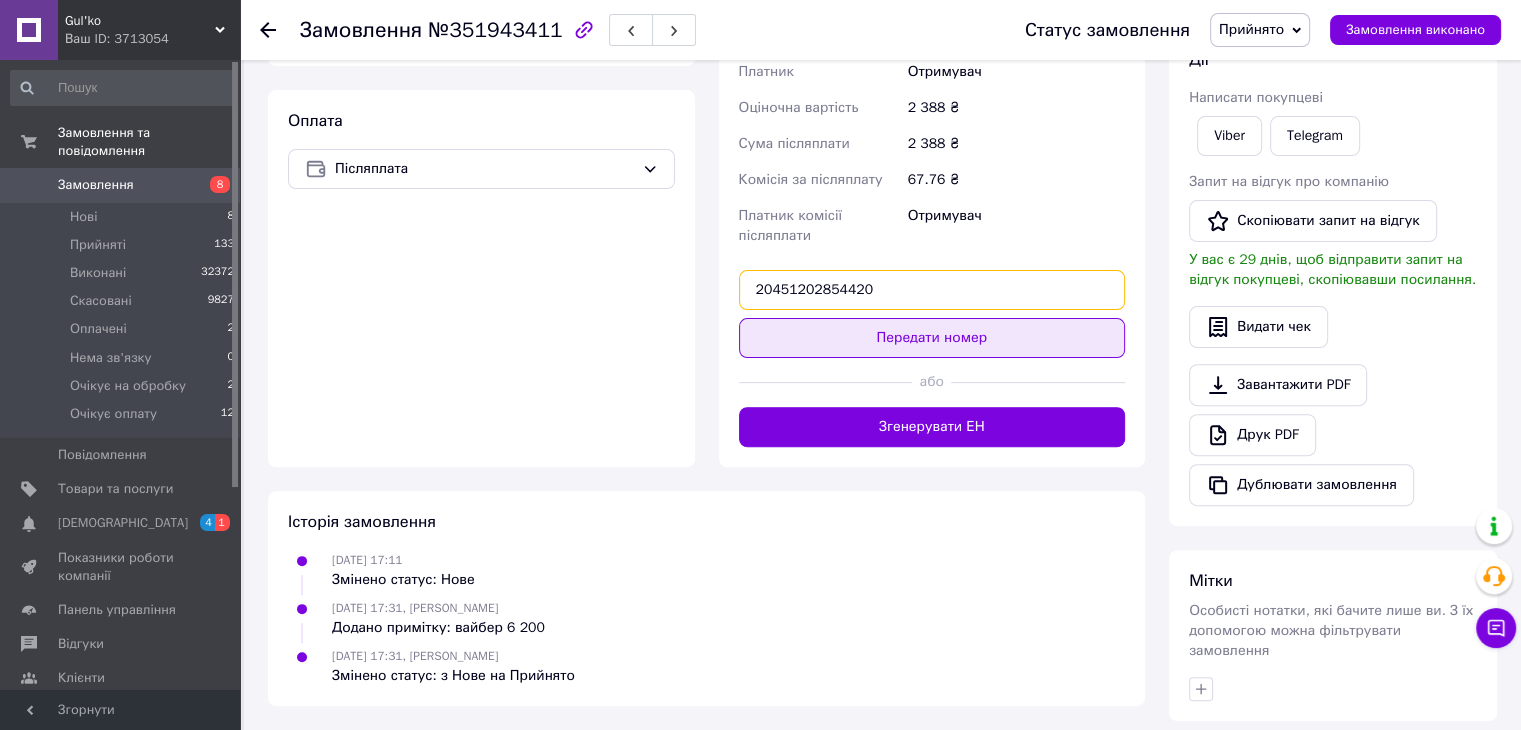 type on "20451202854420" 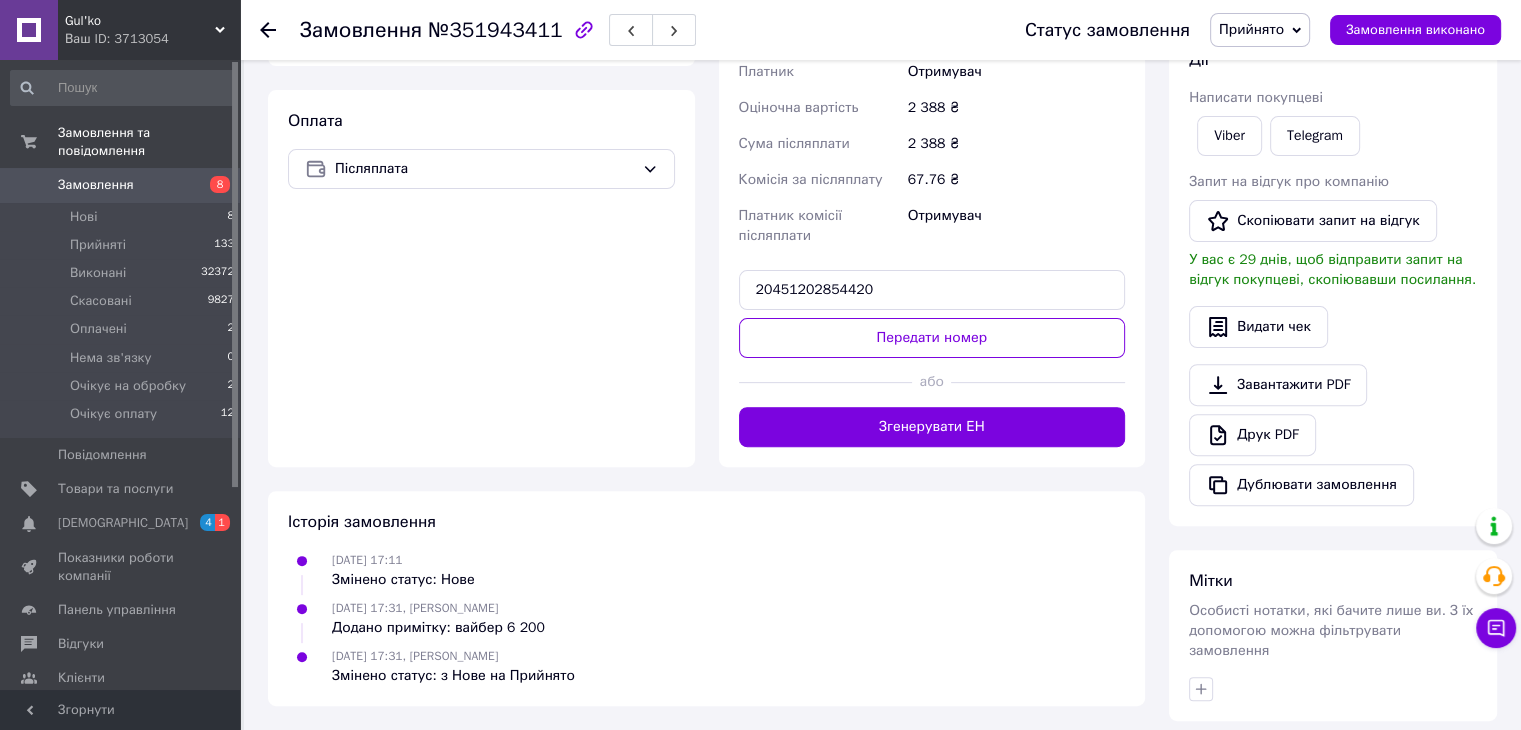 click on "Передати номер" at bounding box center [932, 338] 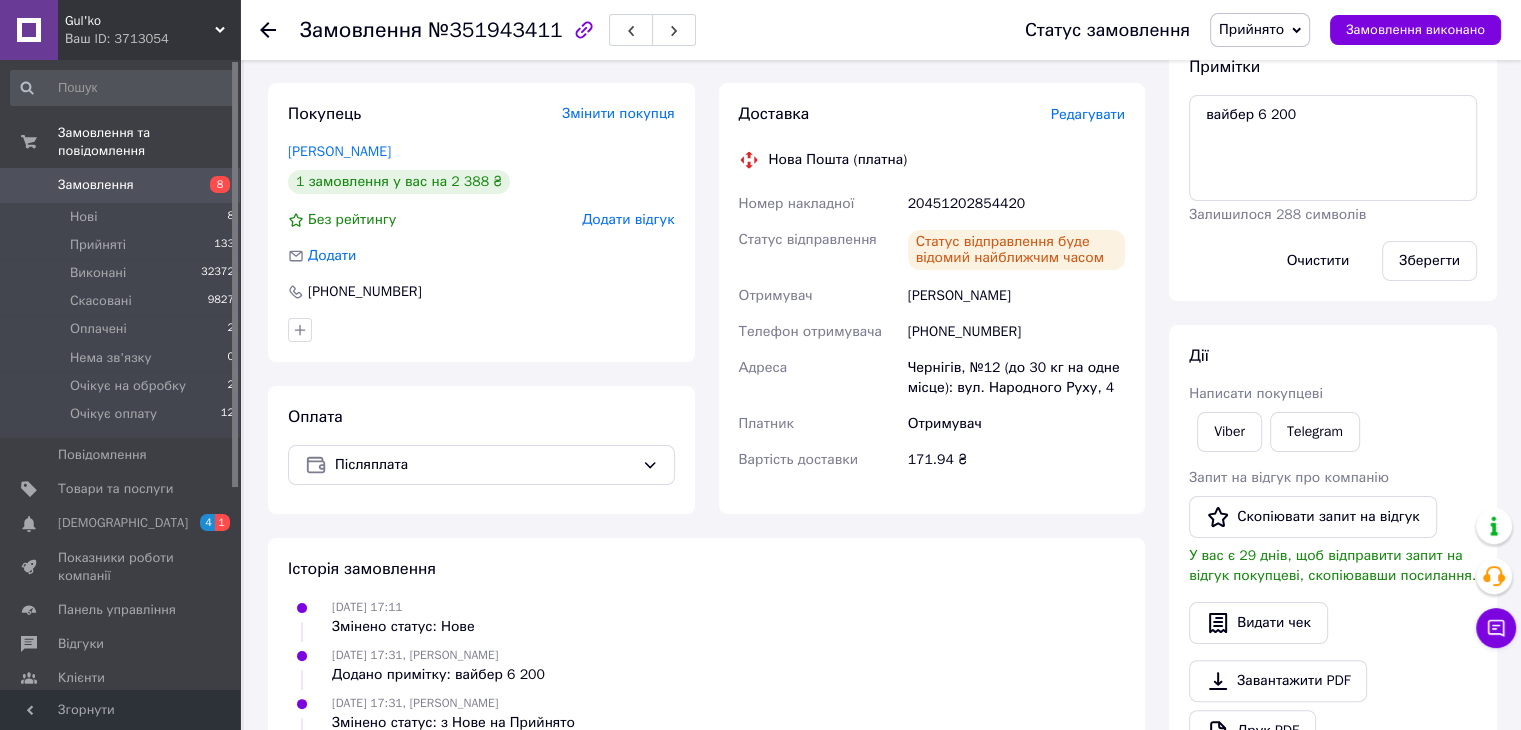 scroll, scrollTop: 0, scrollLeft: 0, axis: both 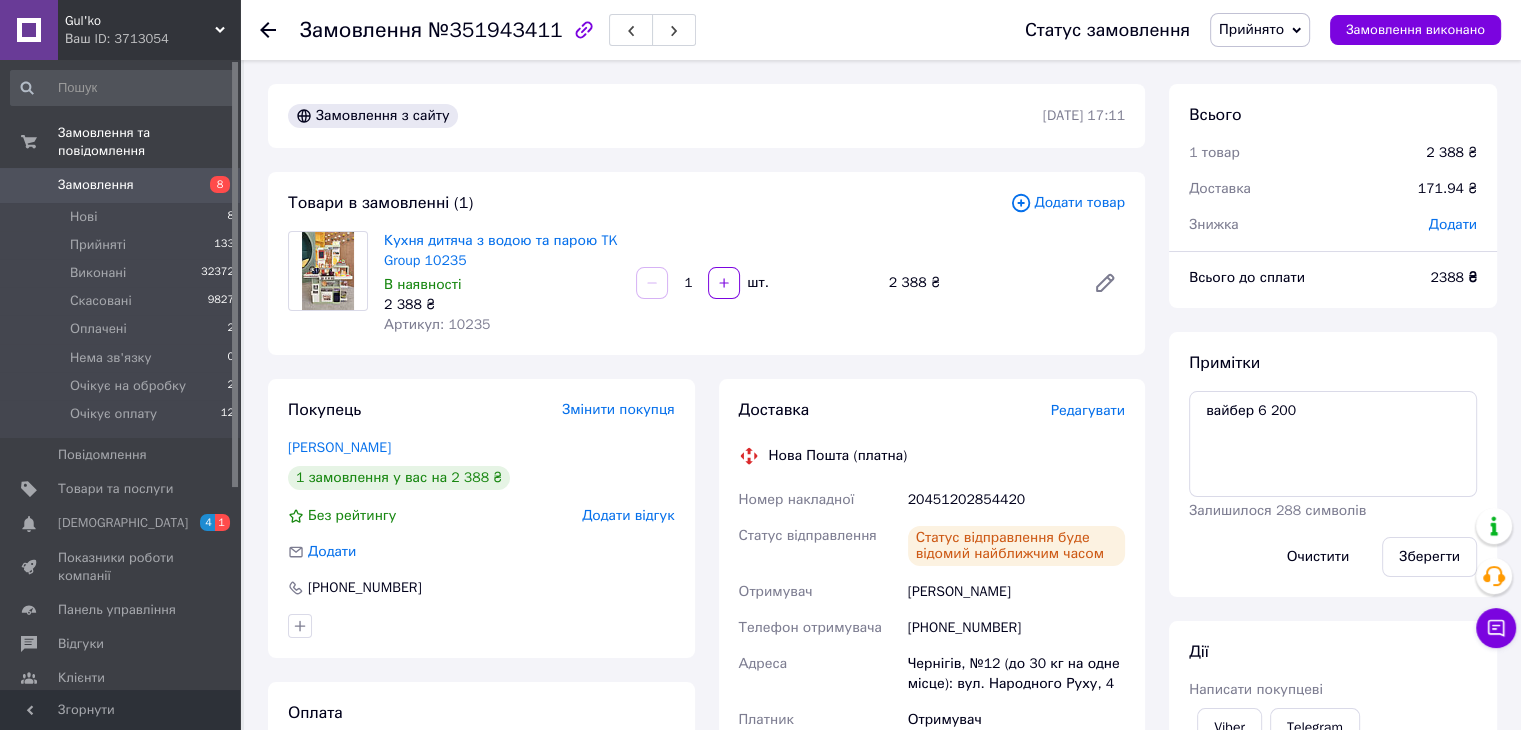 click on "Доставка Редагувати Нова Пошта (платна) Номер накладної 20451202854420 Статус відправлення Статус відправлення буде відомий найближчим часом Отримувач [PERSON_NAME] Телефон отримувача [PHONE_NUMBER] [PERSON_NAME], №12 (до 30 кг на одне місце): вул. Народного Руху, 4 Платник Отримувач Вартість доставки 171.94 ₴ Платник Отримувач Відправник Прізвище отримувача [PERSON_NAME] Ім'я отримувача [PERSON_NAME] батькові отримувача Телефон отримувача [PHONE_NUMBER] Тип доставки У відділенні Кур'єром В поштоматі Місто -- Не обрано -- Відділення №12 (до 30 кг на одне місце): вул. [STREET_ADDRESS] < >" at bounding box center [932, 594] 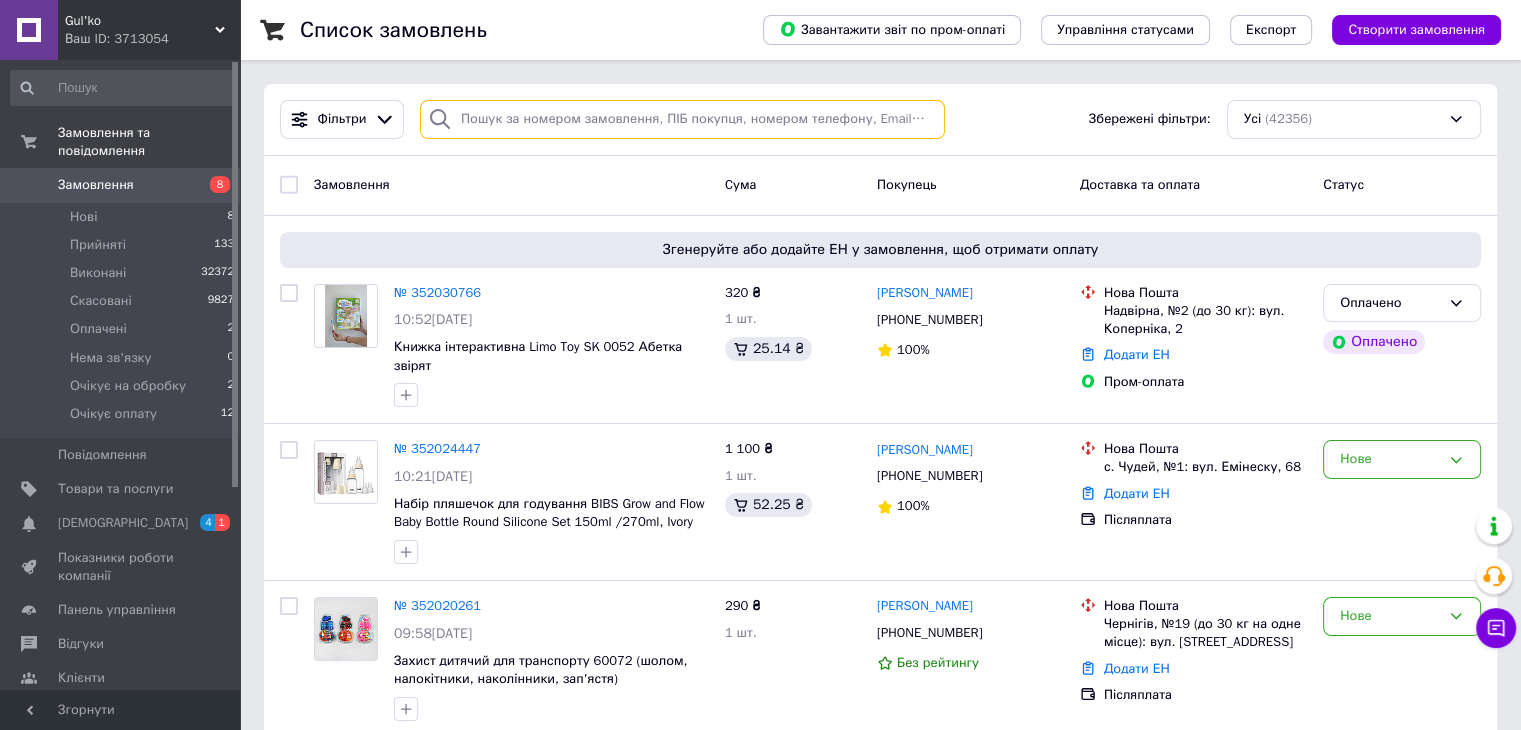 click at bounding box center (682, 119) 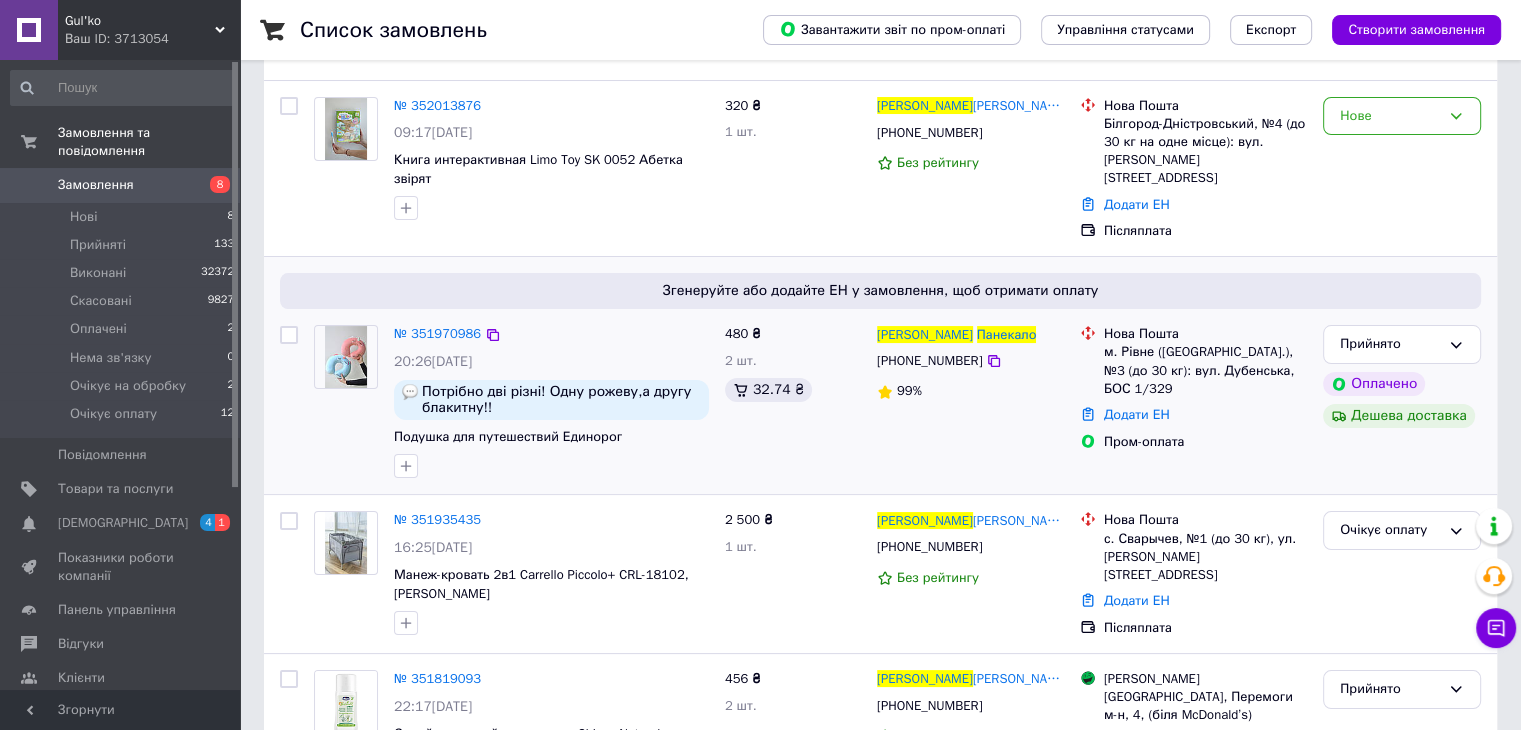 scroll, scrollTop: 200, scrollLeft: 0, axis: vertical 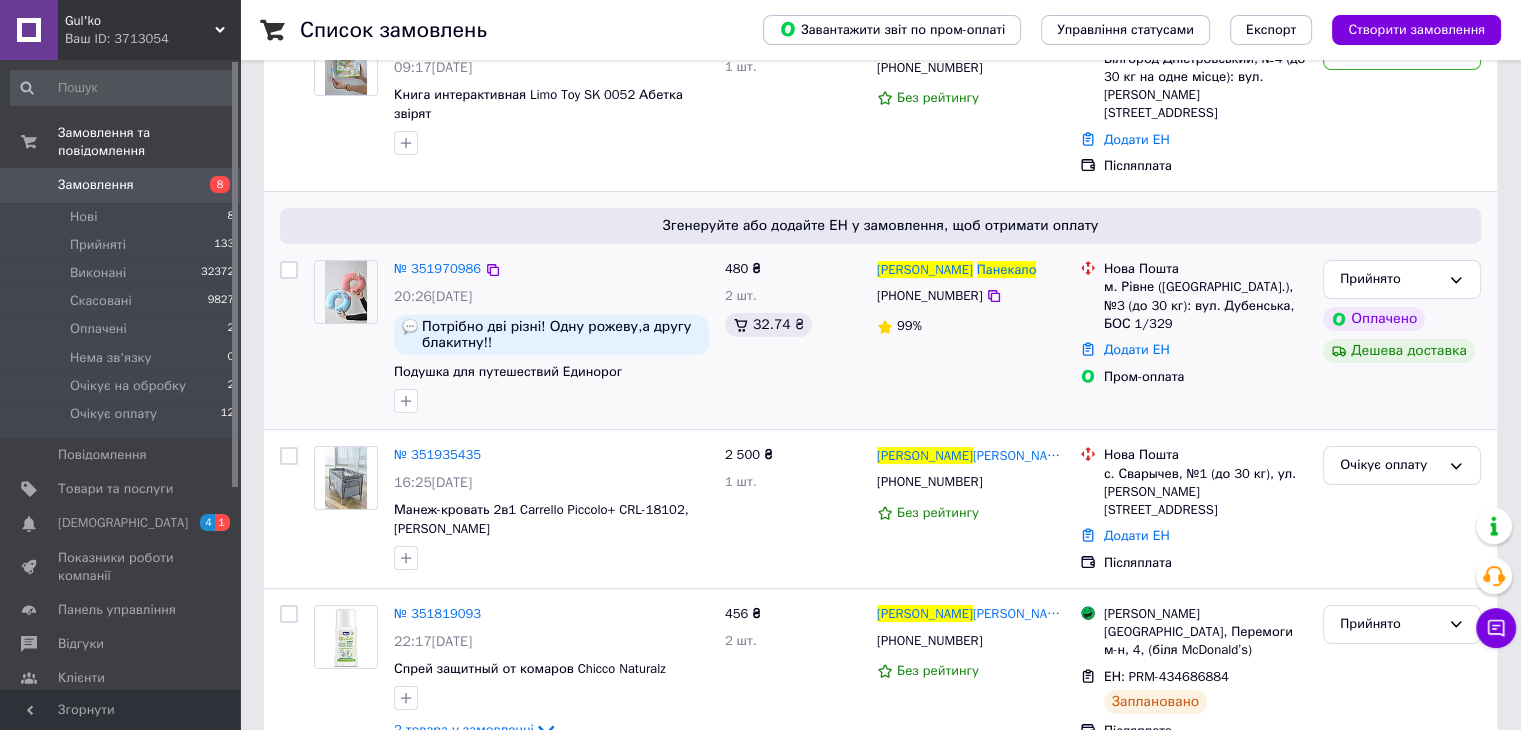 type on "Панекало Тетяна" 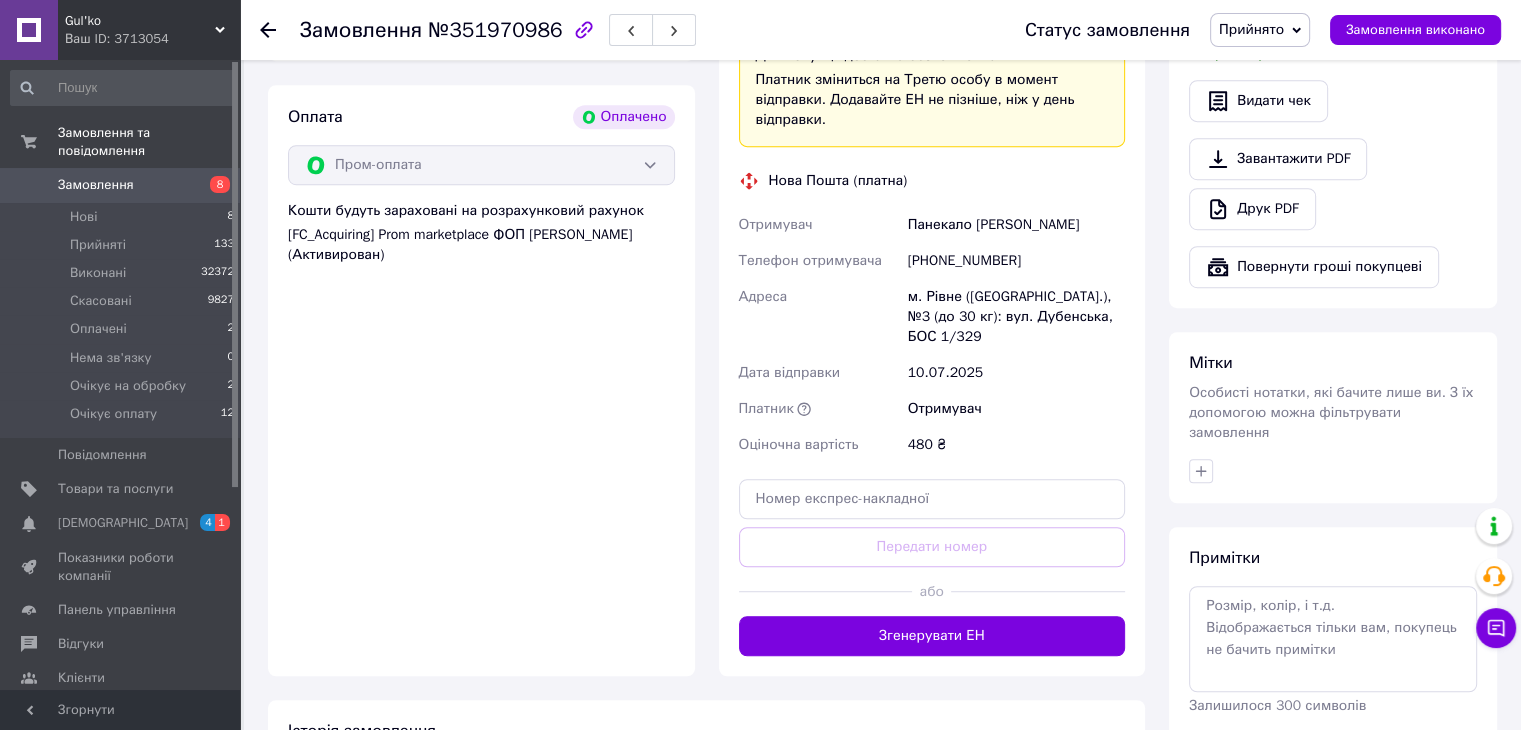 scroll, scrollTop: 1200, scrollLeft: 0, axis: vertical 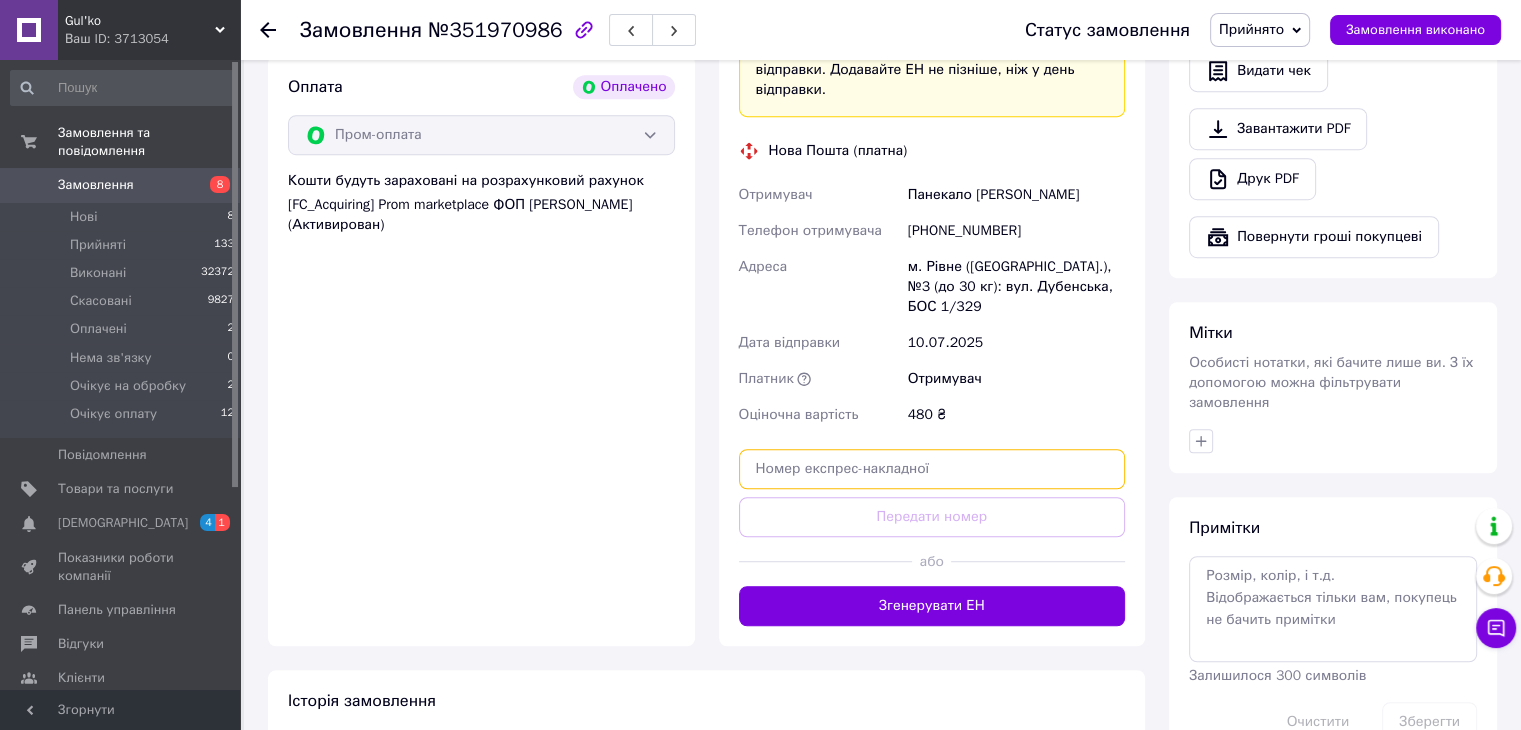 click at bounding box center [932, 469] 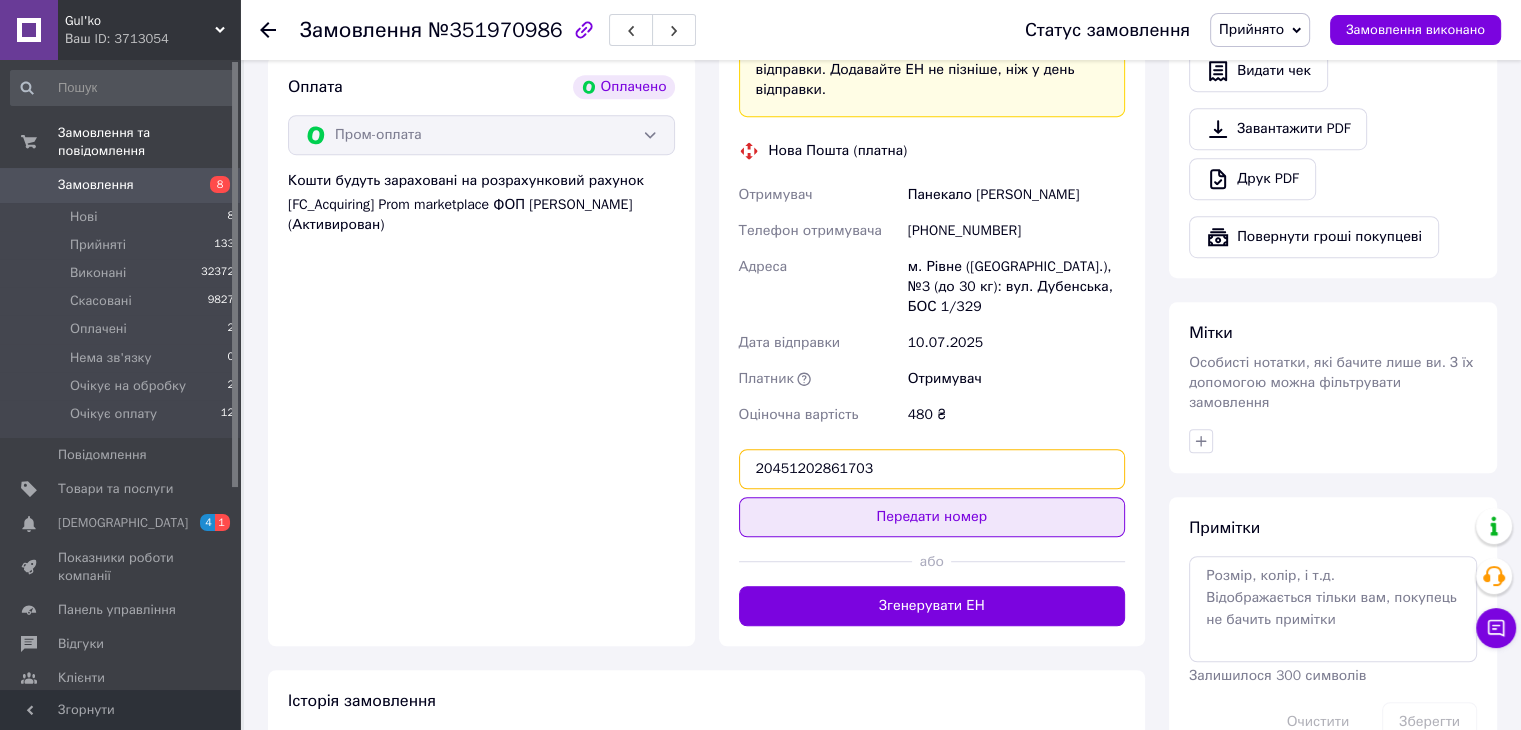 type on "20451202861703" 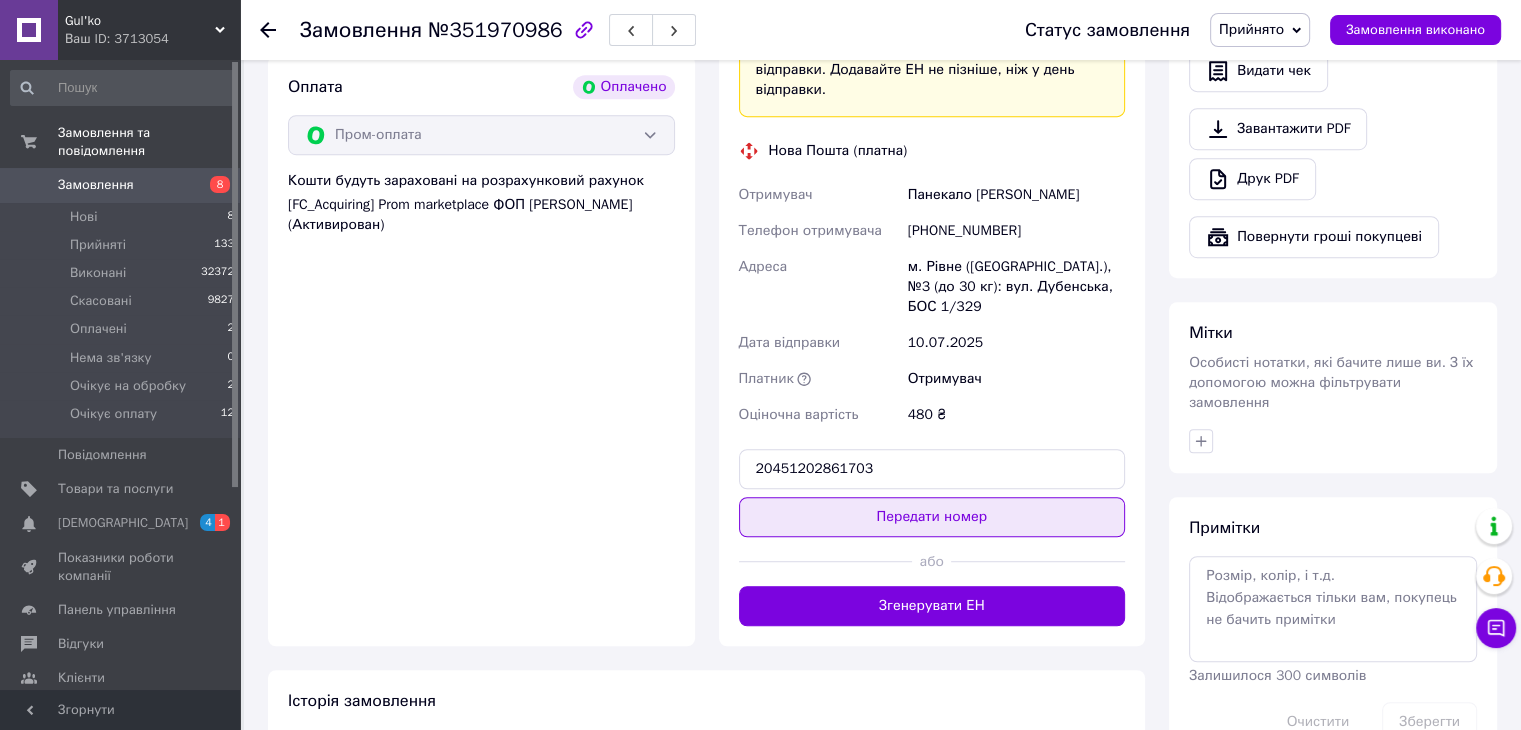 click on "Передати номер" at bounding box center [932, 517] 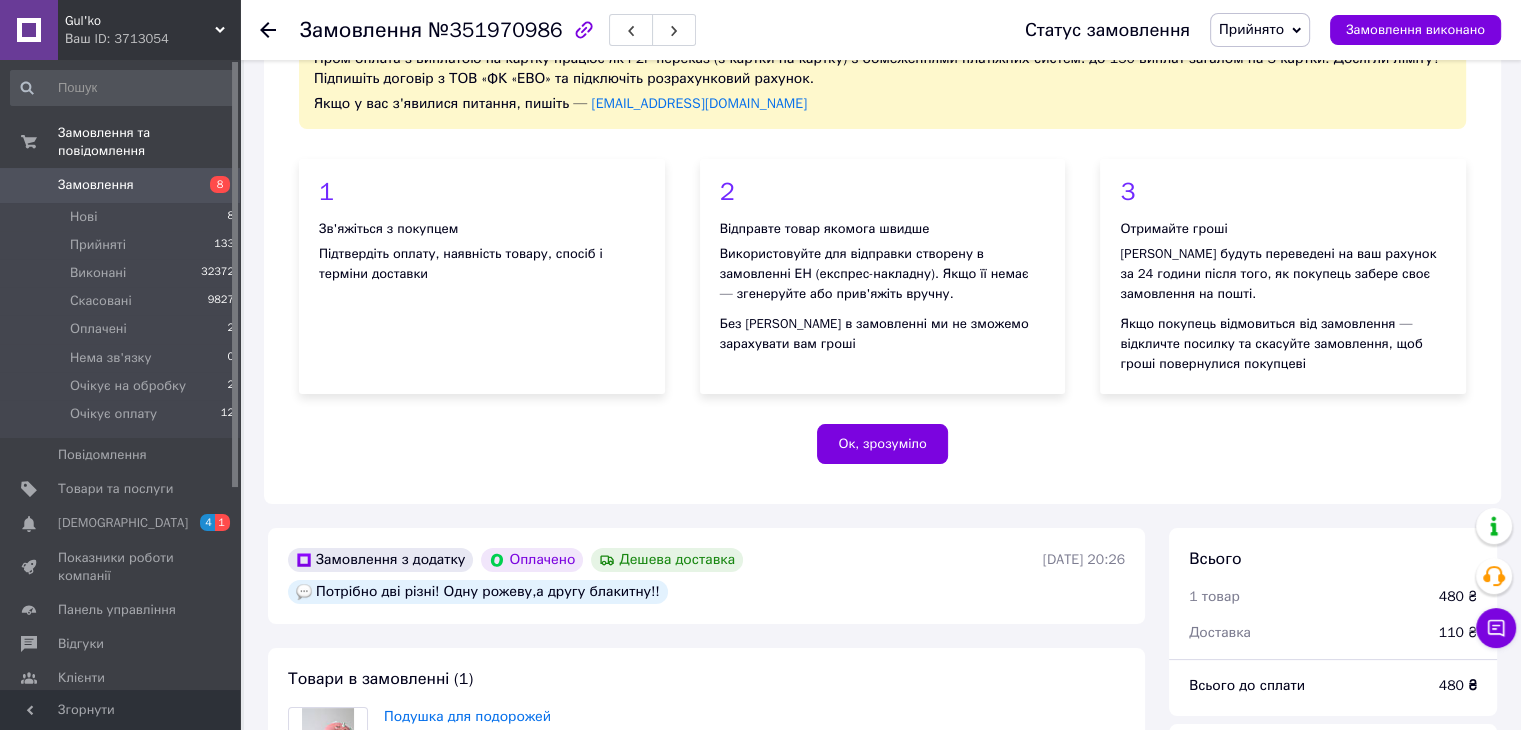 scroll, scrollTop: 0, scrollLeft: 0, axis: both 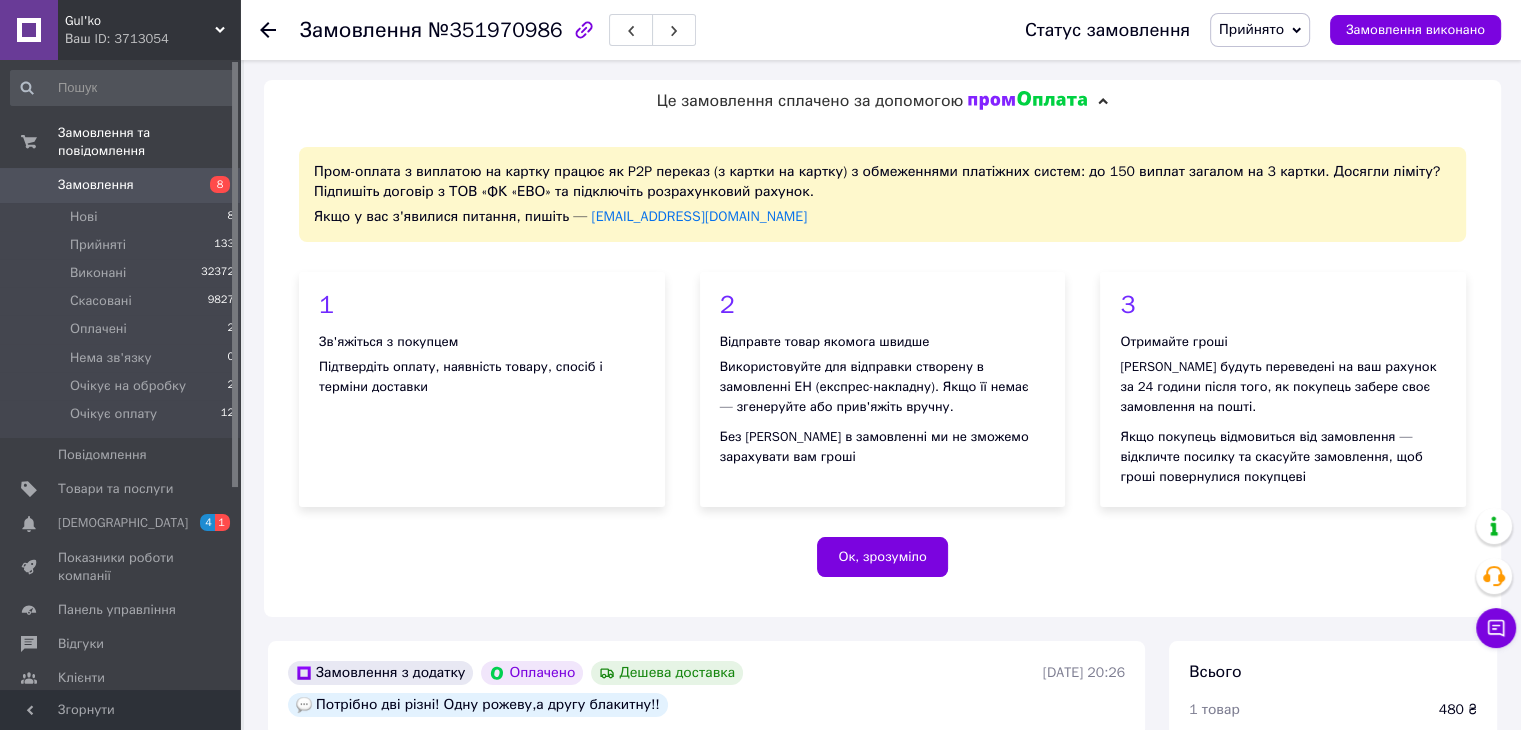click on "Замовлення" at bounding box center (121, 185) 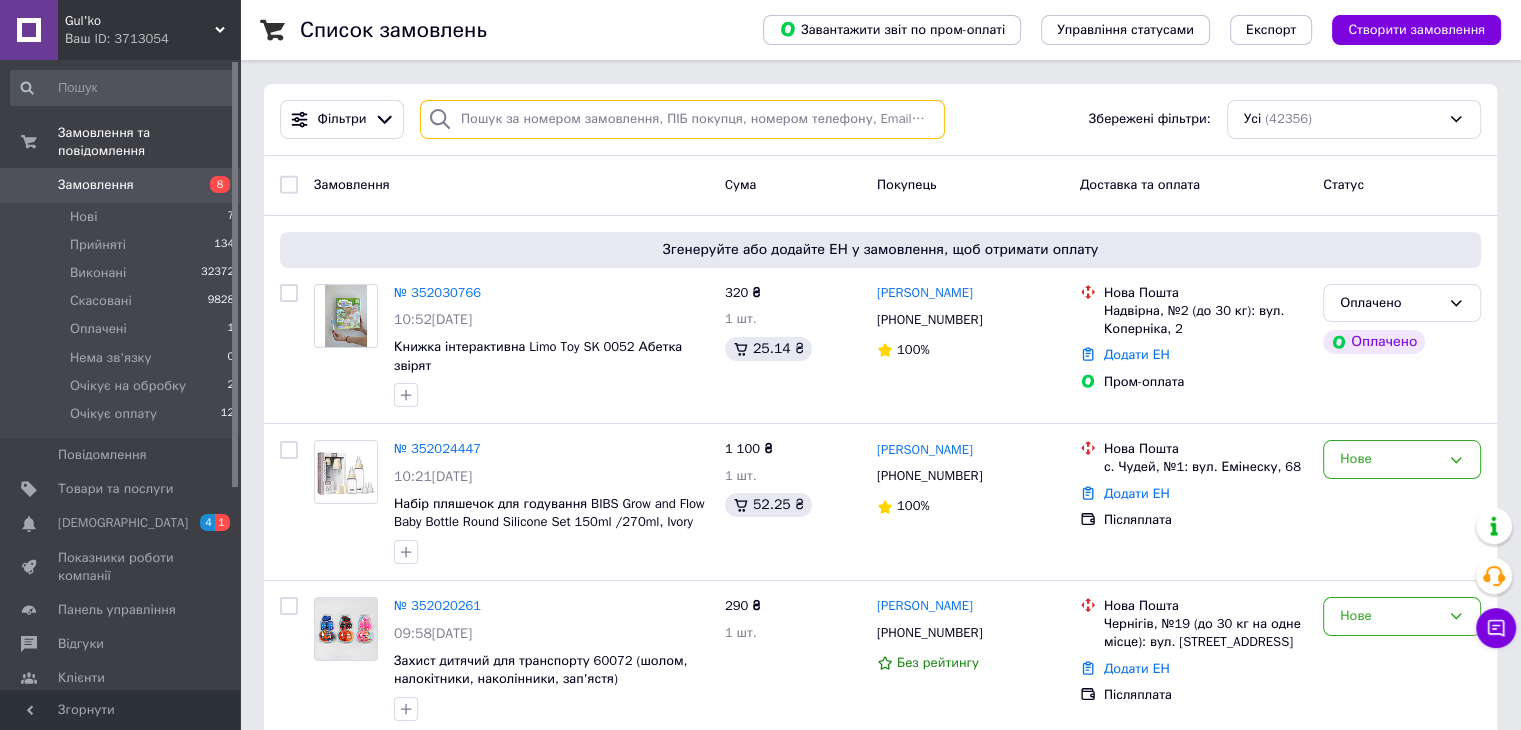 click at bounding box center [682, 119] 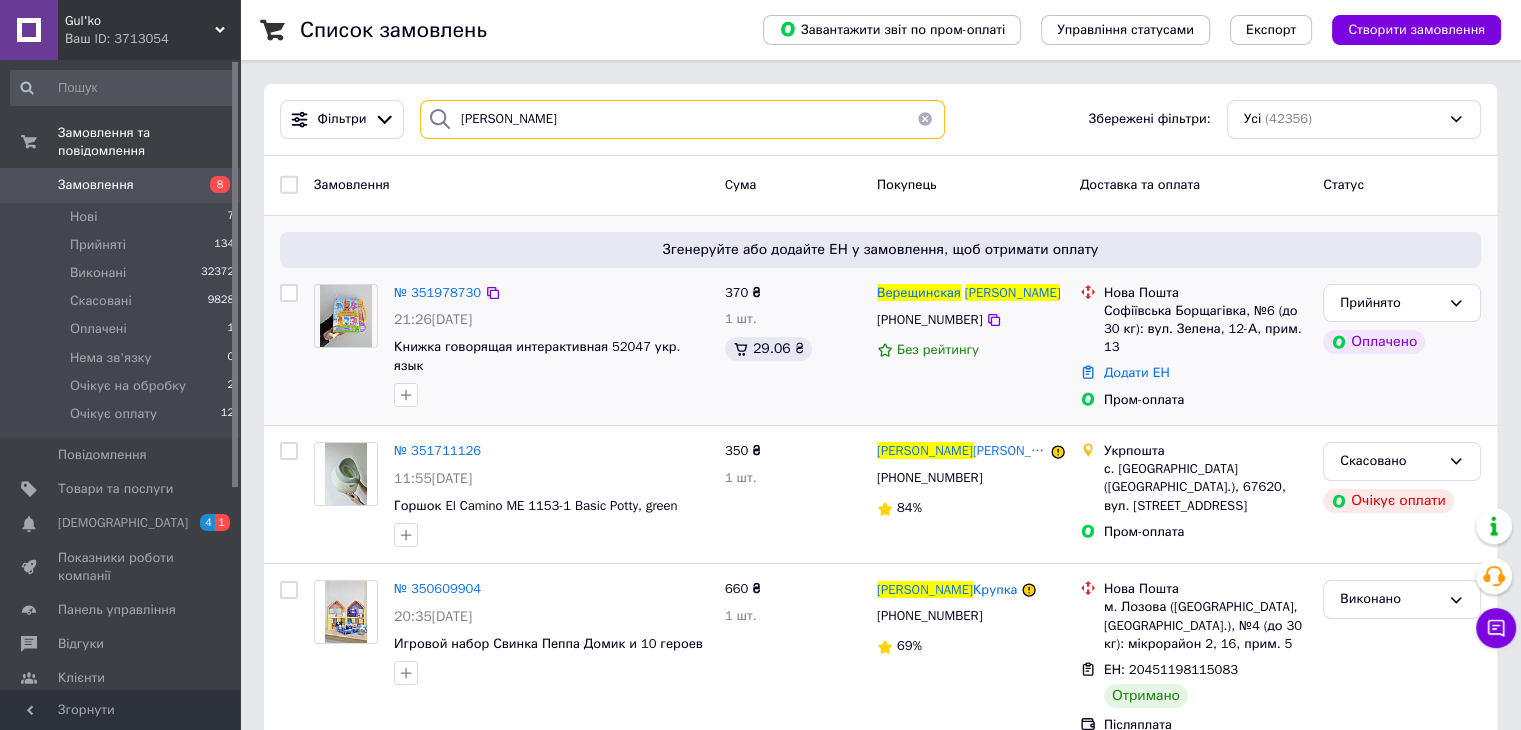 type on "Ирина Верещинская" 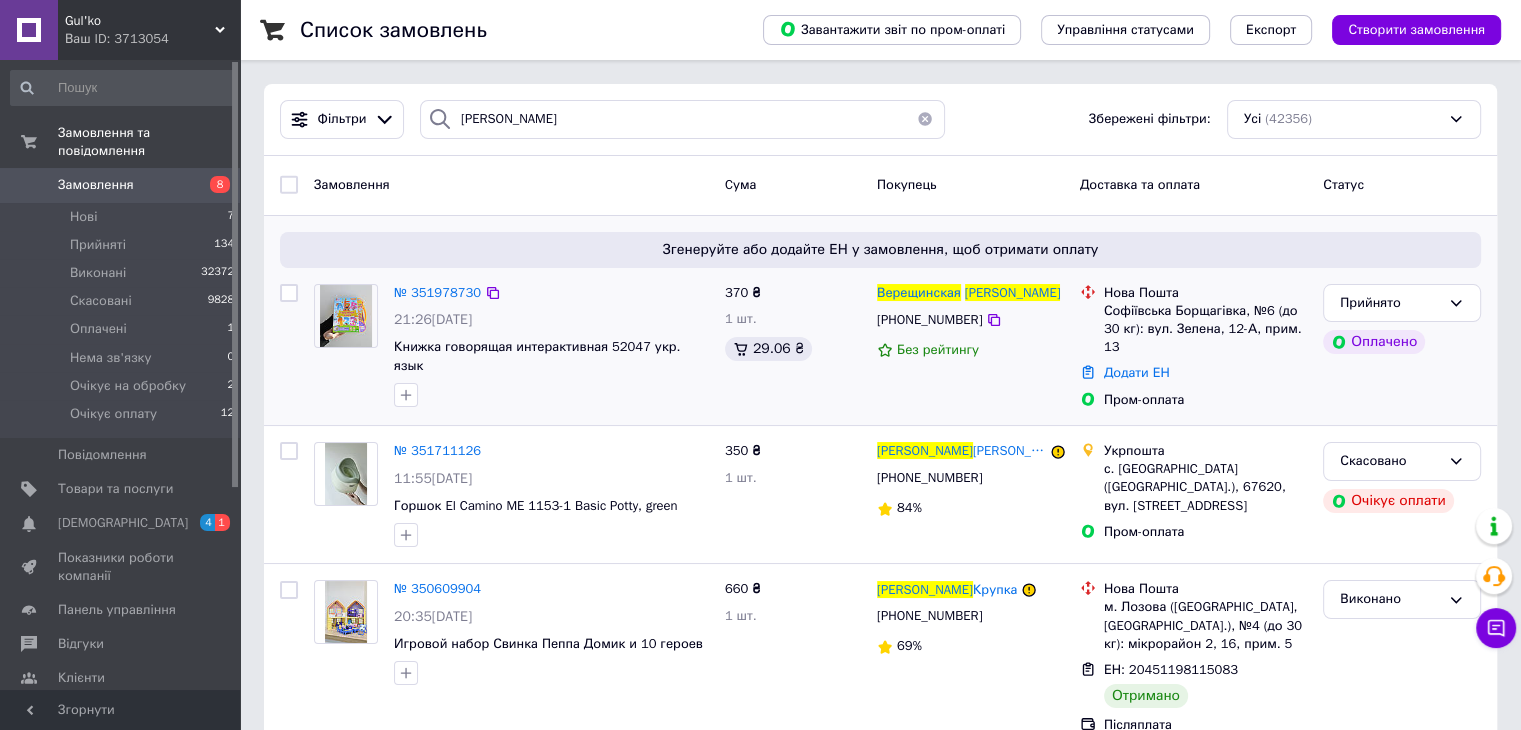 click at bounding box center [345, 316] 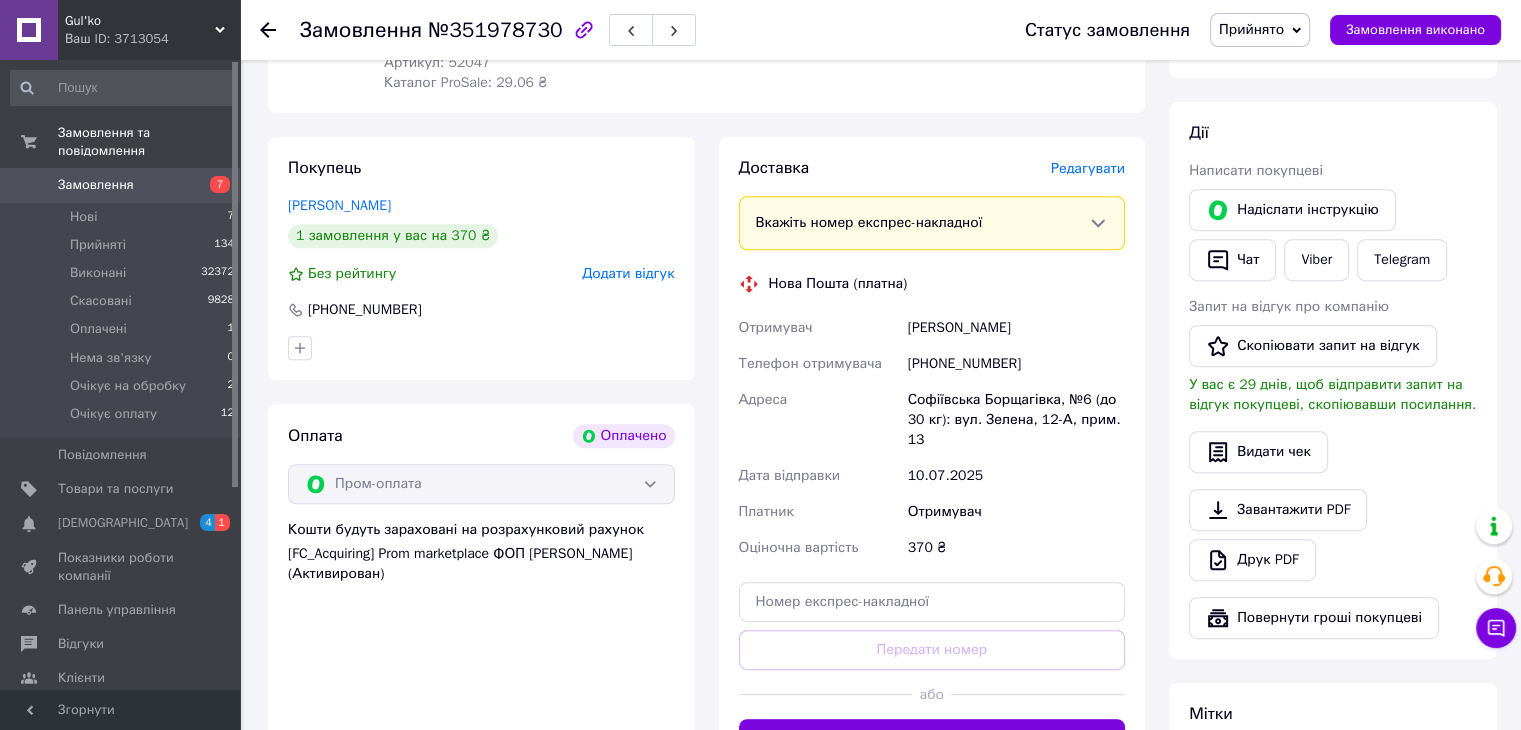 scroll, scrollTop: 1257, scrollLeft: 0, axis: vertical 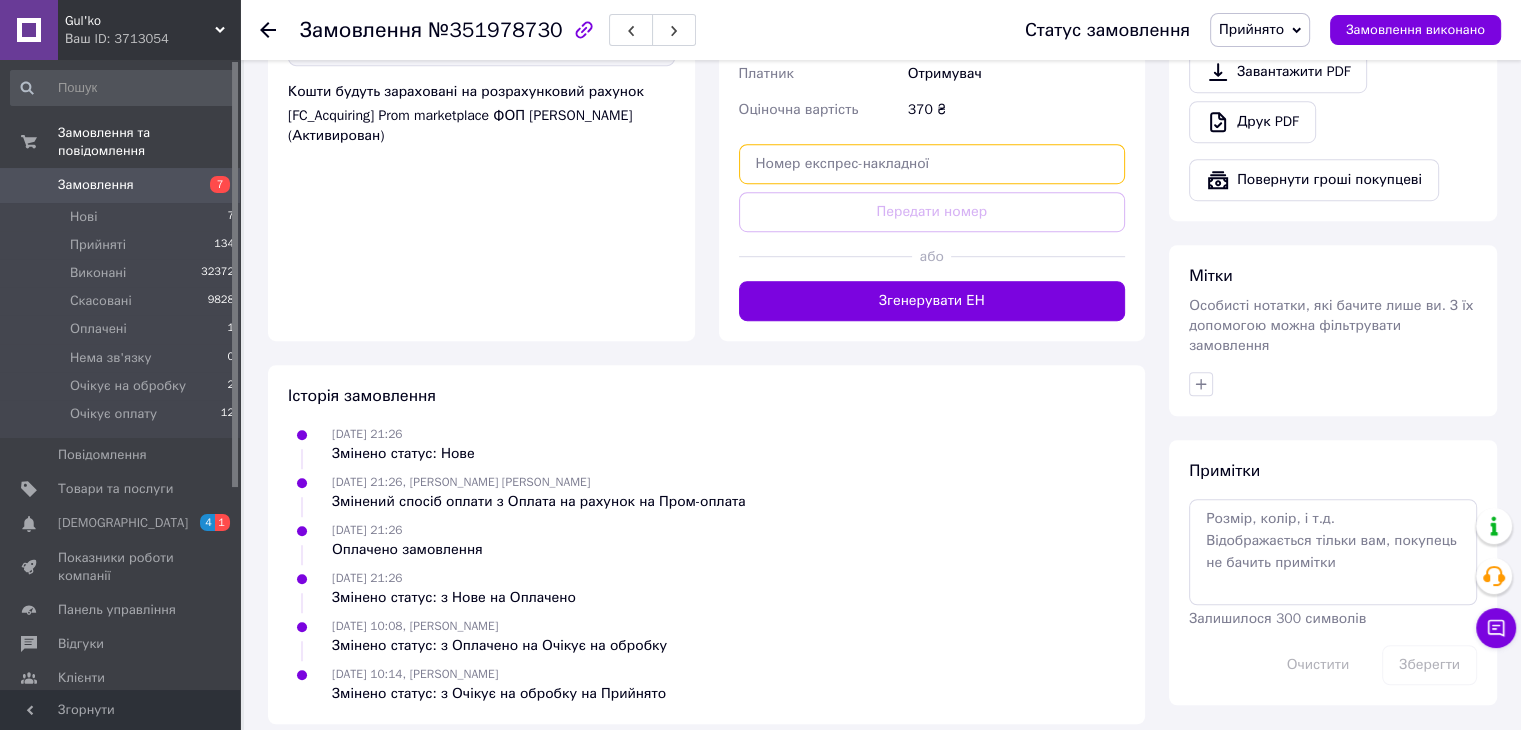 click at bounding box center [932, 164] 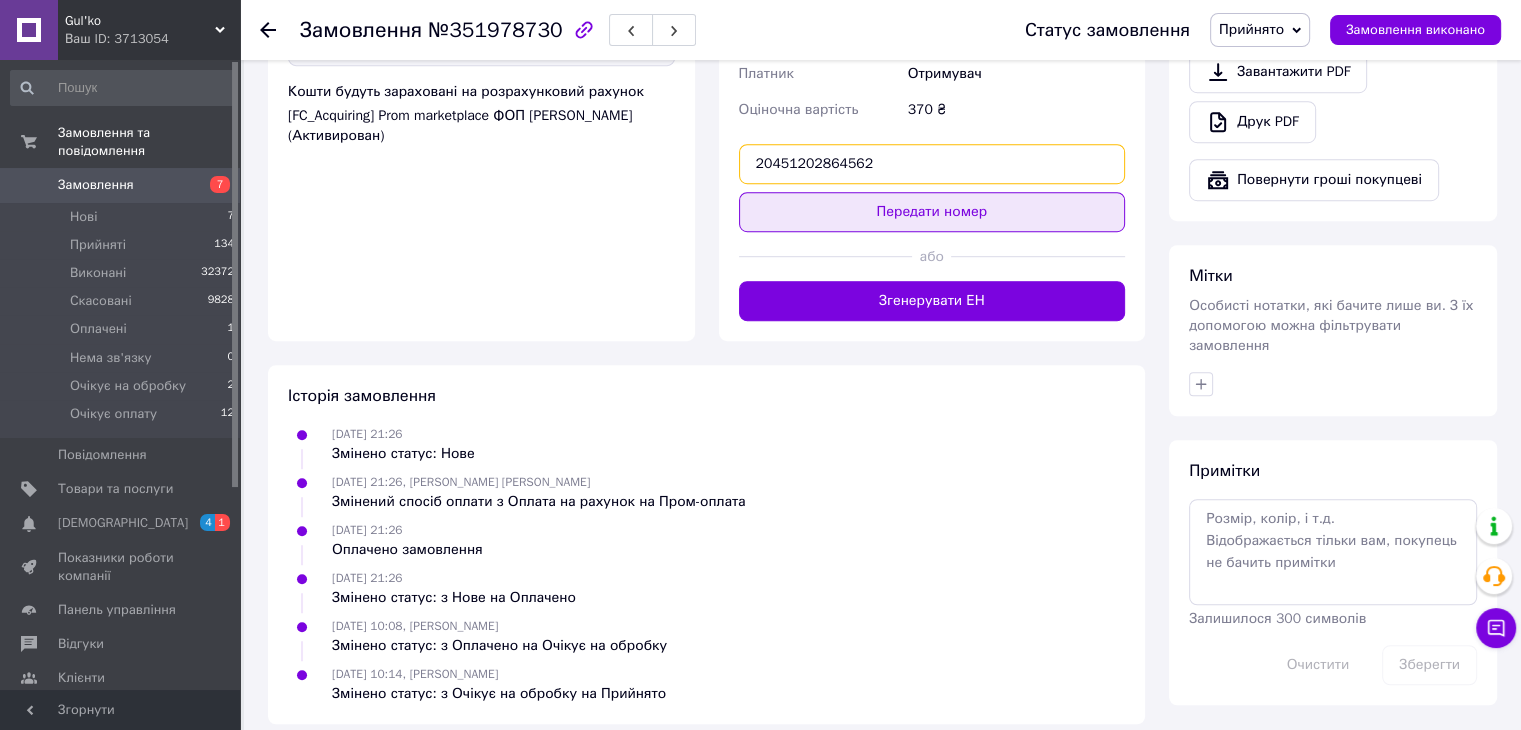 type on "20451202864562" 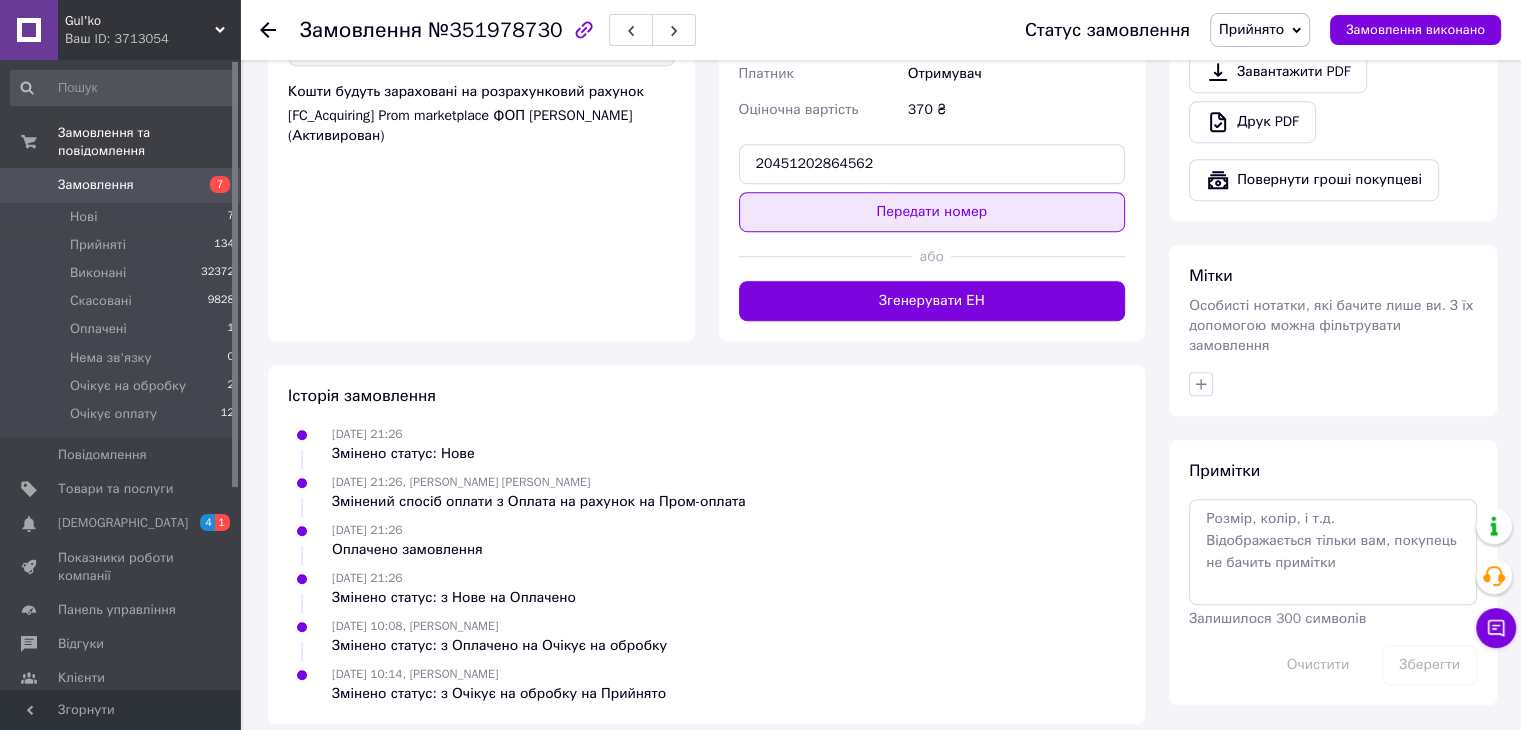 click on "Передати номер" at bounding box center (932, 212) 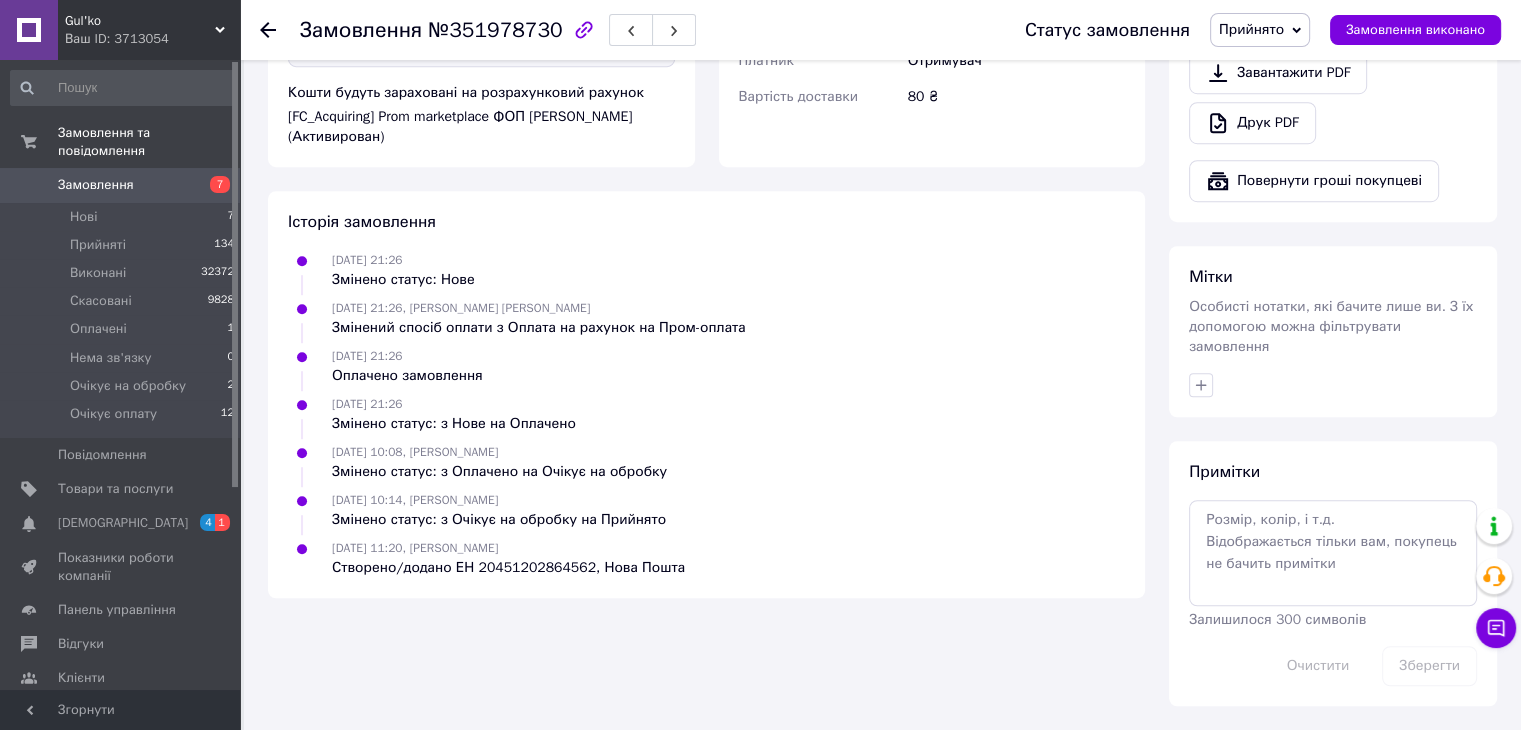 scroll, scrollTop: 1235, scrollLeft: 0, axis: vertical 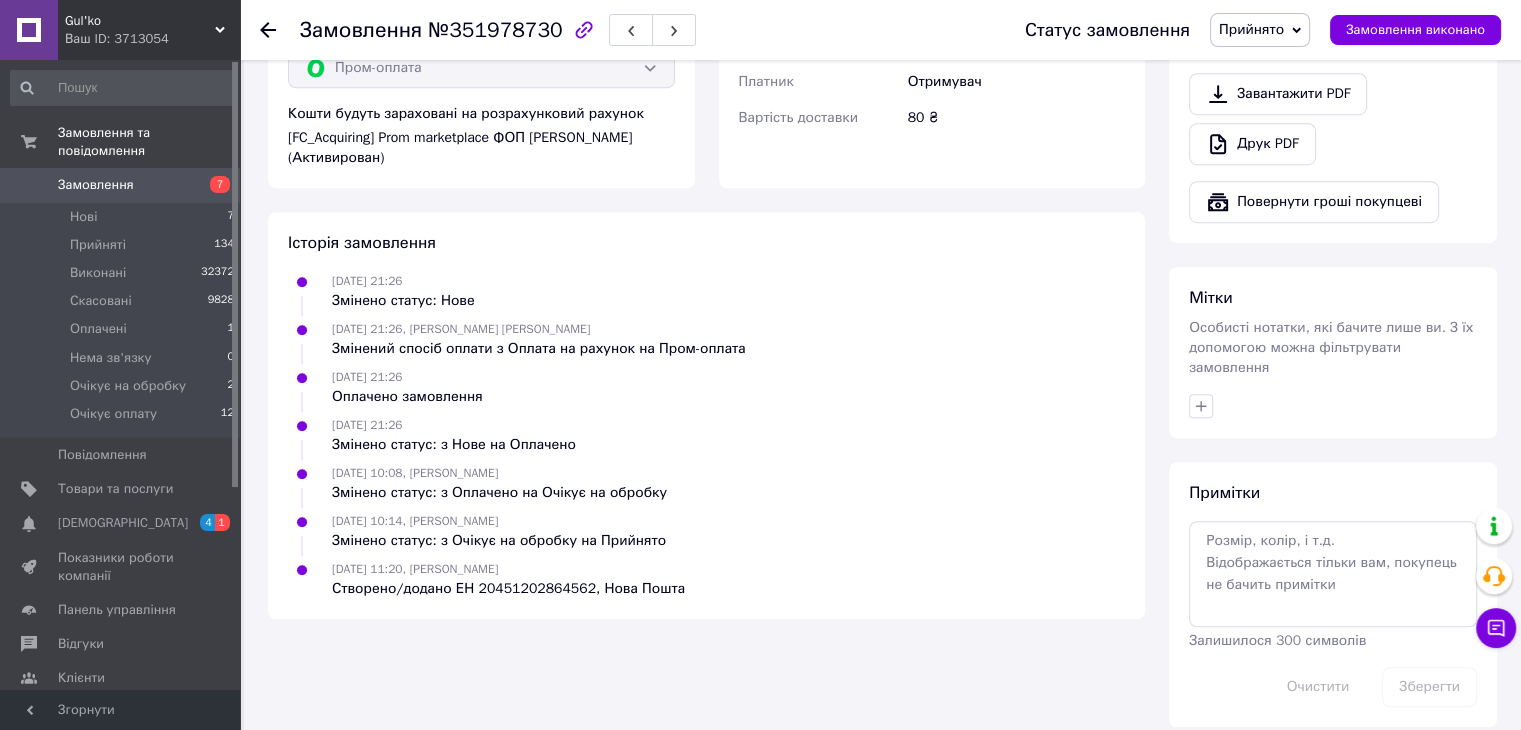 click on "Замовлення" at bounding box center (121, 185) 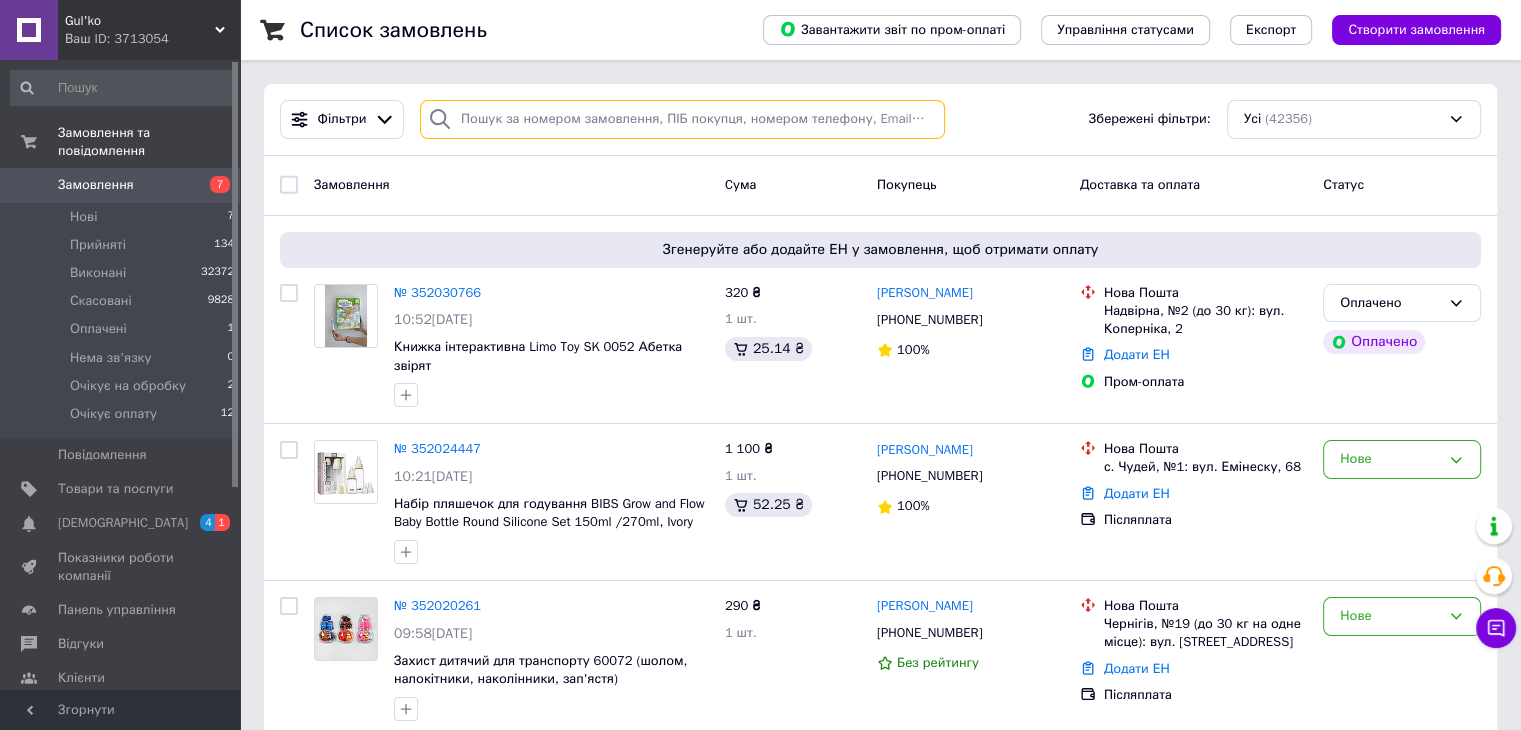 click at bounding box center [682, 119] 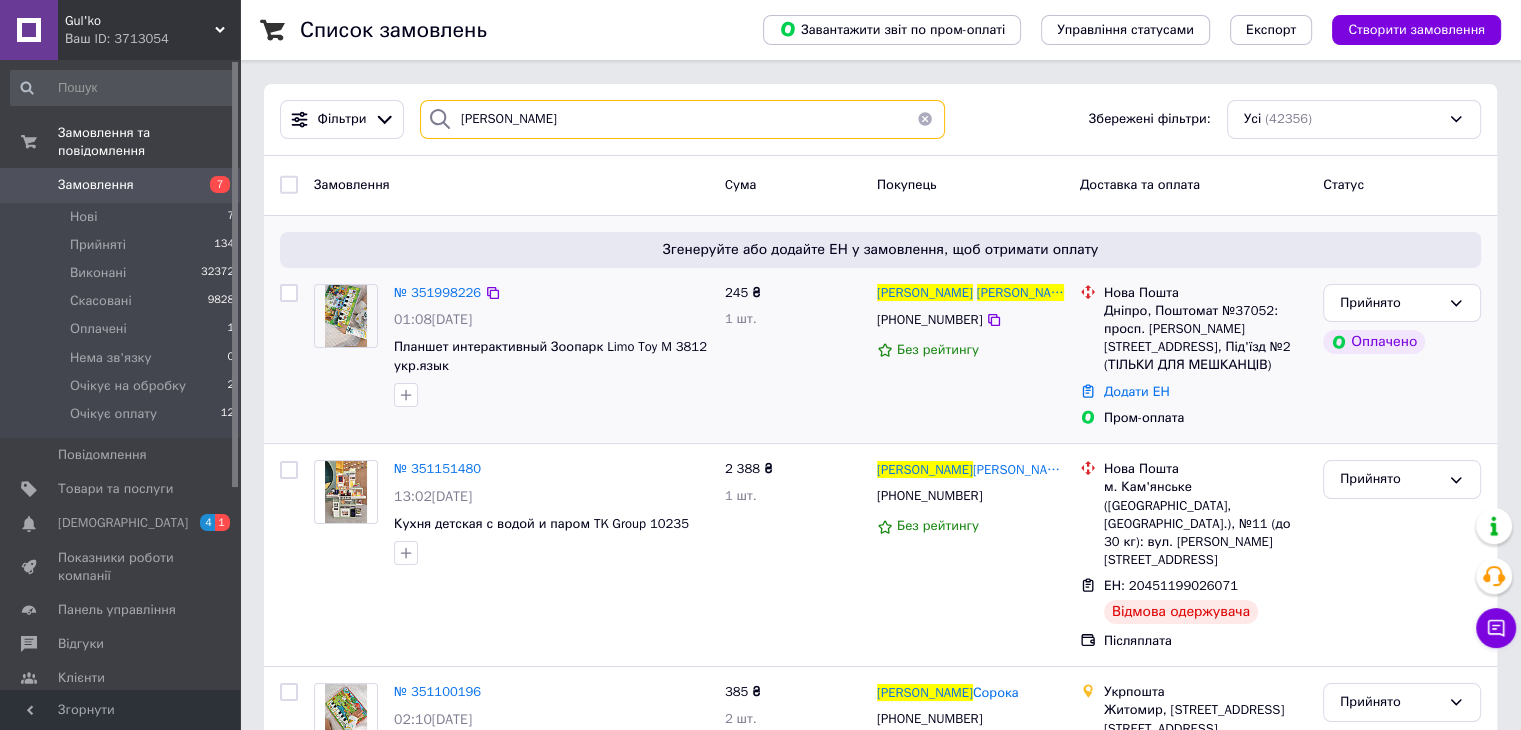type on "Мельникова Татьяна" 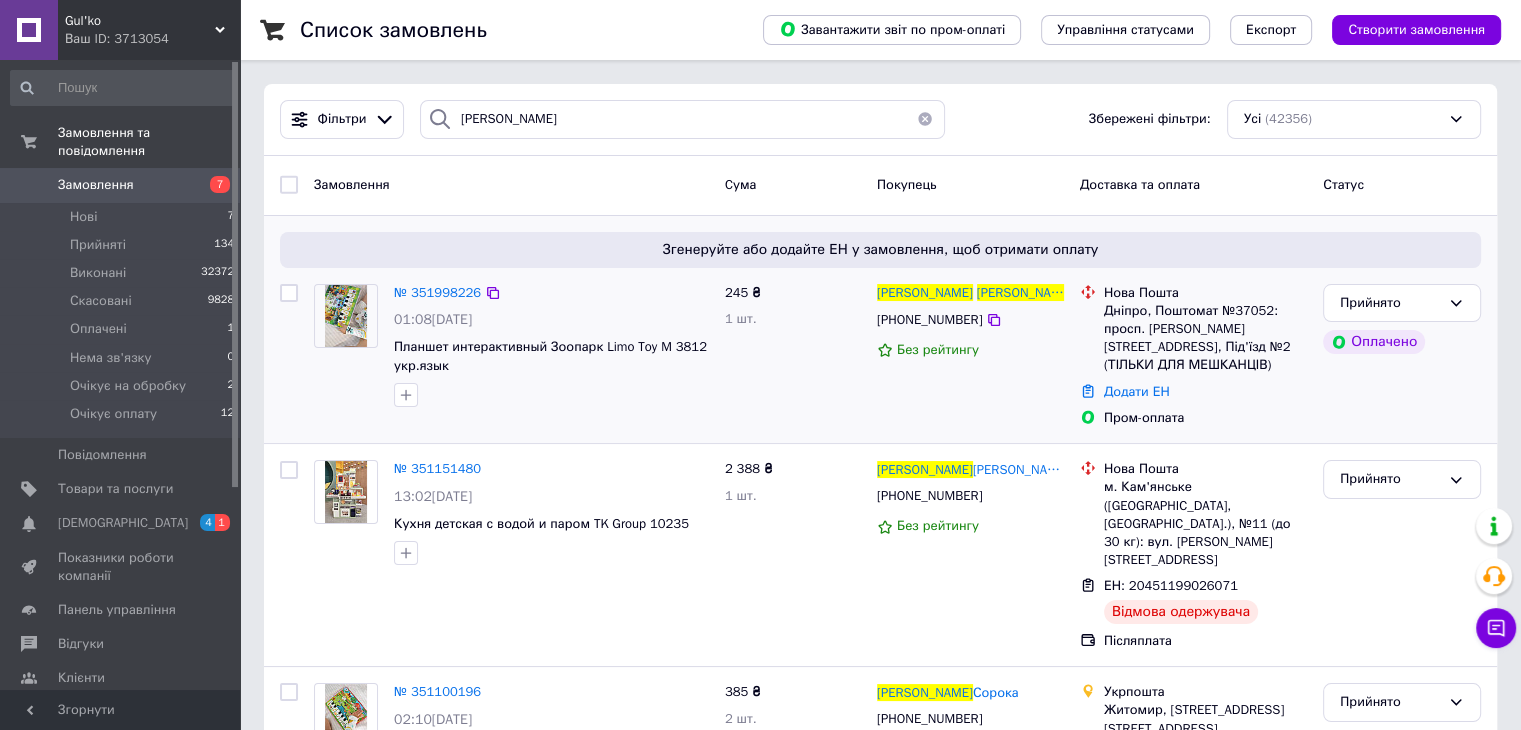 click at bounding box center [346, 316] 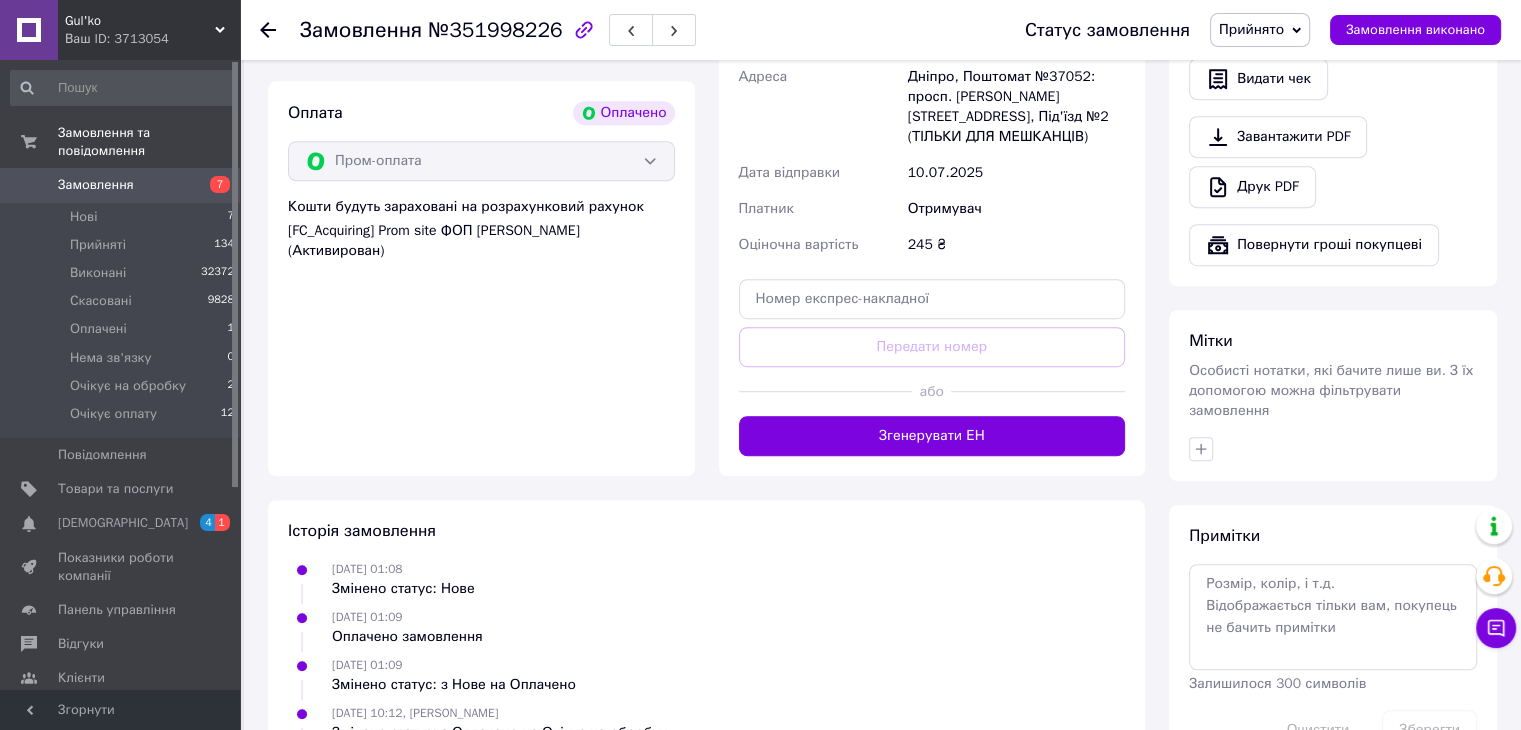scroll, scrollTop: 1028, scrollLeft: 0, axis: vertical 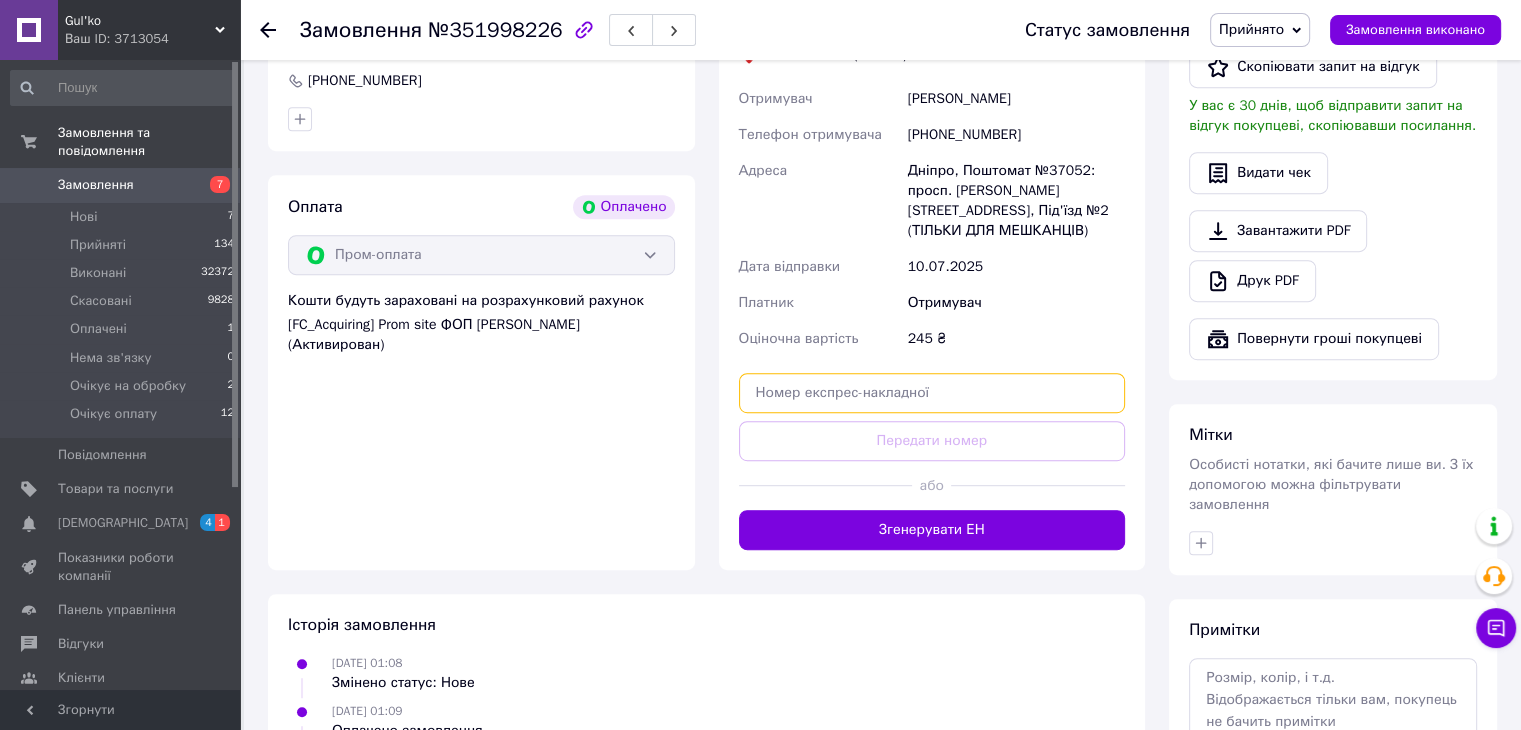 click at bounding box center (932, 393) 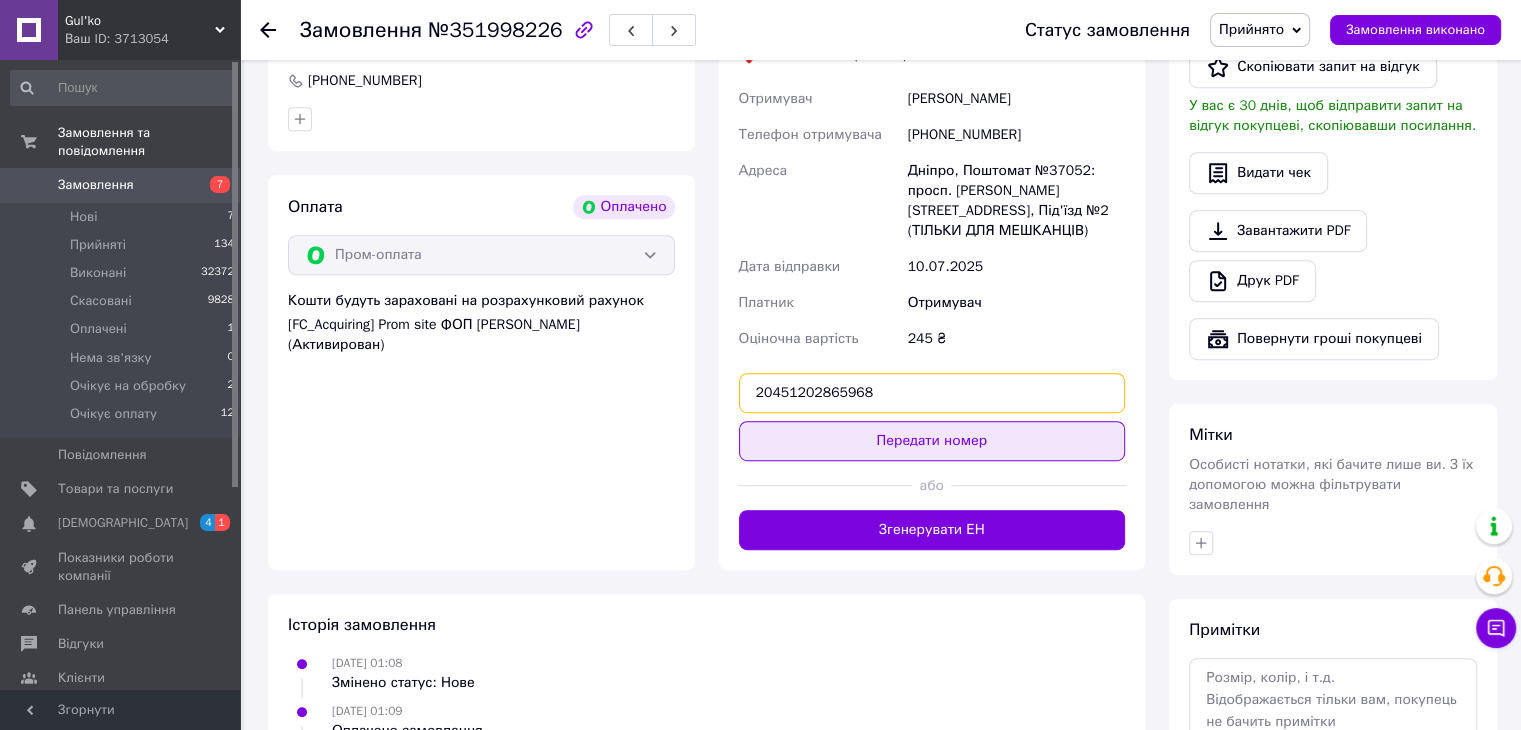 type on "20451202865968" 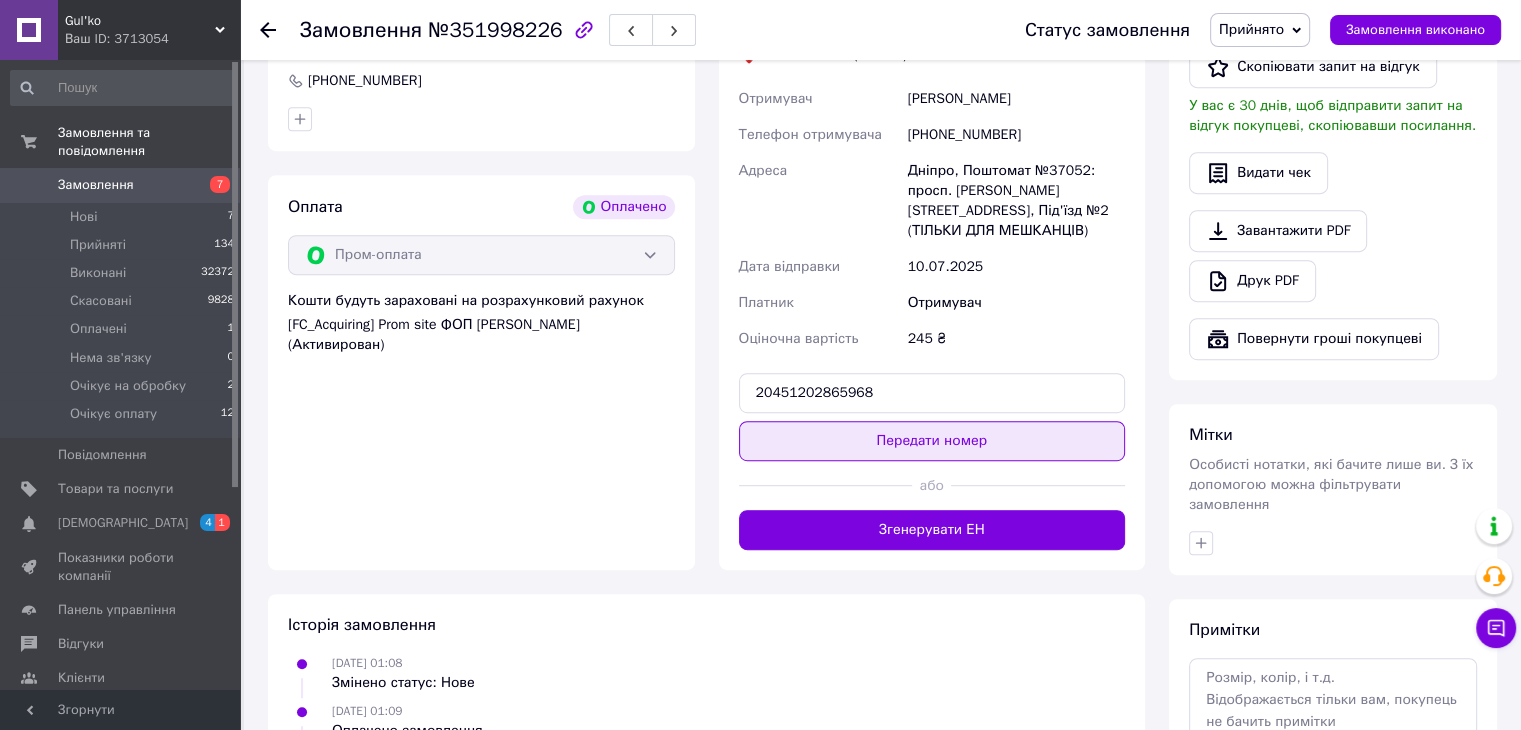 click on "Передати номер" at bounding box center [932, 441] 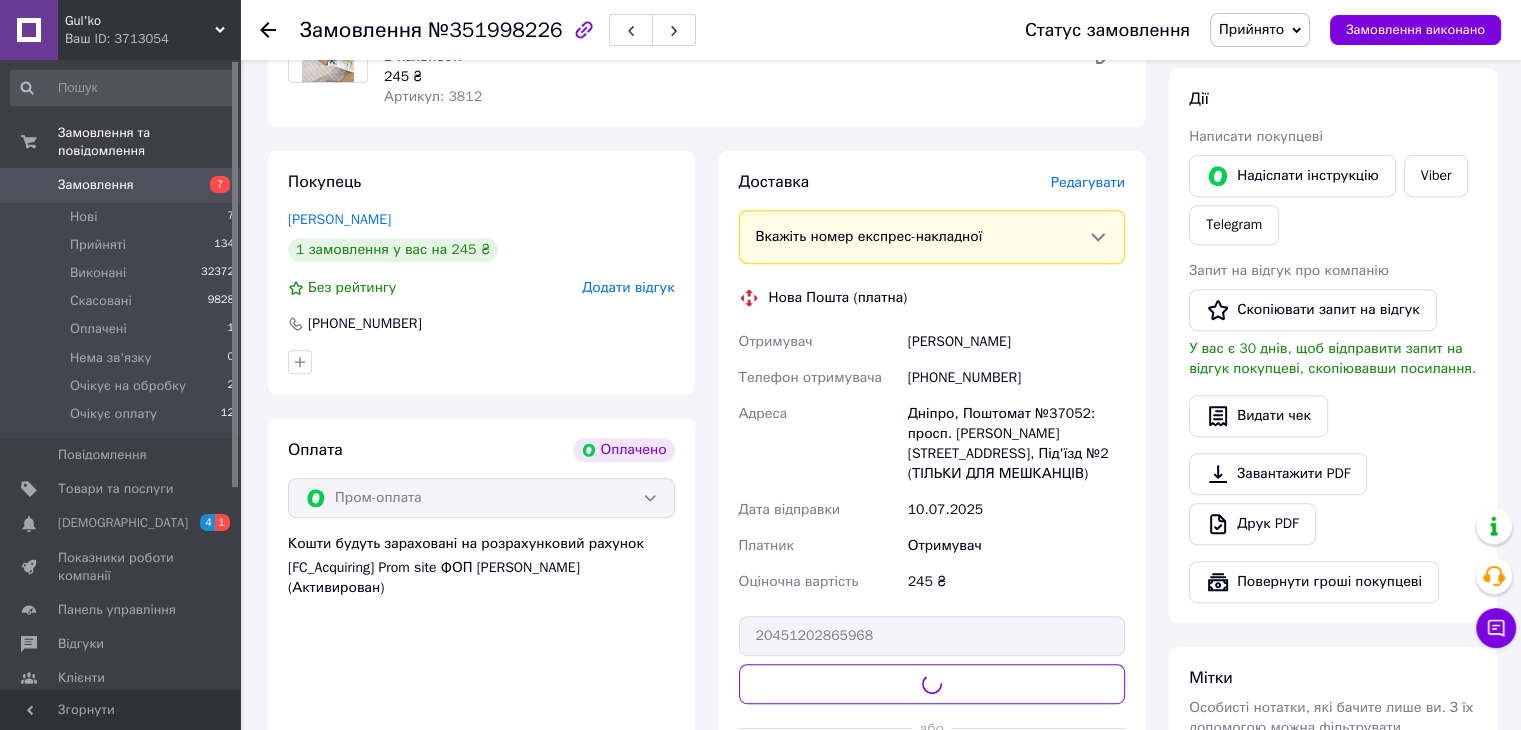 scroll, scrollTop: 728, scrollLeft: 0, axis: vertical 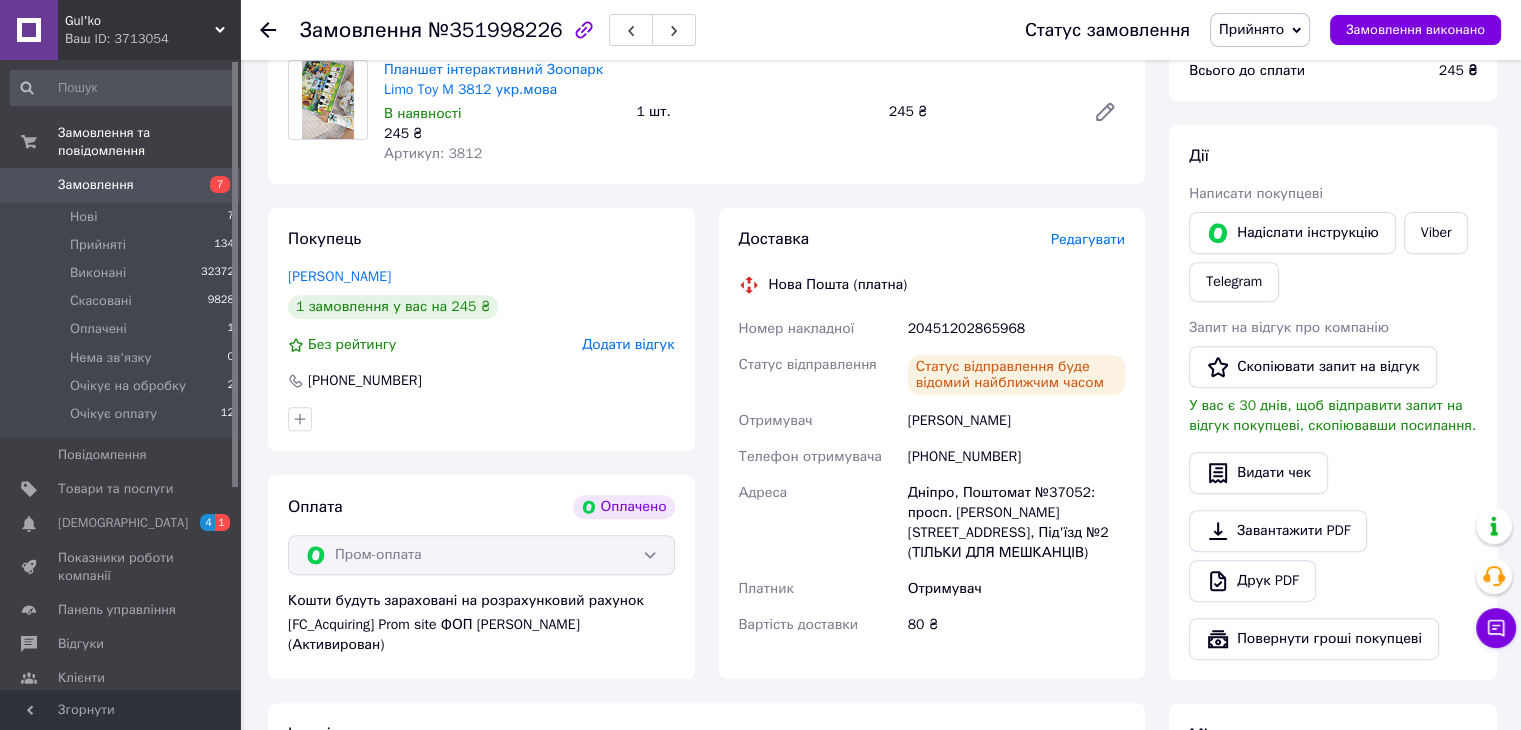 click on "Замовлення" at bounding box center [96, 185] 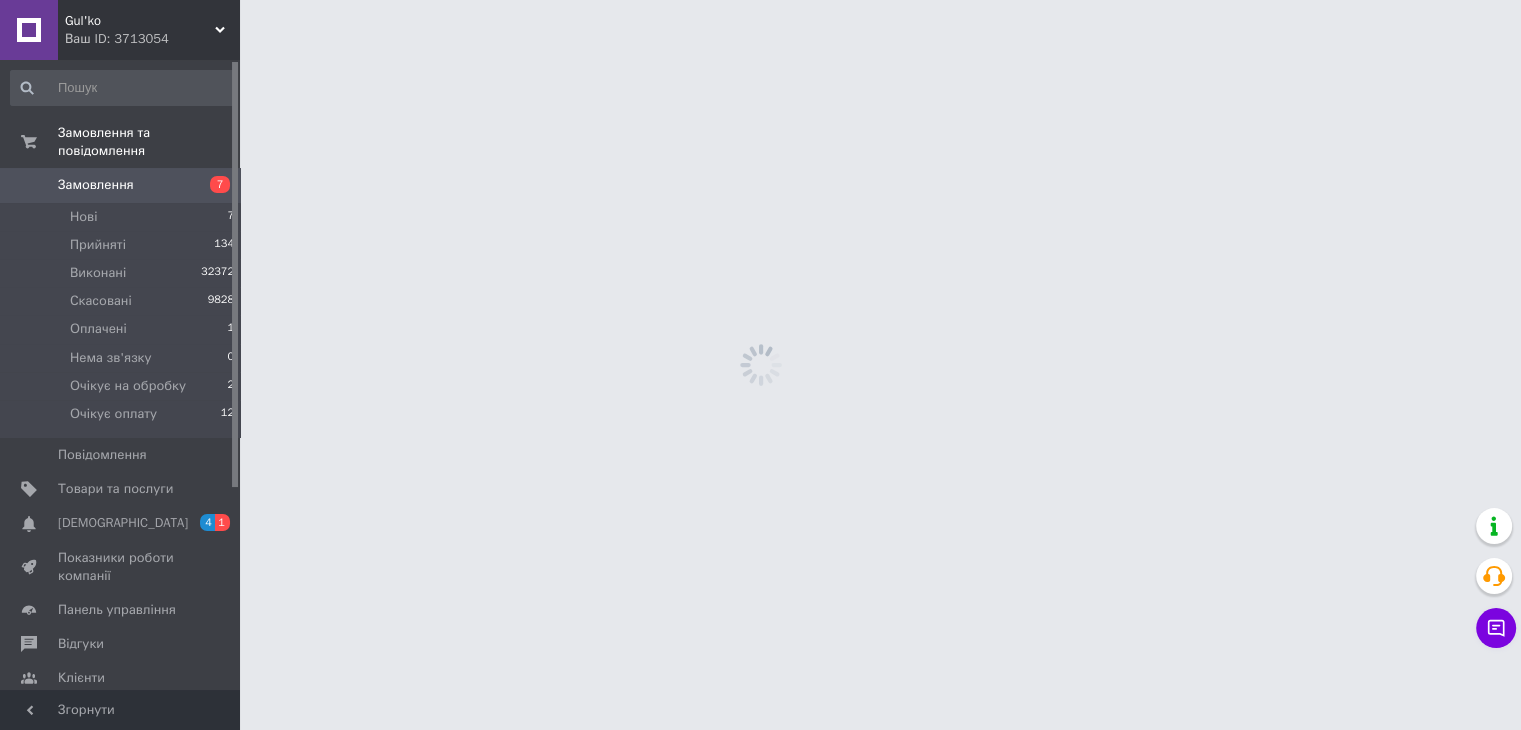scroll, scrollTop: 0, scrollLeft: 0, axis: both 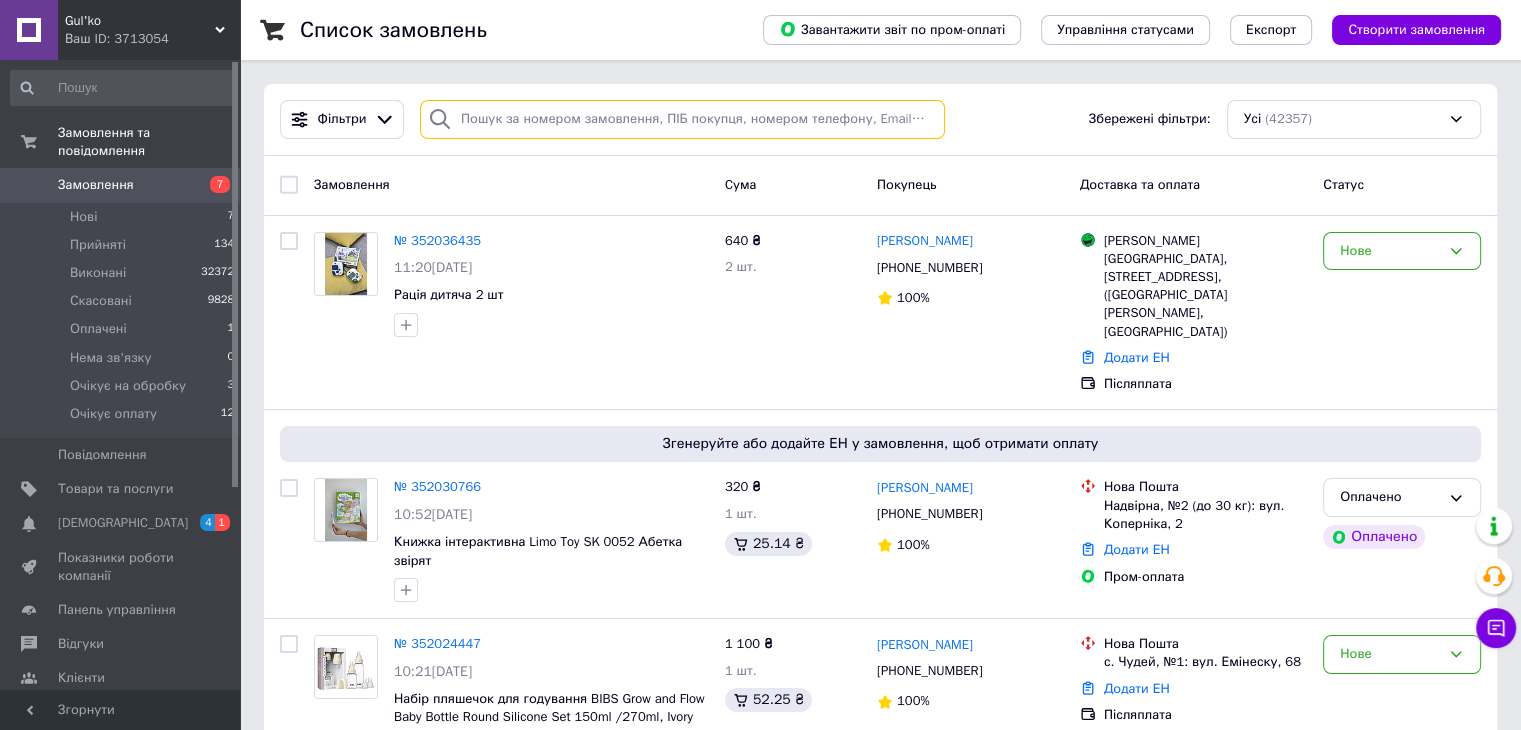 click at bounding box center (682, 119) 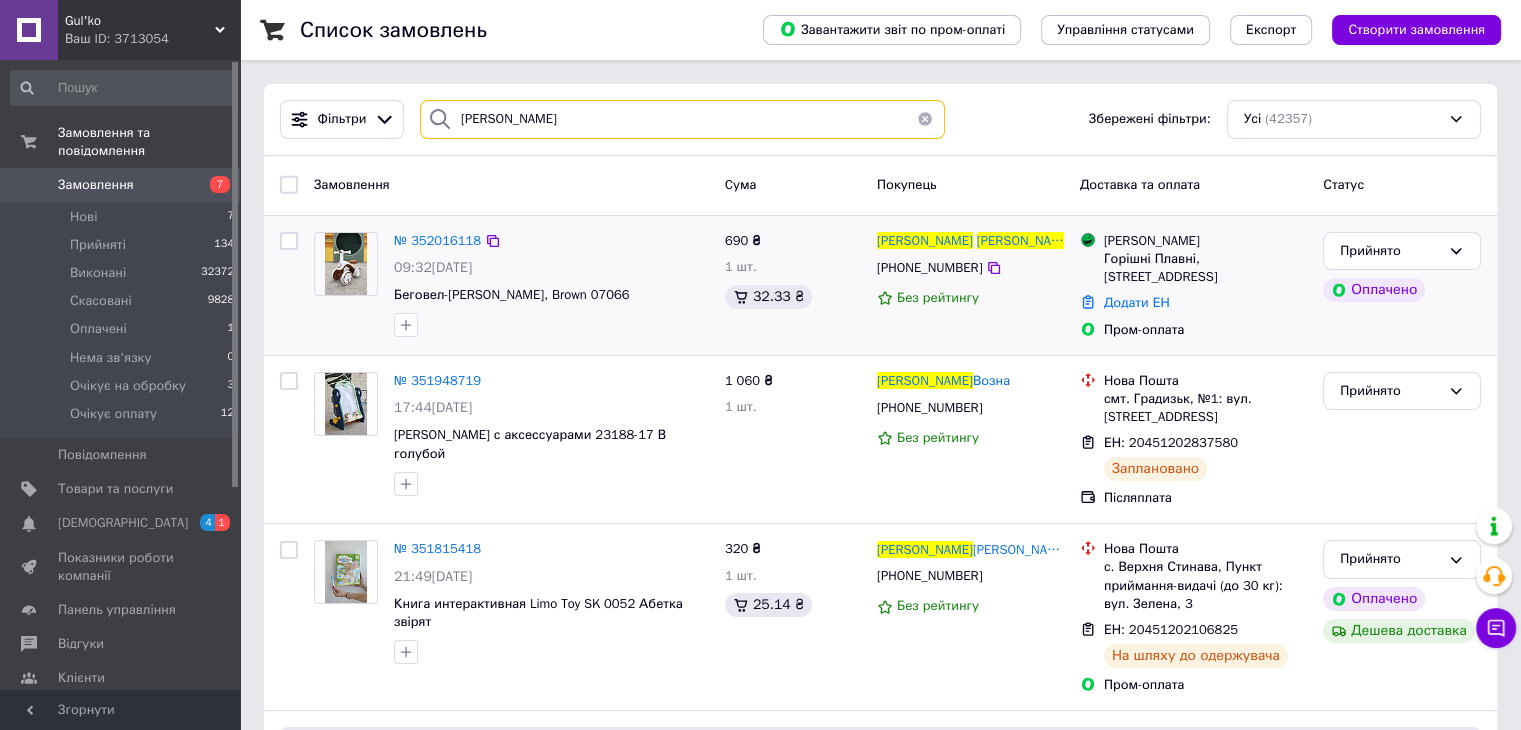 type on "[PERSON_NAME]" 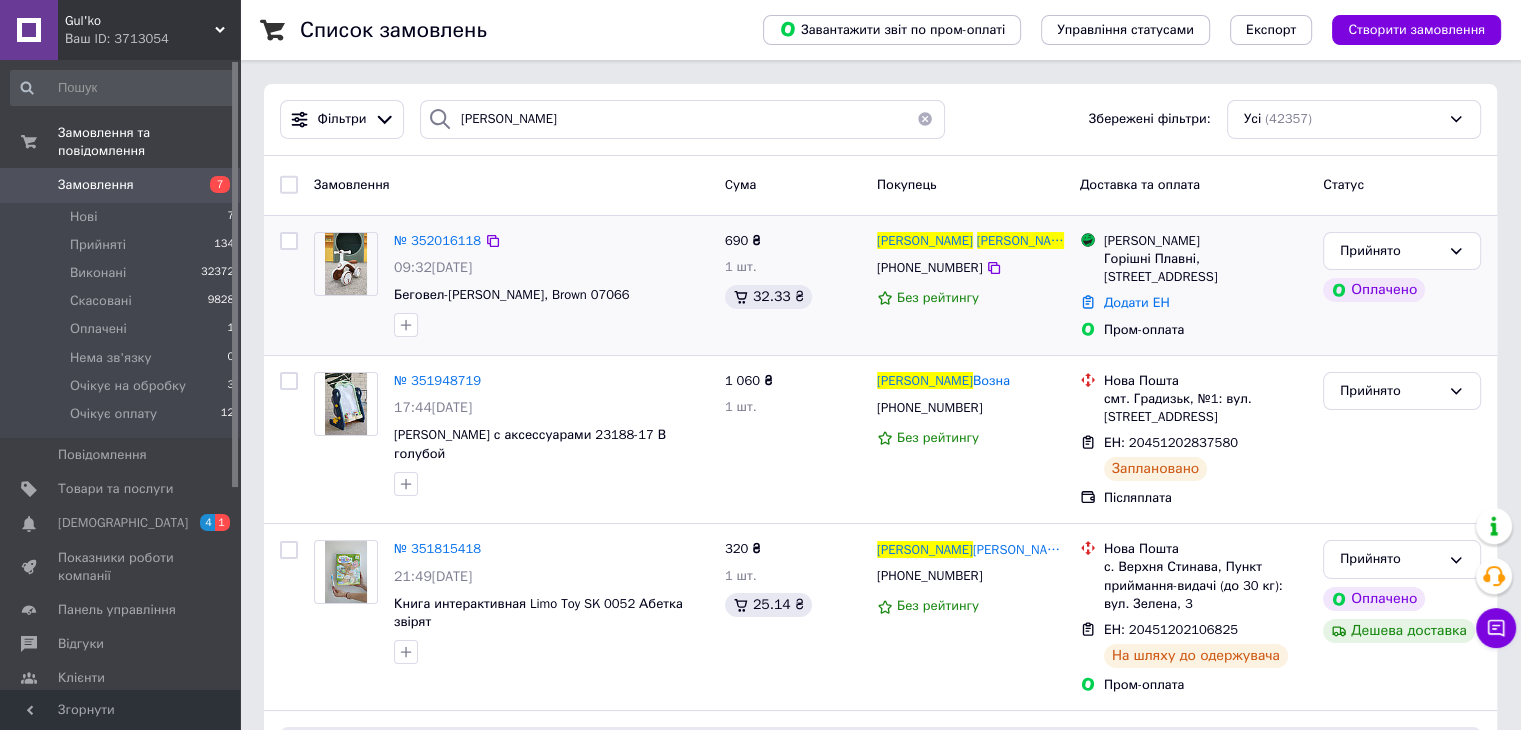 click at bounding box center [346, 264] 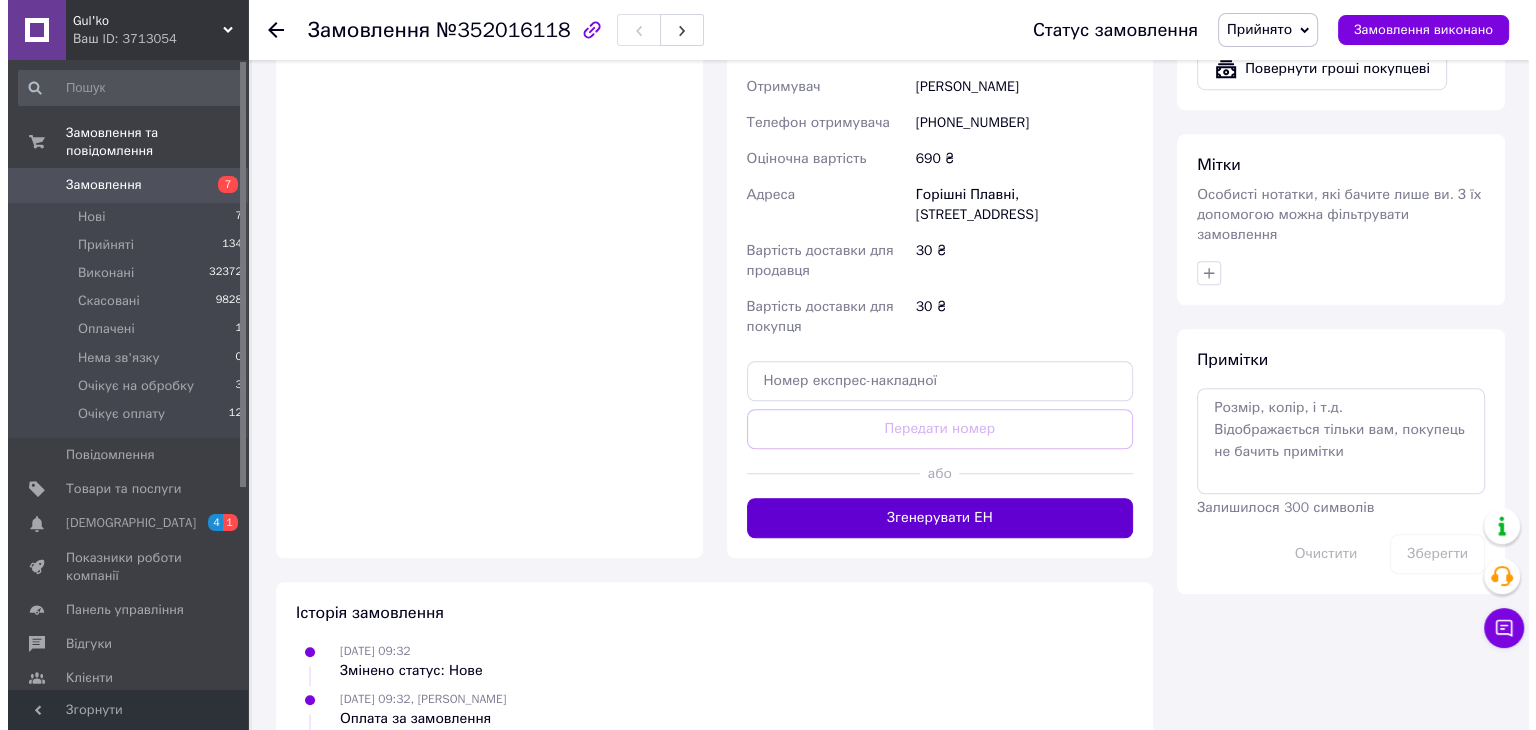 scroll, scrollTop: 1400, scrollLeft: 0, axis: vertical 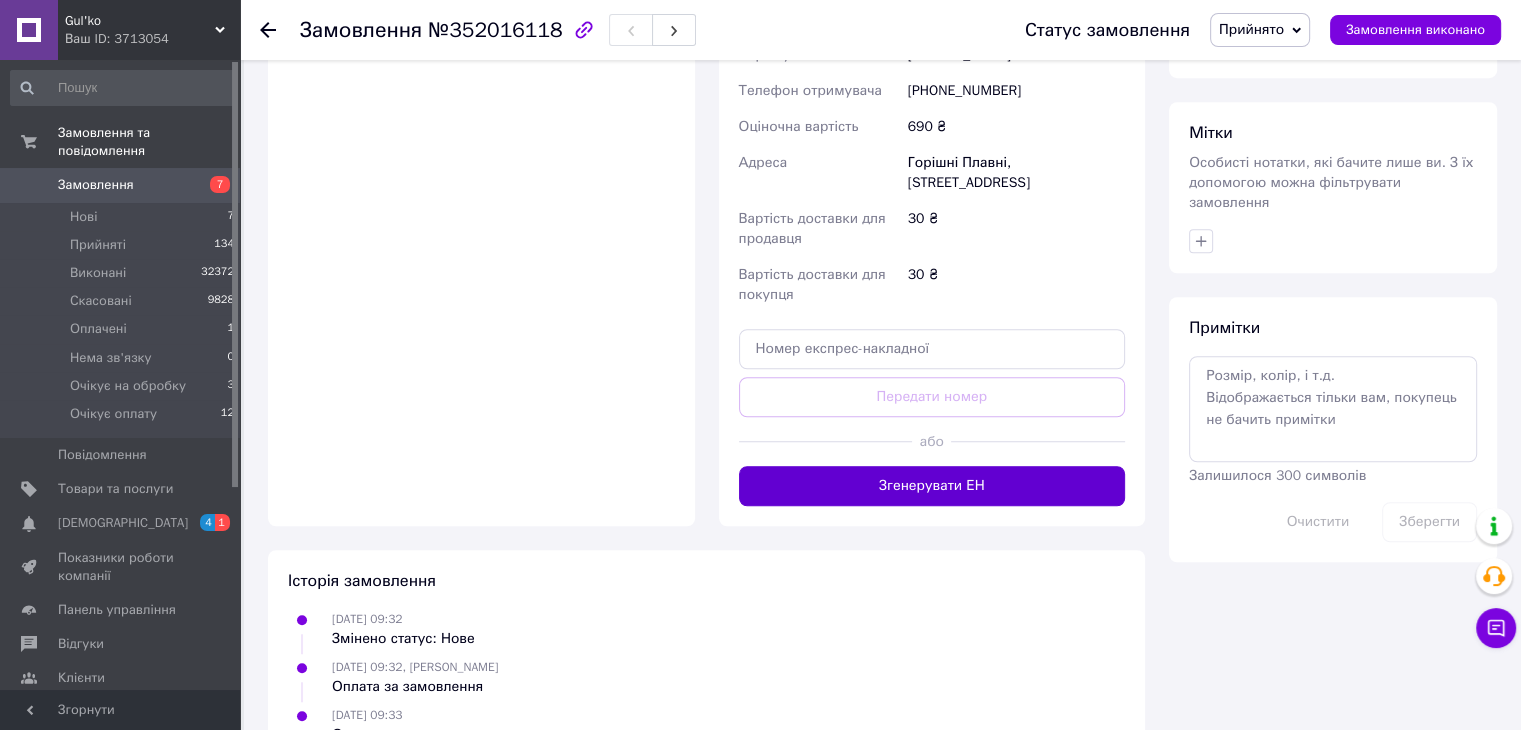 click on "Згенерувати ЕН" at bounding box center [932, 486] 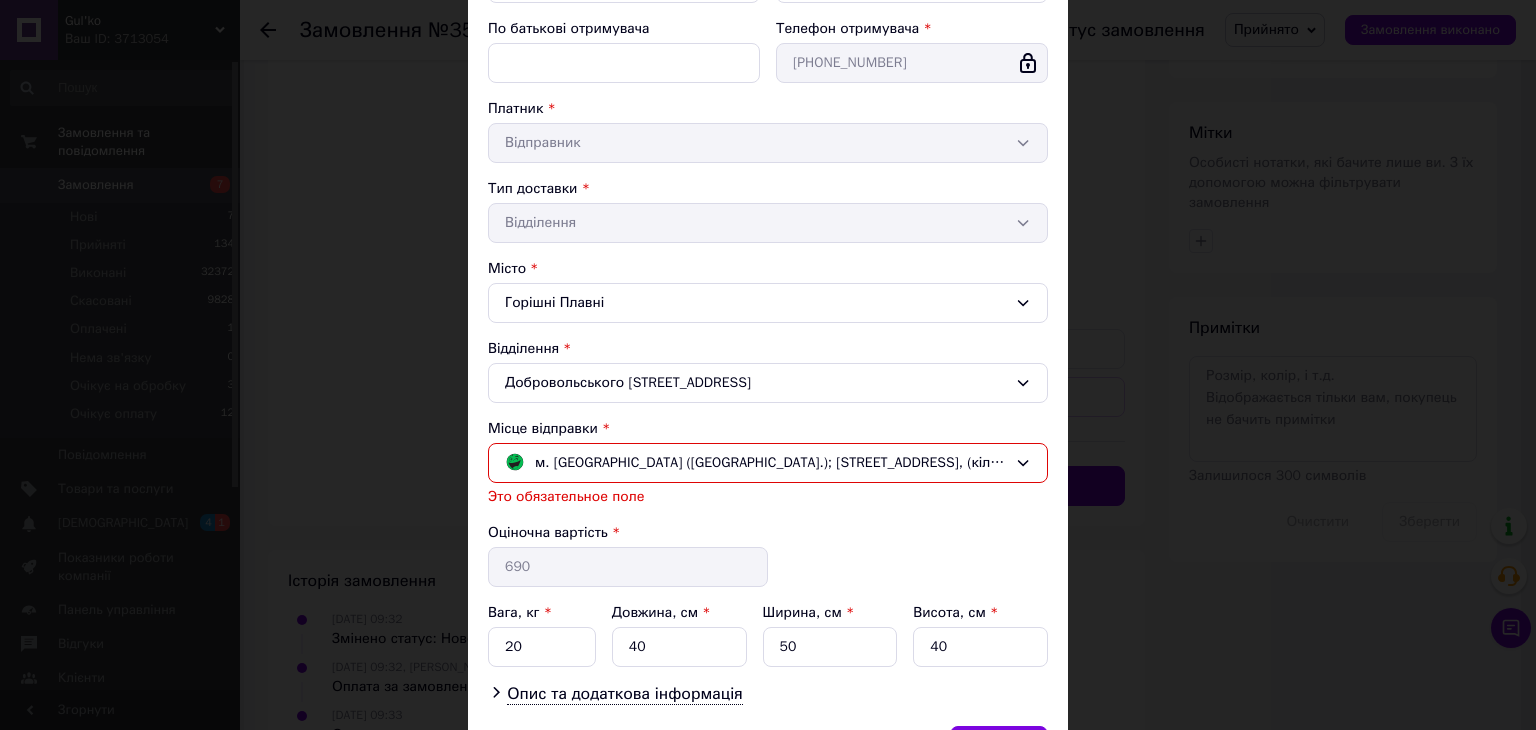 scroll, scrollTop: 413, scrollLeft: 0, axis: vertical 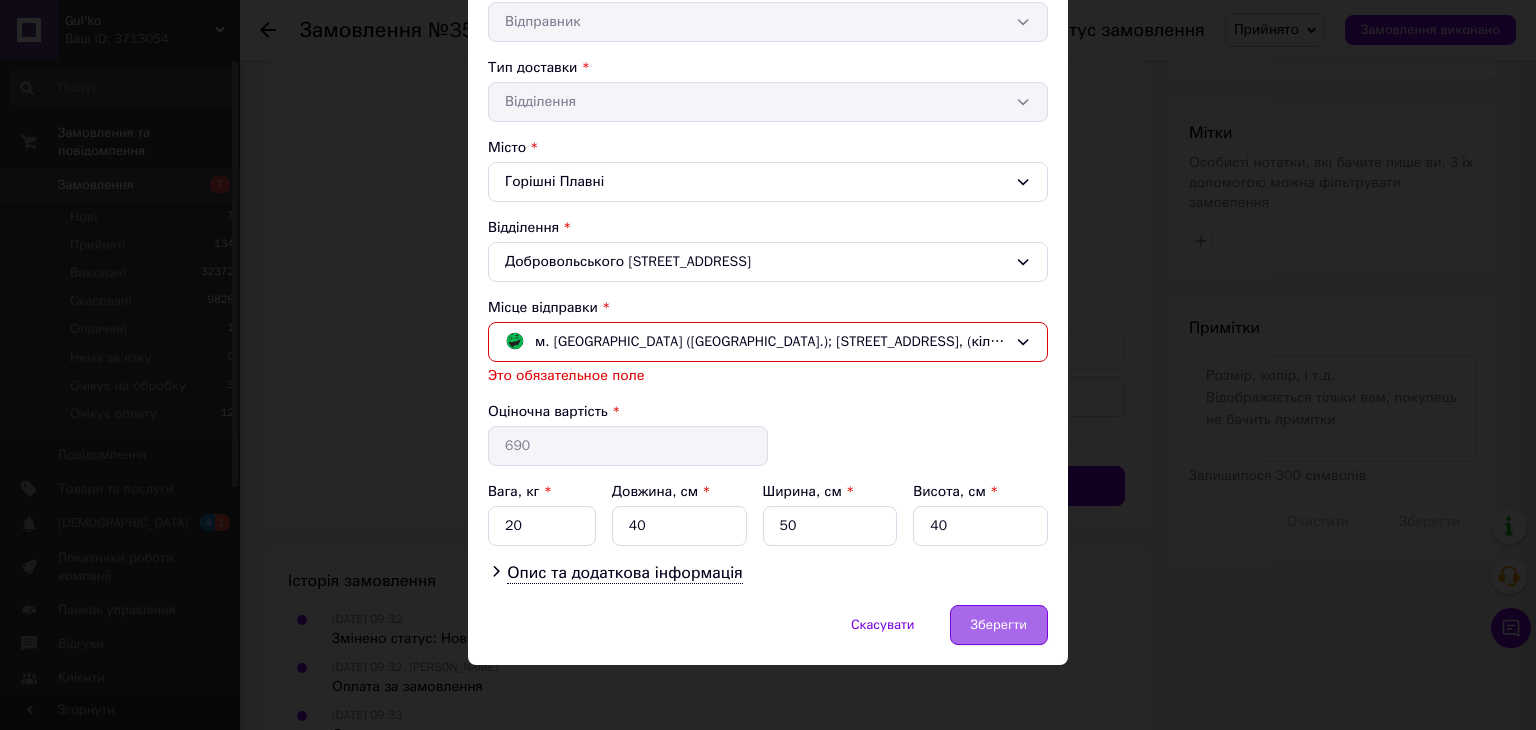 click on "Зберегти" at bounding box center [999, 625] 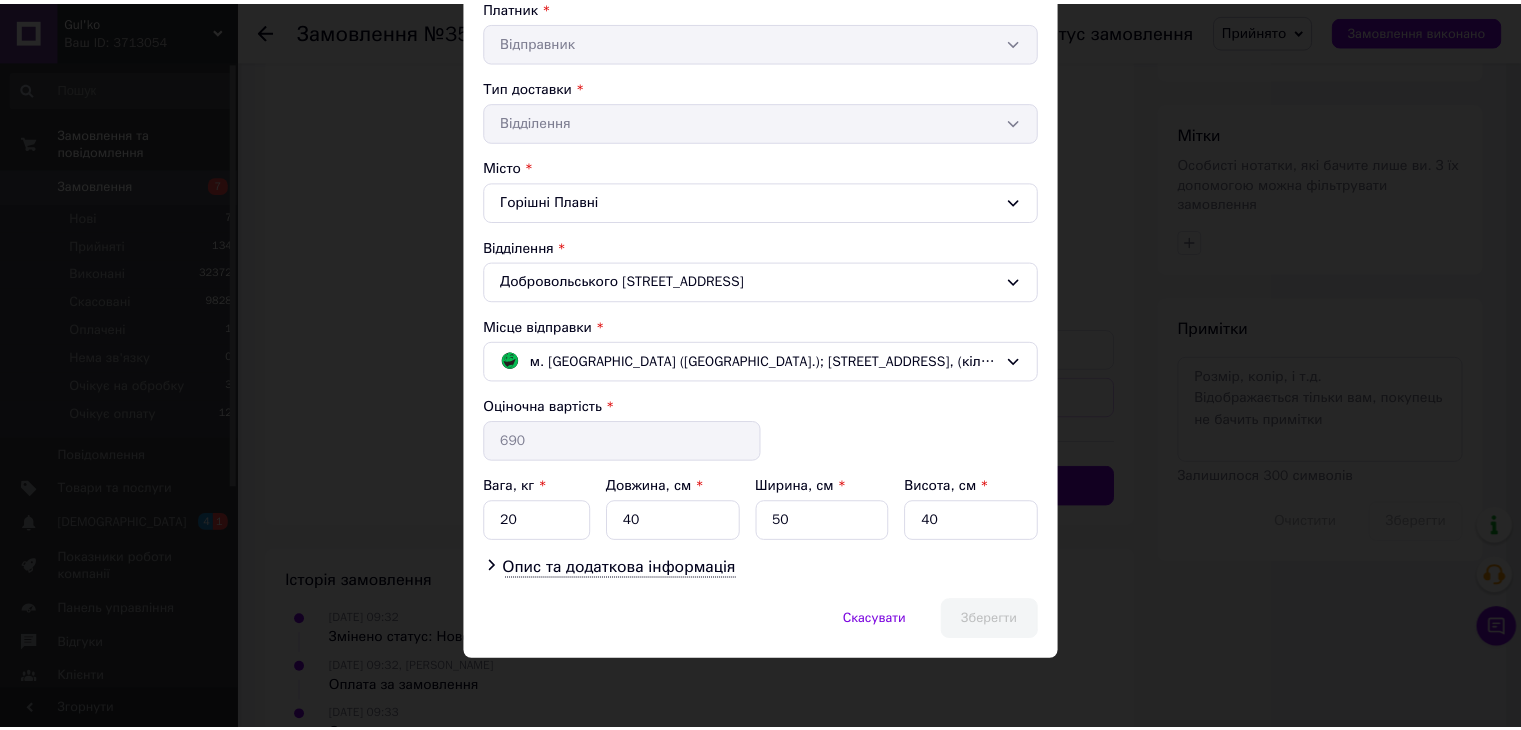 scroll, scrollTop: 389, scrollLeft: 0, axis: vertical 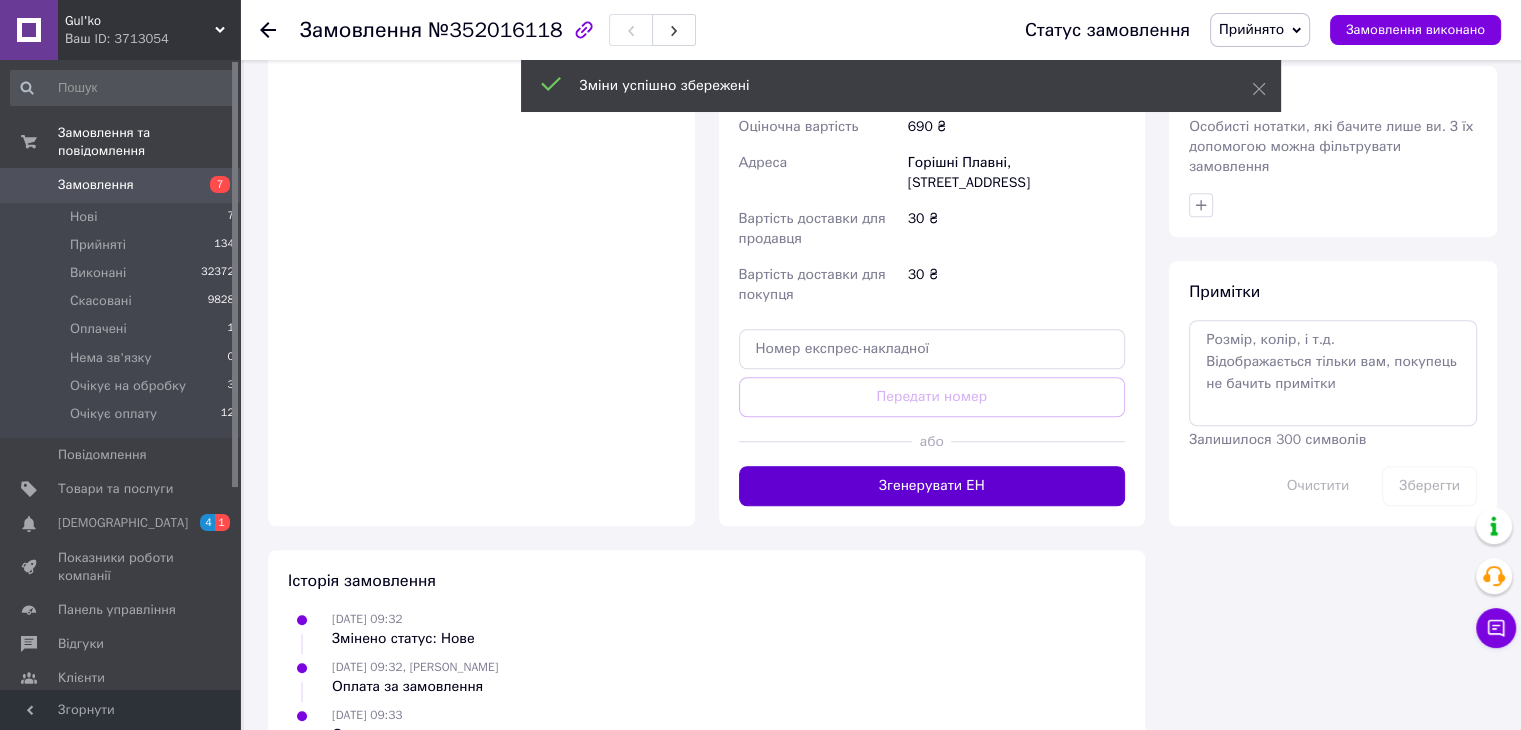 click on "Згенерувати ЕН" at bounding box center [932, 486] 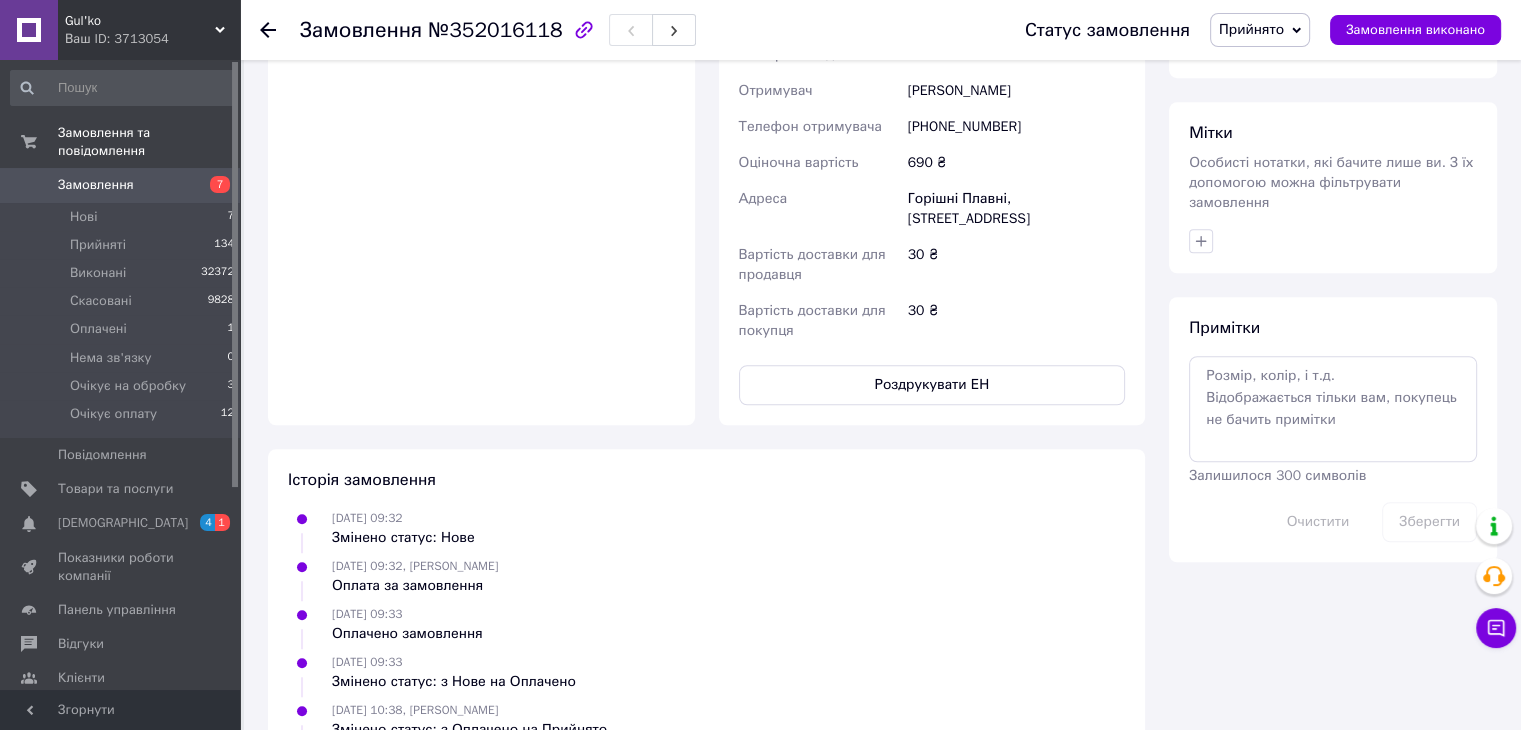 click on "30 ₴" at bounding box center (1016, 321) 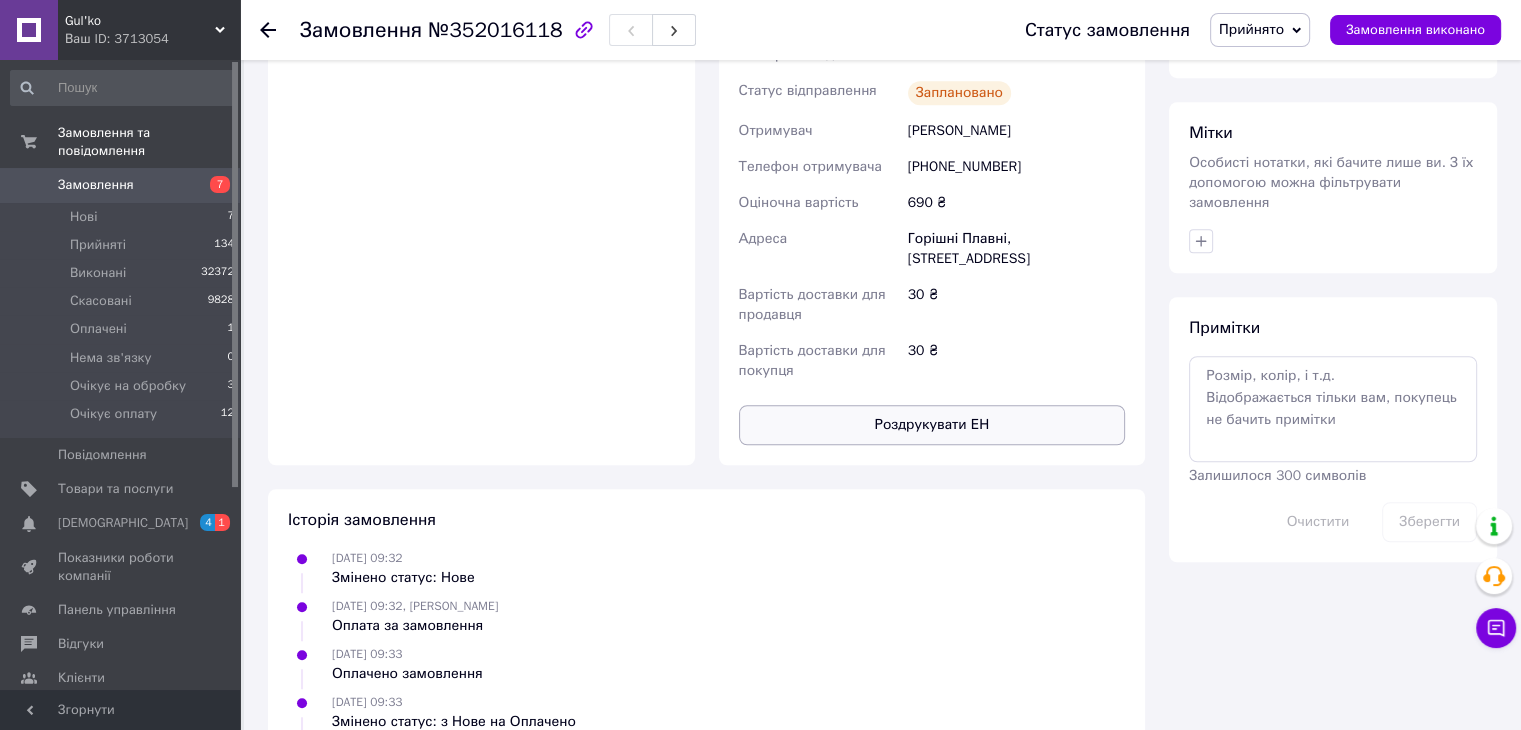 click on "Роздрукувати ЕН" at bounding box center [932, 425] 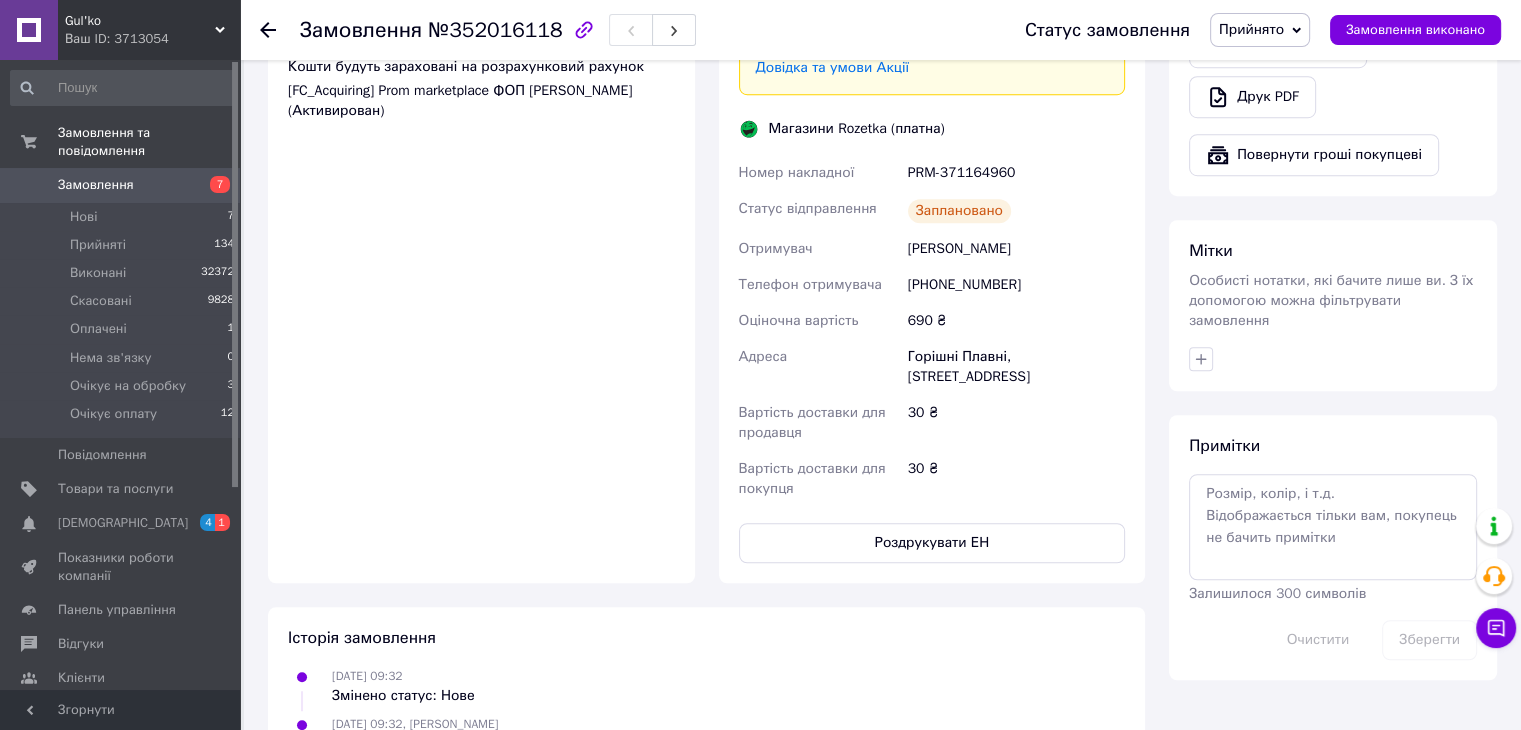 scroll, scrollTop: 1100, scrollLeft: 0, axis: vertical 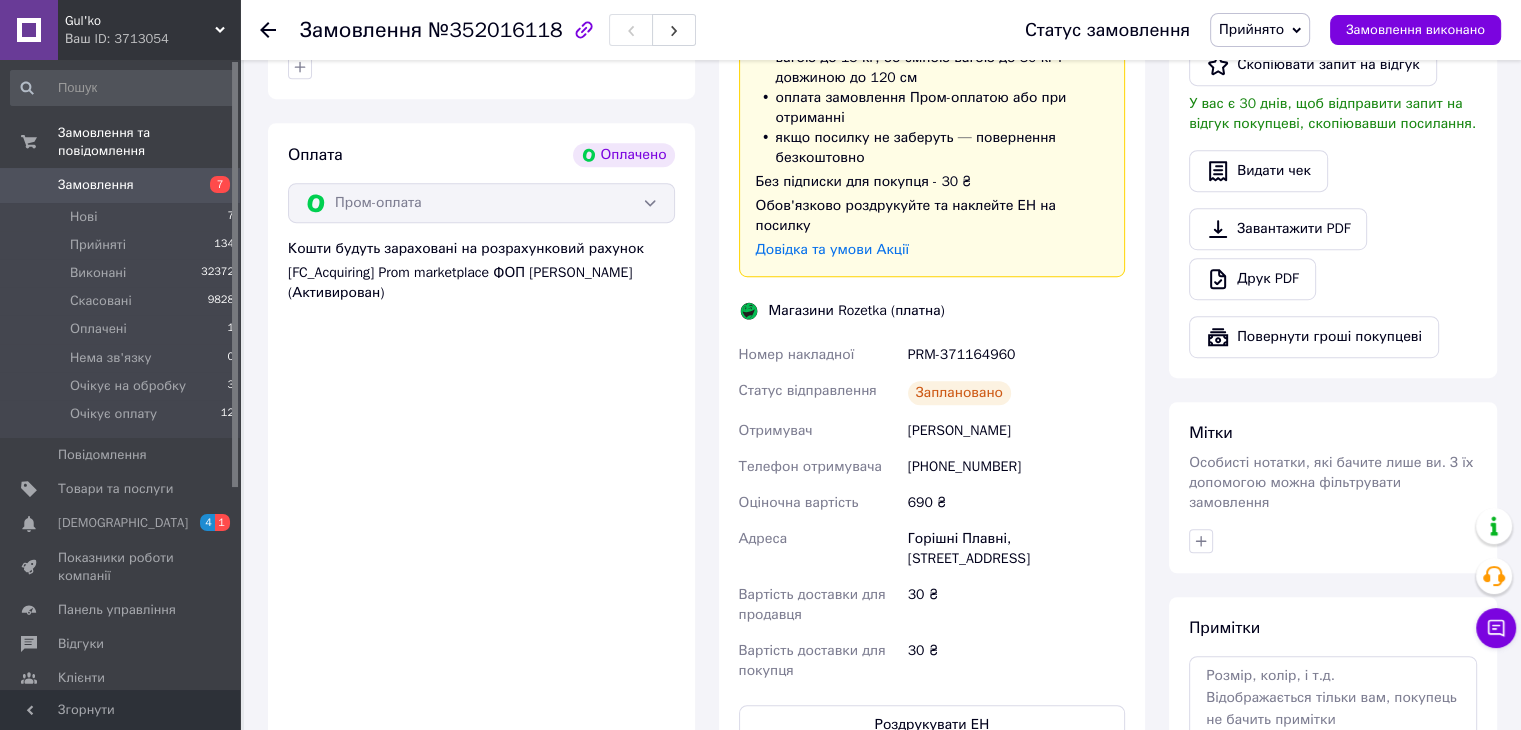 click on "Оплата Оплачено Пром-оплата Кошти будуть зараховані на розрахунковий рахунок [FC_Acquiring] Prom marketplace ФОП Дмітрієнко Олег Іванович (Активирован)" at bounding box center [481, 444] 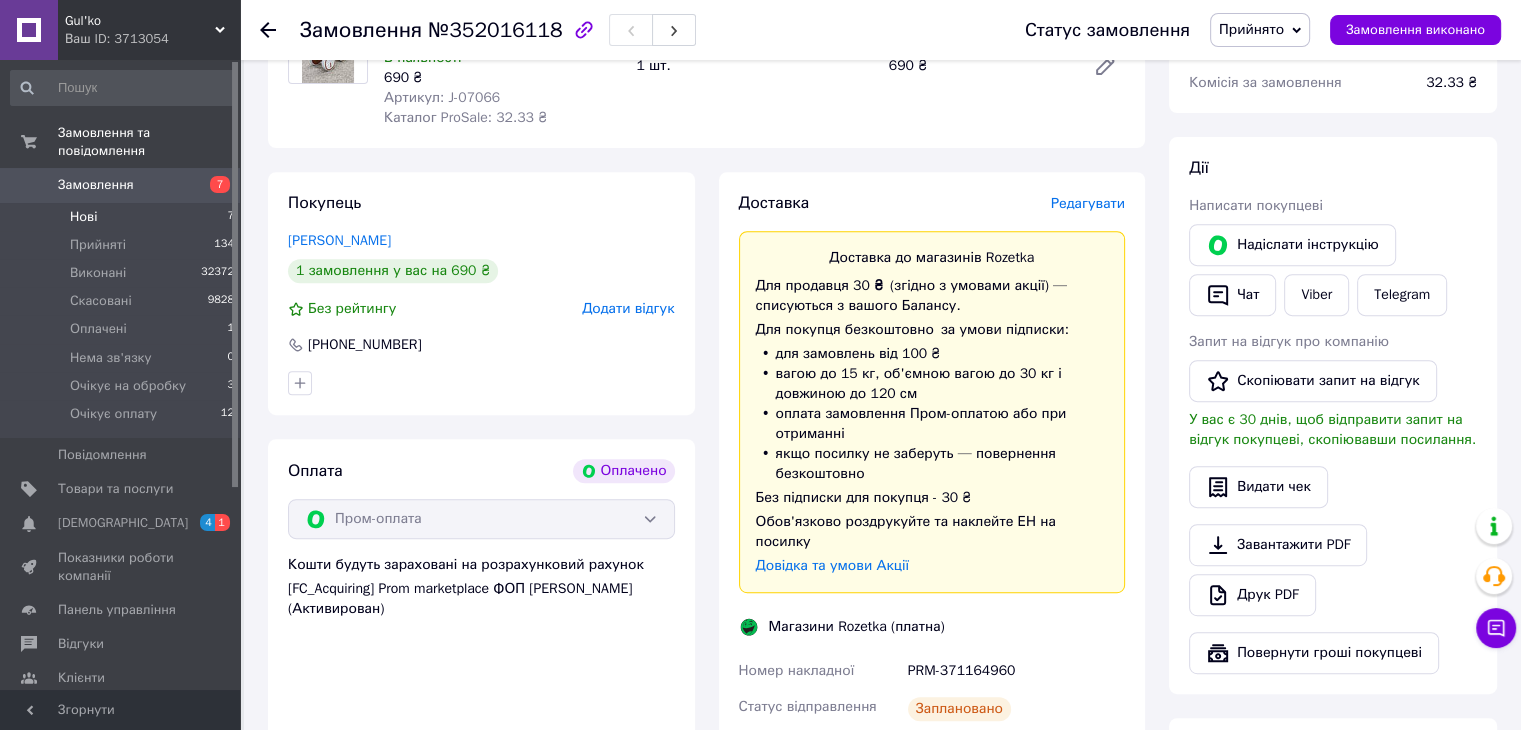 scroll, scrollTop: 700, scrollLeft: 0, axis: vertical 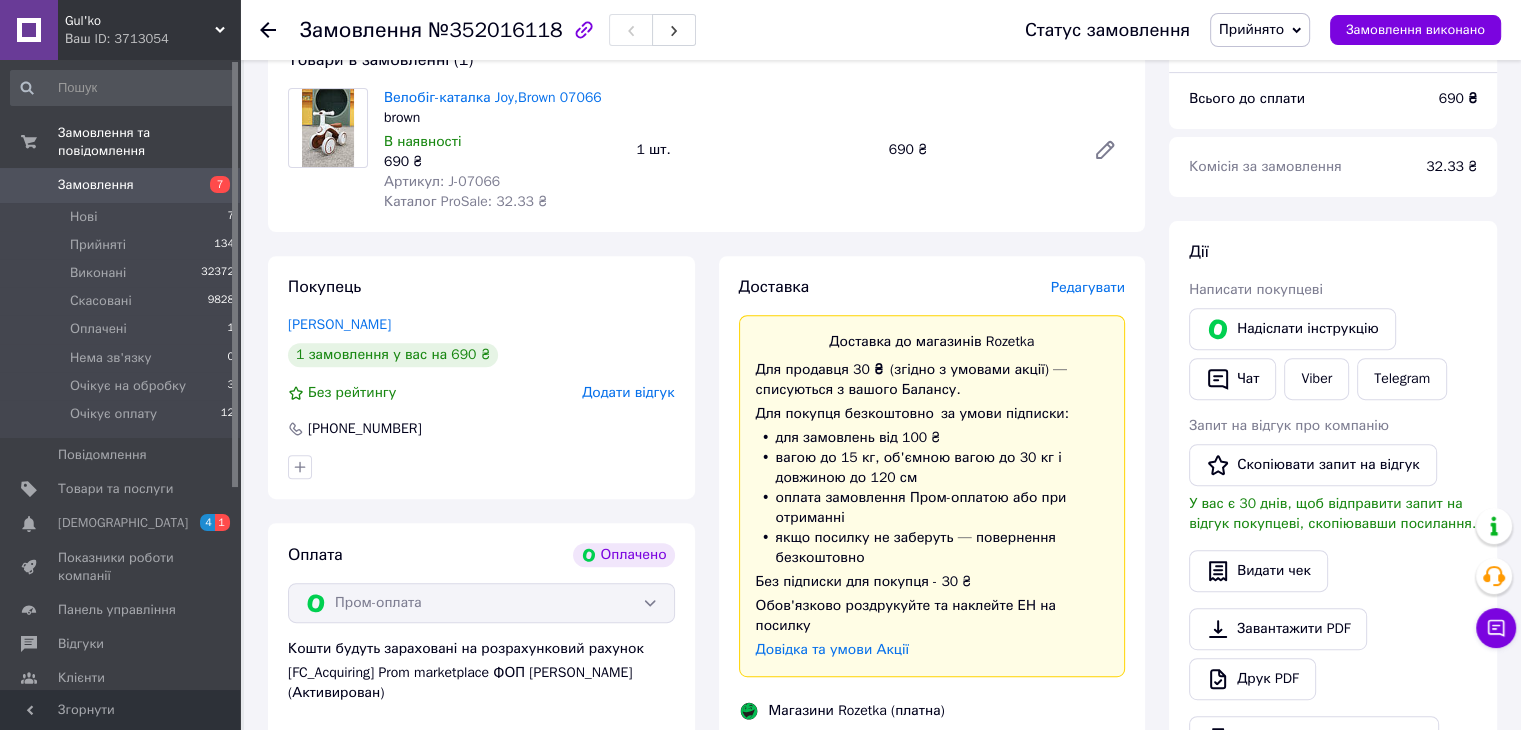 click on "Замовлення" at bounding box center (96, 185) 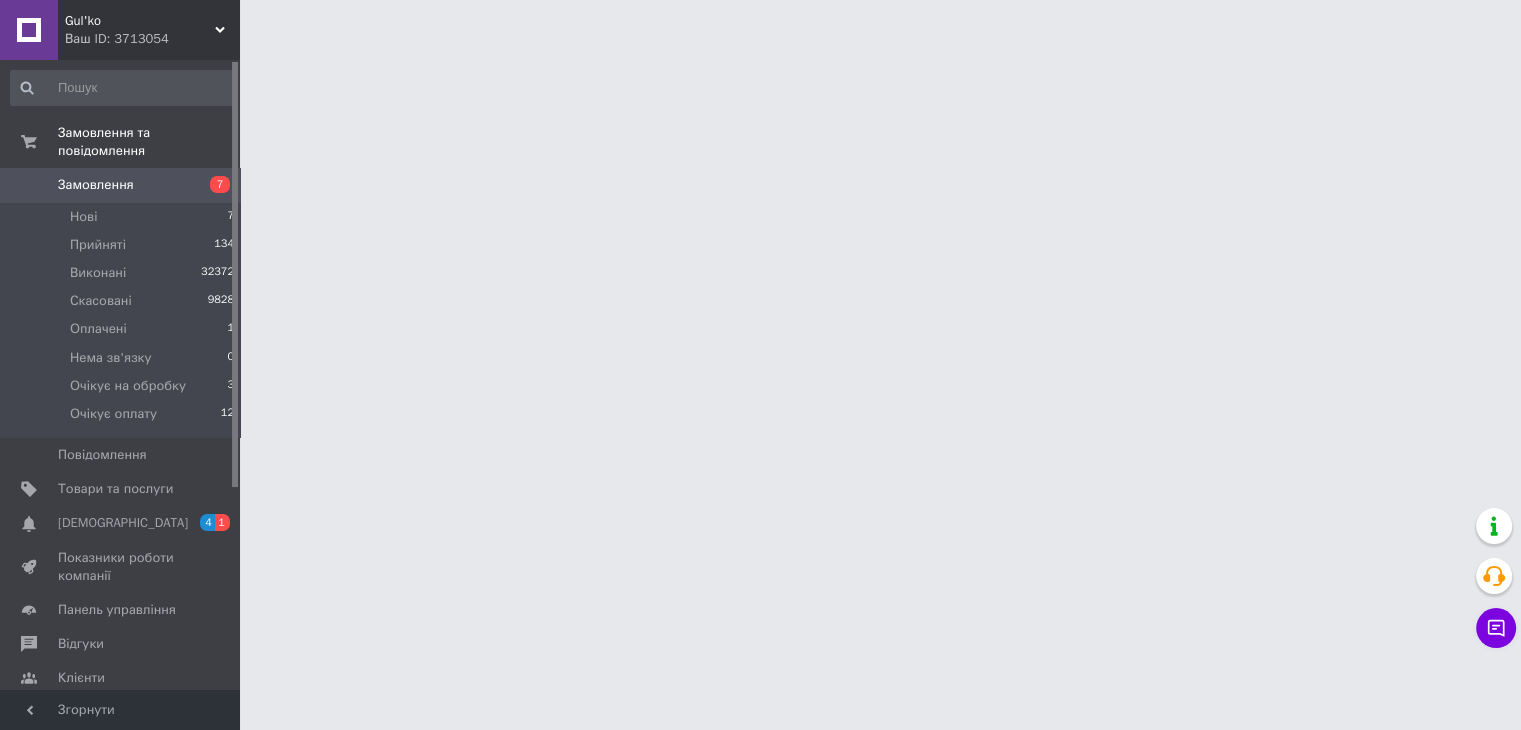 scroll, scrollTop: 0, scrollLeft: 0, axis: both 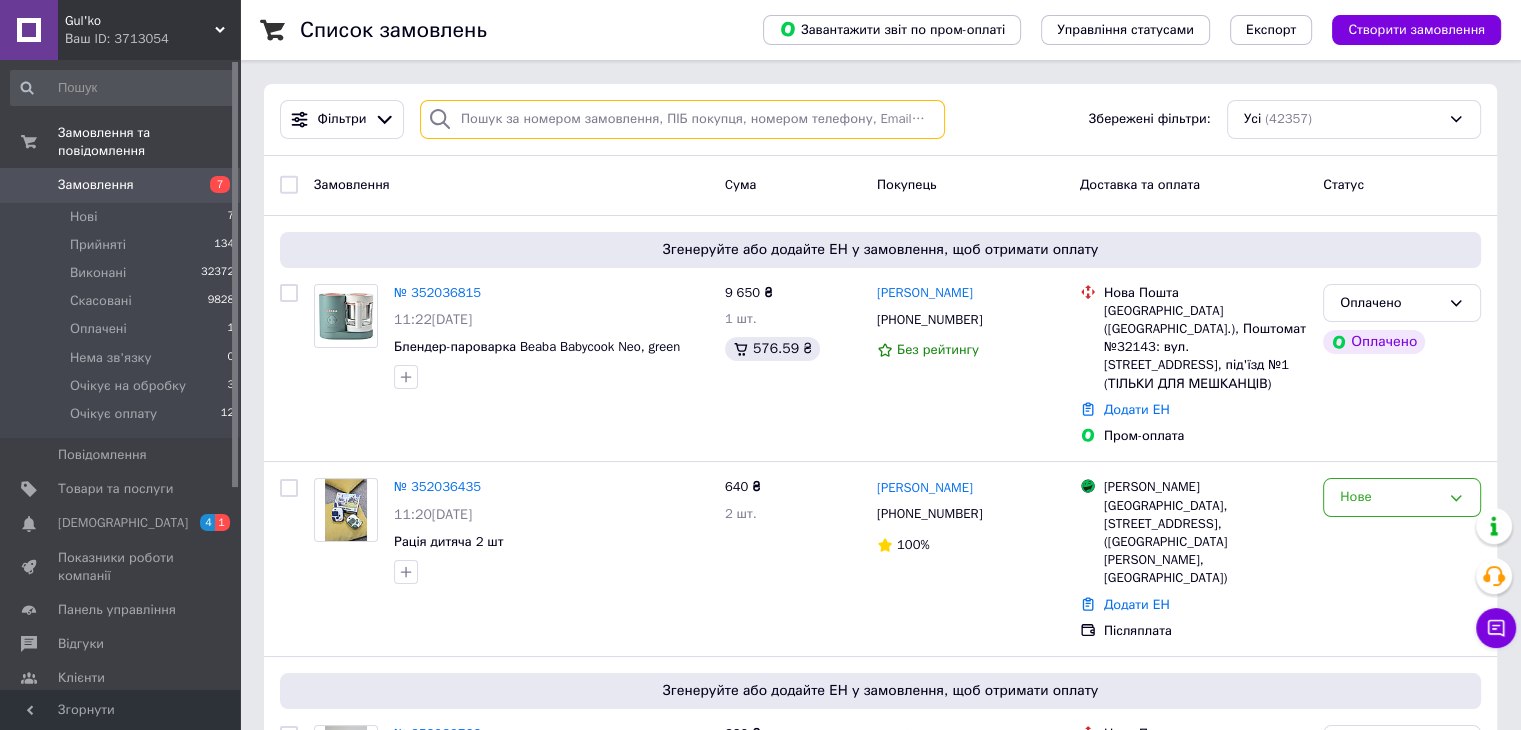 click at bounding box center (682, 119) 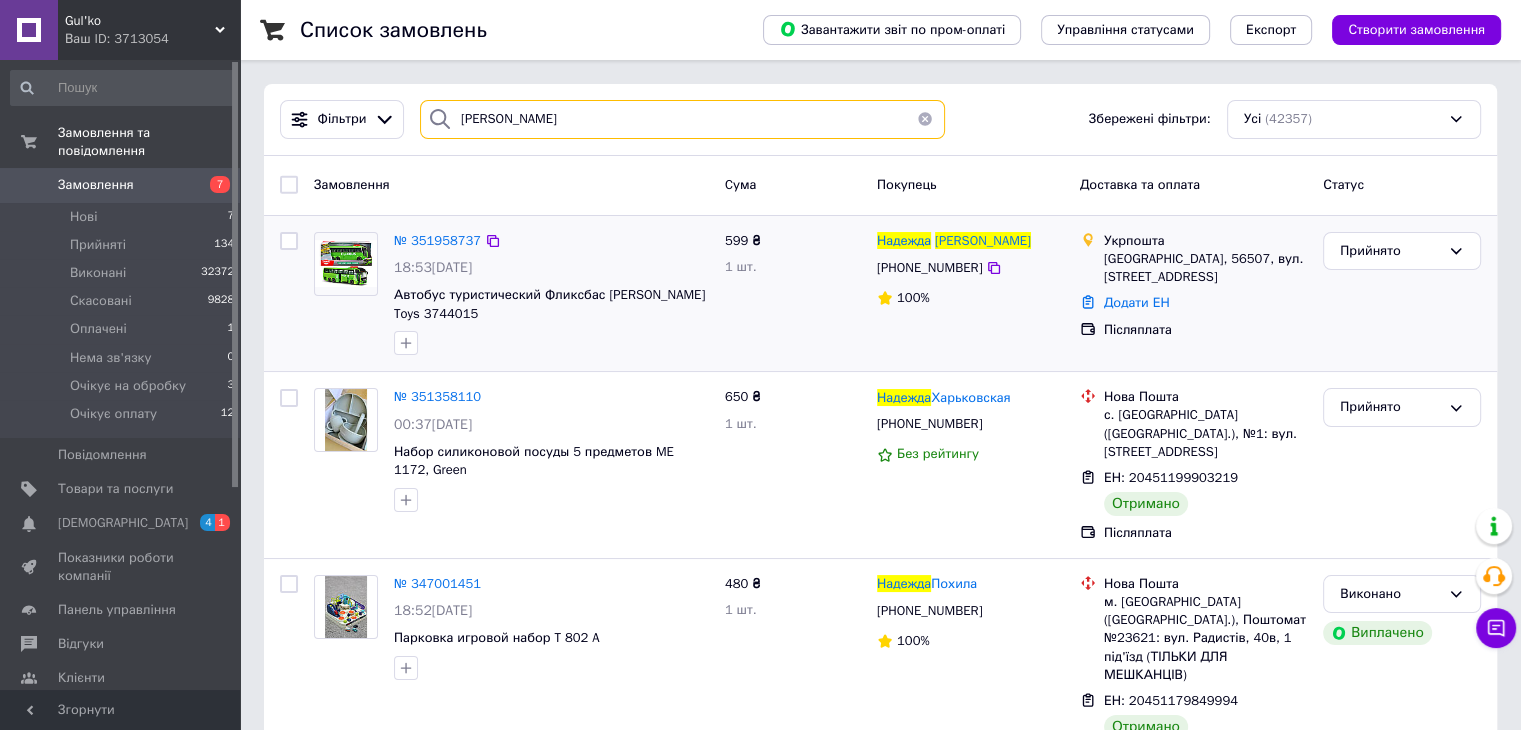 type on "Надежда Комарова" 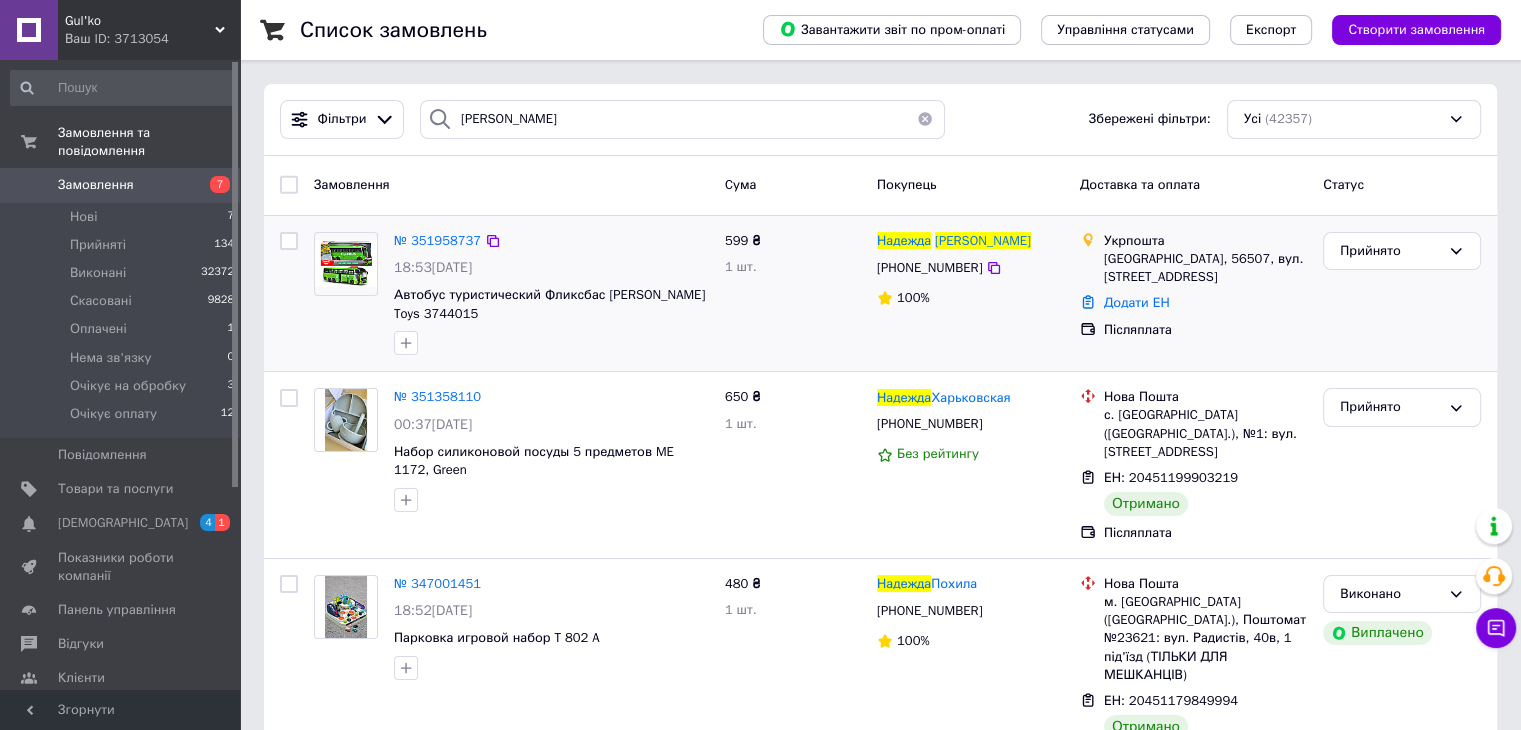 click at bounding box center (346, 263) 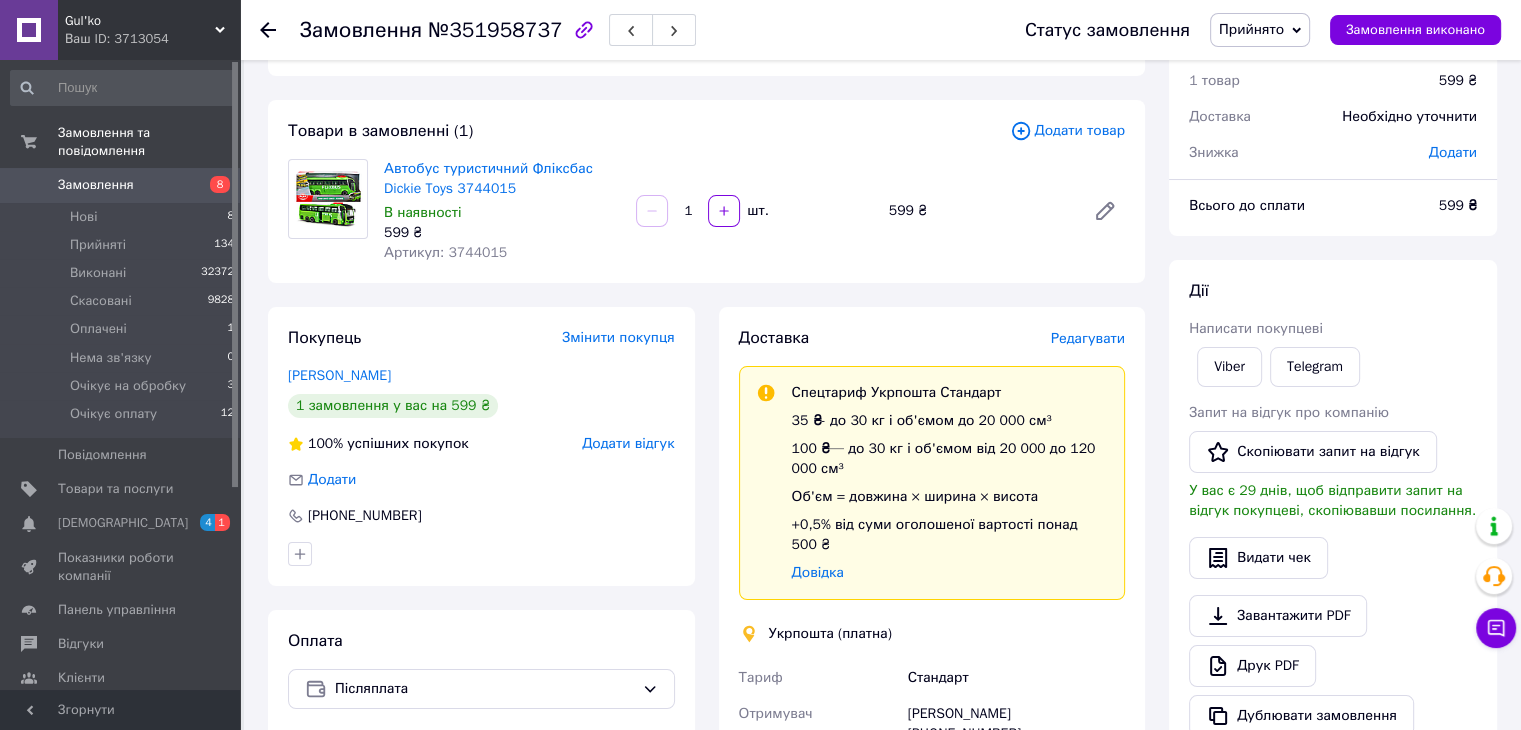 scroll, scrollTop: 0, scrollLeft: 0, axis: both 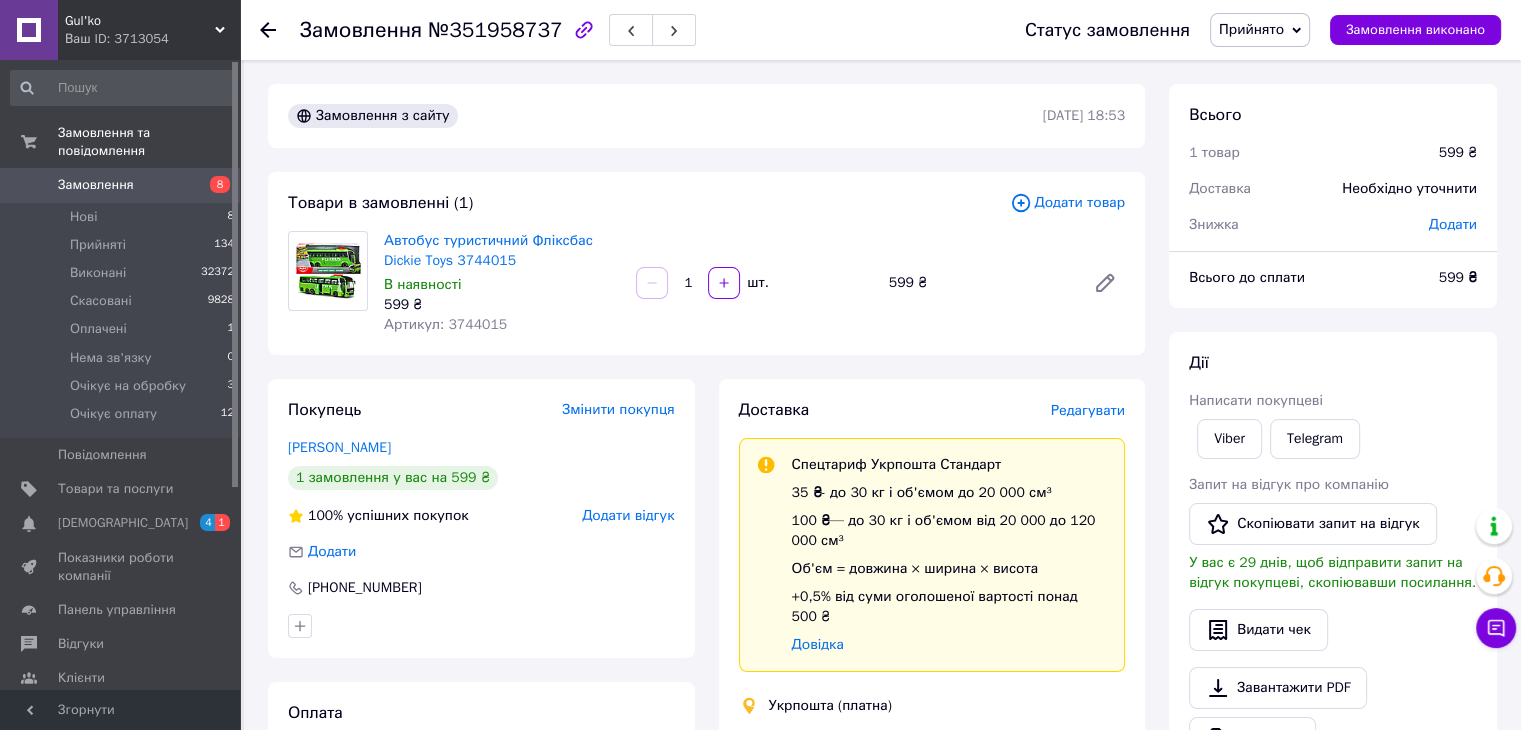 click on "Замовлення" at bounding box center (96, 185) 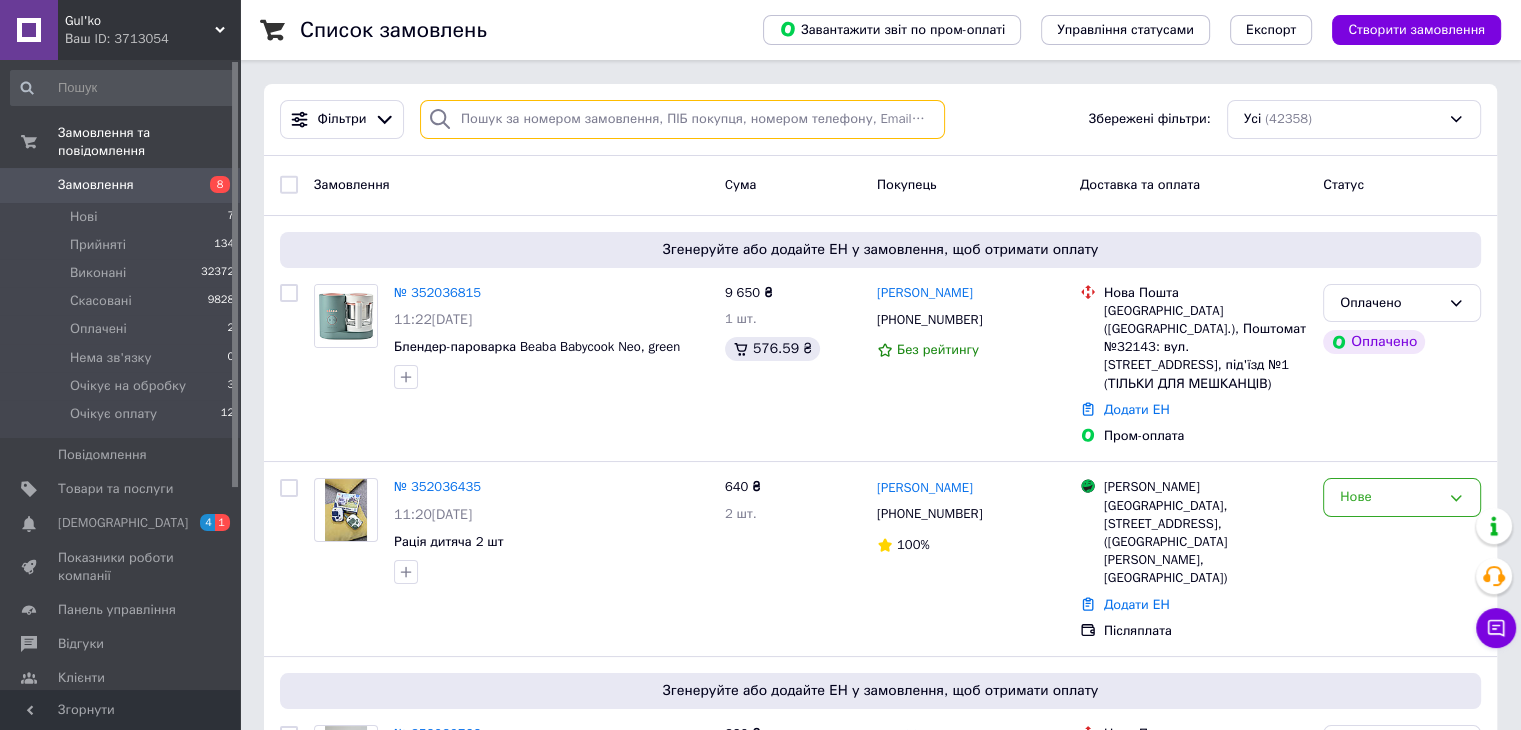 click at bounding box center [682, 119] 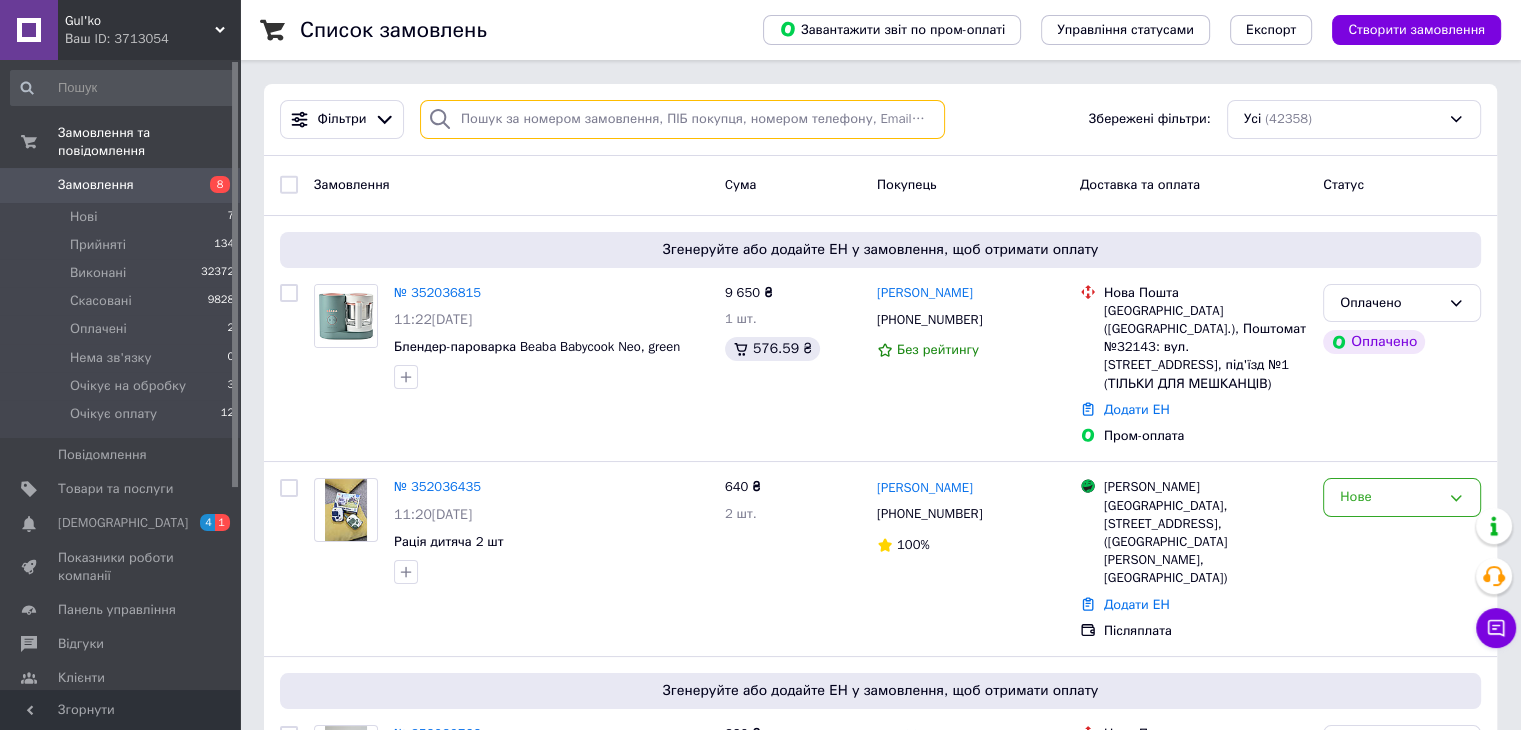 paste on "[PERSON_NAME]" 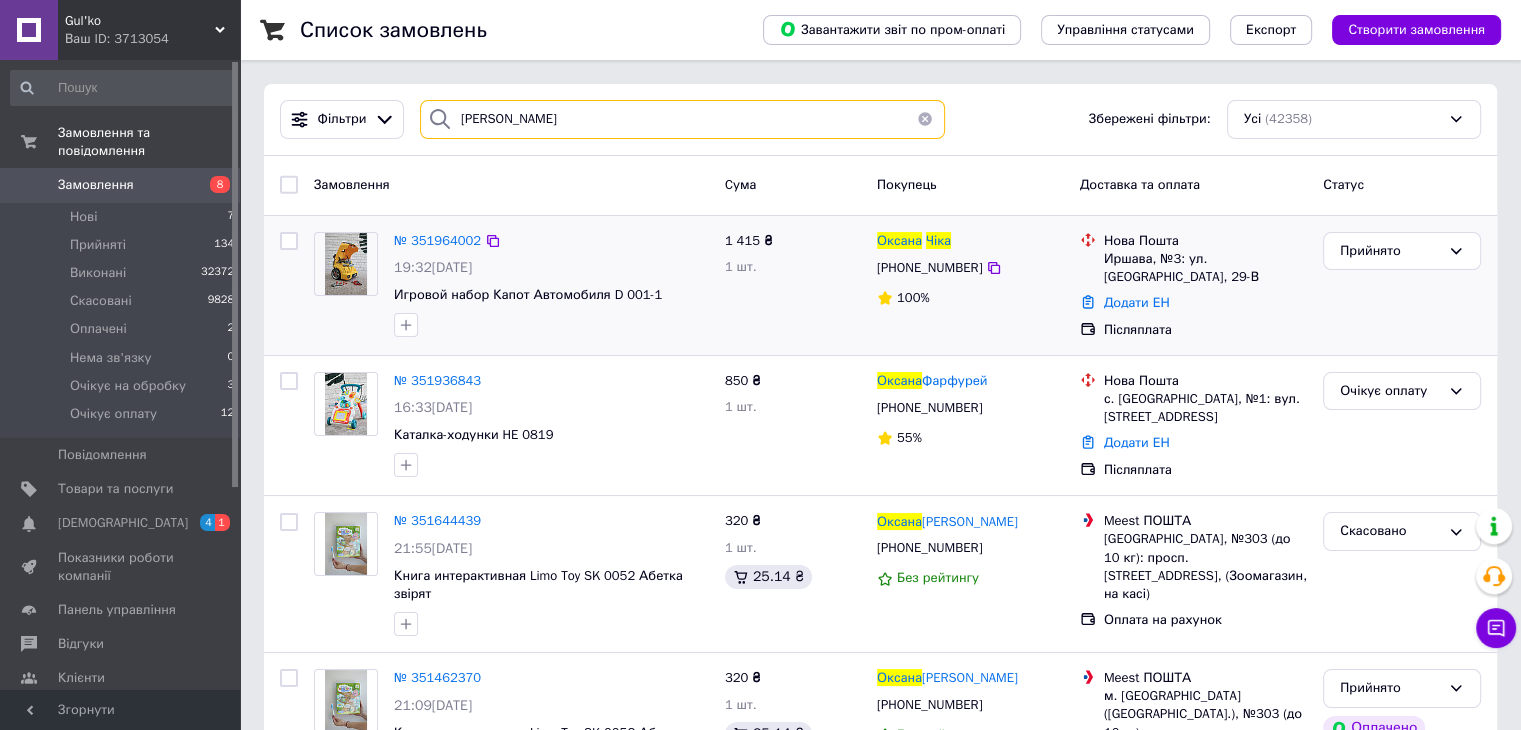 type on "Чіка Оксана" 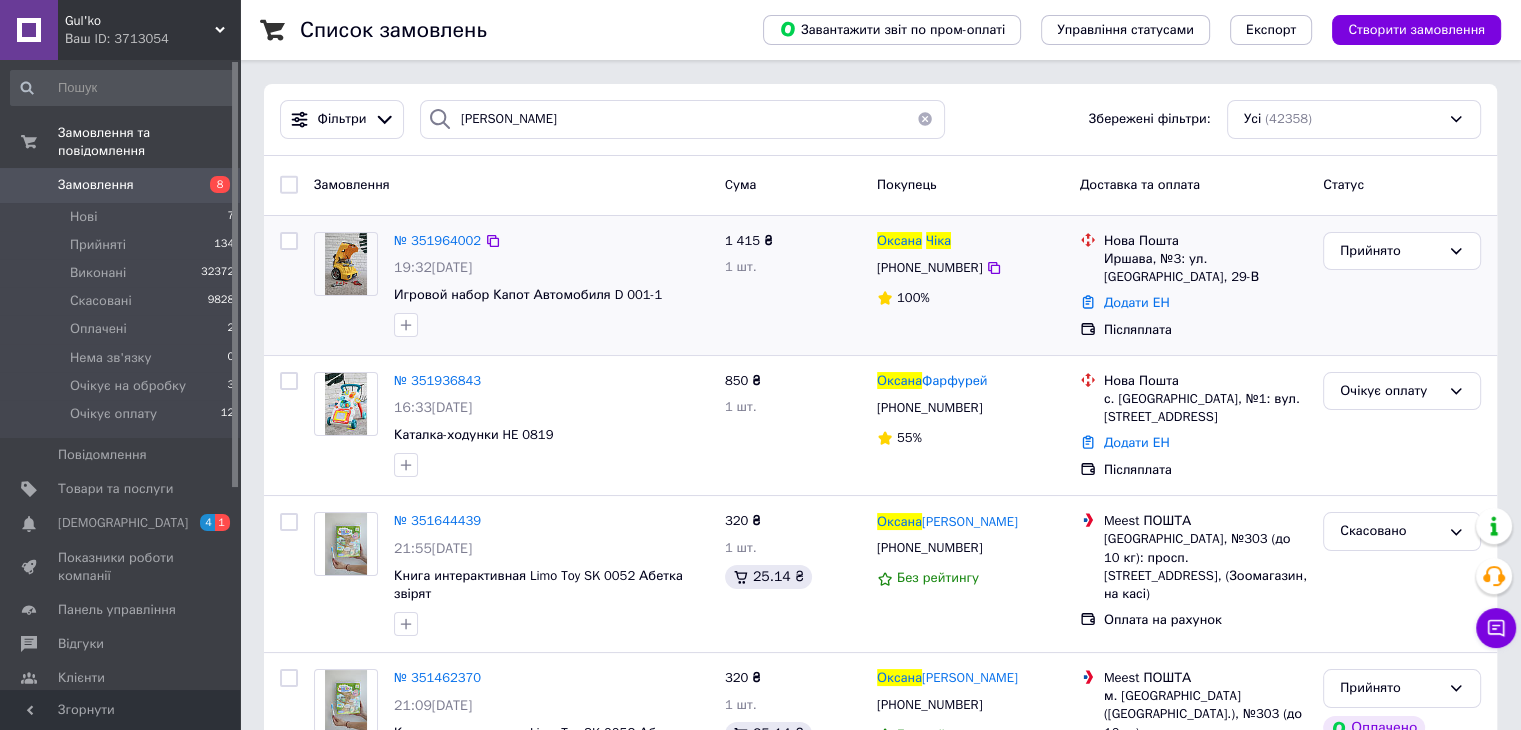 drag, startPoint x: 333, startPoint y: 268, endPoint x: 381, endPoint y: 301, distance: 58.249462 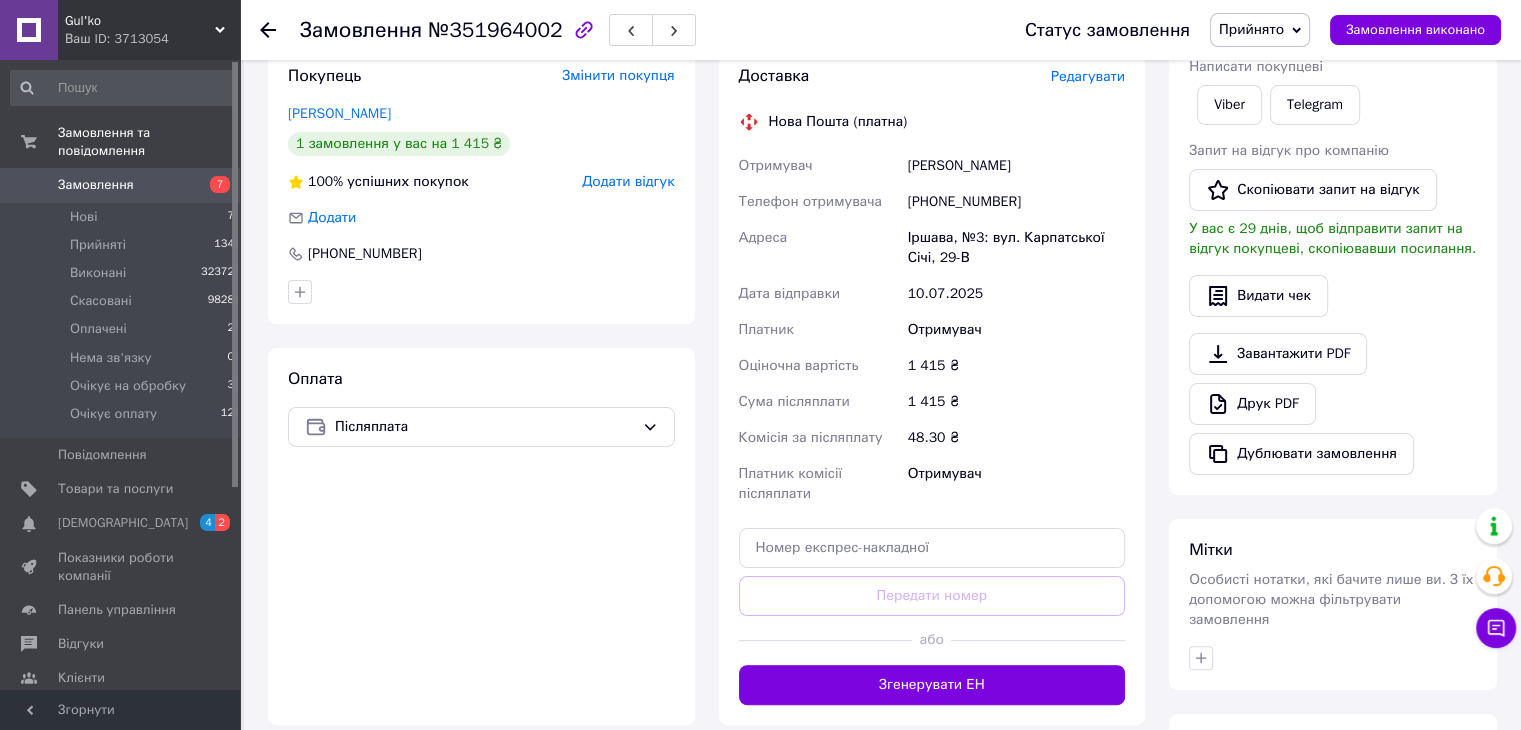 scroll, scrollTop: 584, scrollLeft: 0, axis: vertical 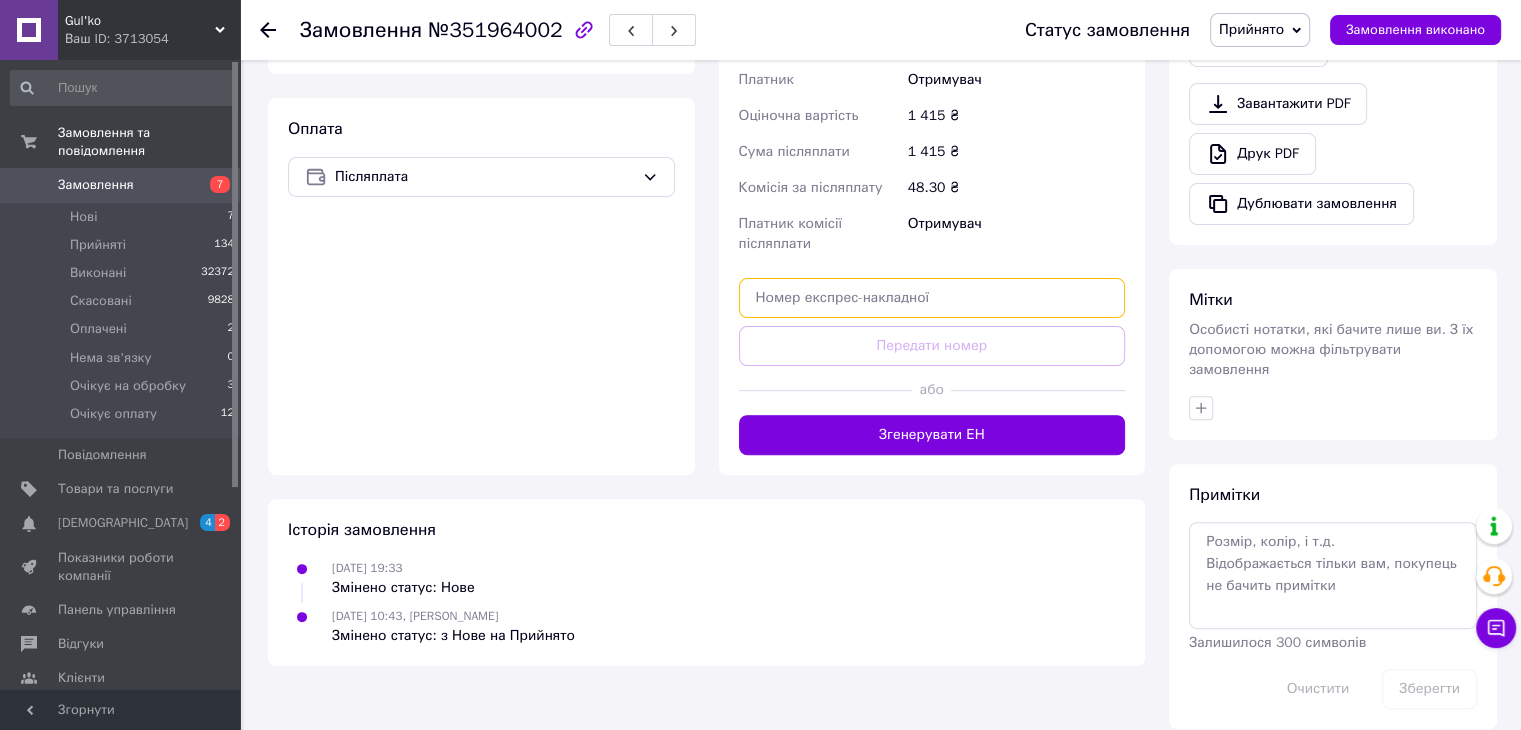 click at bounding box center (932, 298) 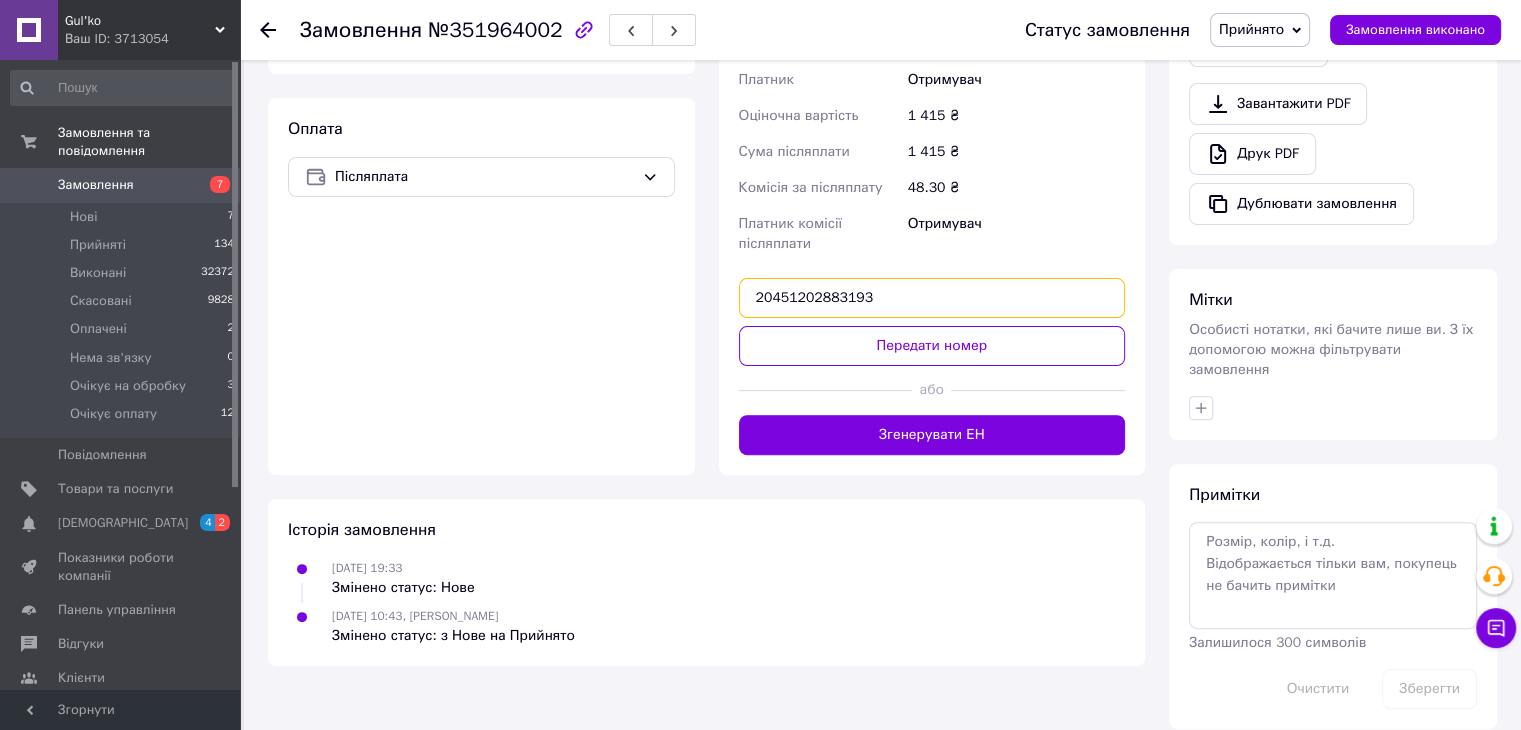 type on "20451202883193" 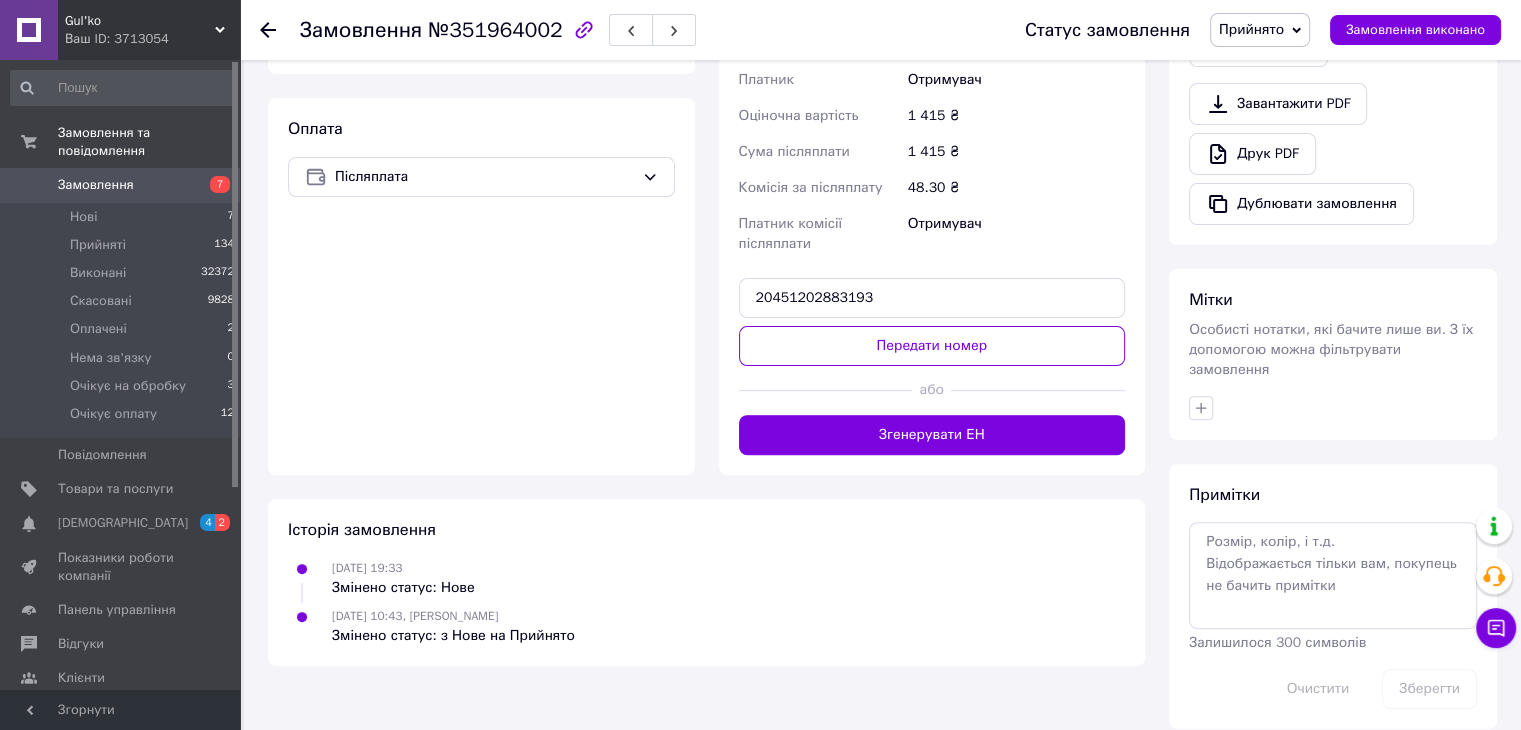 click on "Передати номер" at bounding box center (932, 346) 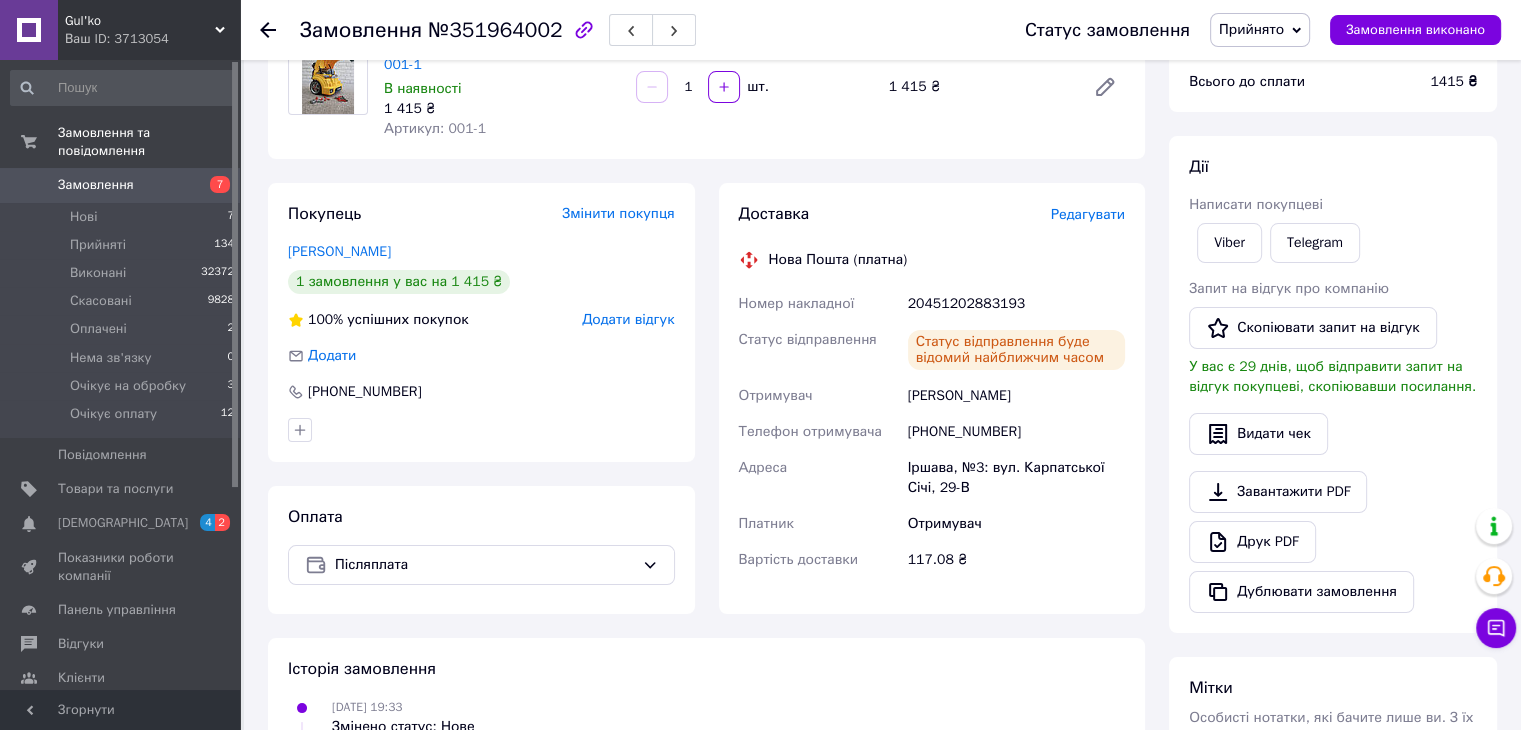 scroll, scrollTop: 0, scrollLeft: 0, axis: both 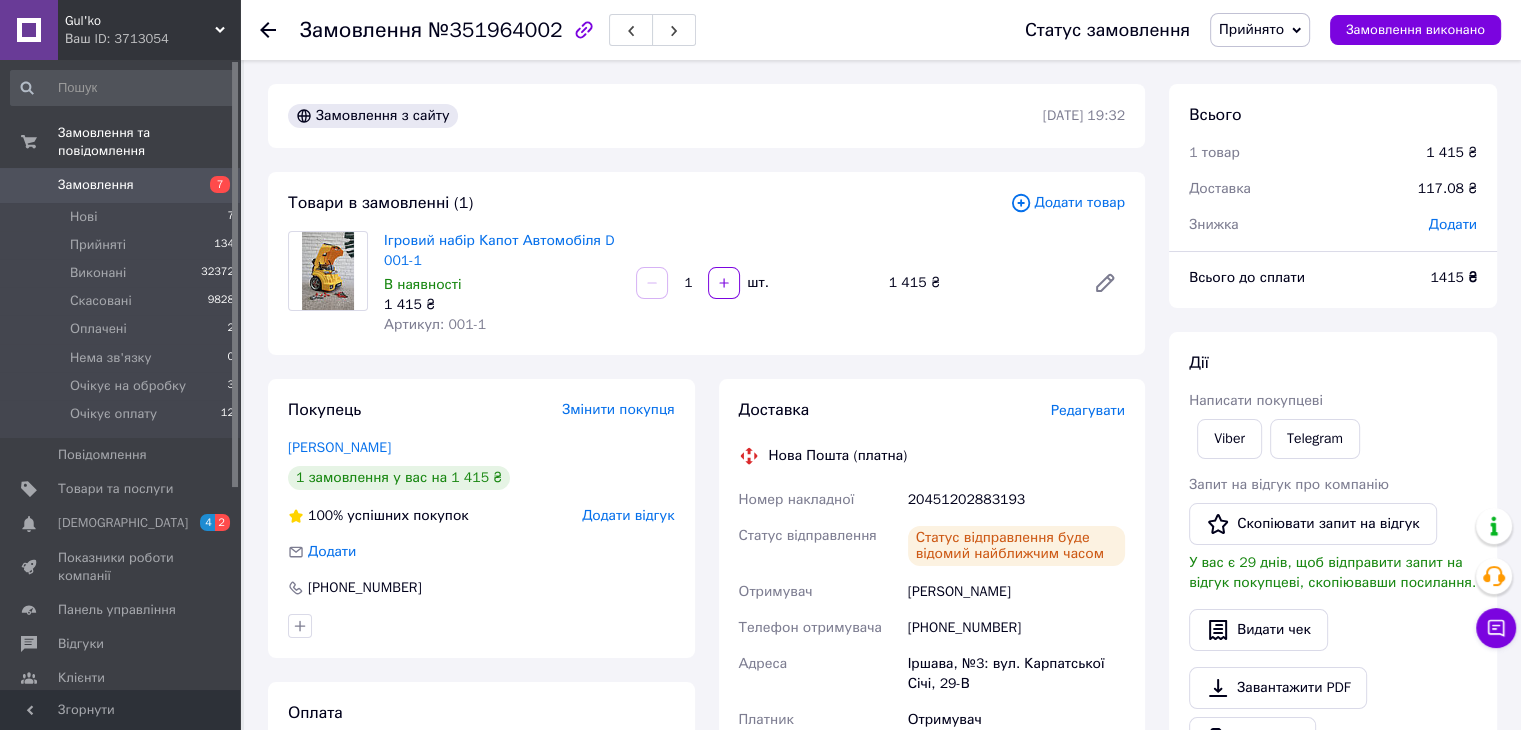 drag, startPoint x: 117, startPoint y: 171, endPoint x: 428, endPoint y: 181, distance: 311.16074 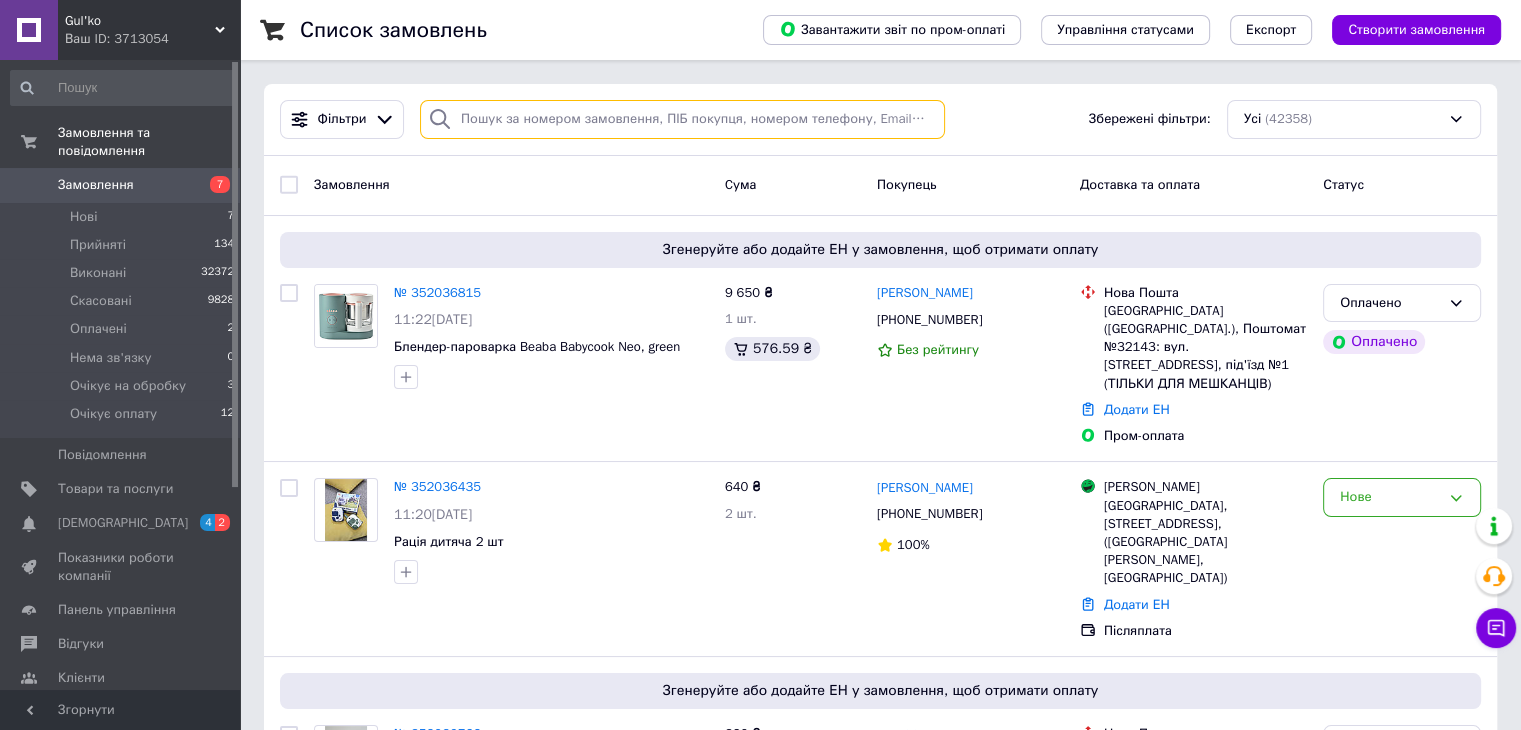 click at bounding box center [682, 119] 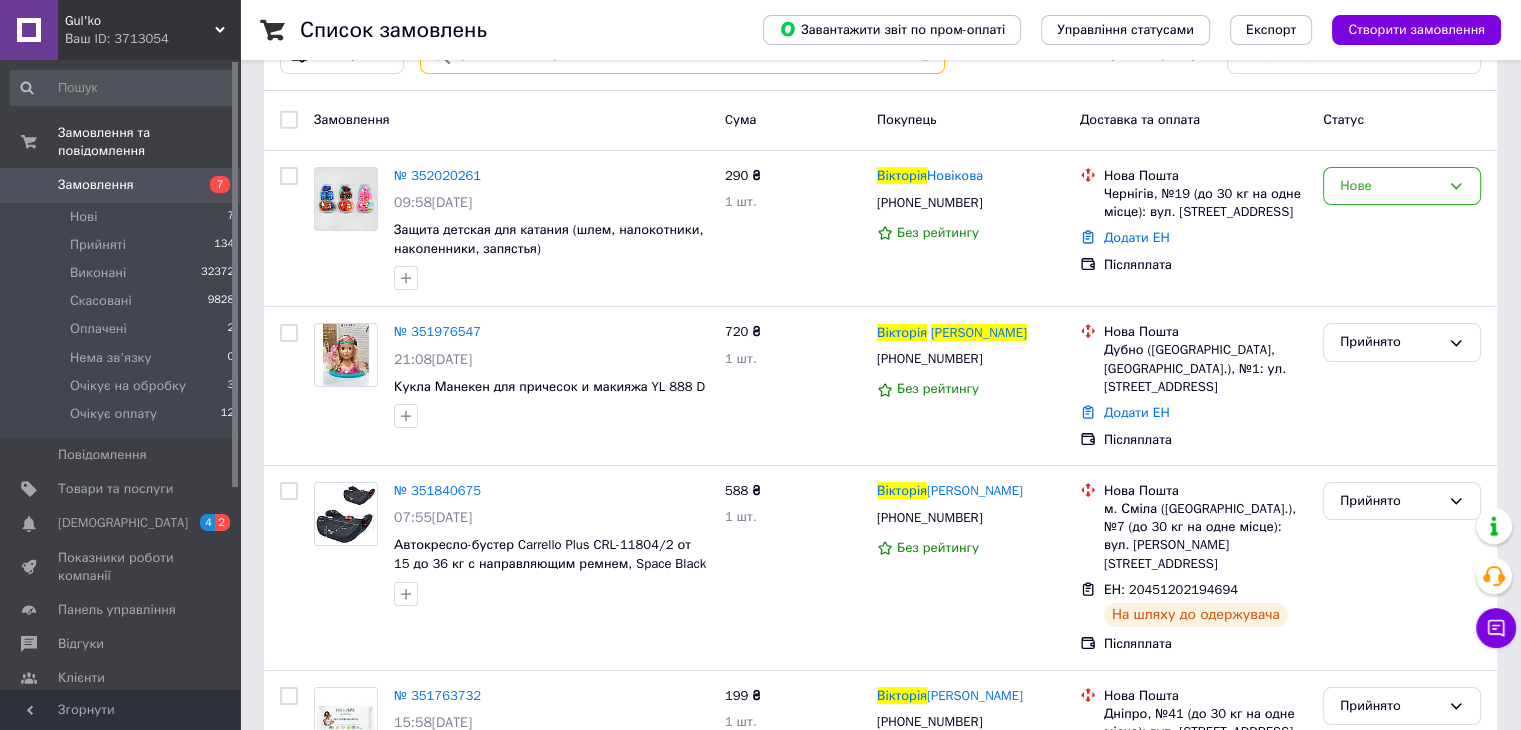 scroll, scrollTop: 100, scrollLeft: 0, axis: vertical 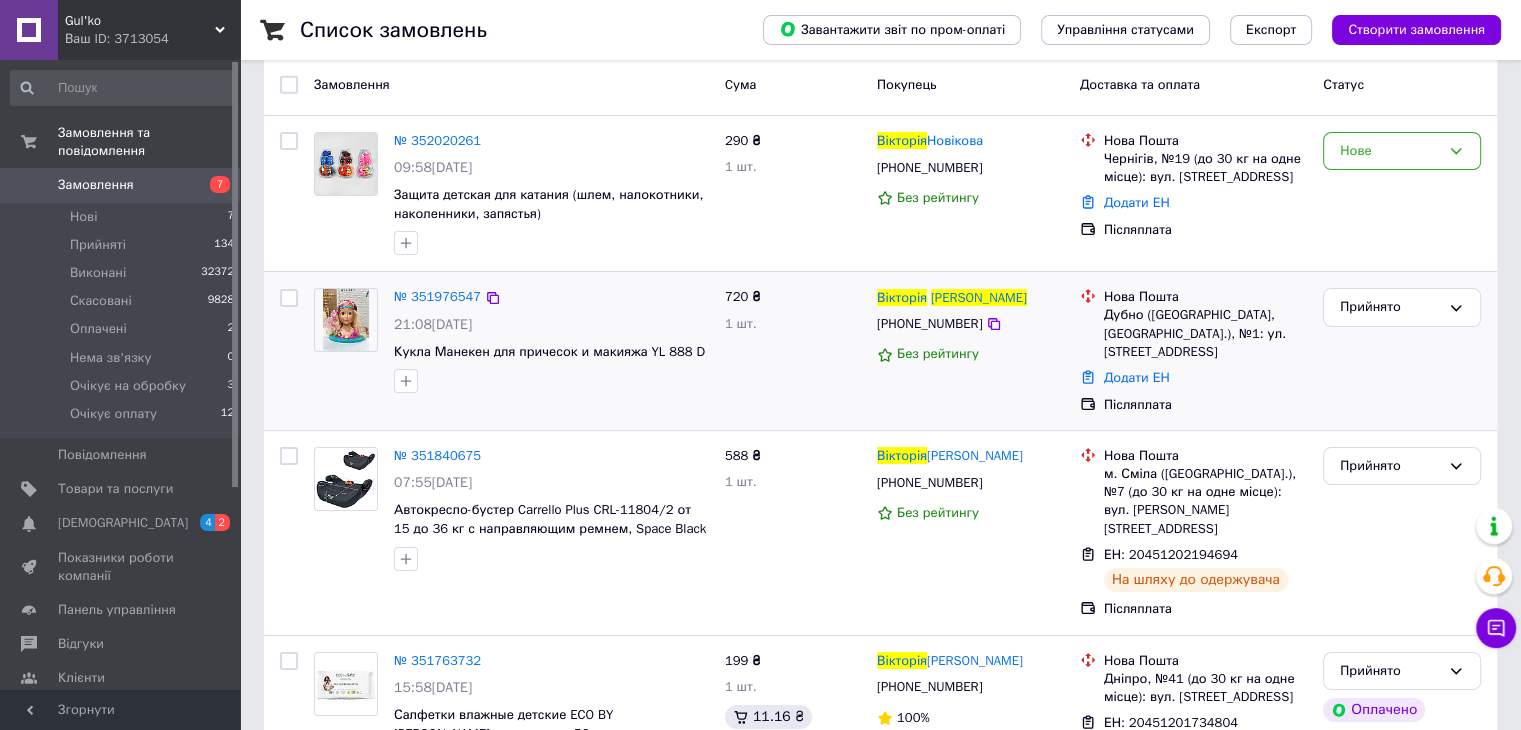 type on "Ткачук Вікторія" 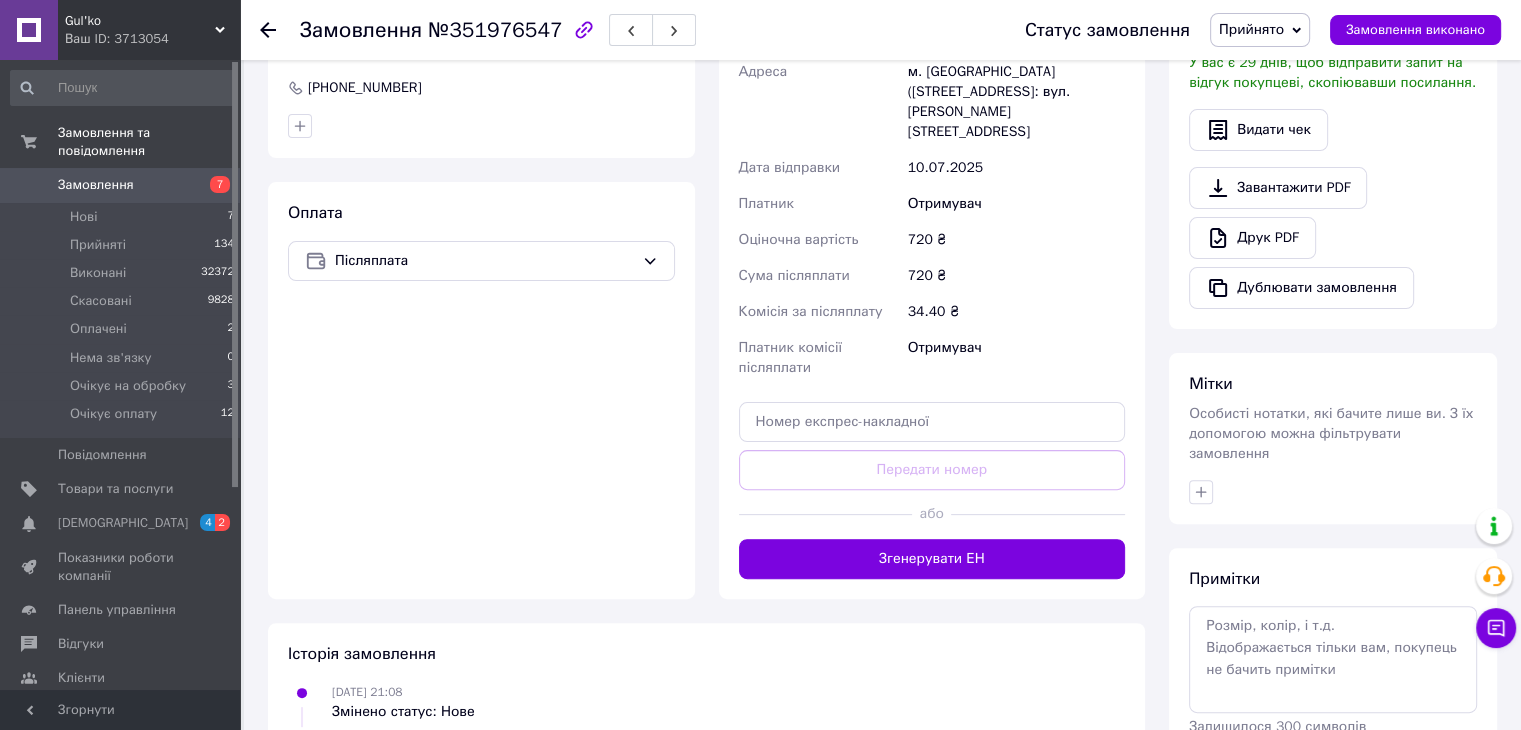 scroll, scrollTop: 600, scrollLeft: 0, axis: vertical 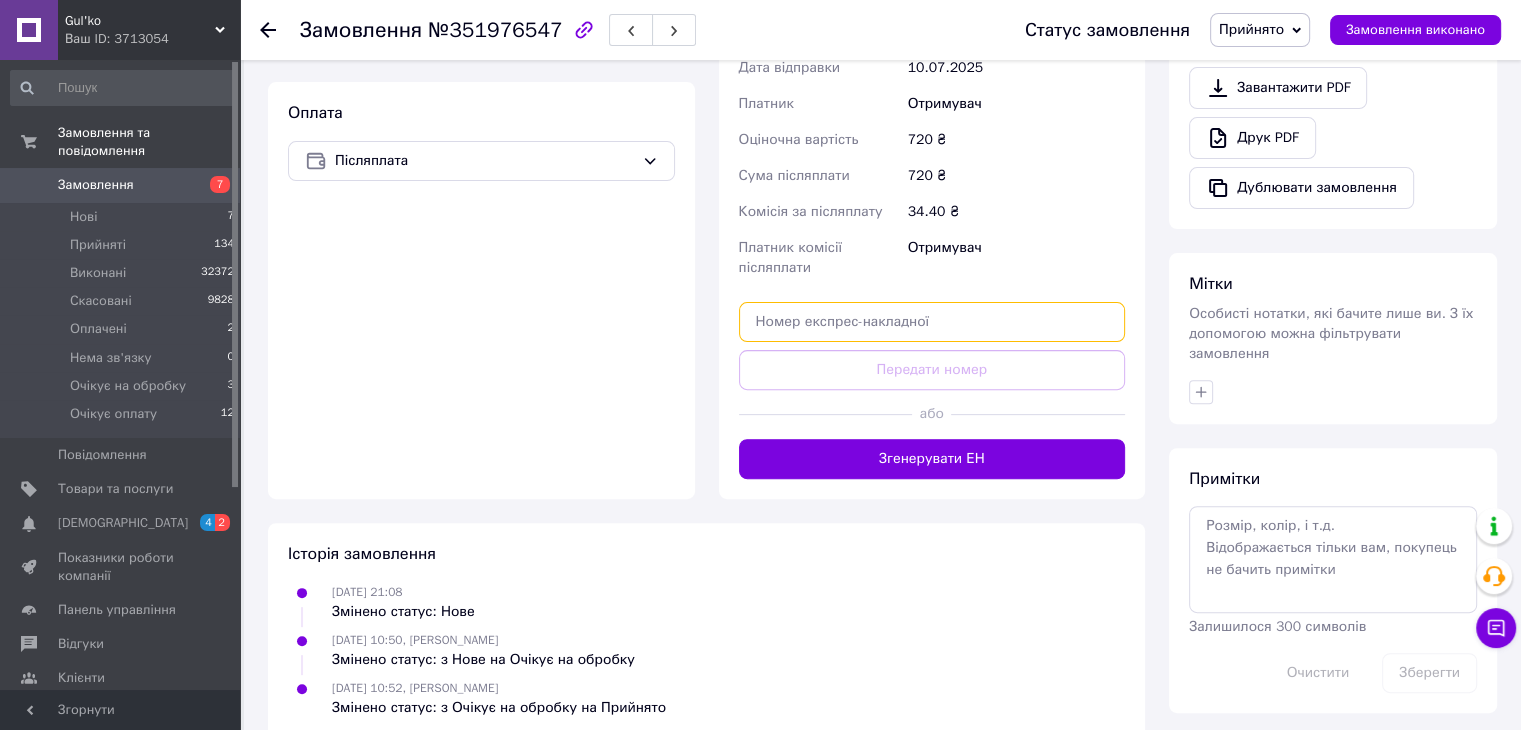 click at bounding box center [932, 322] 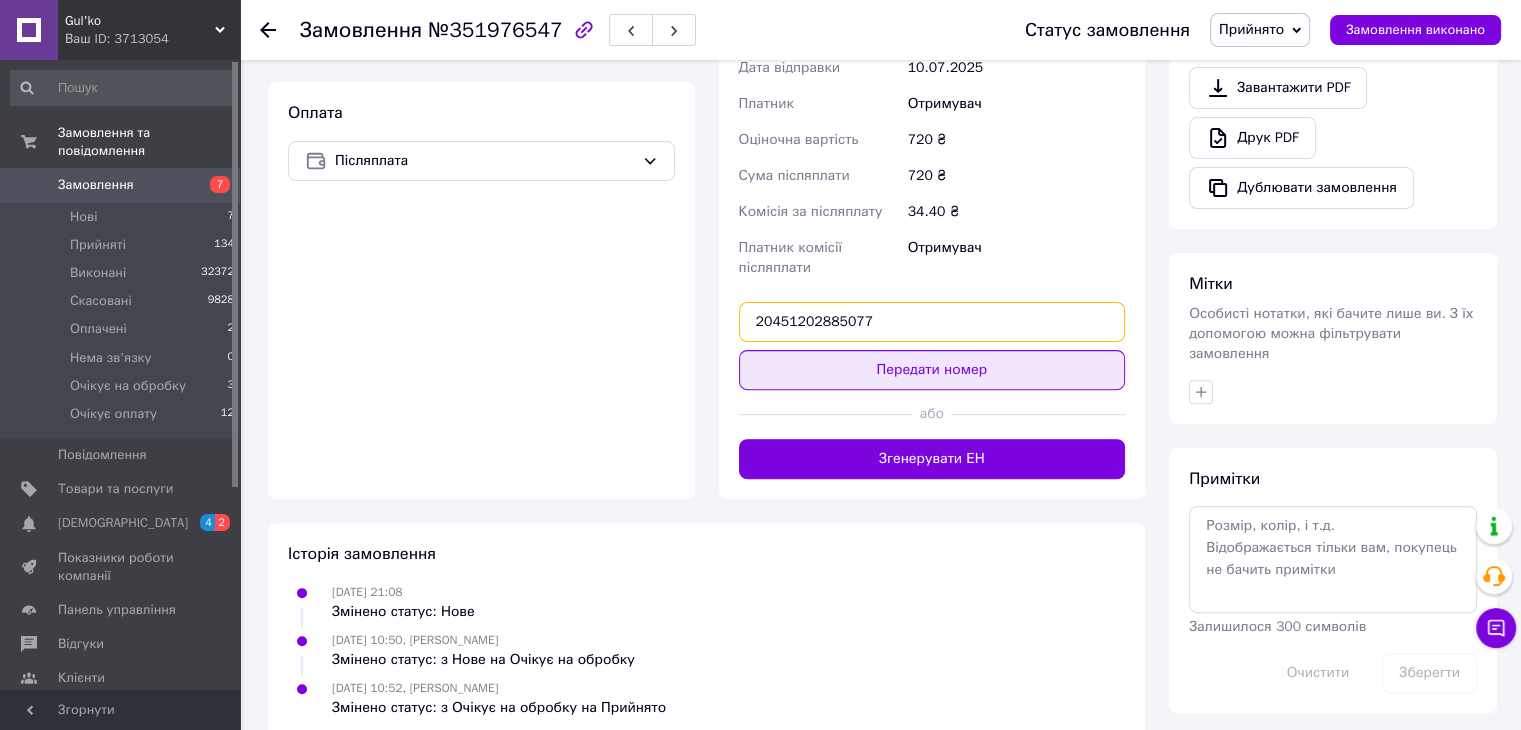 type on "20451202885077" 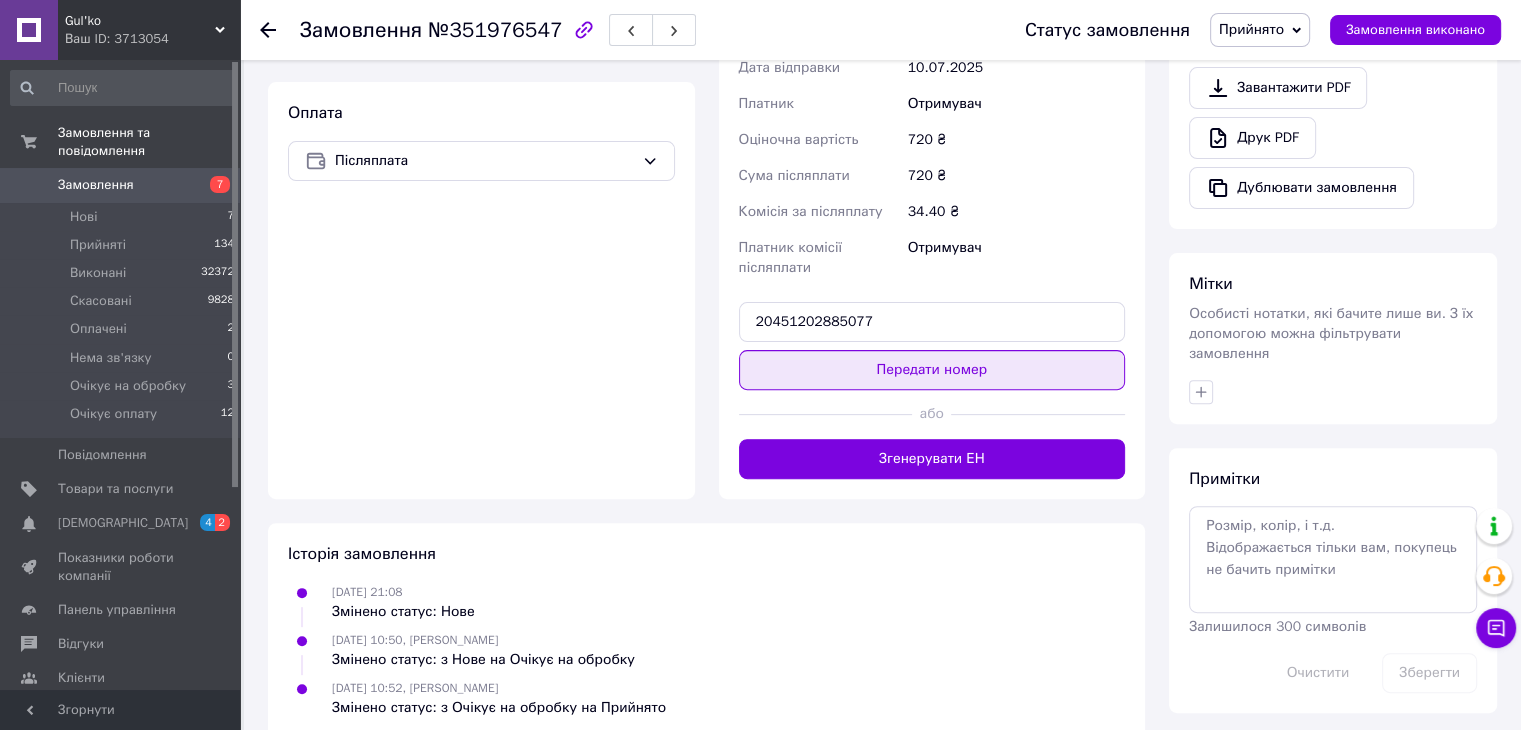click on "Передати номер" at bounding box center (932, 370) 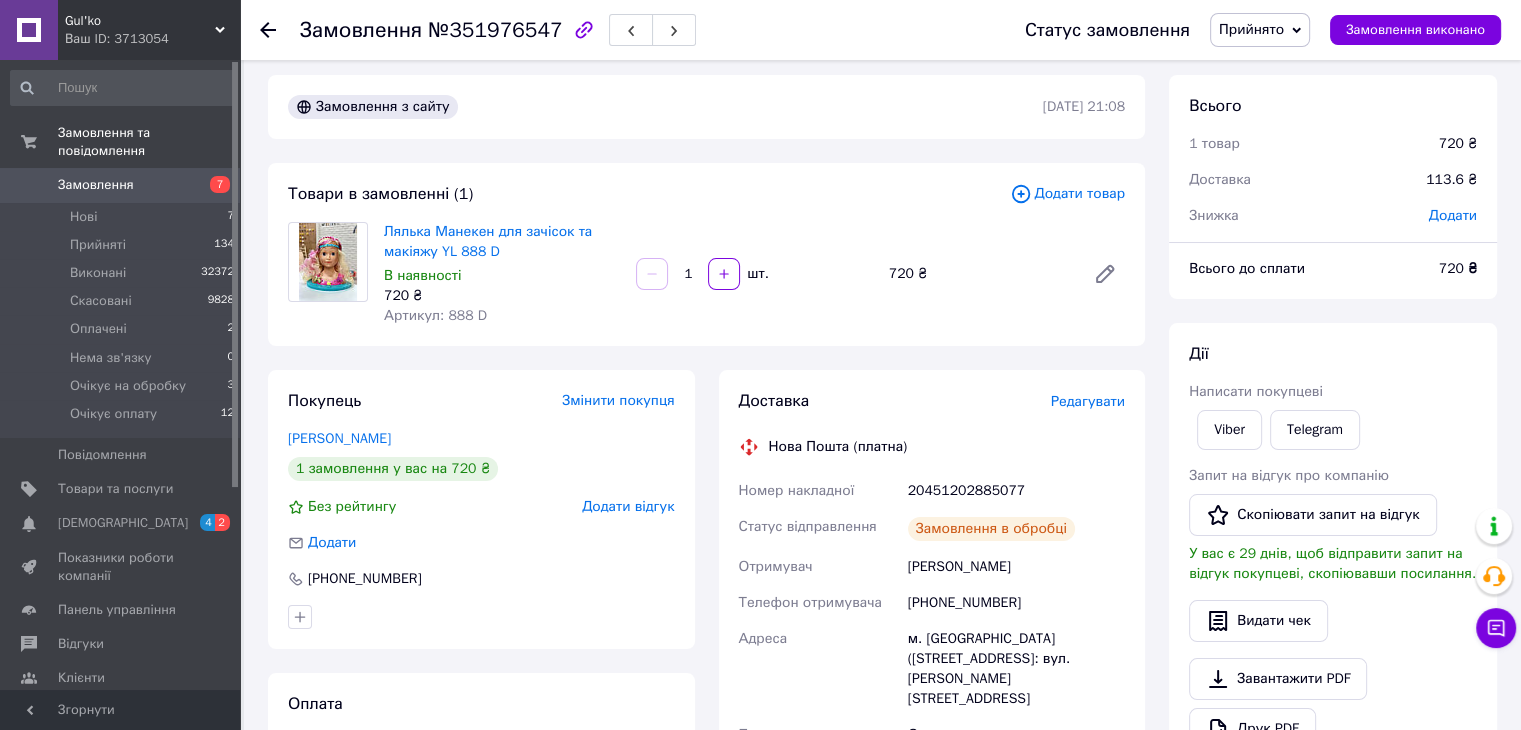 scroll, scrollTop: 0, scrollLeft: 0, axis: both 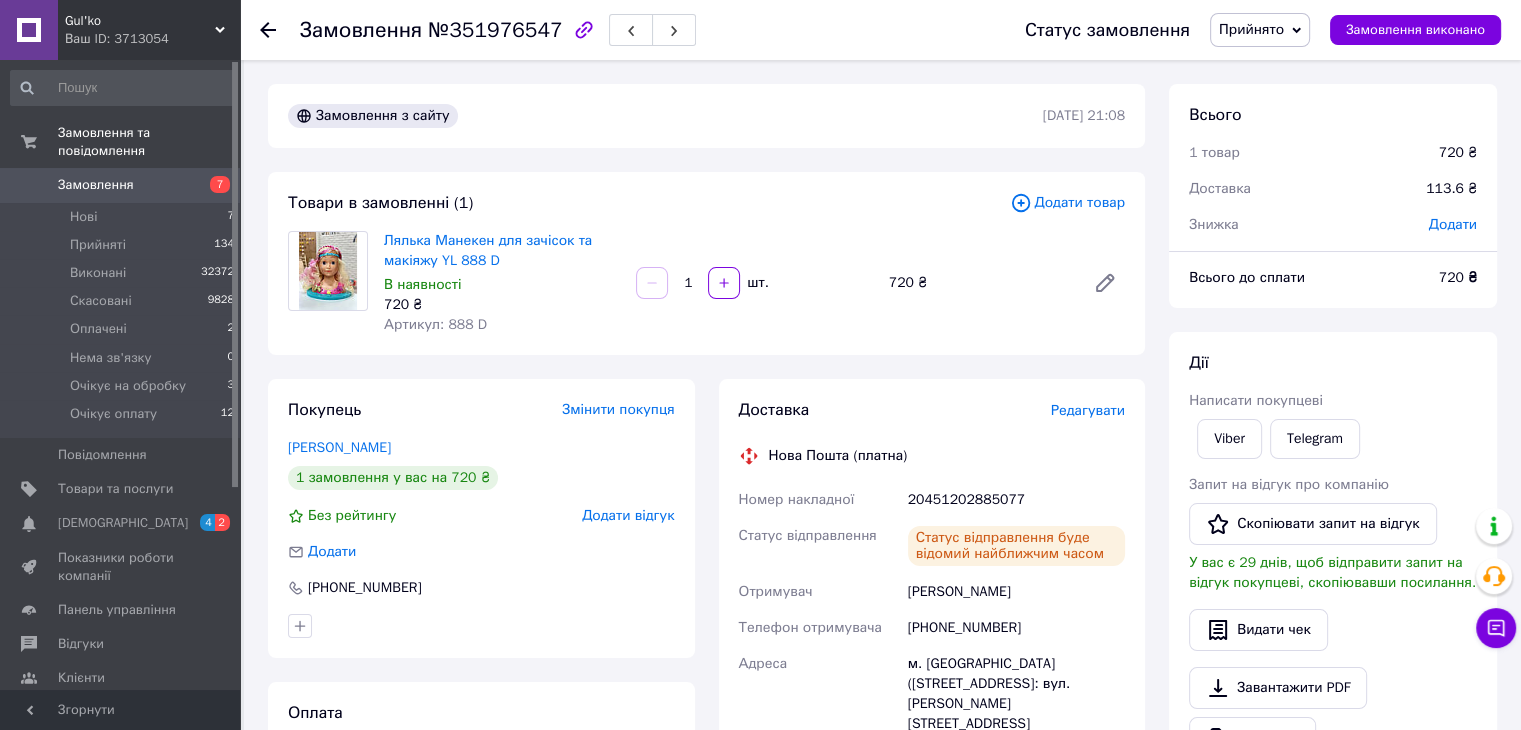 click on "Лялька Манекен для зачісок та макіяжу YL 888 D В наявності 720 ₴ Артикул: 888 D 1   шт. 720 ₴" at bounding box center [754, 283] 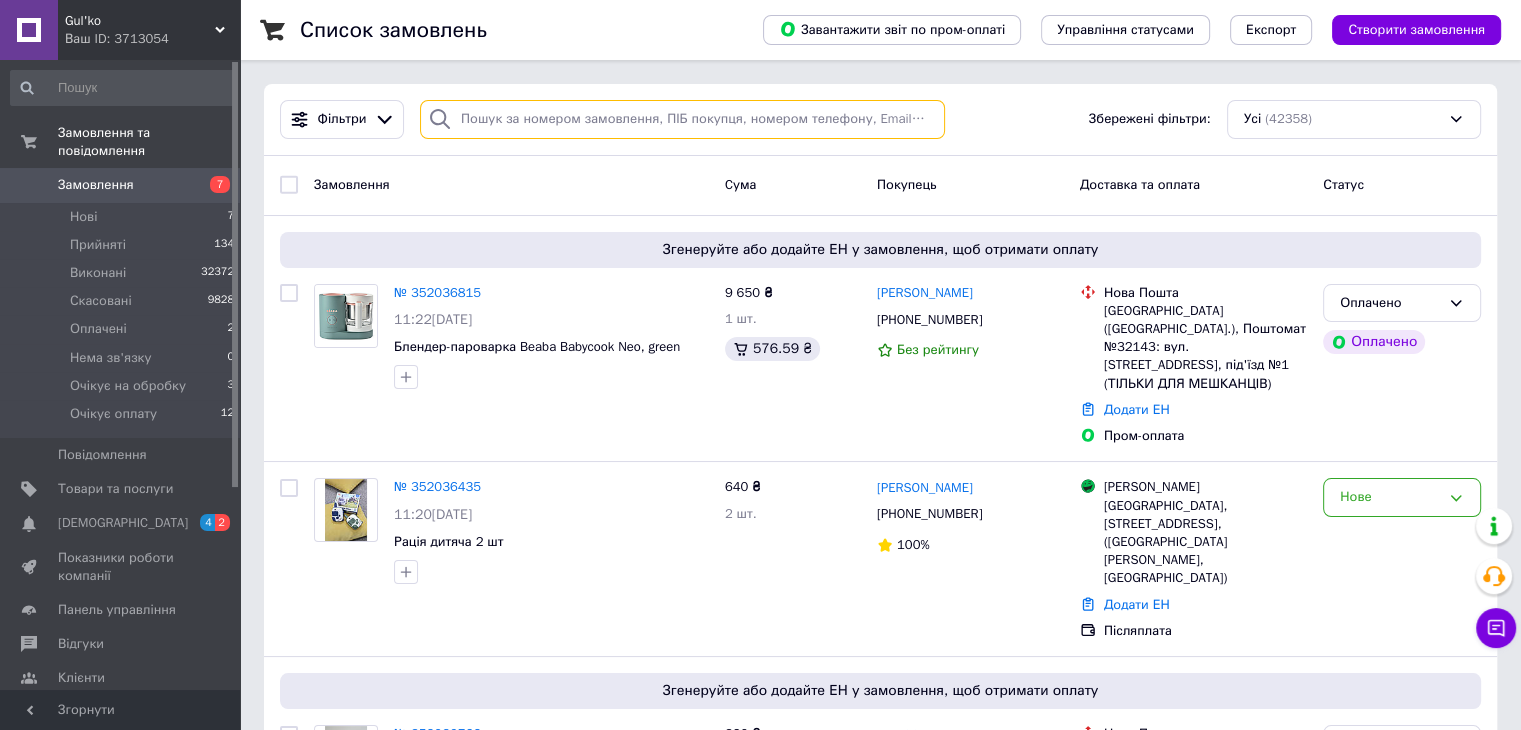 click at bounding box center [682, 119] 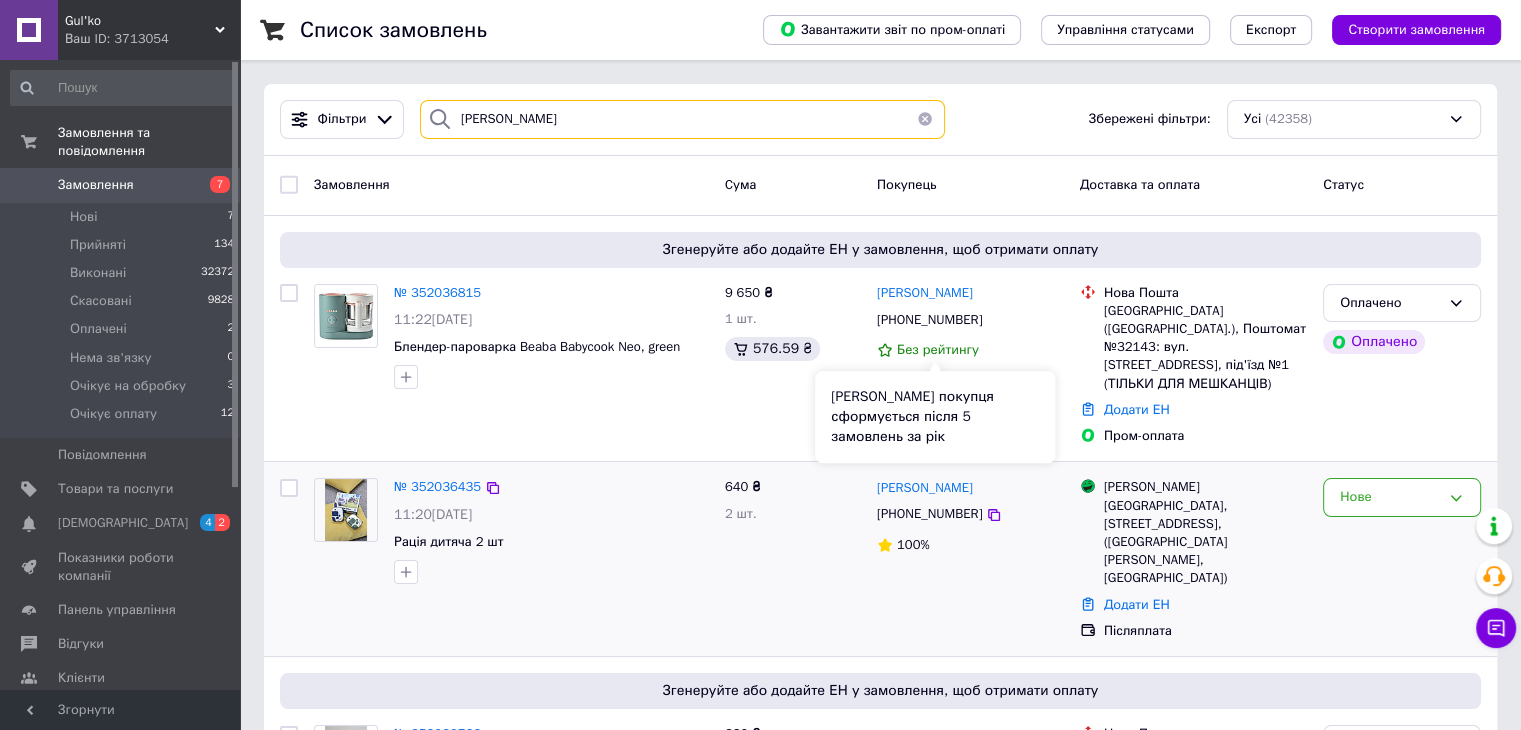 type on "Веременко Вероніка" 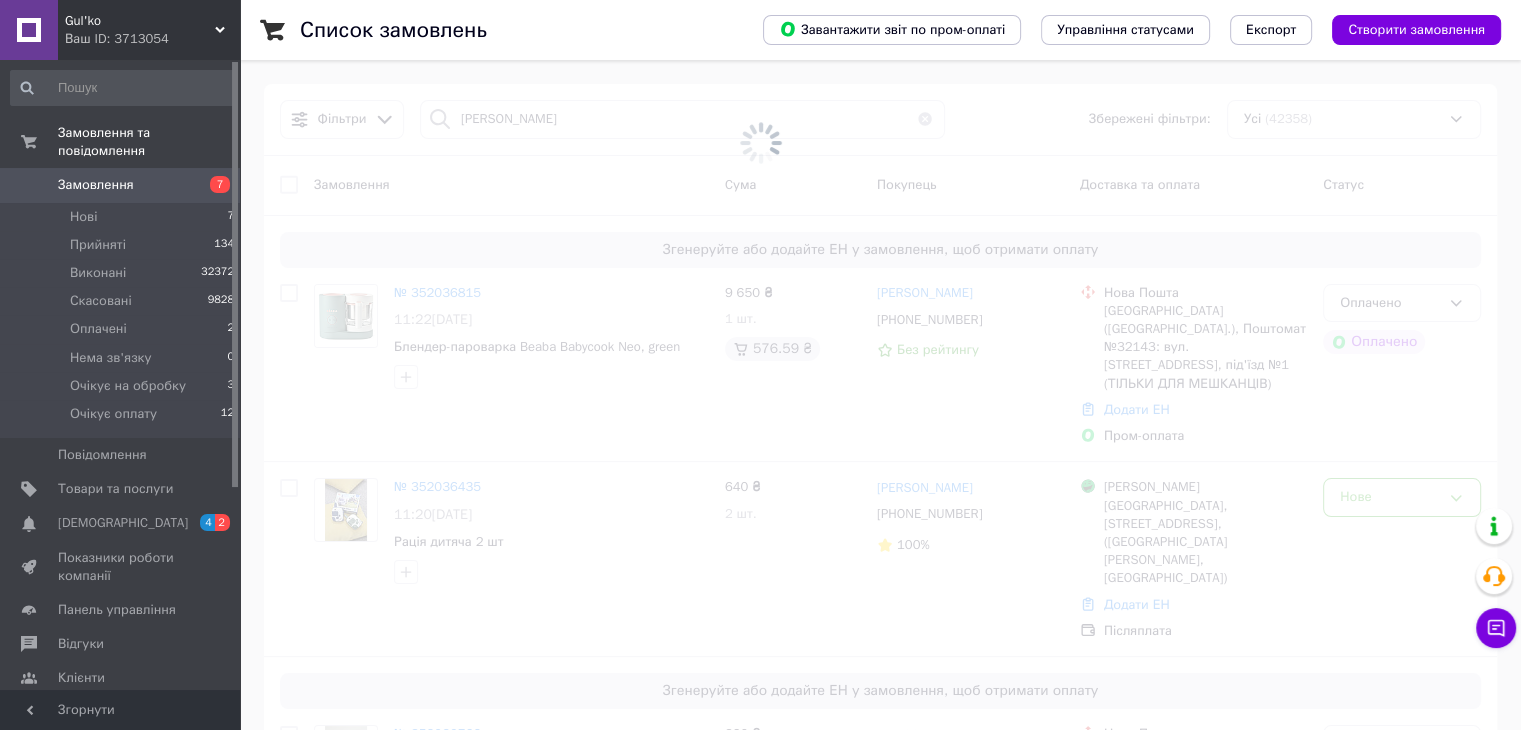 drag, startPoint x: 1071, startPoint y: 556, endPoint x: 879, endPoint y: 449, distance: 219.80219 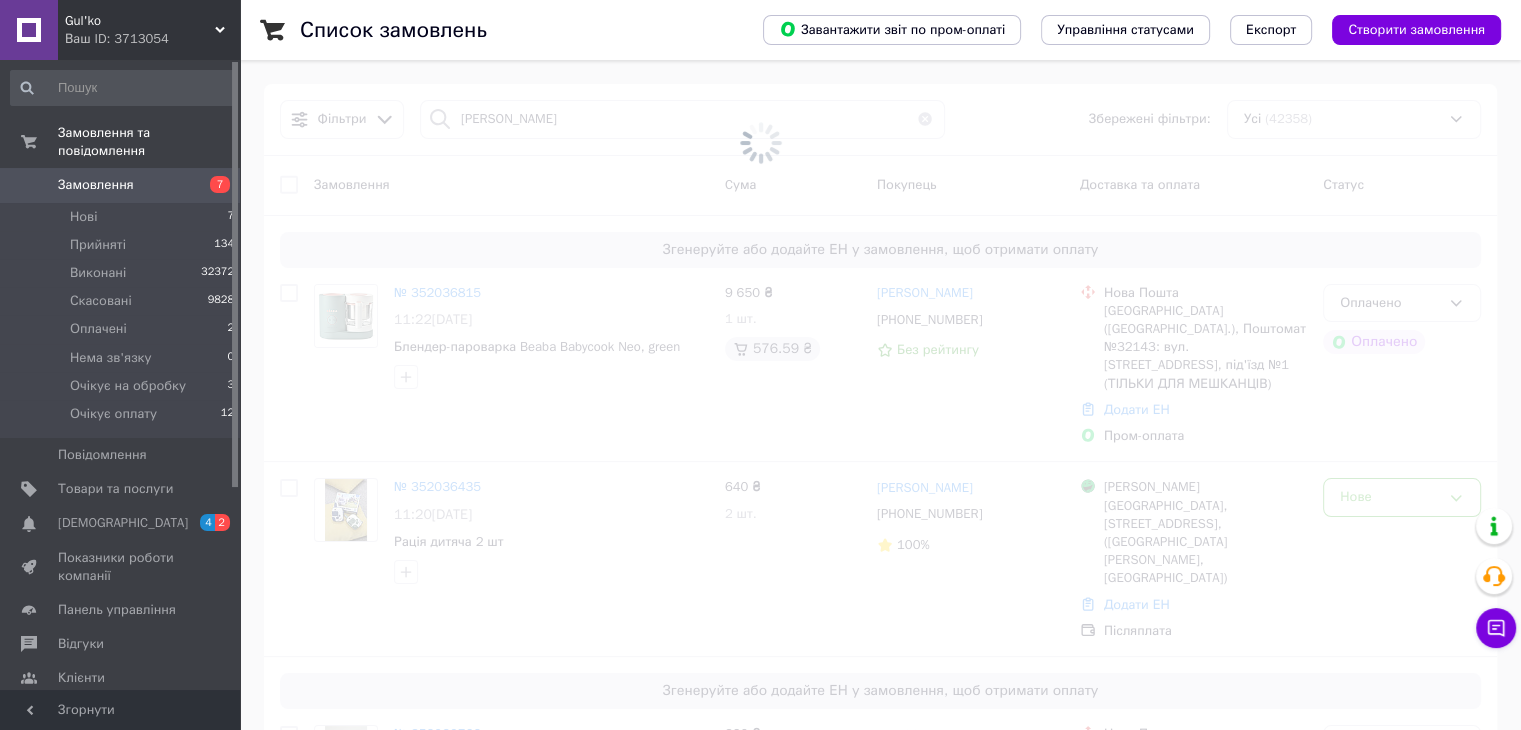 click on "Замовлення Cума Покупець Доставка та оплата Статус Згенеруйте або додайте ЕН у замовлення, щоб отримати оплату № 352036815 11:22, 10.07.2025 Блендер-пароварка Beaba Babycook Neo, green 9 650 ₴ 1 шт. 576.59 ₴ Софія Сеньчук +380639913832 Без рейтингу Нова Пошта Київ (Київська обл.), Поштомат №32143: вул. Дніпровська Набережна, 23, під'їзд №1 (ТІЛЬКИ ДЛЯ МЕШКАНЦІВ) Додати ЕН Пром-оплата Оплачено Оплачено № 352036435 11:20, 10.07.2025 Рація дитяча 2 шт 640 ₴ 2 шт. Анна Полякова +380502935700 100% Магазини Rozetka Софіївська Борщагівка, Толстого вул., 102, (ЖК Софія, Софіївська Борщагівка) Додати ЕН Післяплата Нове № 352030766 320 ₴ 100%" at bounding box center [880, 2128] 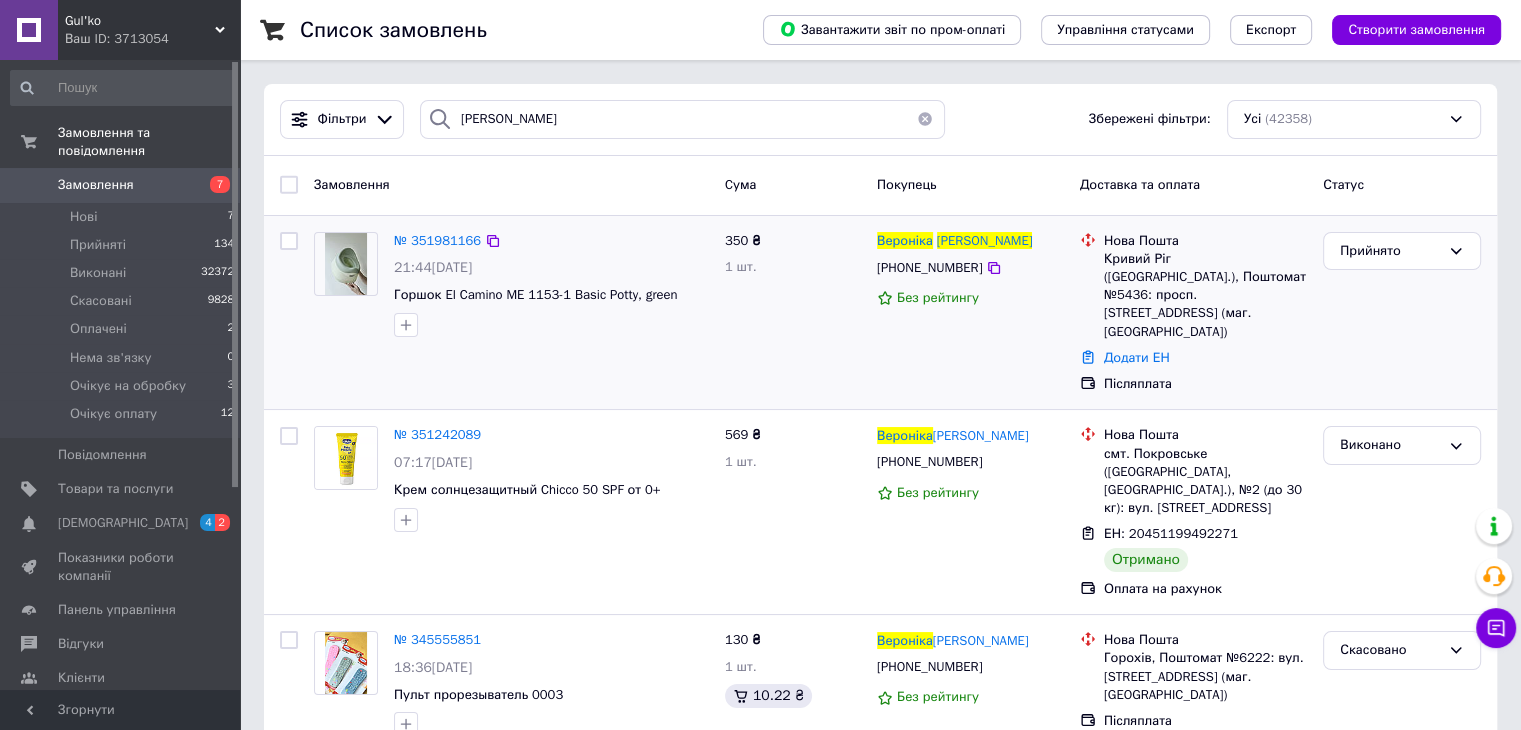 click at bounding box center [346, 264] 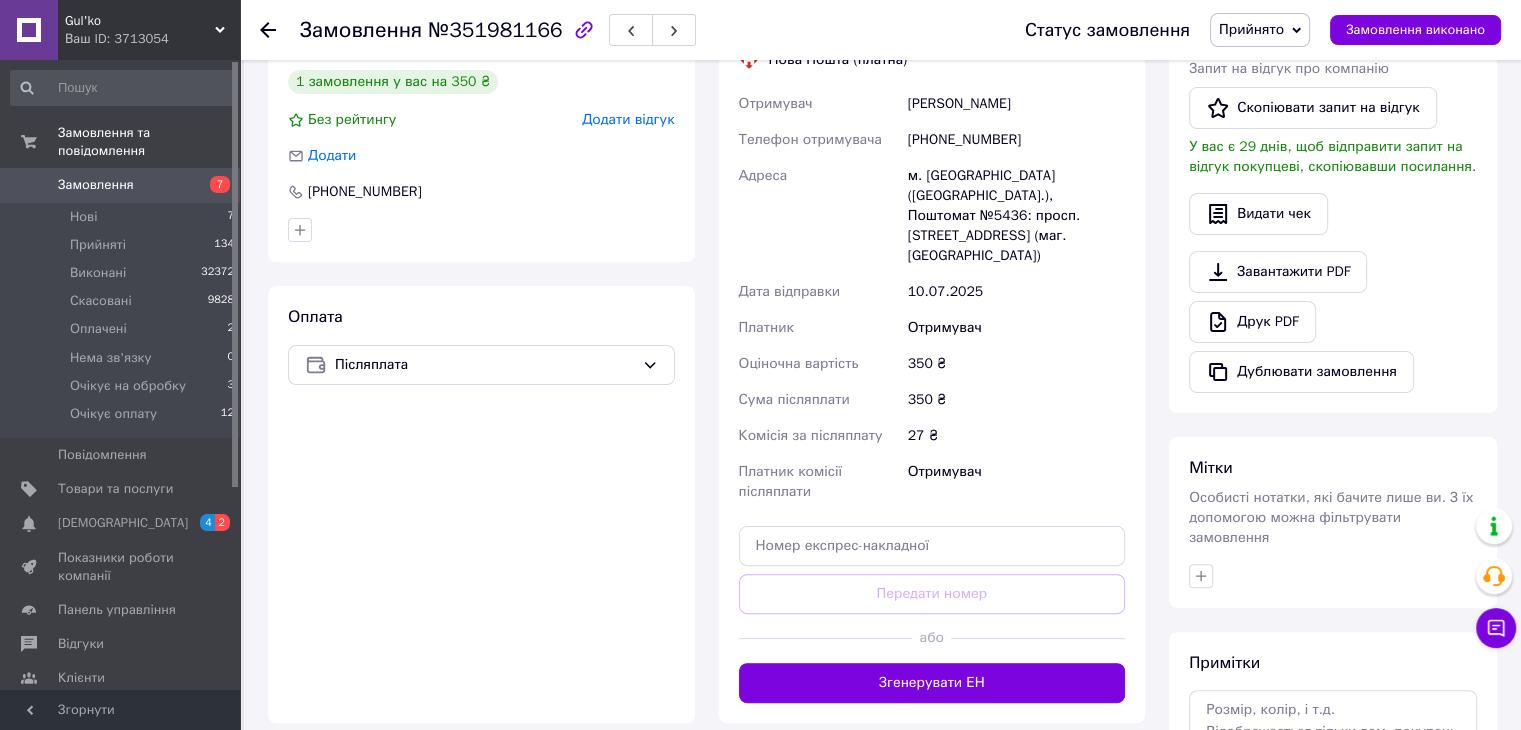 scroll, scrollTop: 584, scrollLeft: 0, axis: vertical 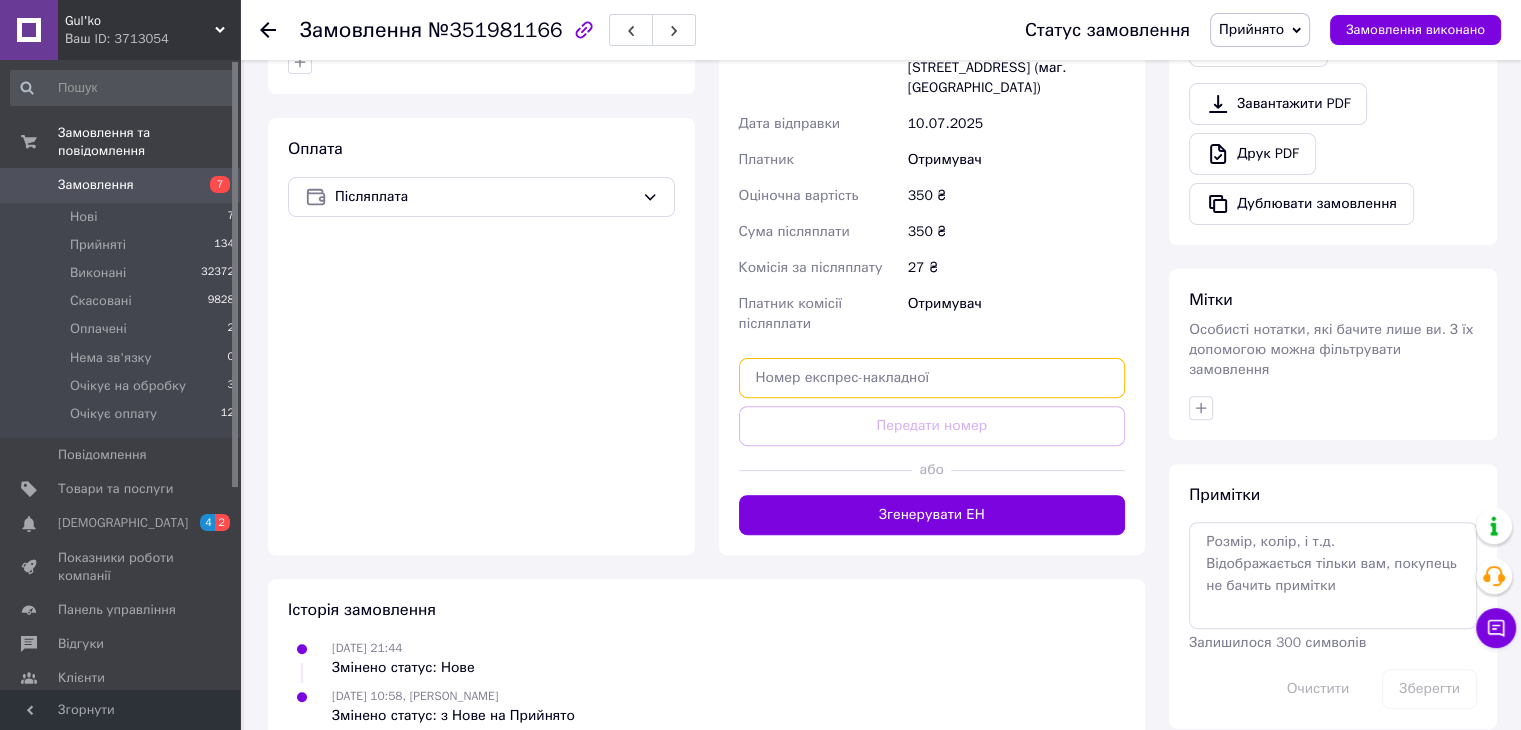 click at bounding box center [932, 378] 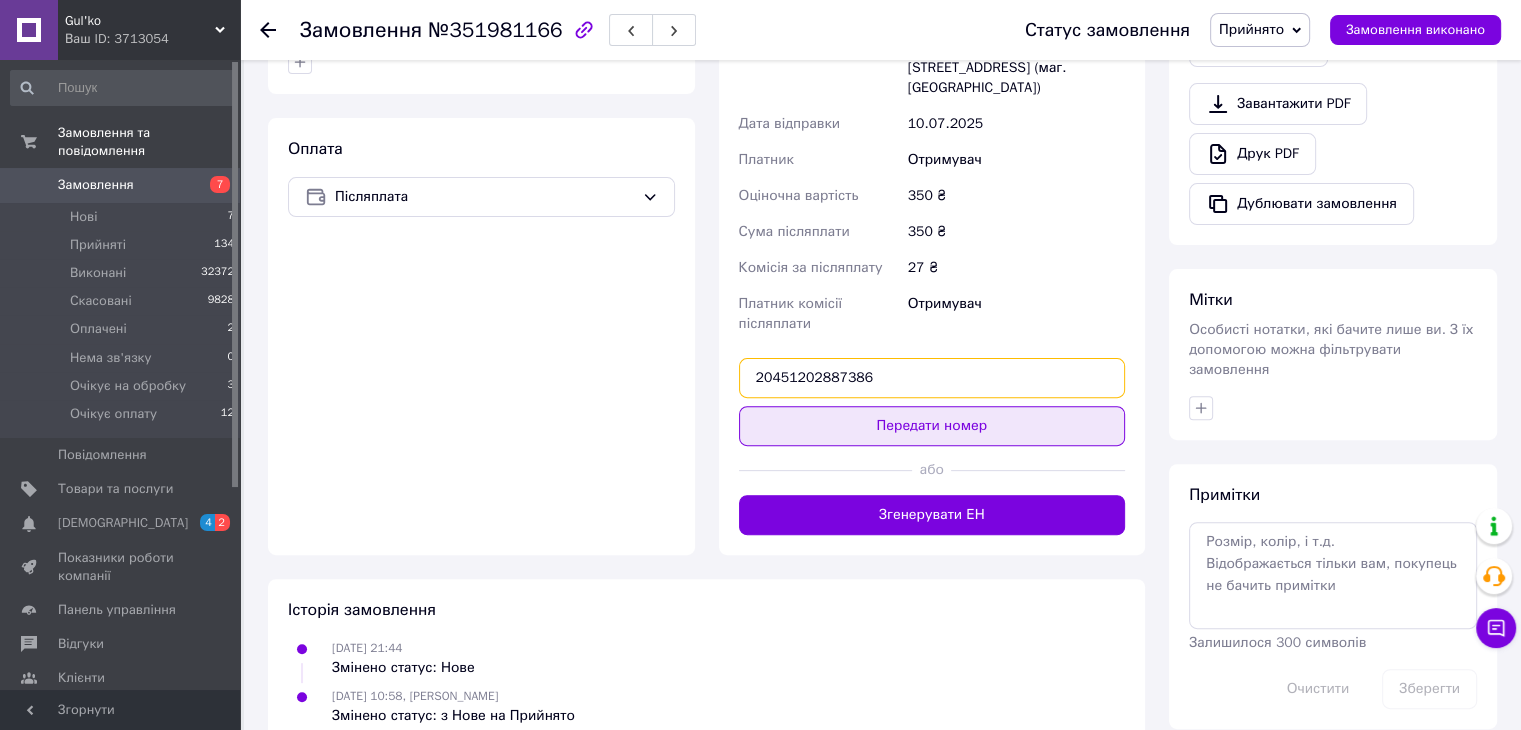 type on "20451202887386" 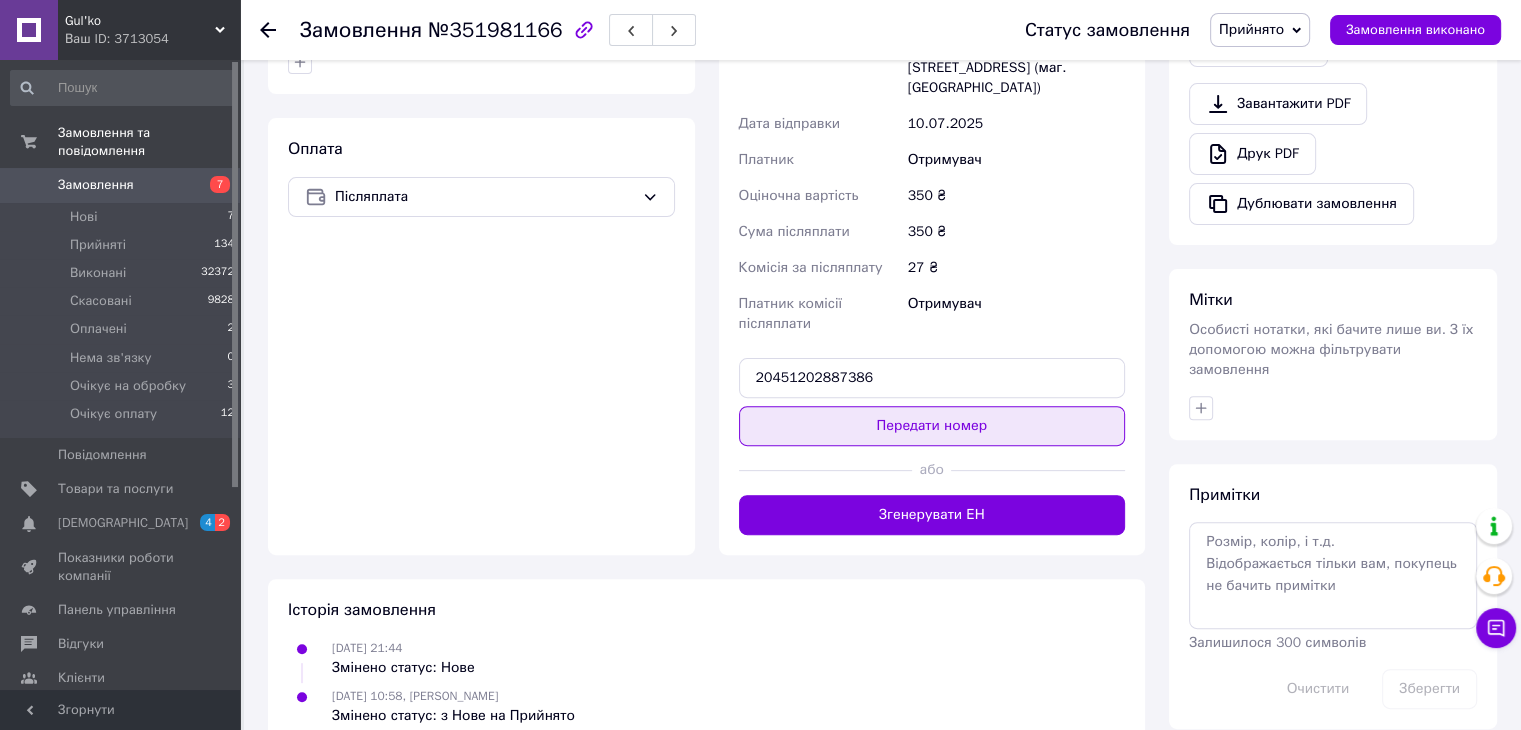 click on "Передати номер" at bounding box center [932, 426] 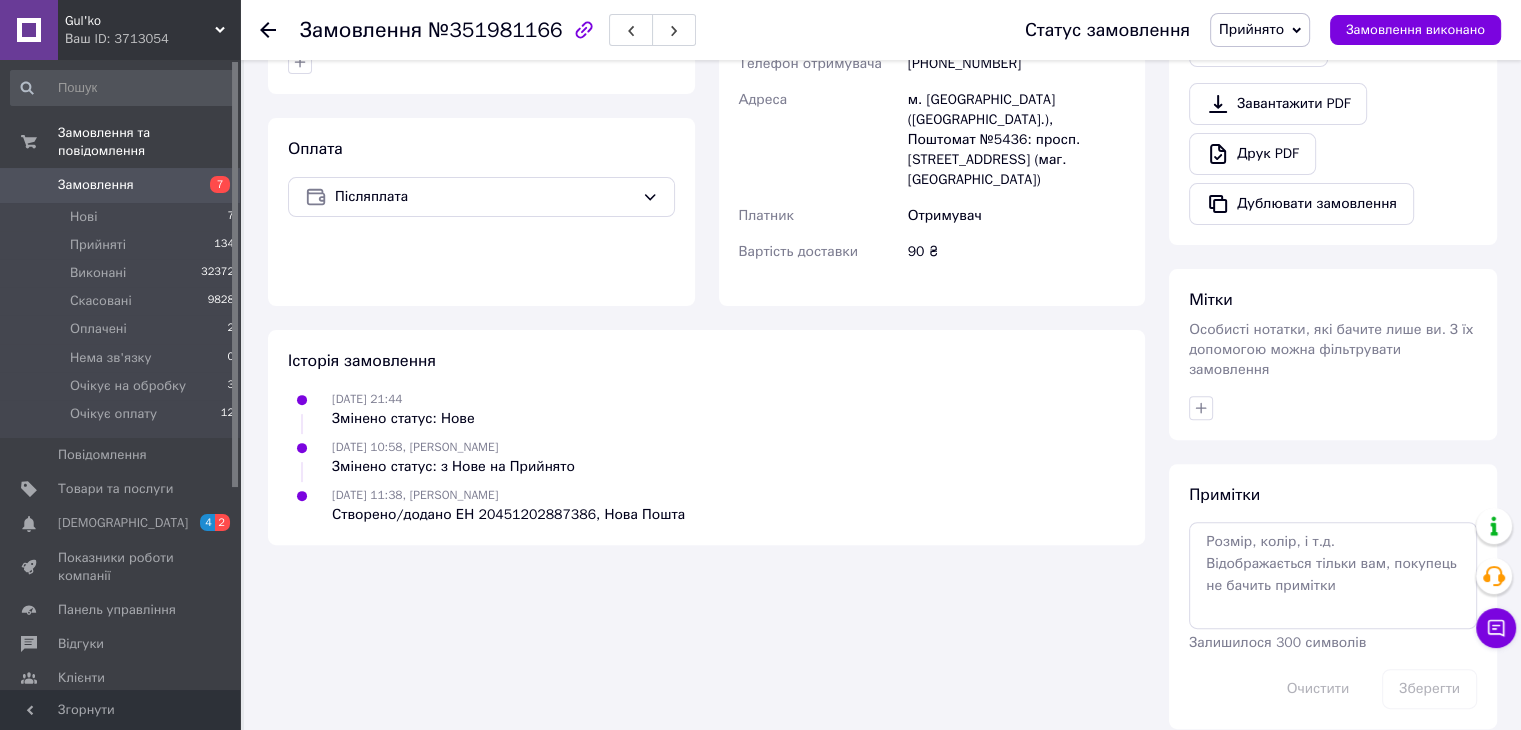 click on "09.07.2025 21:44 Змінено статус: Нове" at bounding box center [706, 409] 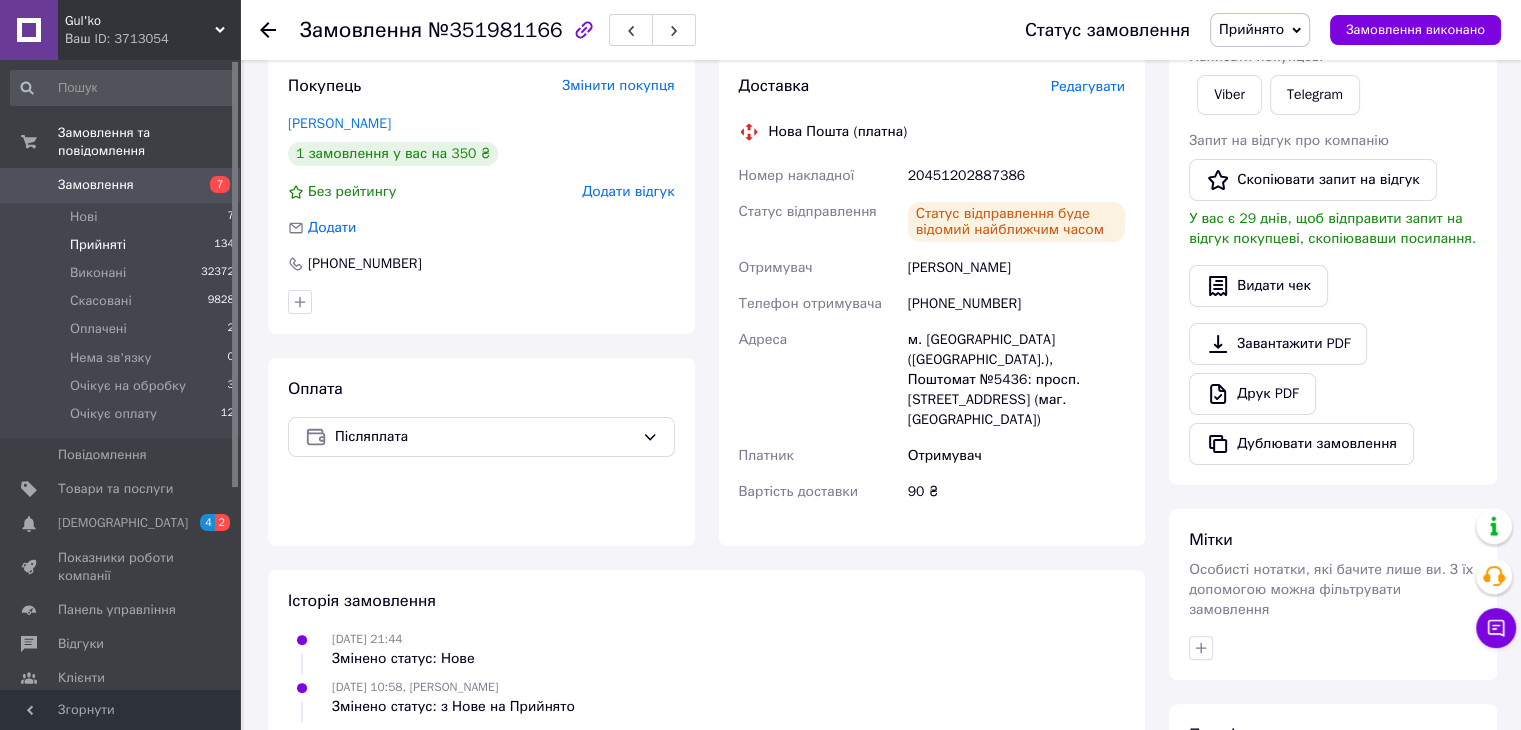 scroll, scrollTop: 184, scrollLeft: 0, axis: vertical 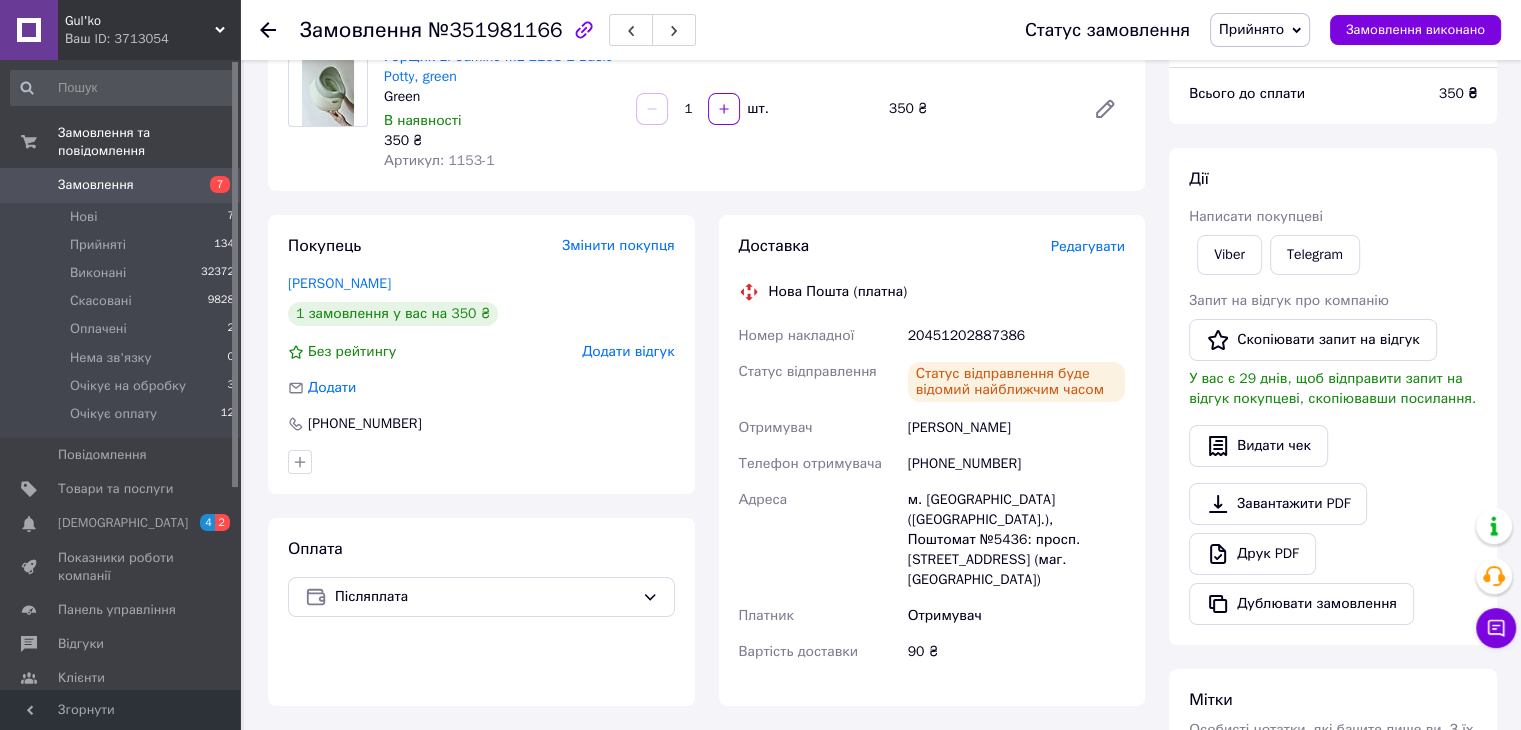 drag, startPoint x: 120, startPoint y: 166, endPoint x: 172, endPoint y: 172, distance: 52.34501 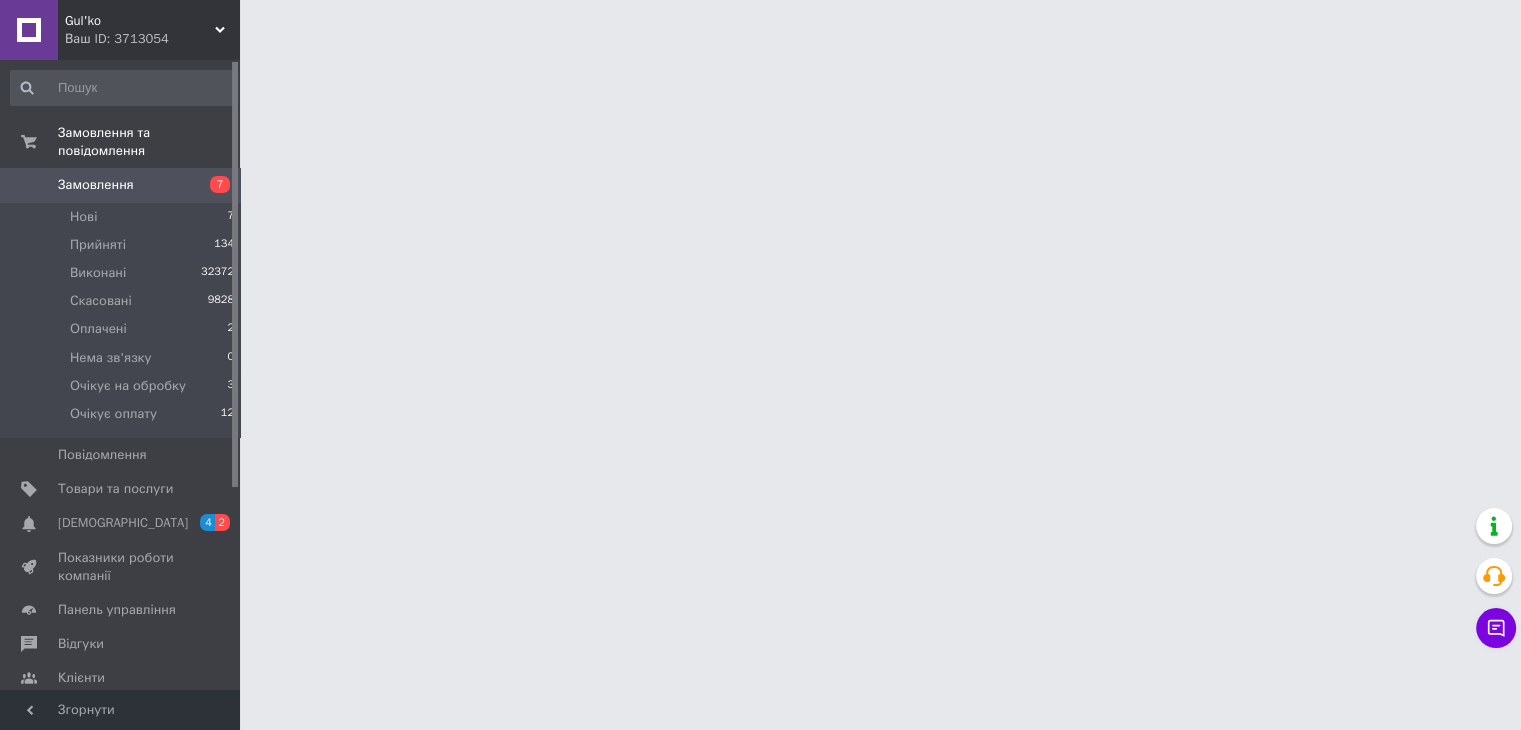 scroll, scrollTop: 0, scrollLeft: 0, axis: both 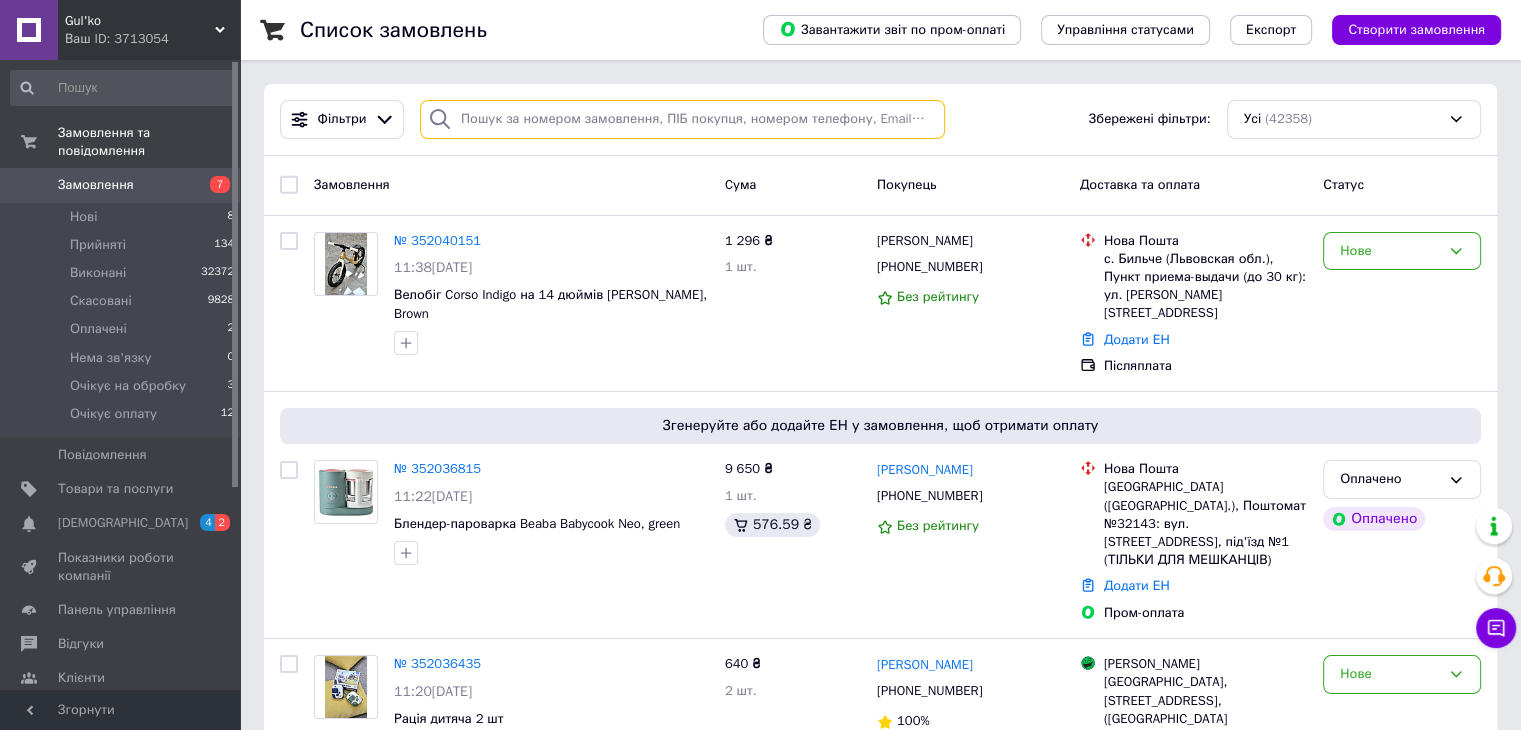 click at bounding box center [682, 119] 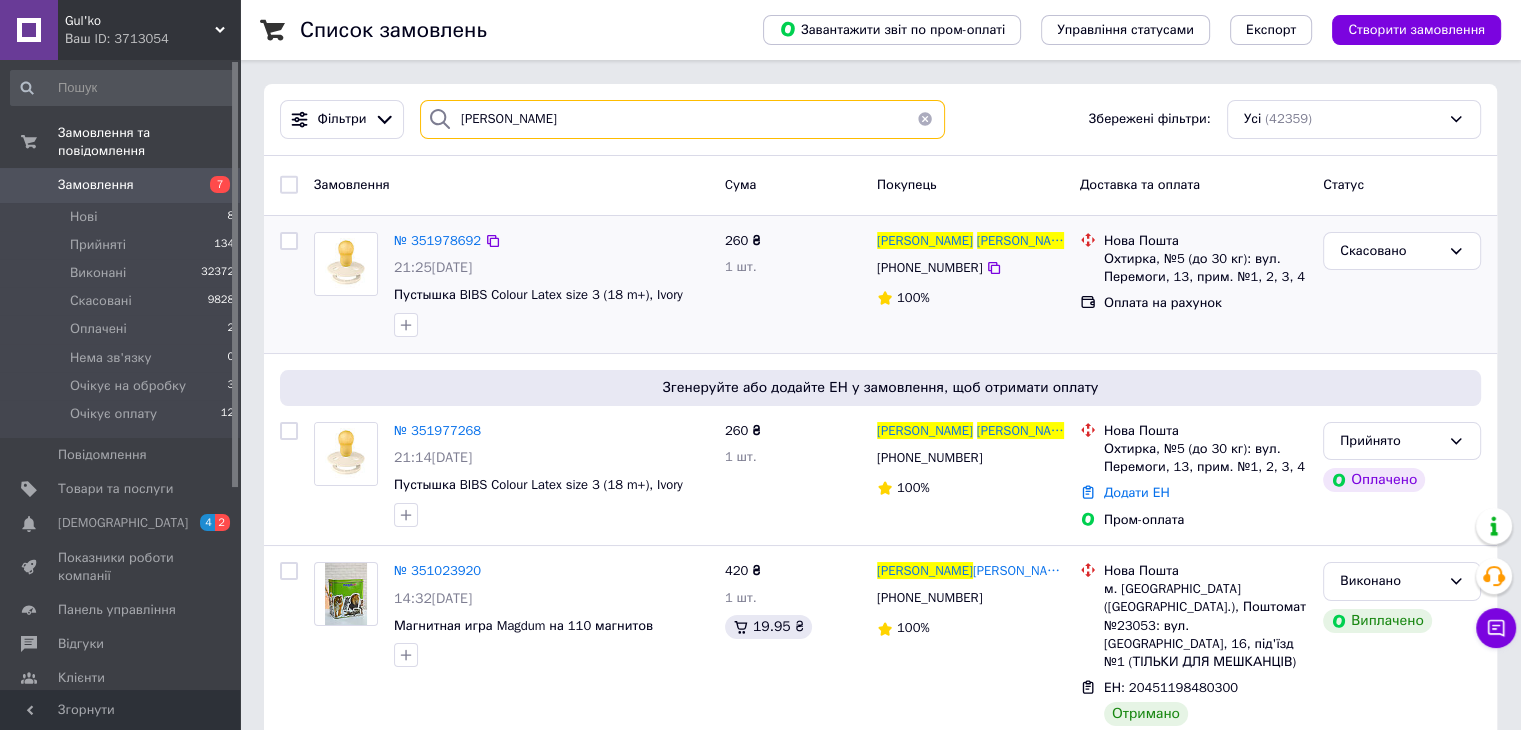 type on "[PERSON_NAME]" 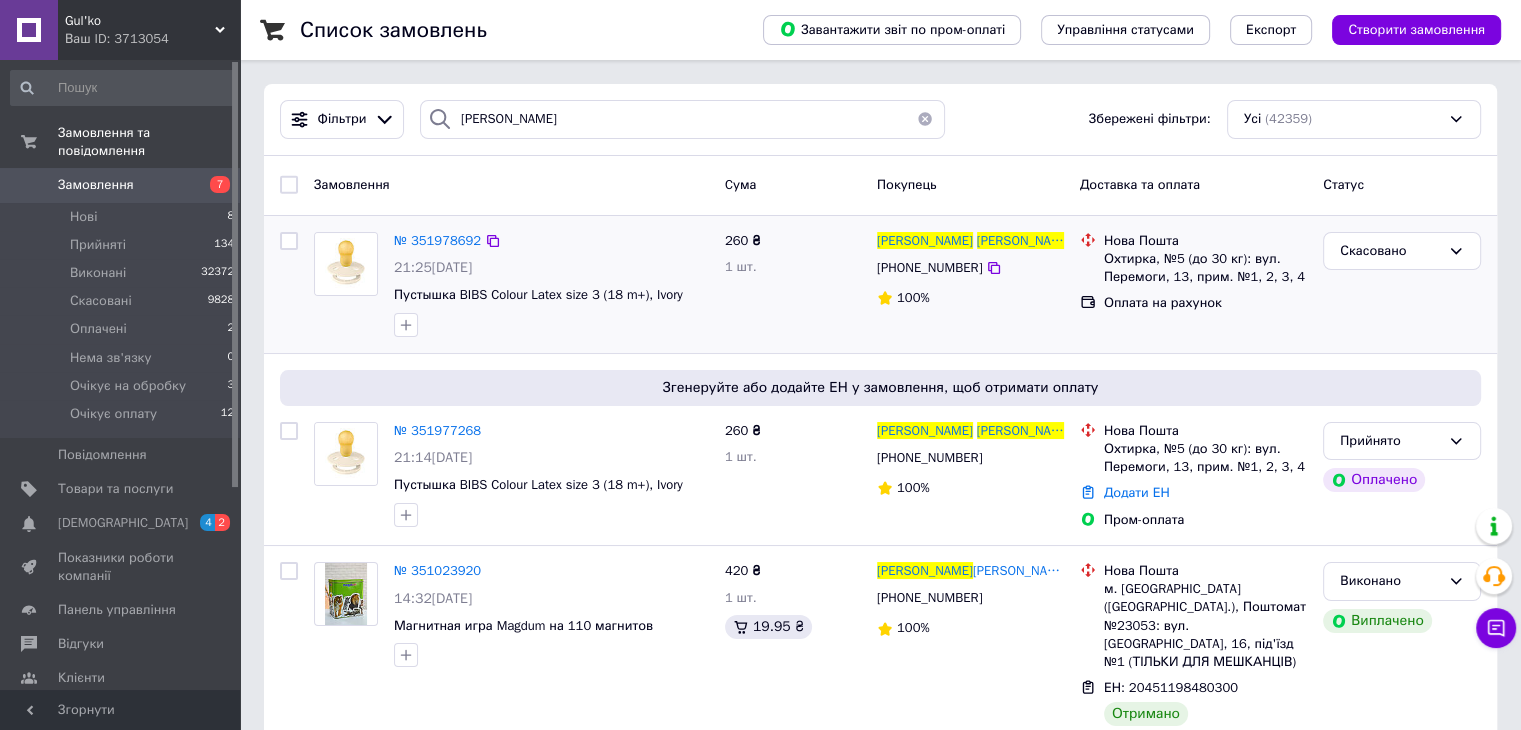 click at bounding box center (346, 264) 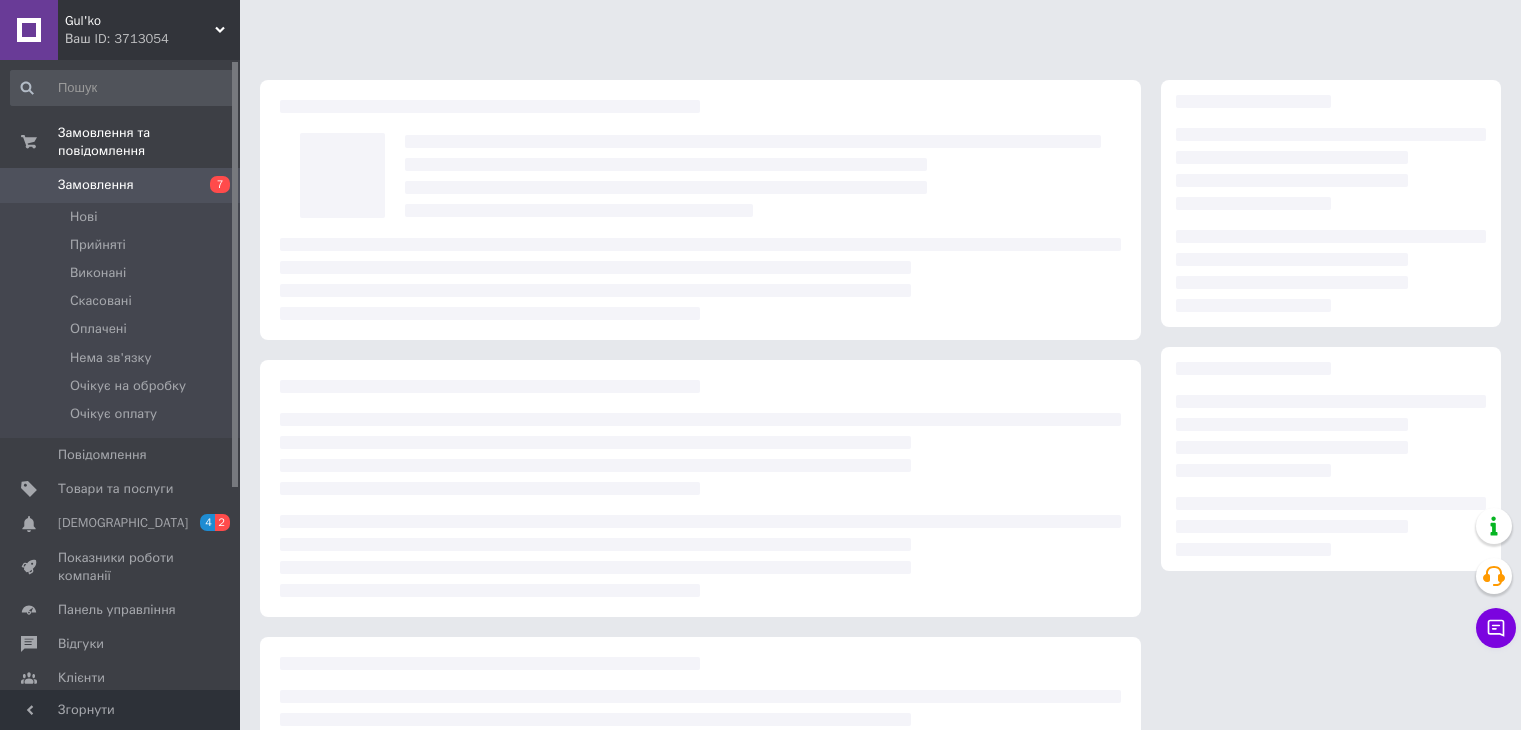 scroll, scrollTop: 0, scrollLeft: 0, axis: both 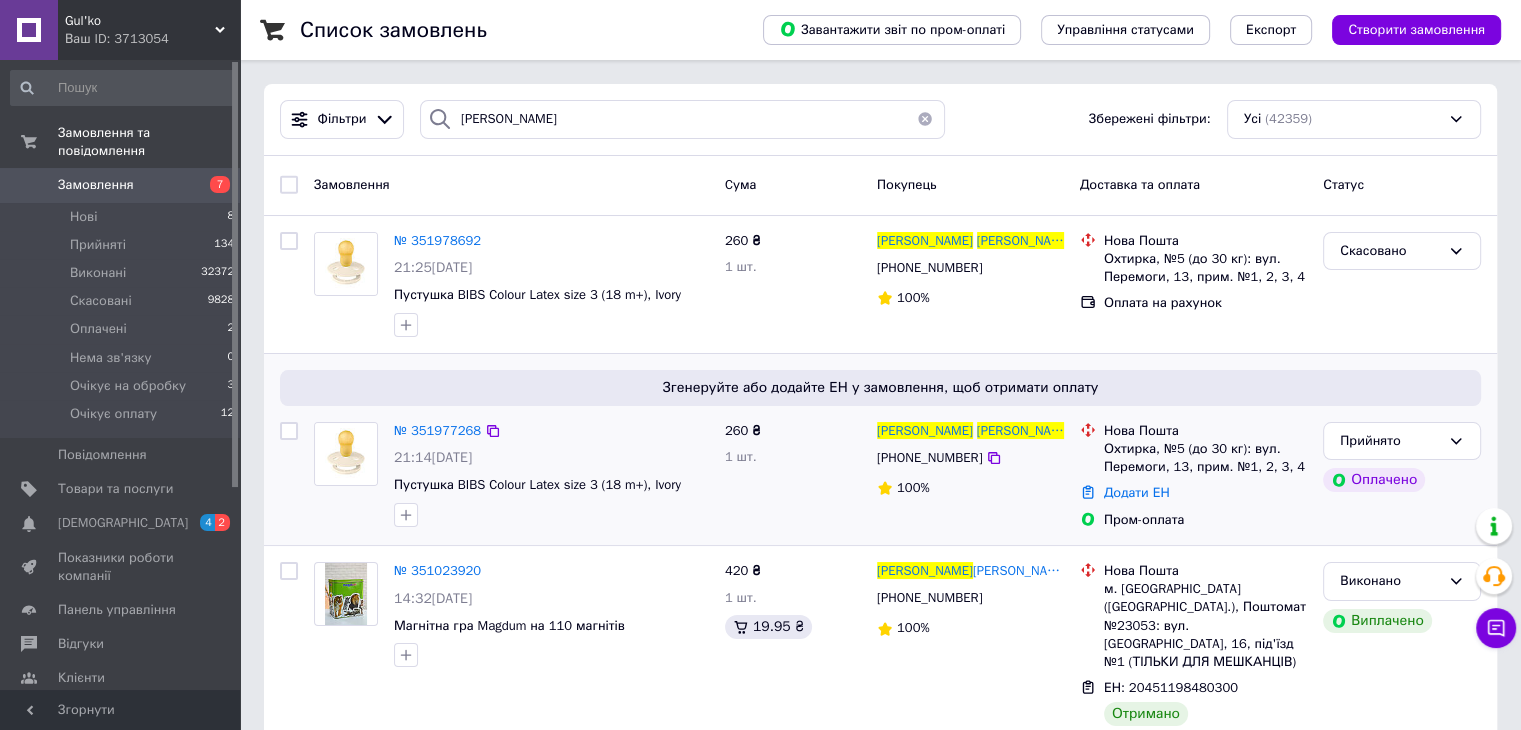 click at bounding box center (346, 454) 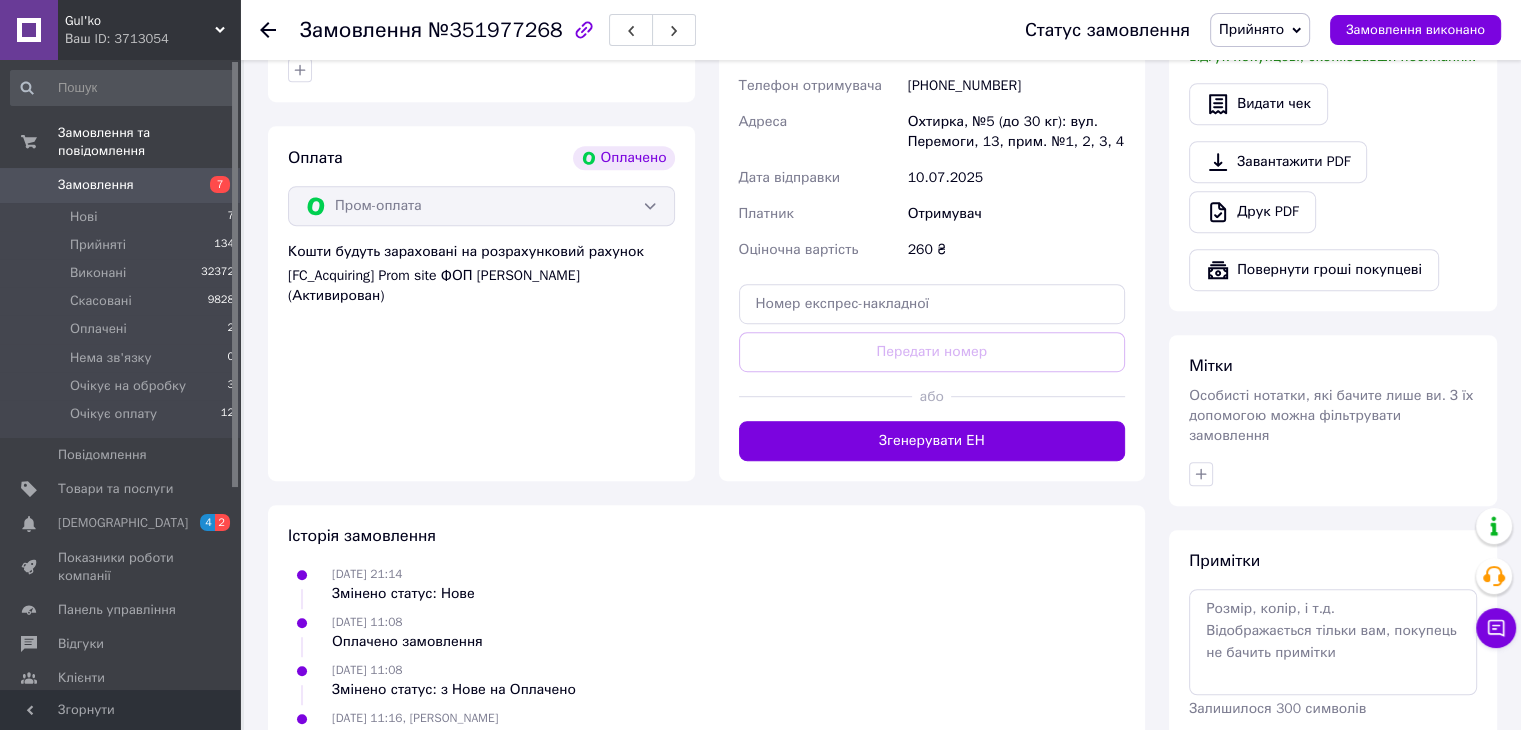 scroll, scrollTop: 1100, scrollLeft: 0, axis: vertical 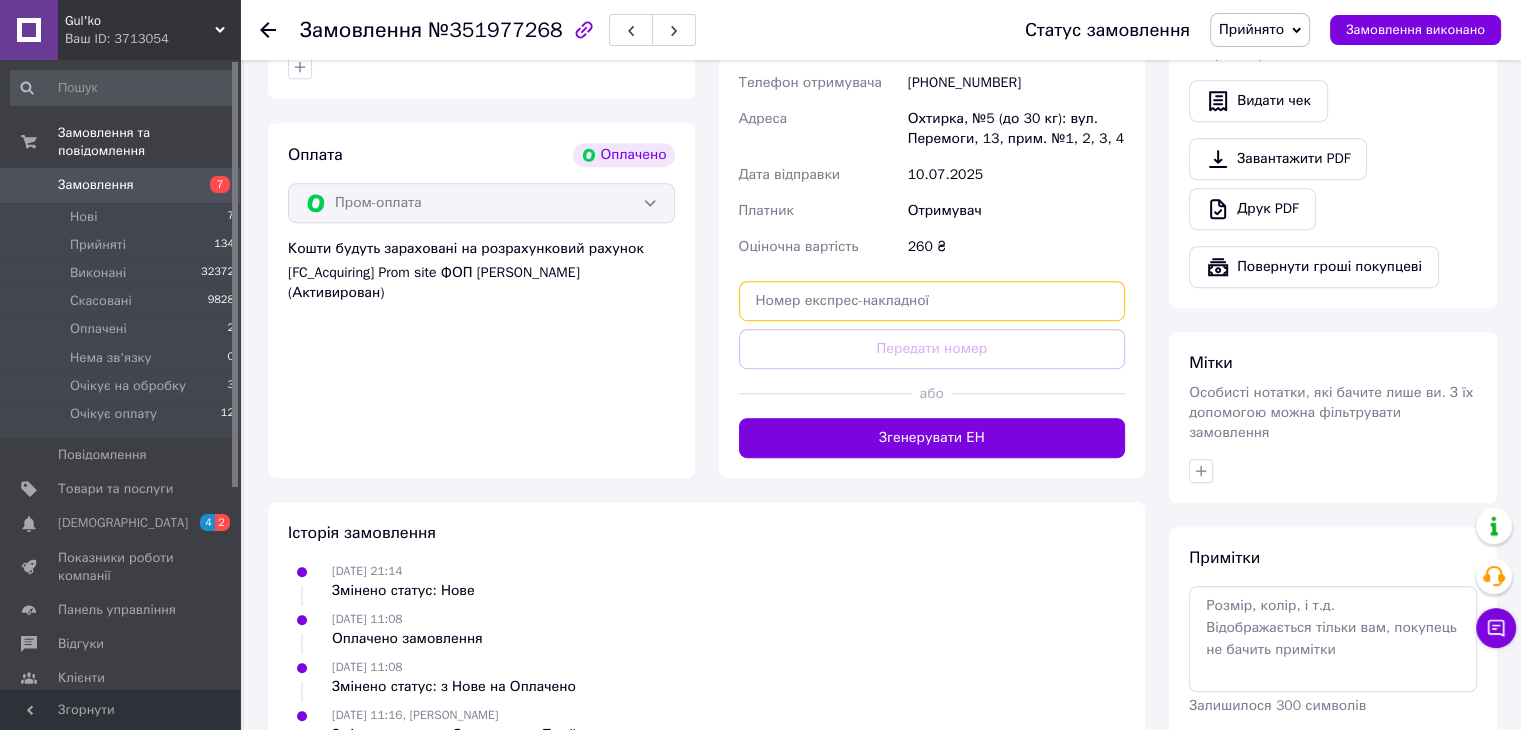 click at bounding box center (932, 301) 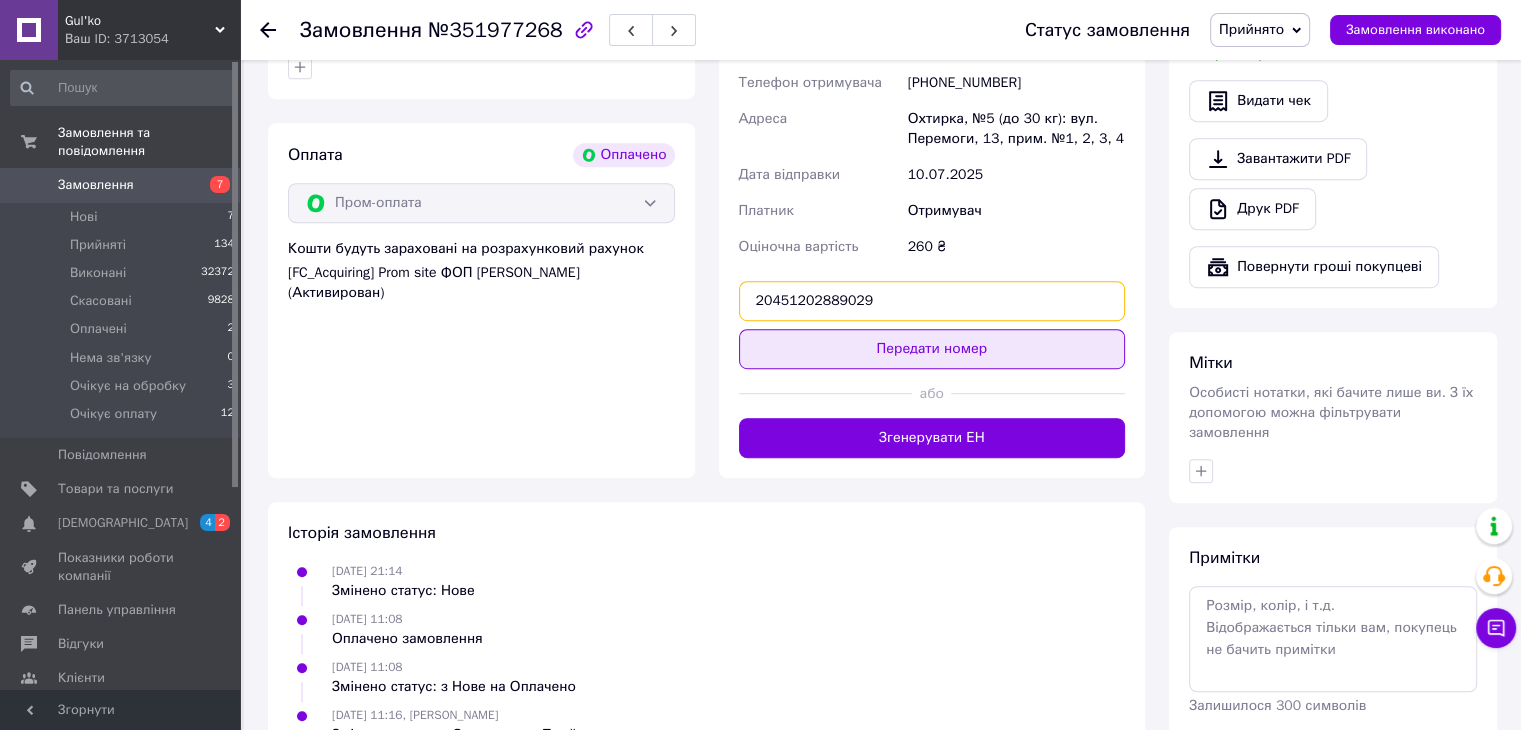 type on "20451202889029" 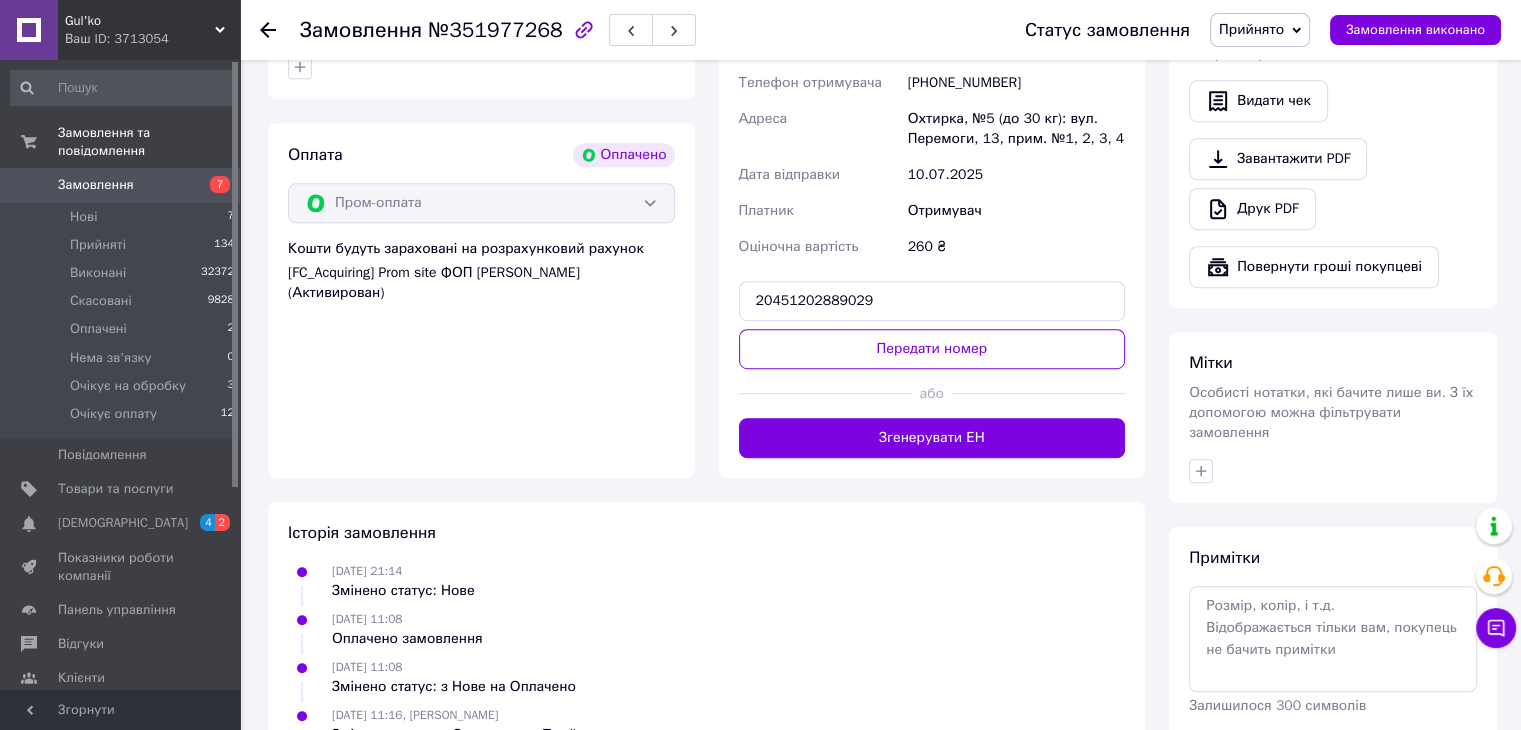 click on "Передати номер" at bounding box center [932, 349] 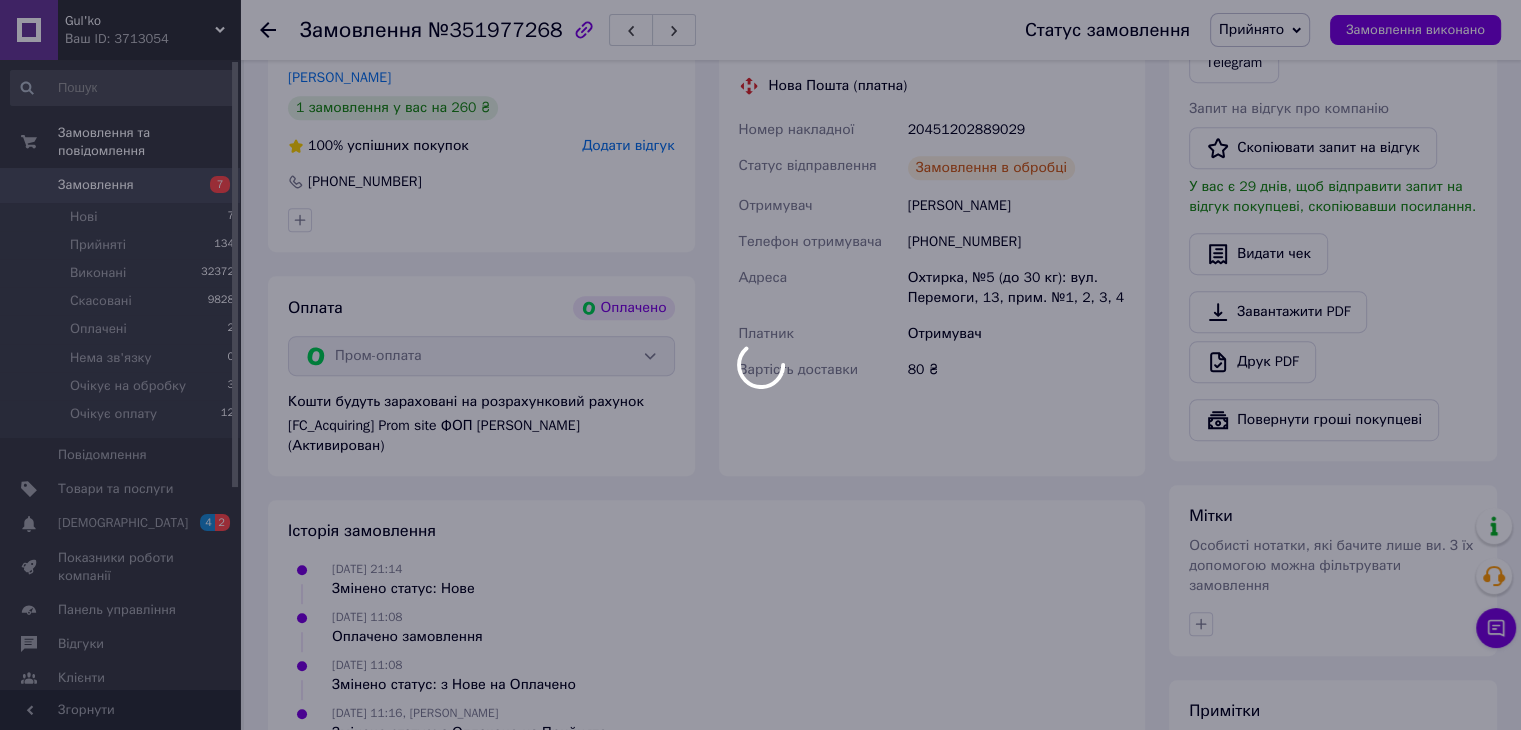 scroll, scrollTop: 700, scrollLeft: 0, axis: vertical 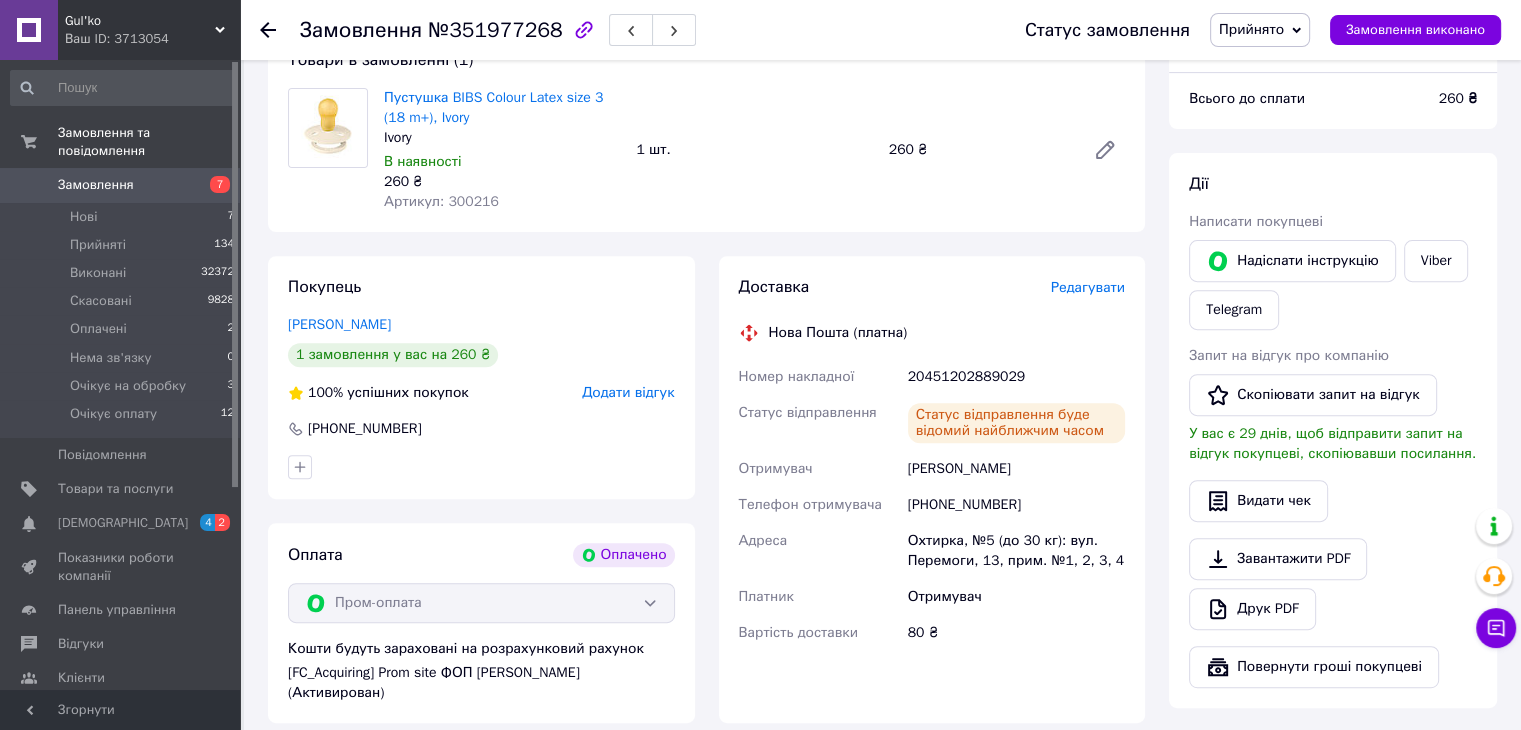 click on "Покупець Савченко Дмитро 1 замовлення у вас на 260 ₴ 100%   успішних покупок Додати відгук +380660739132" at bounding box center [481, 377] 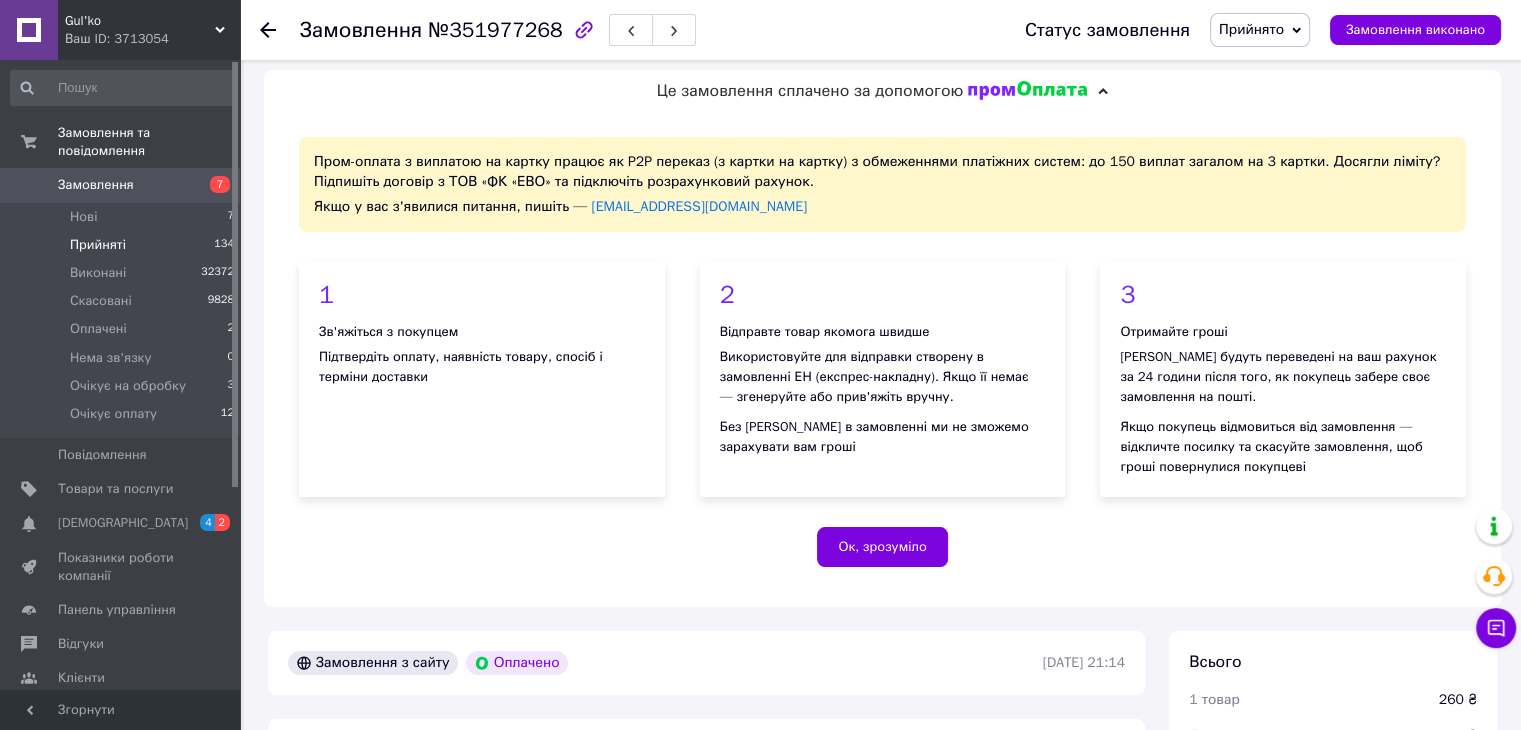 scroll, scrollTop: 0, scrollLeft: 0, axis: both 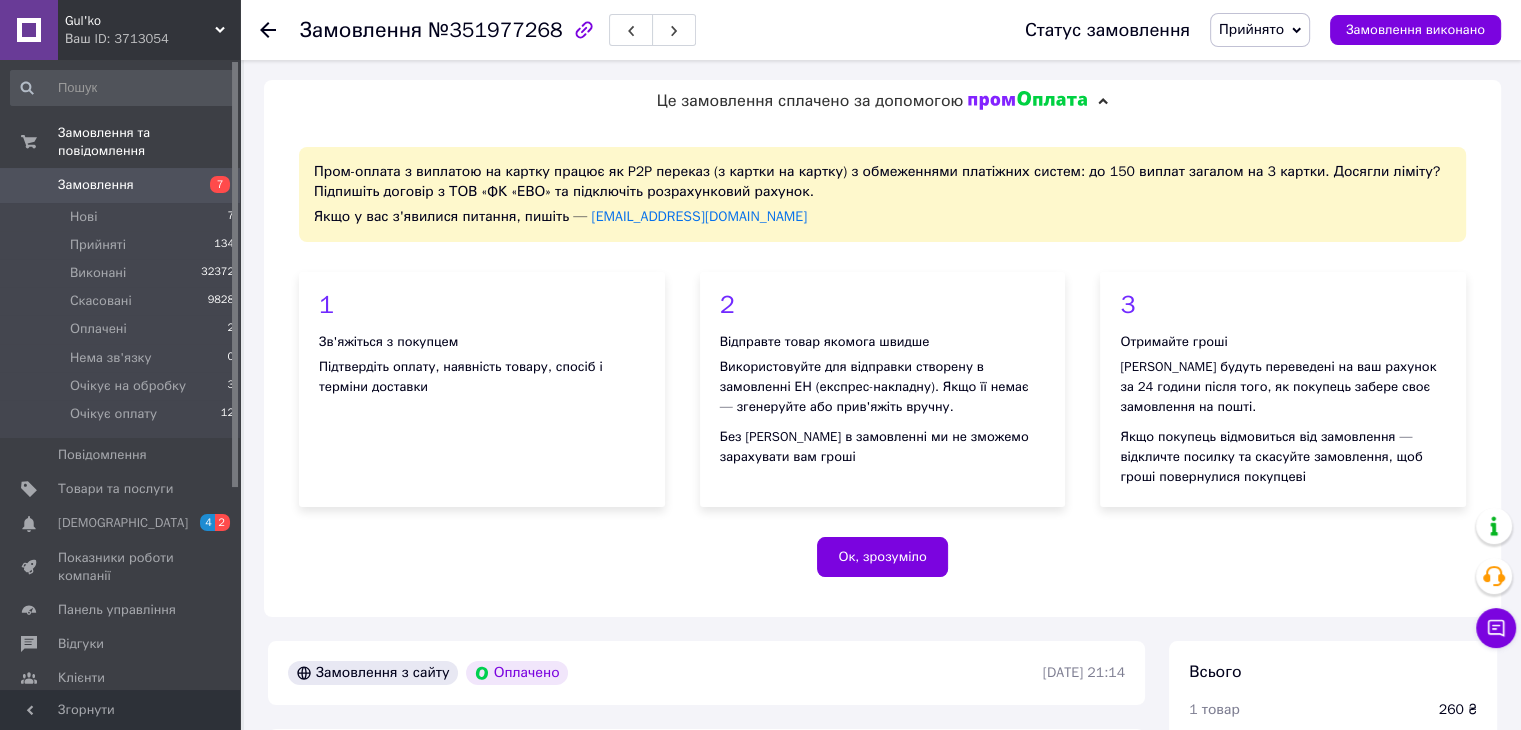 click on "Замовлення" at bounding box center [121, 185] 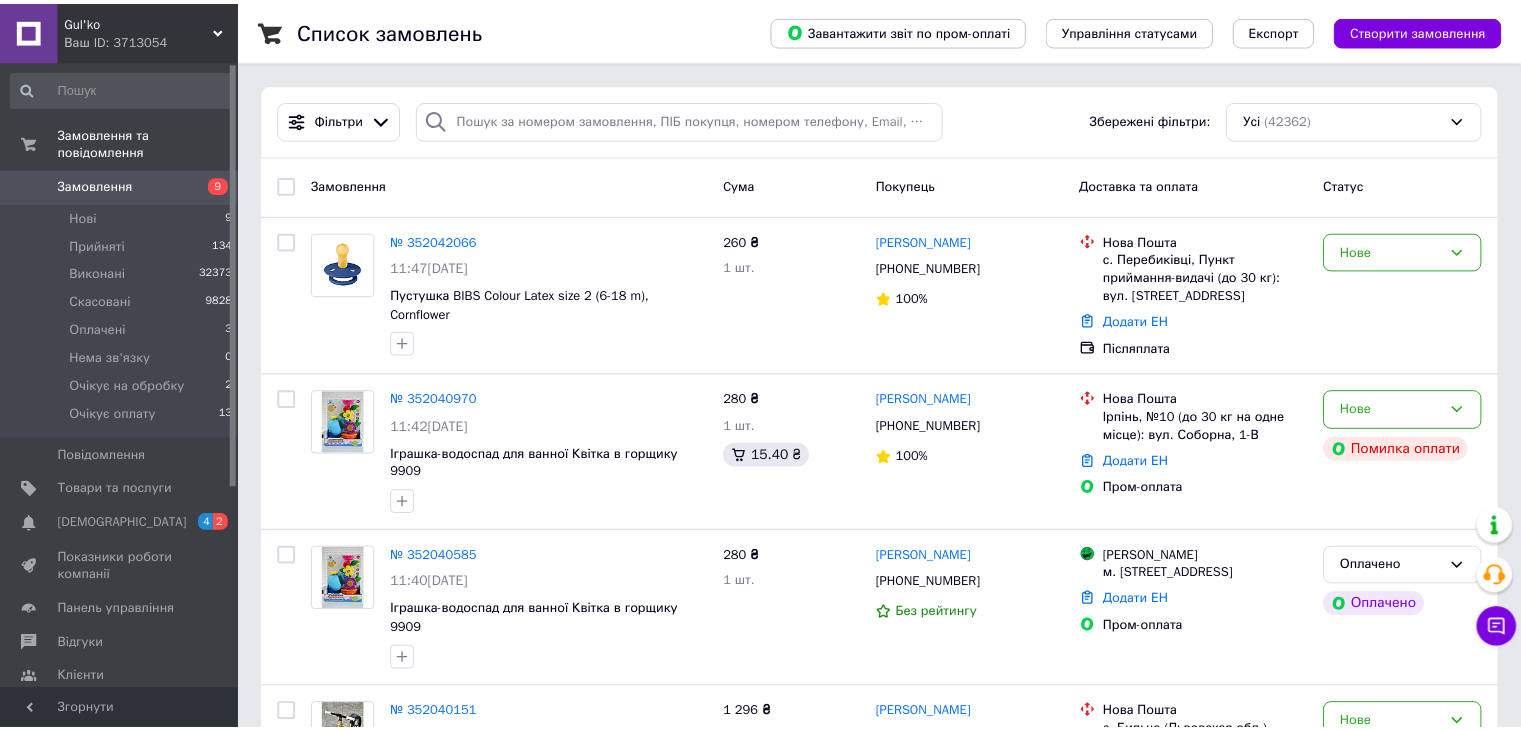 scroll, scrollTop: 0, scrollLeft: 0, axis: both 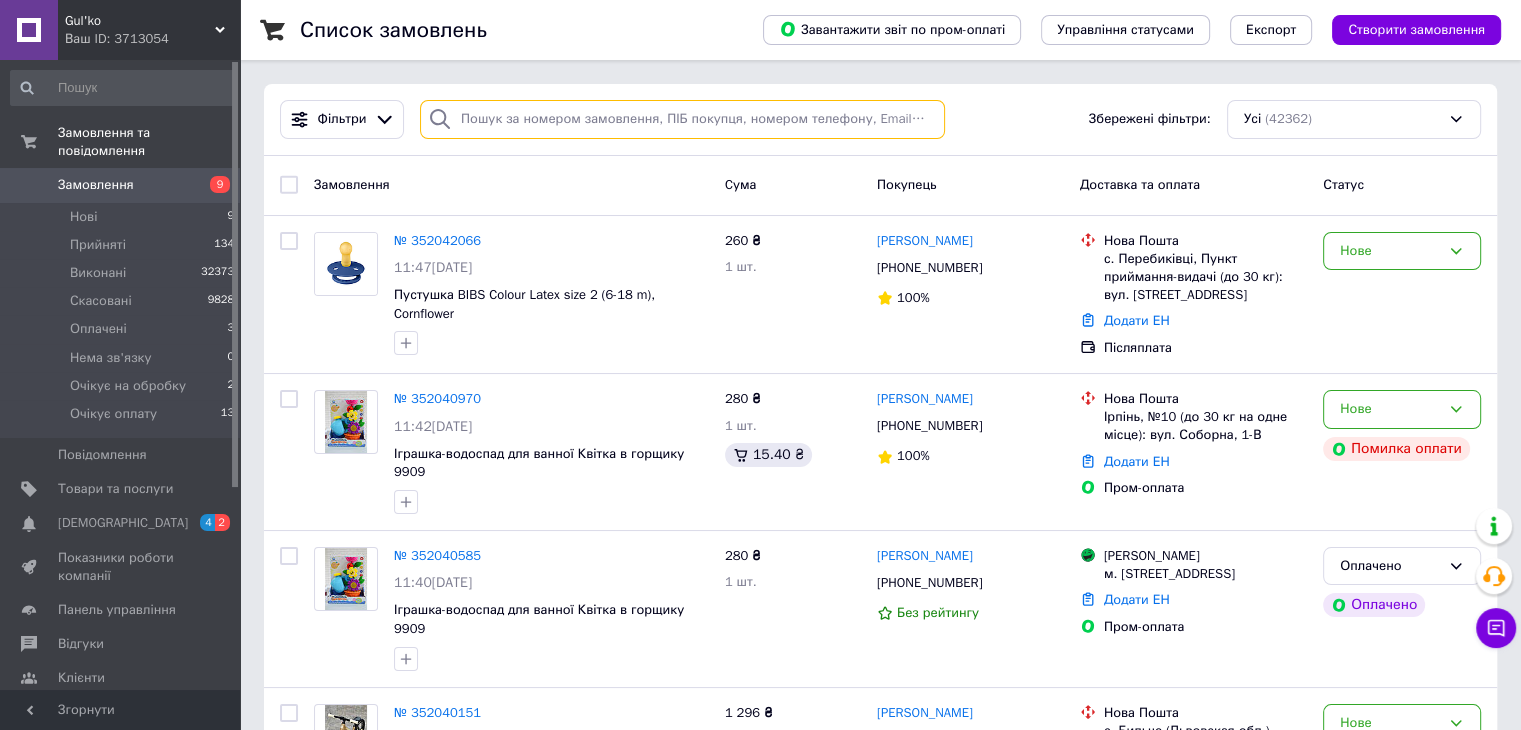 click at bounding box center (682, 119) 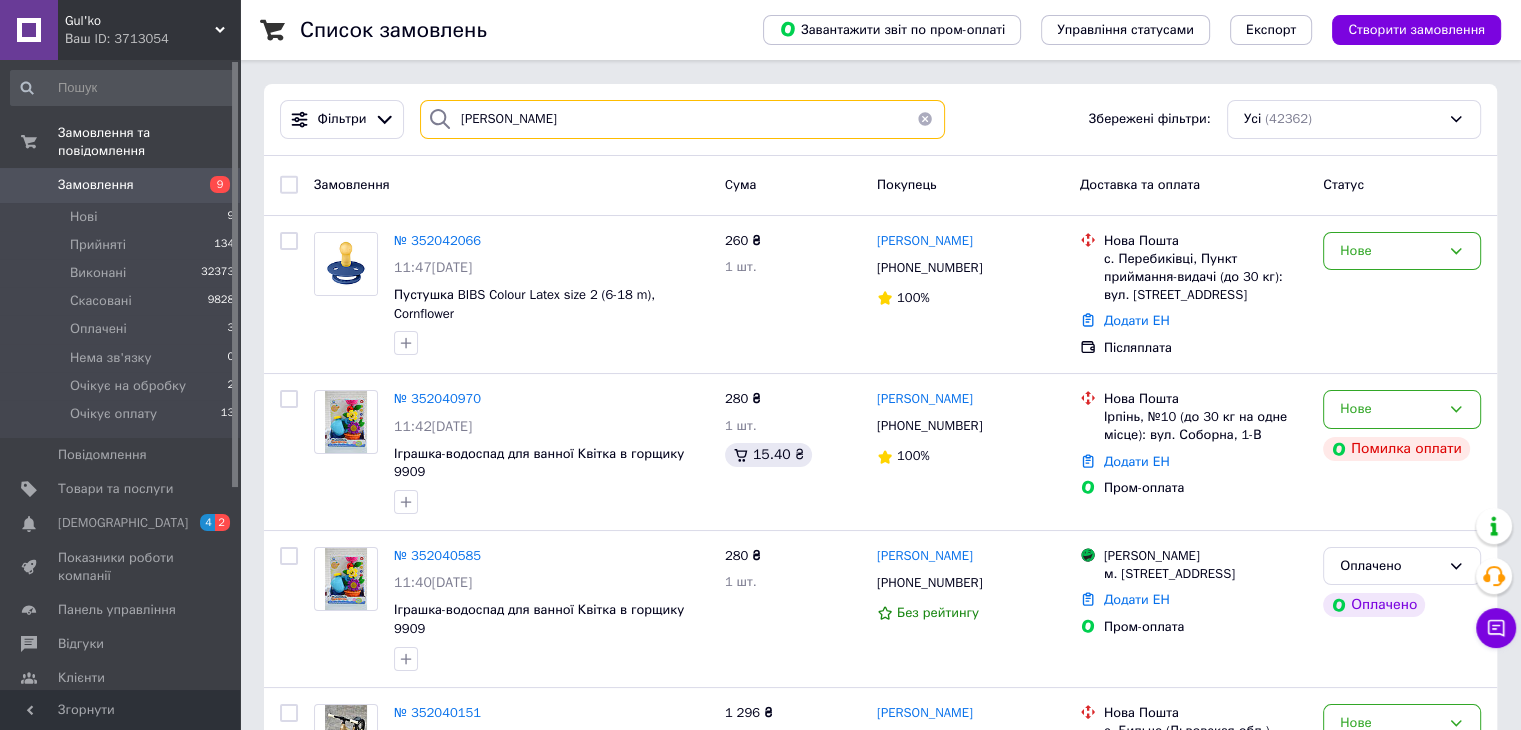 type on "Турченюк Михайло" 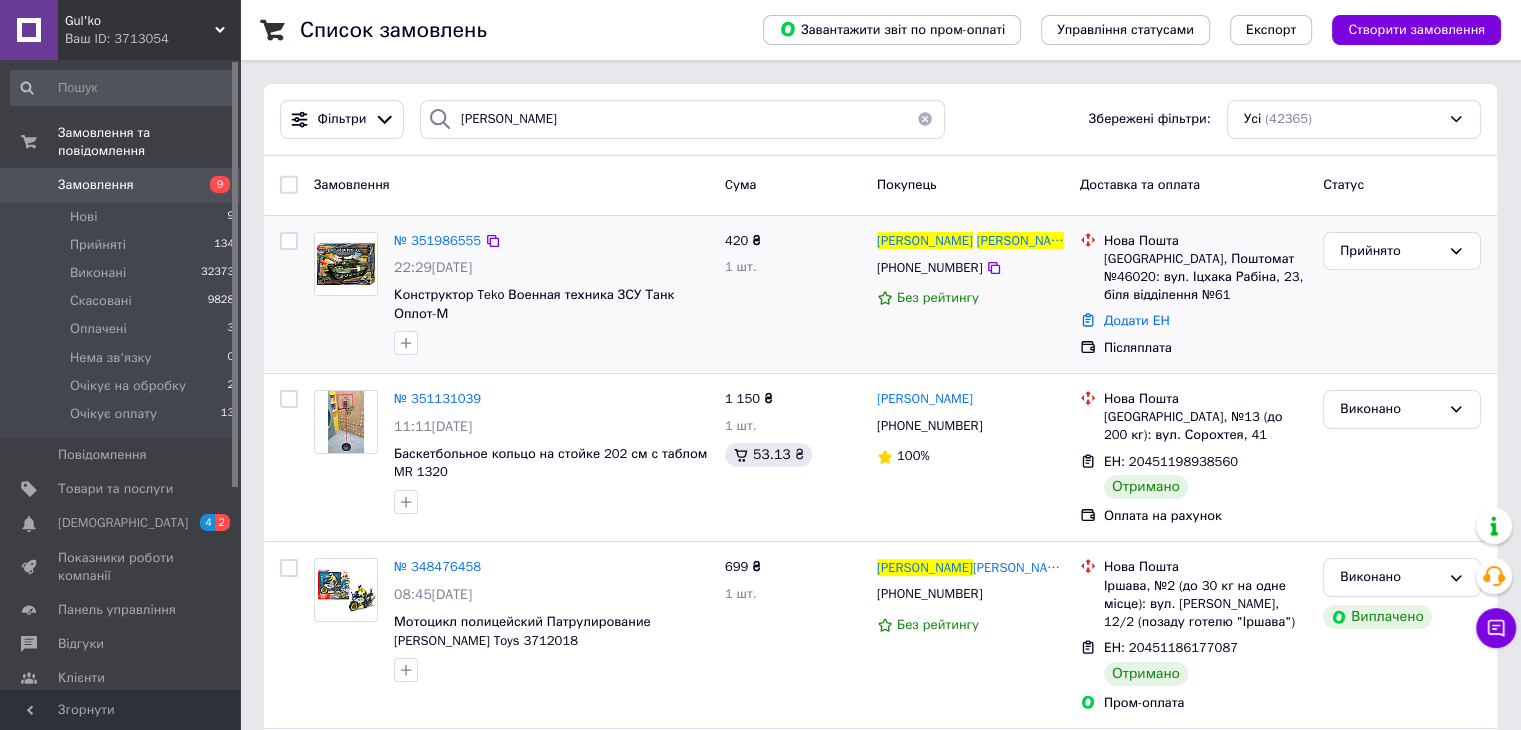 click at bounding box center (346, 264) 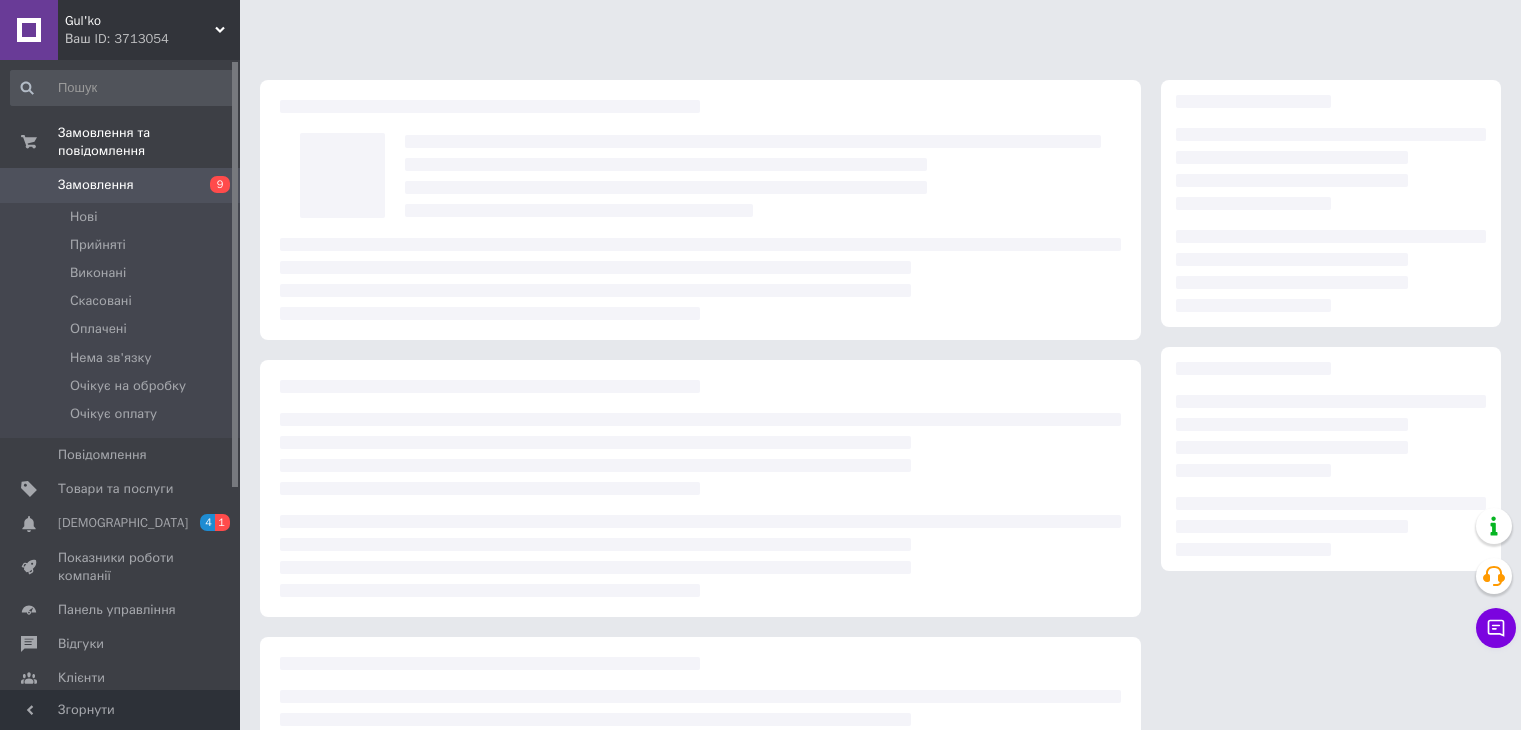 scroll, scrollTop: 0, scrollLeft: 0, axis: both 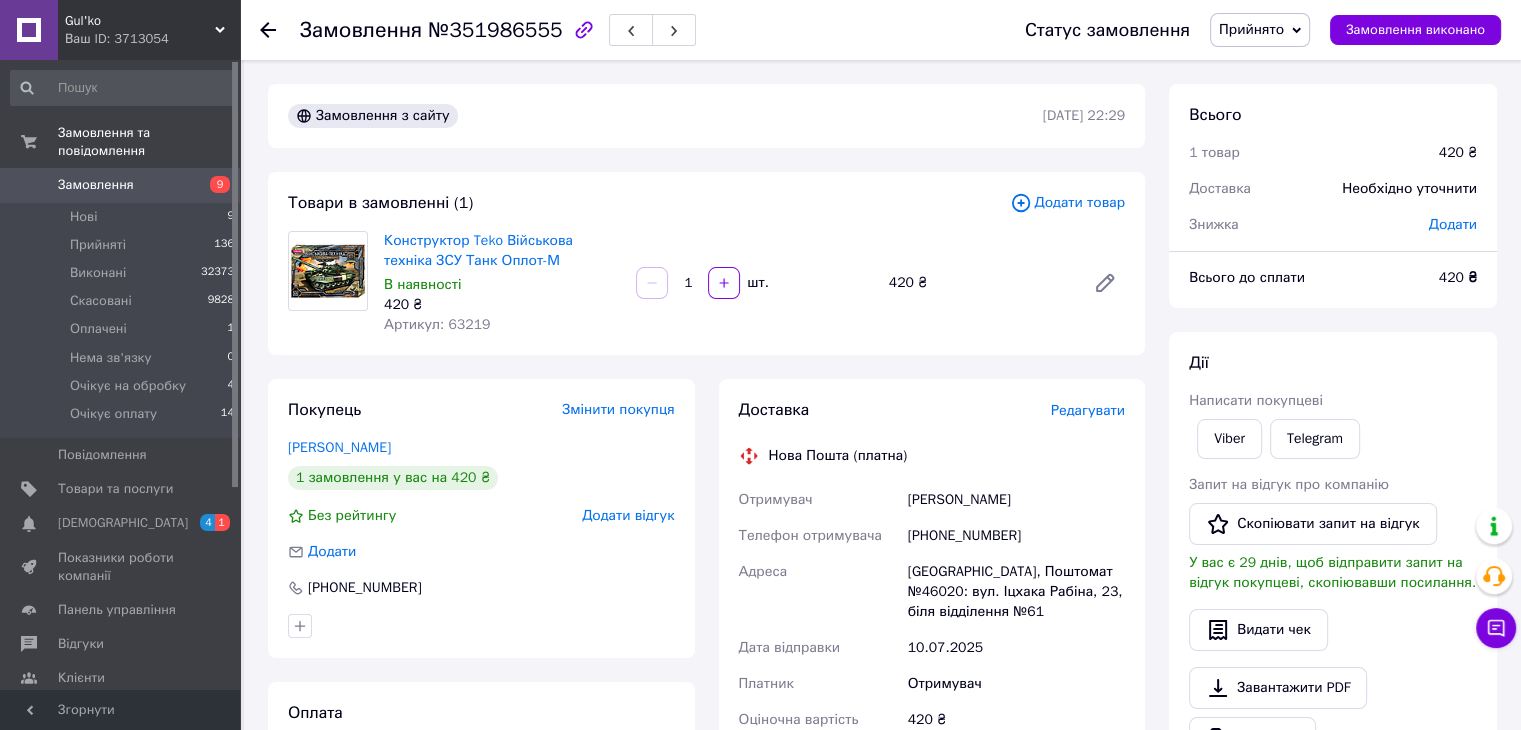 click on "Замовлення з сайту 09.07.2025 | 22:29 Товари в замовленні (1) Додати товар Конструктор Teko Військова техніка ЗСУ Танк Оплот-М В наявності 420 ₴ Артикул: 63219 1   шт. 420 ₴ Покупець Змінити покупця Турченюк Михайло 1 замовлення у вас на 420 ₴ Без рейтингу   Додати відгук Додати +380674392827 Оплата Післяплата Доставка Редагувати Нова Пошта (платна) Отримувач Турченюк Михайло Телефон отримувача +380674392827 Адреса Одеса, Поштомат №46020: вул. Іцхака Рабіна, 23, біля відділення №61 Дата відправки 10.07.2025 Платник Отримувач Оціночна вартість 420 ₴ Сума післяплати 420 ₴ Комісія за післяплату 420 <" at bounding box center [706, 701] 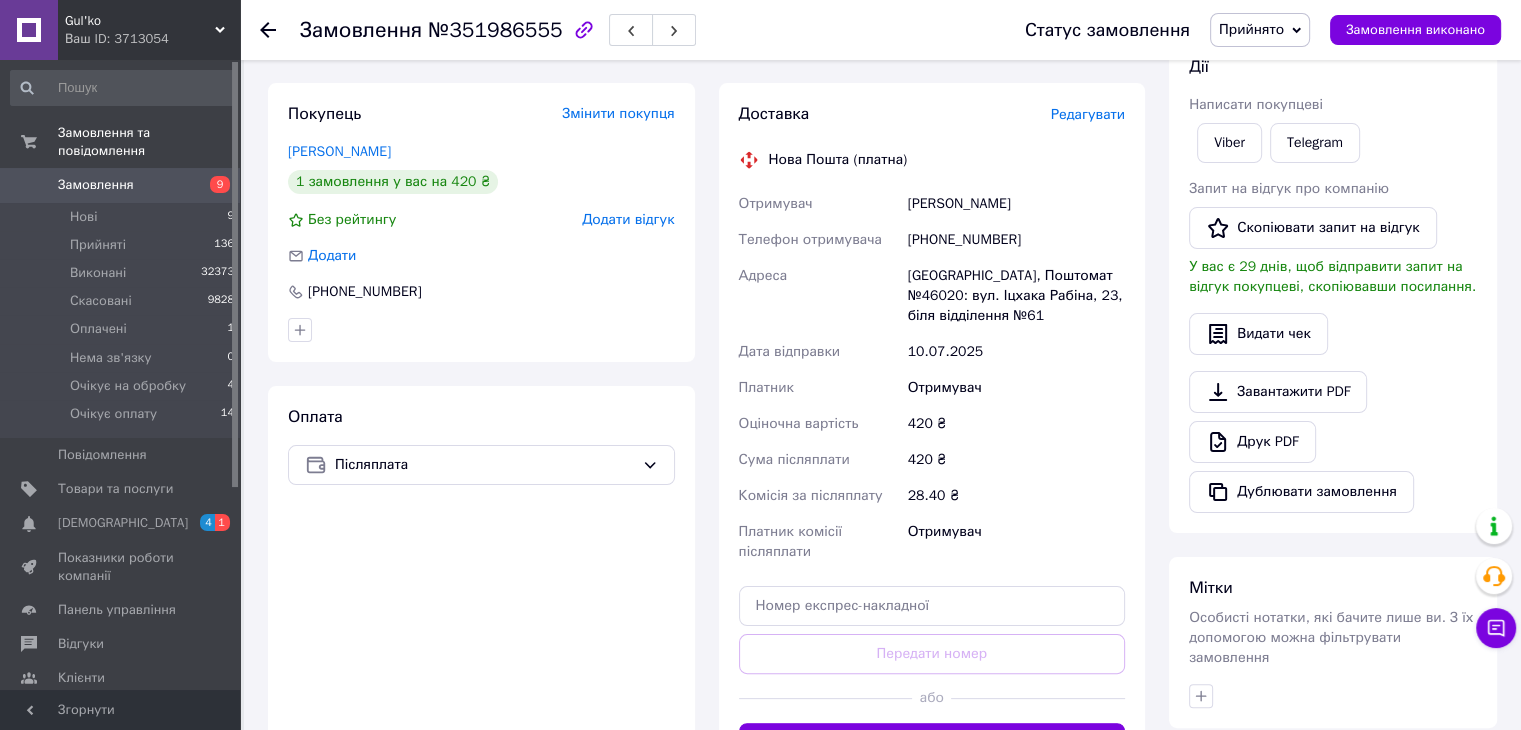 scroll, scrollTop: 612, scrollLeft: 0, axis: vertical 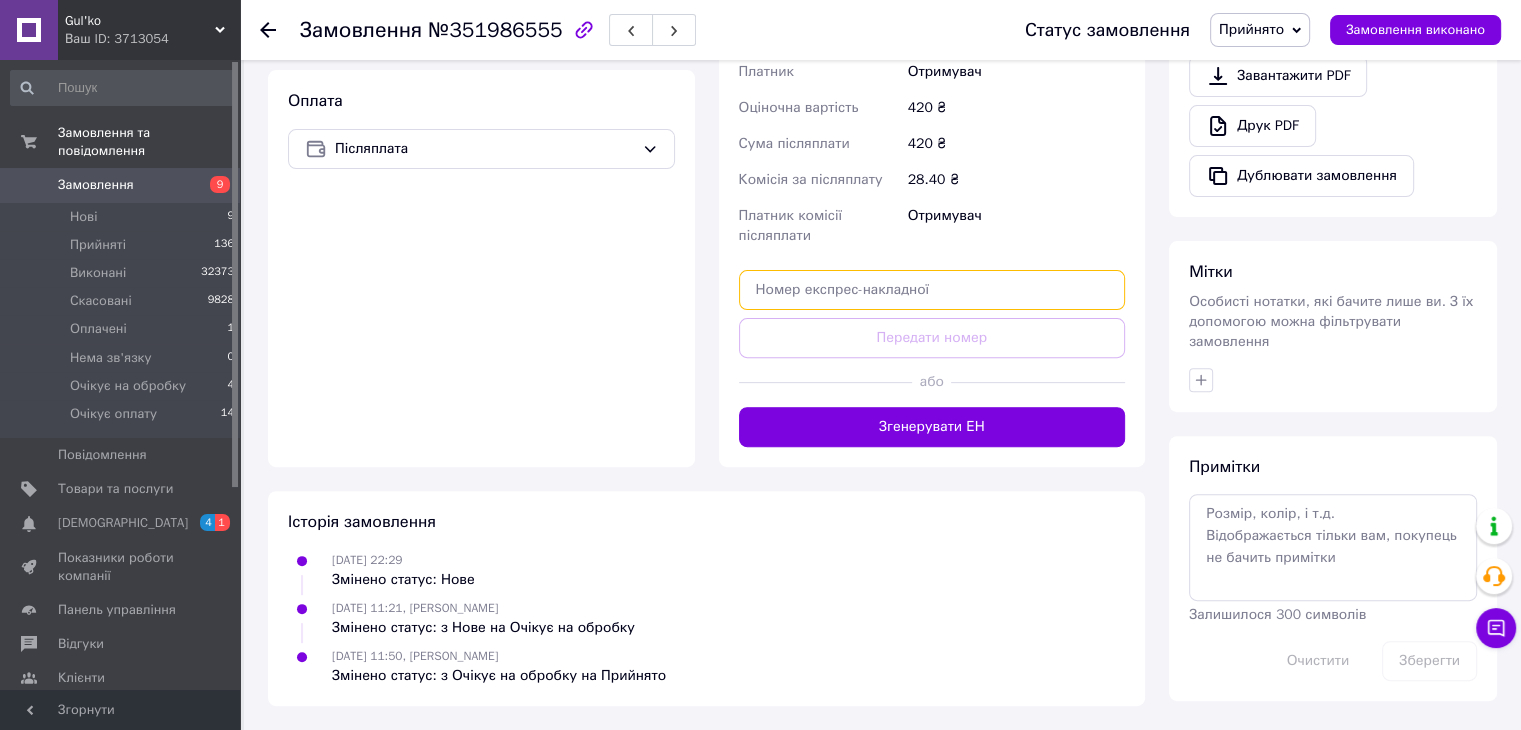 click at bounding box center (932, 290) 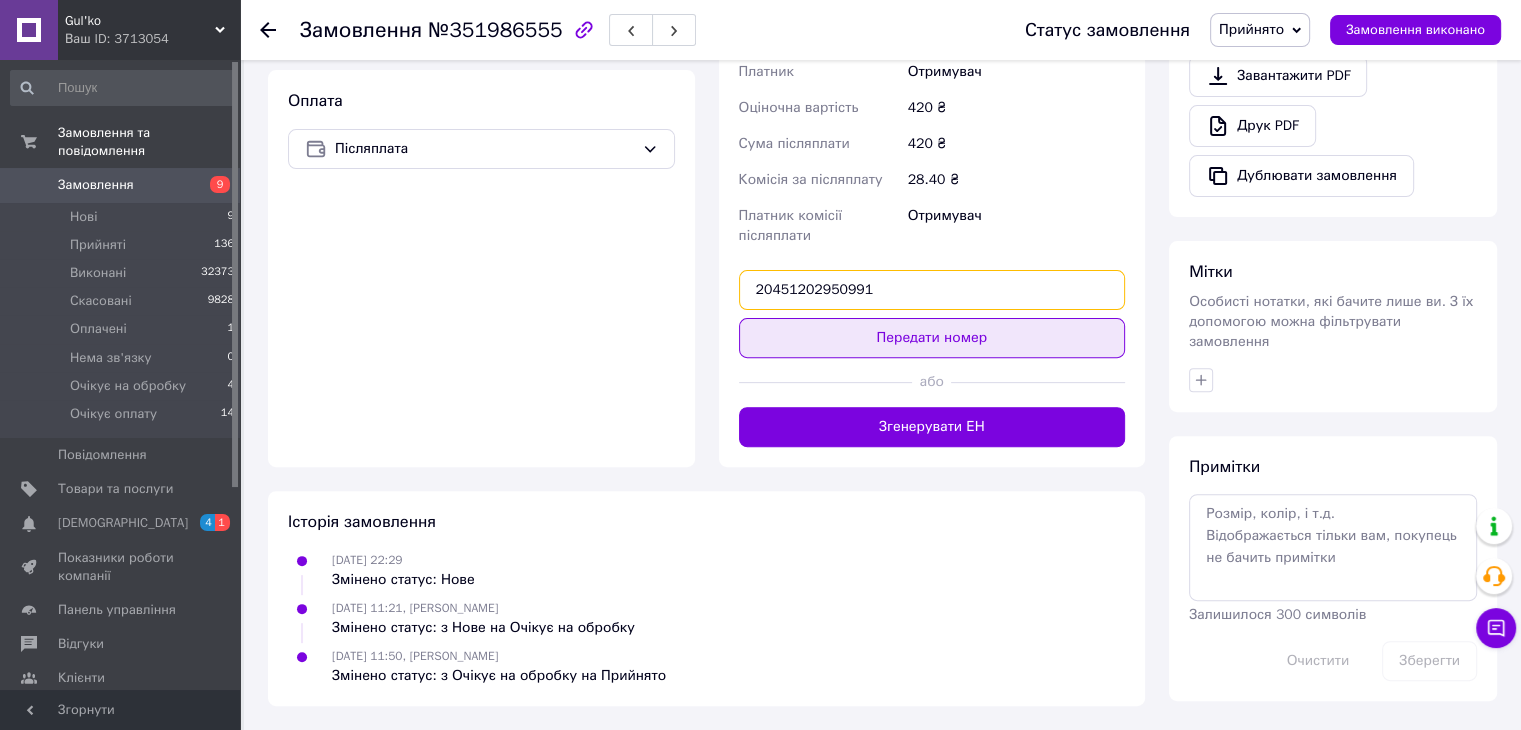 type on "20451202950991" 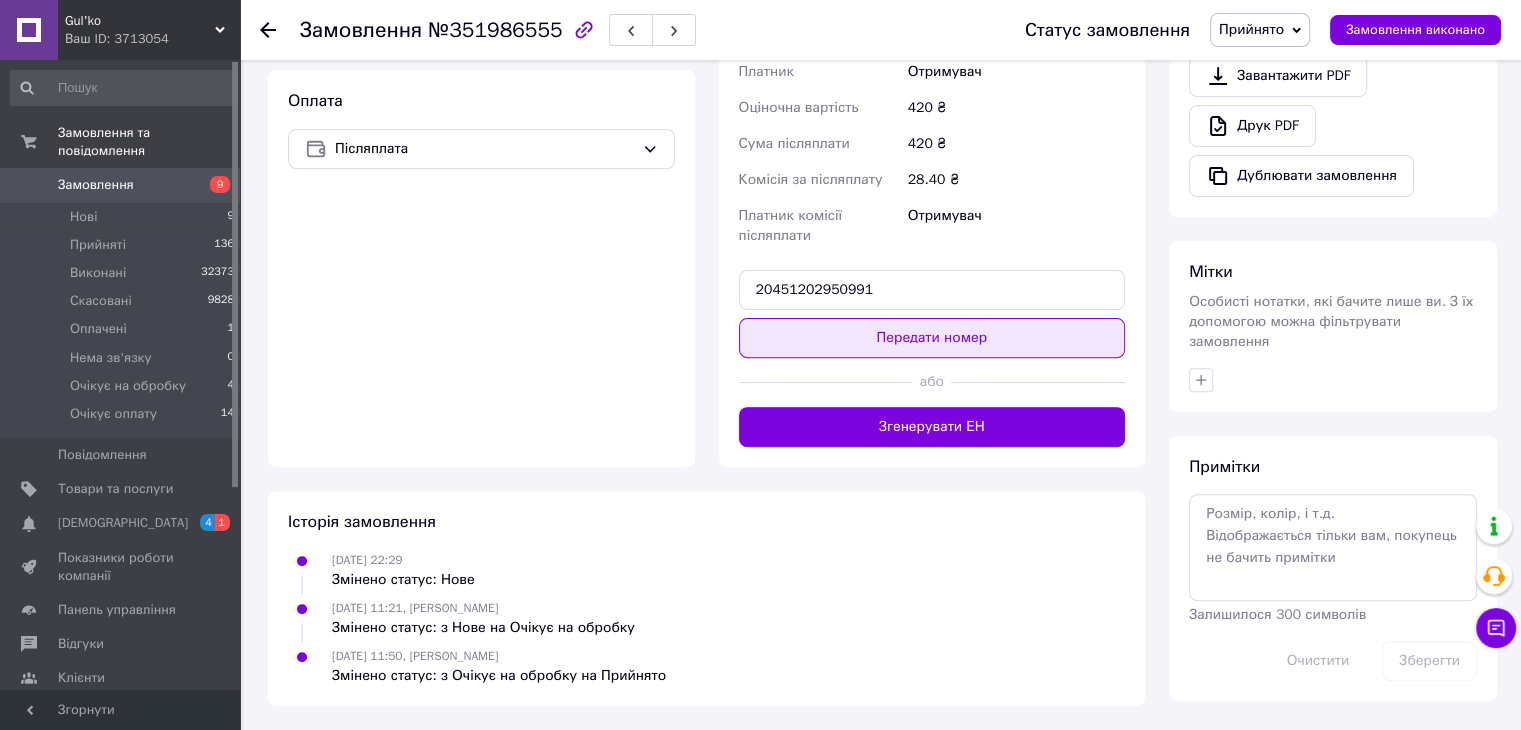 click on "Передати номер" at bounding box center [932, 338] 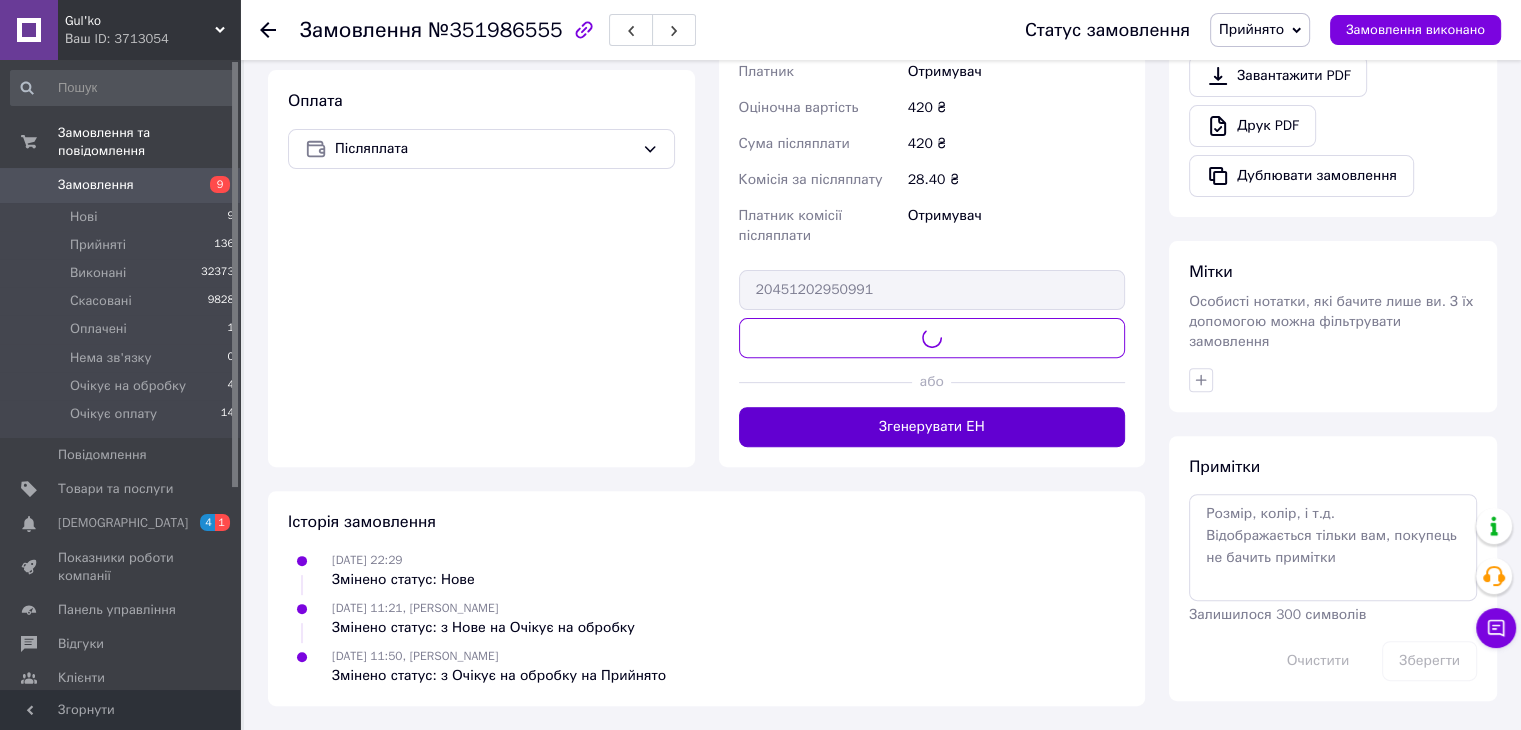 scroll, scrollTop: 212, scrollLeft: 0, axis: vertical 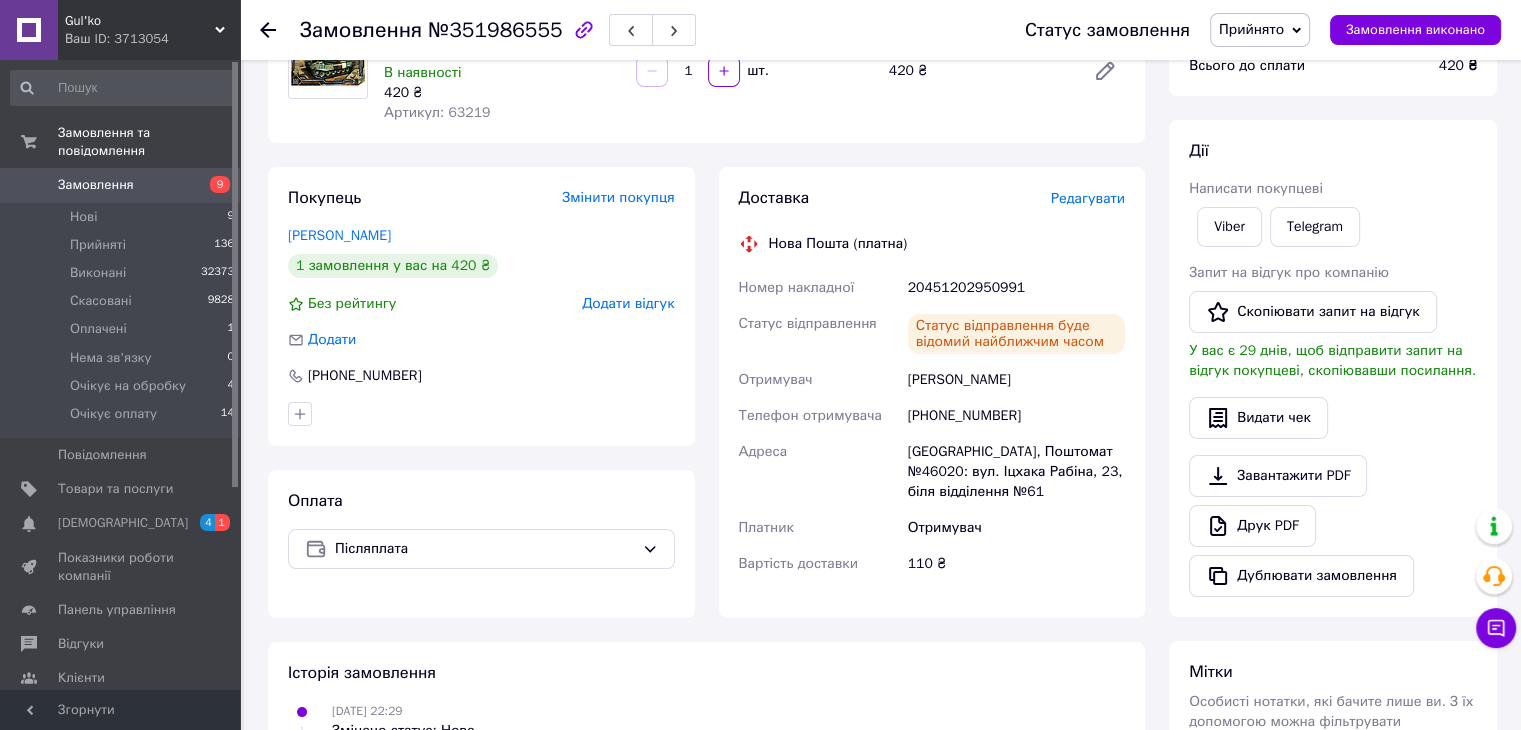 click on "Покупець Змінити покупця Турченюк Михайло 1 замовлення у вас на 420 ₴ Без рейтингу   Додати відгук Додати +380674392827" at bounding box center (481, 306) 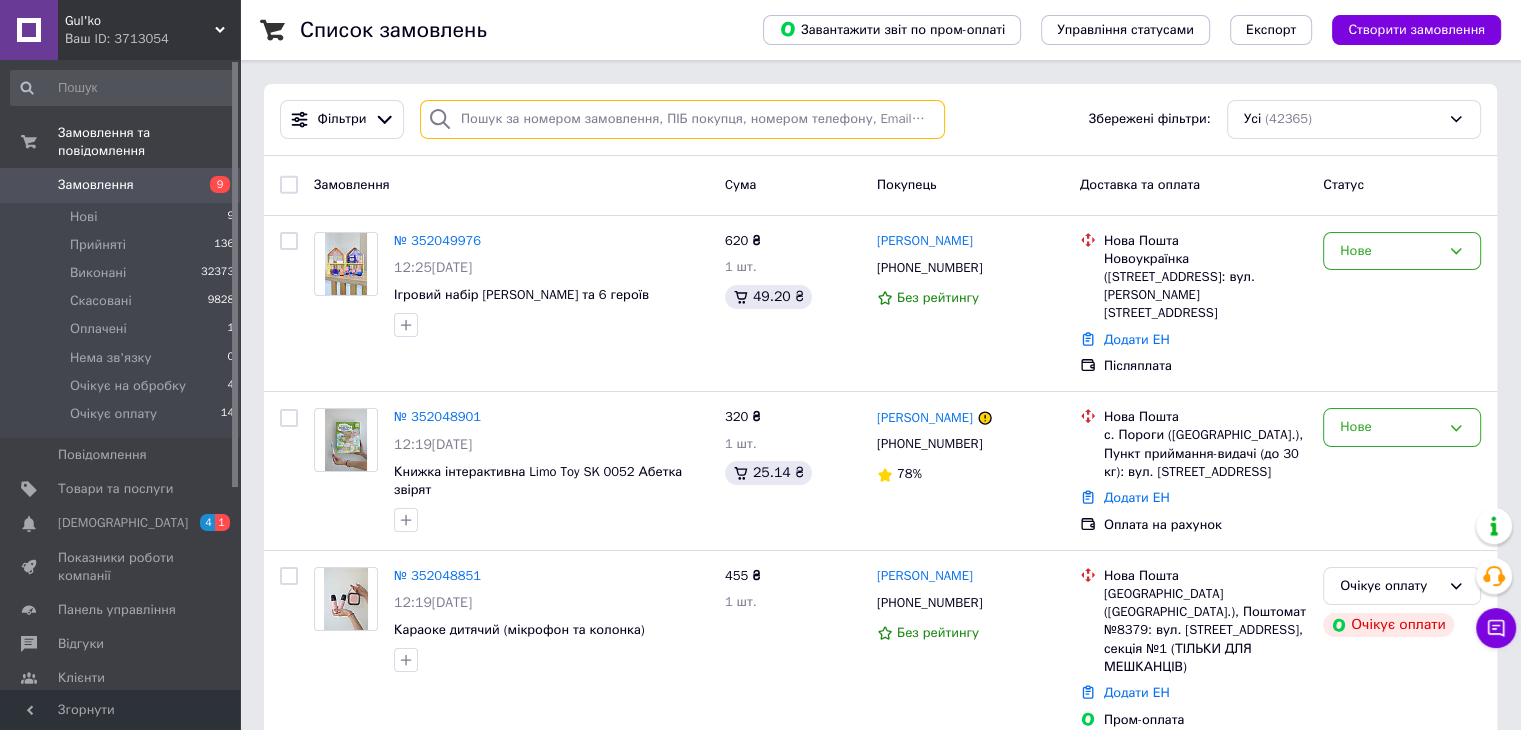 click at bounding box center (682, 119) 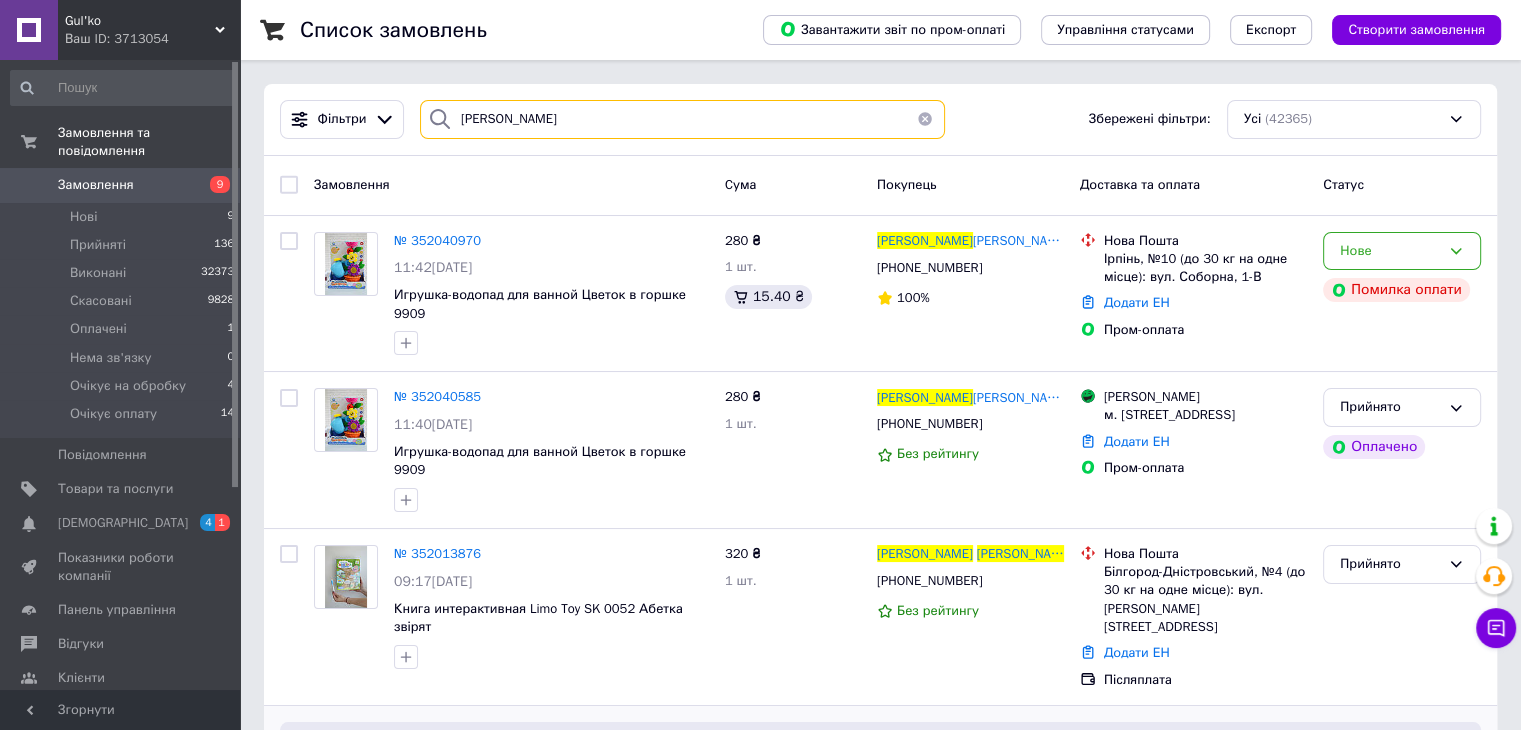 type on "Жосан Тетяна" 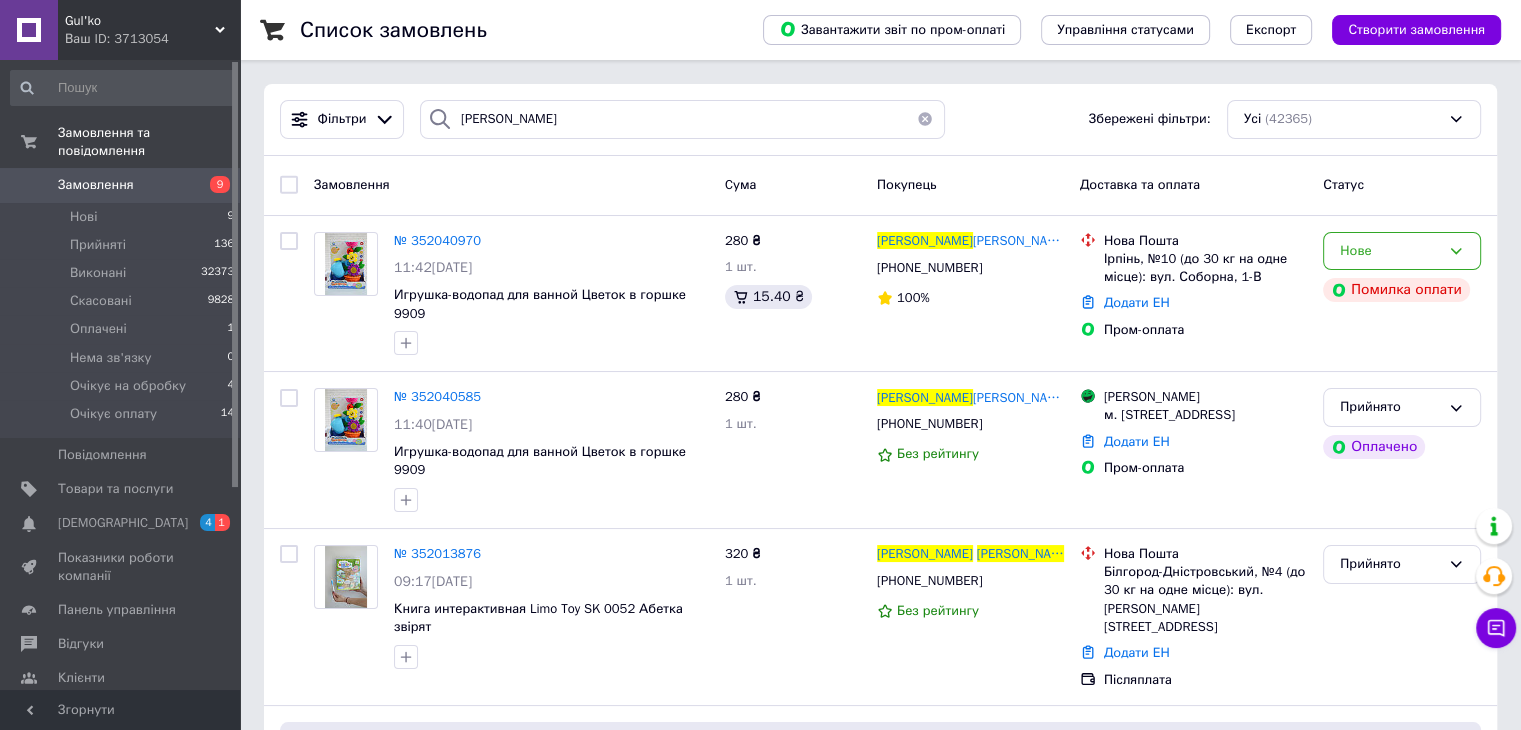 click on "Замовлення" at bounding box center (511, 185) 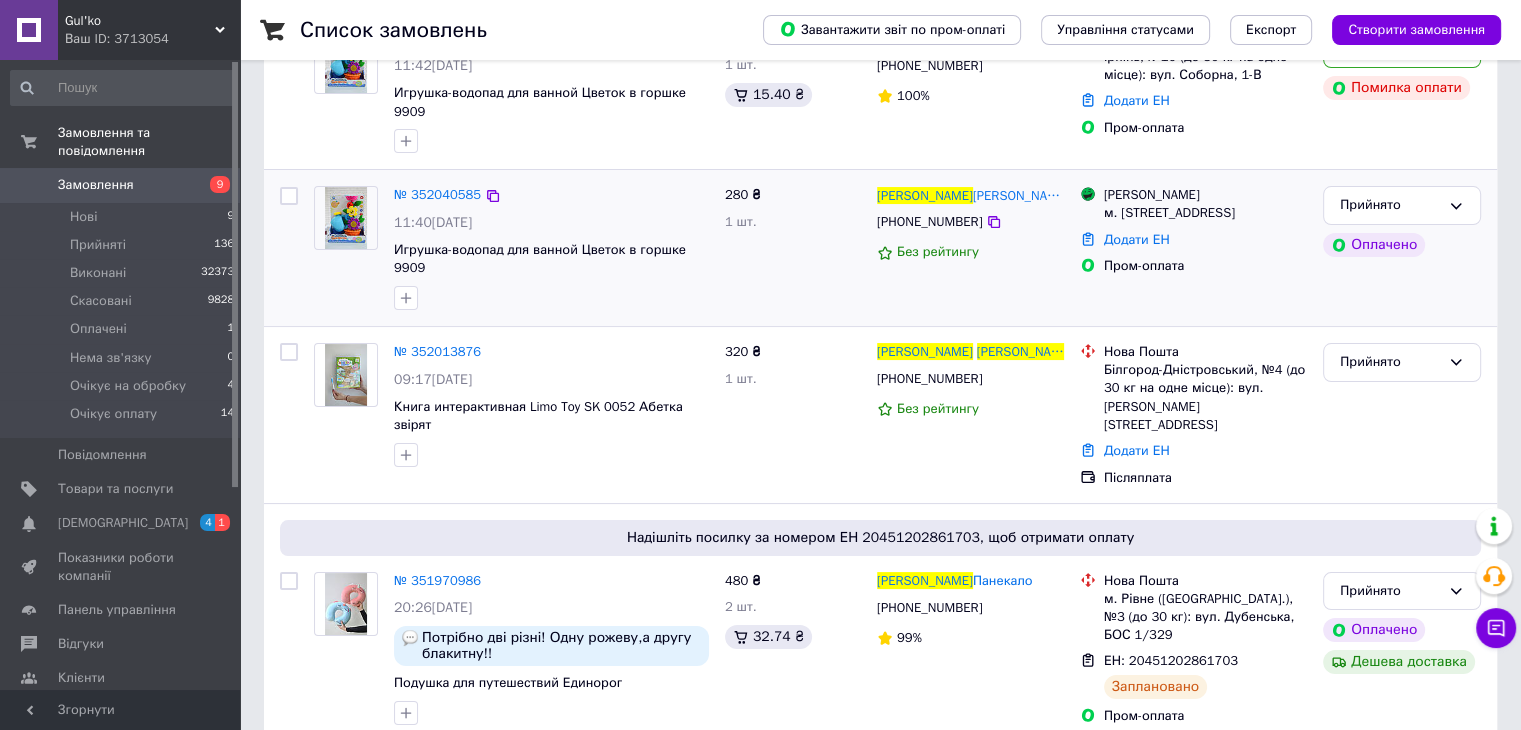 scroll, scrollTop: 300, scrollLeft: 0, axis: vertical 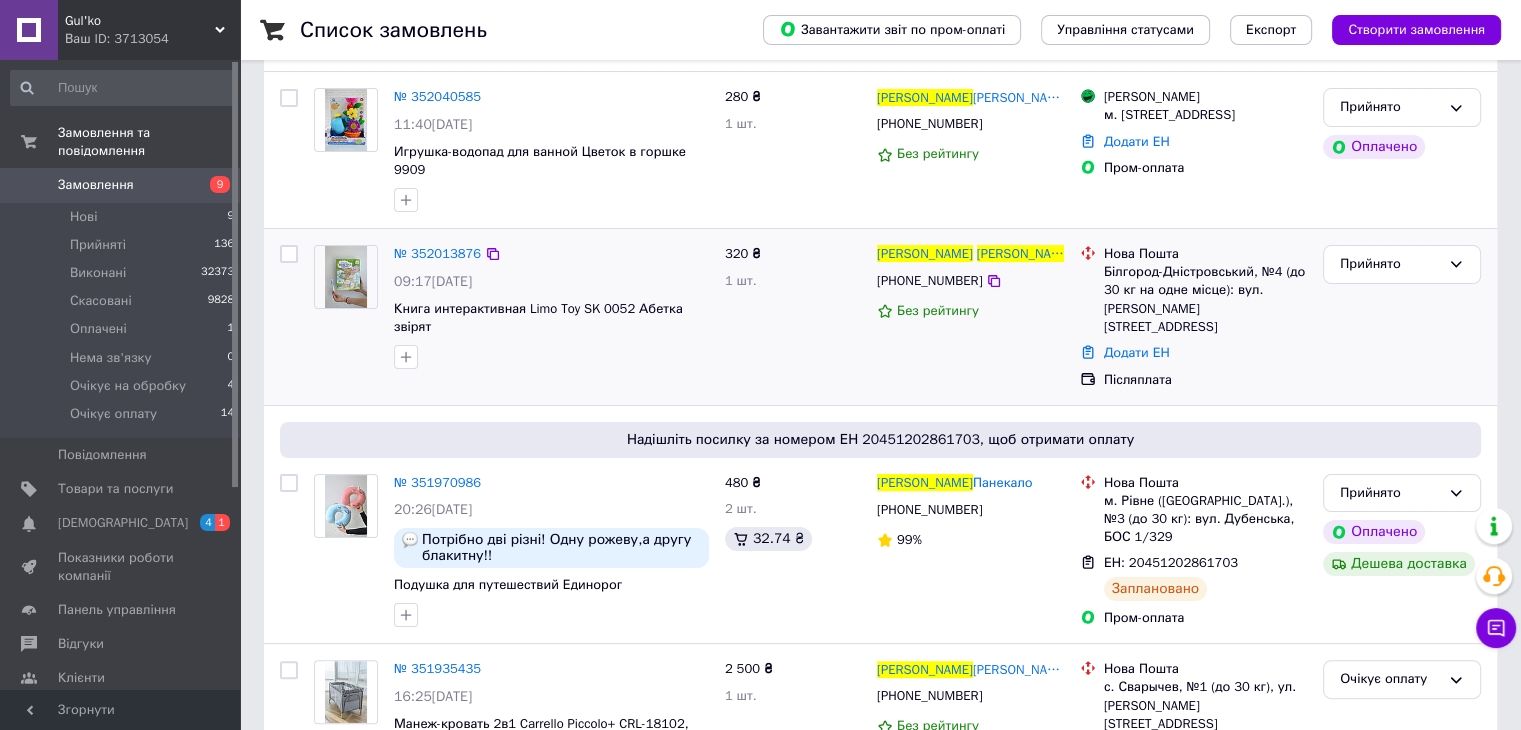 click at bounding box center [346, 277] 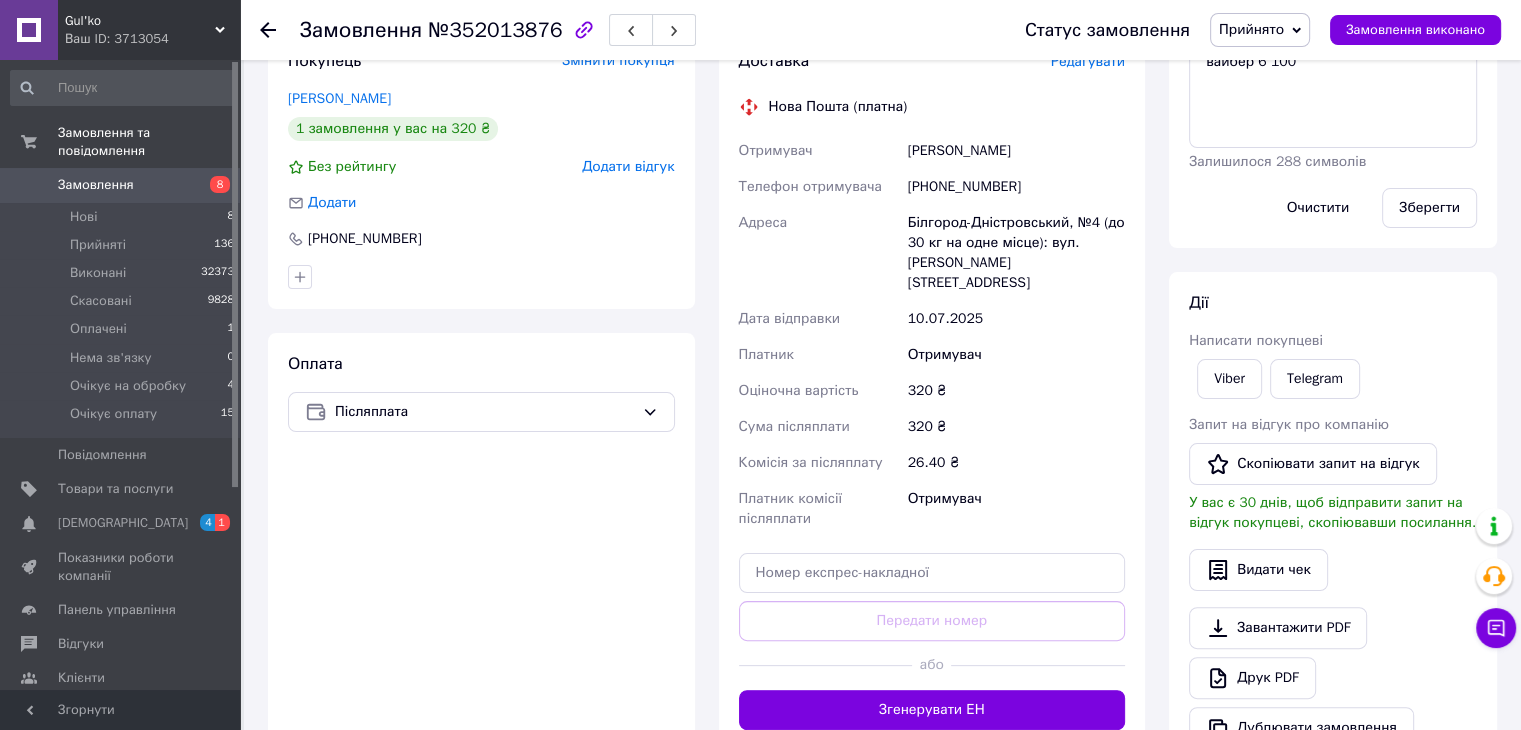 scroll, scrollTop: 660, scrollLeft: 0, axis: vertical 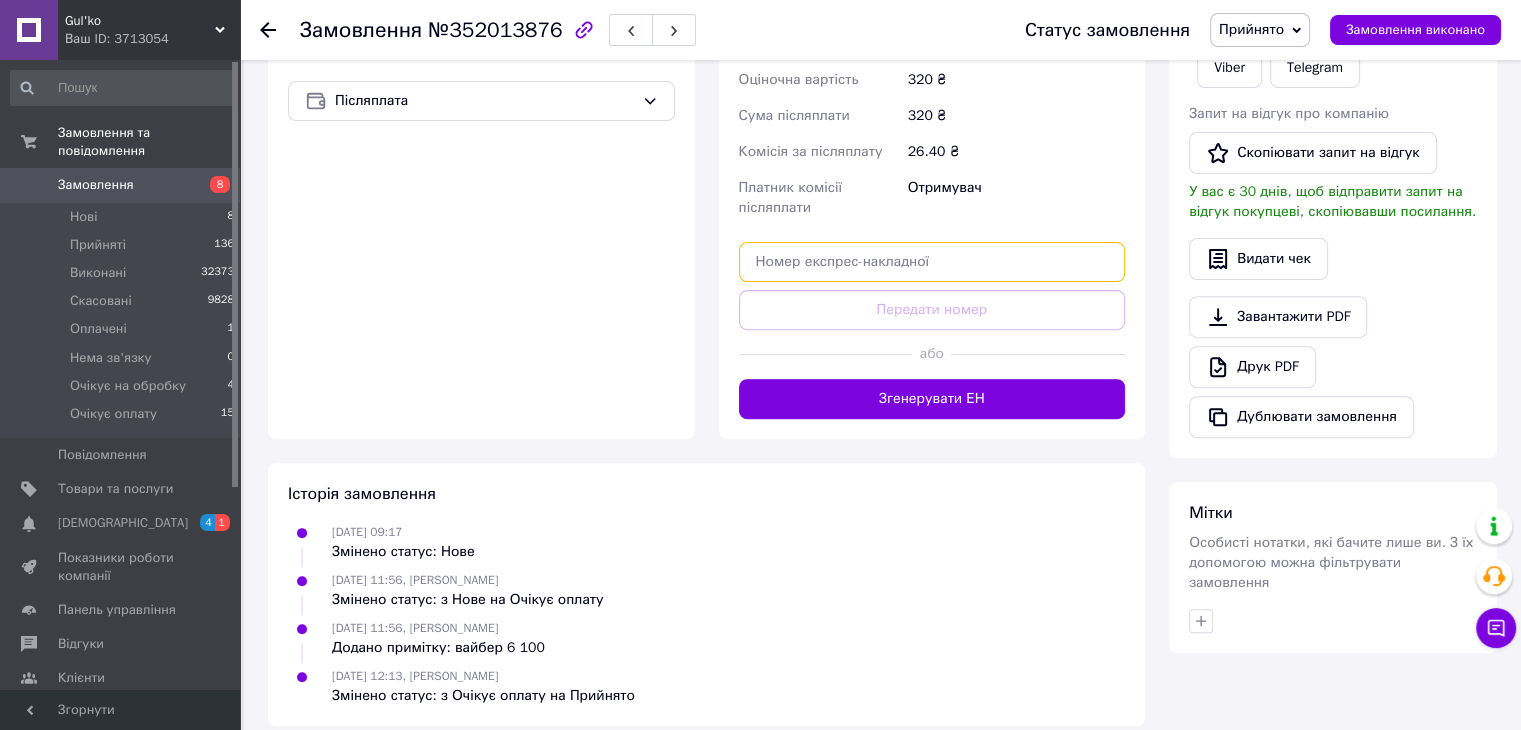 click at bounding box center (932, 262) 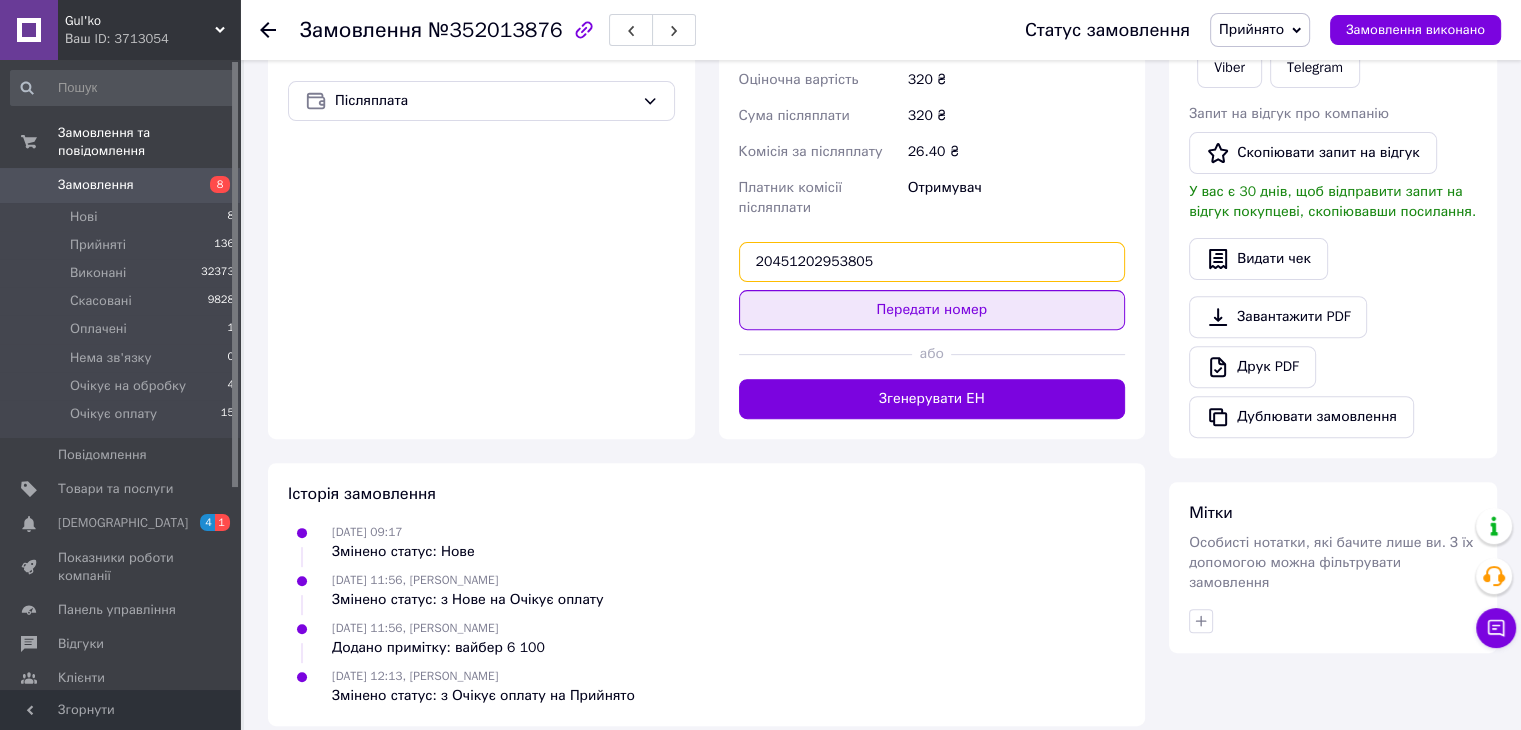 type on "20451202953805" 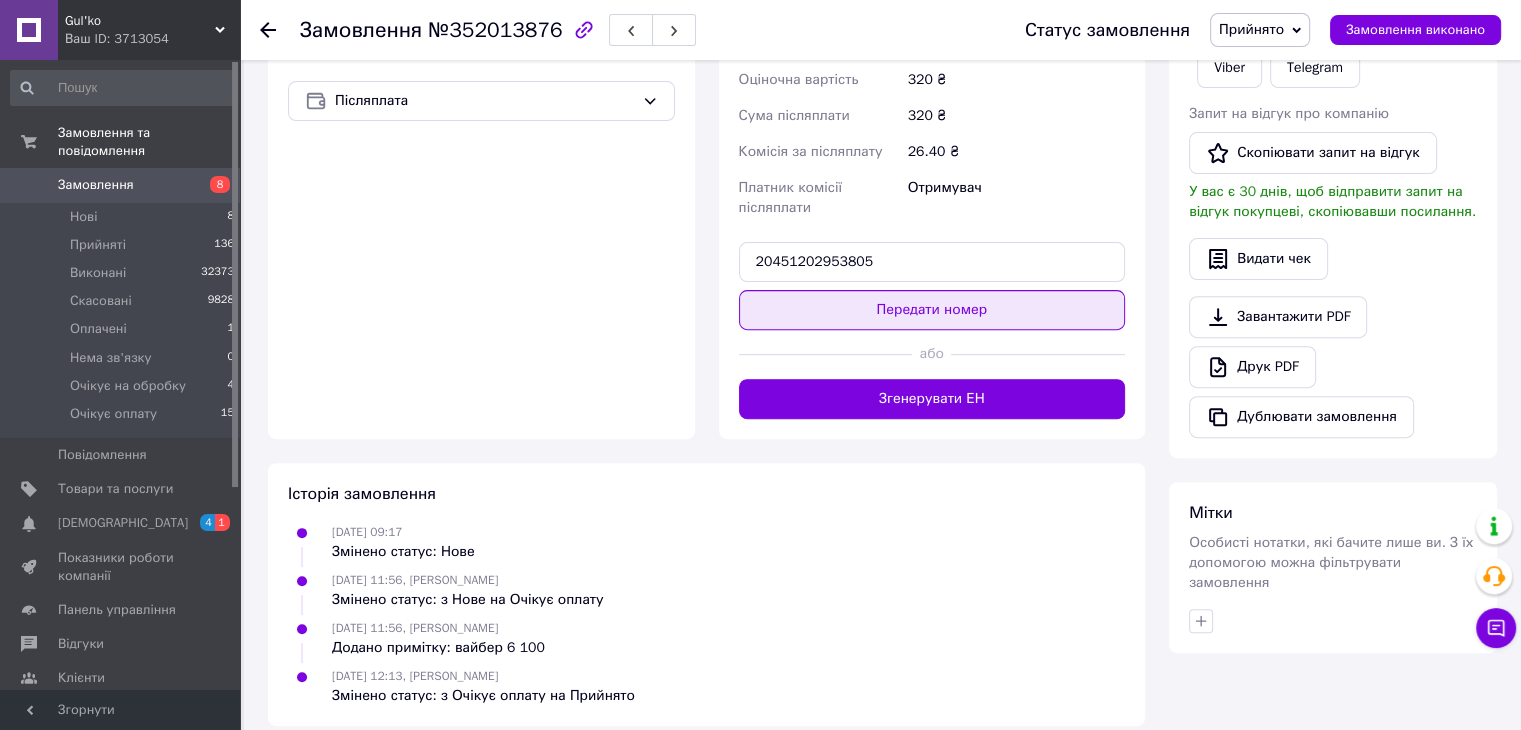 click on "Передати номер" at bounding box center [932, 310] 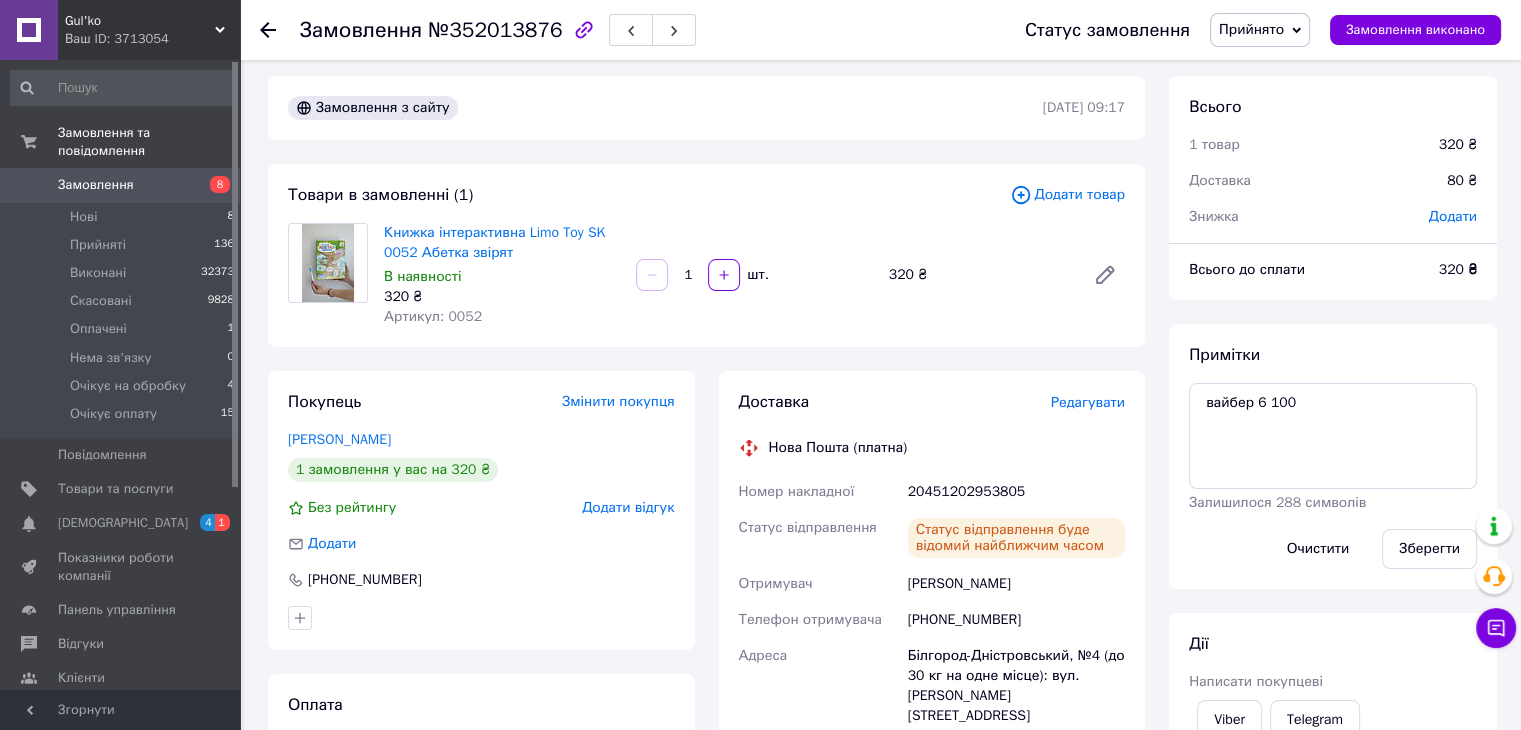 scroll, scrollTop: 0, scrollLeft: 0, axis: both 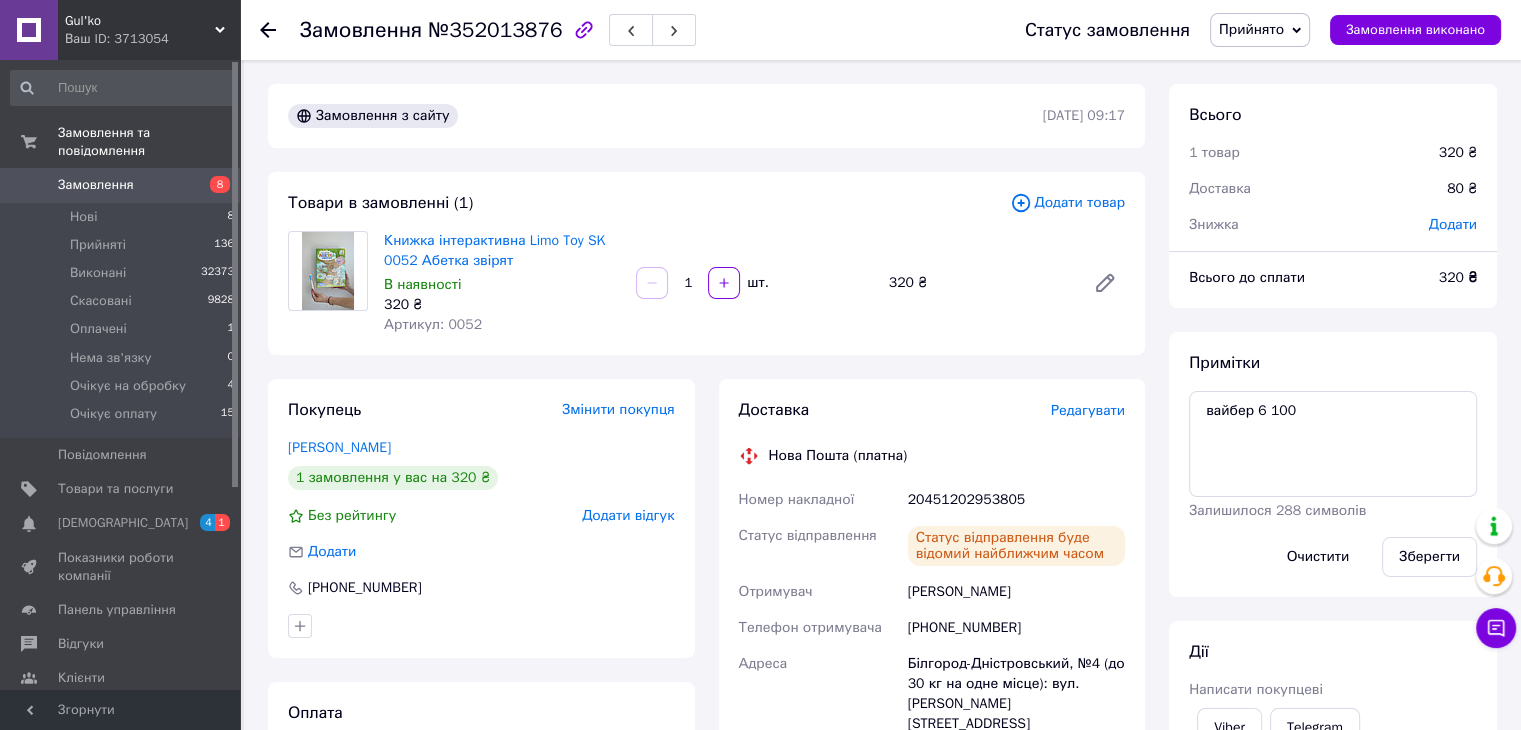 click on "Замовлення" at bounding box center [121, 185] 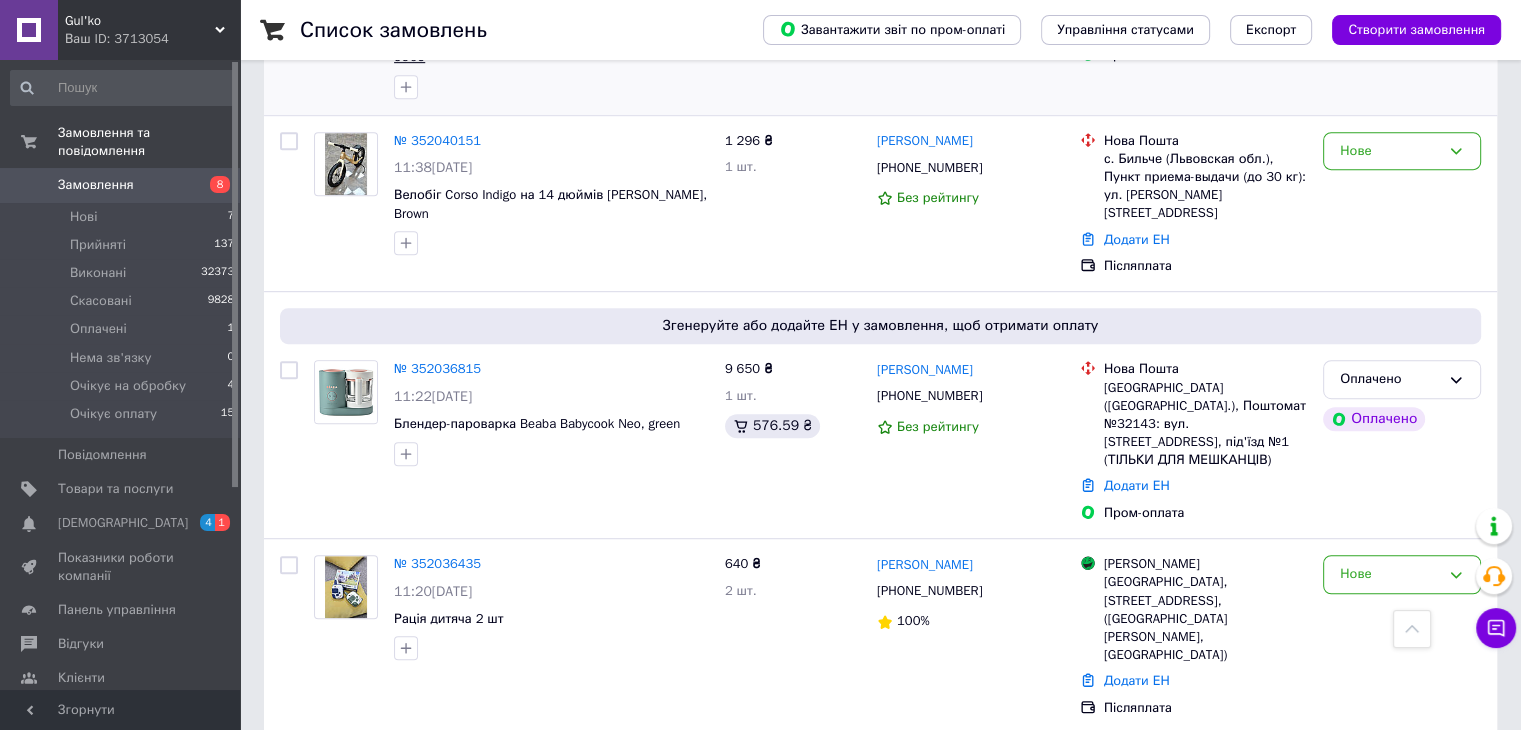scroll, scrollTop: 1100, scrollLeft: 0, axis: vertical 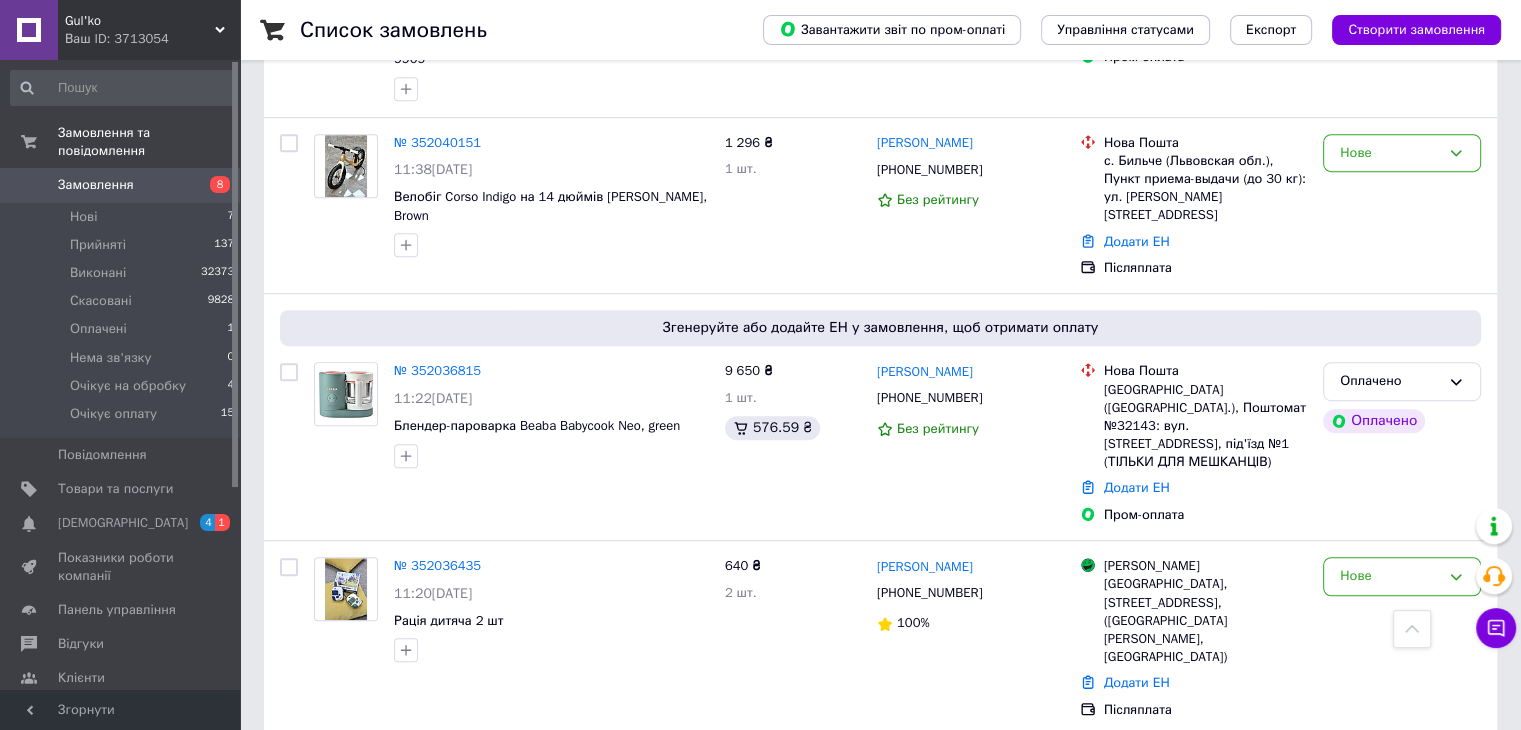 click on "Замовлення" at bounding box center (121, 185) 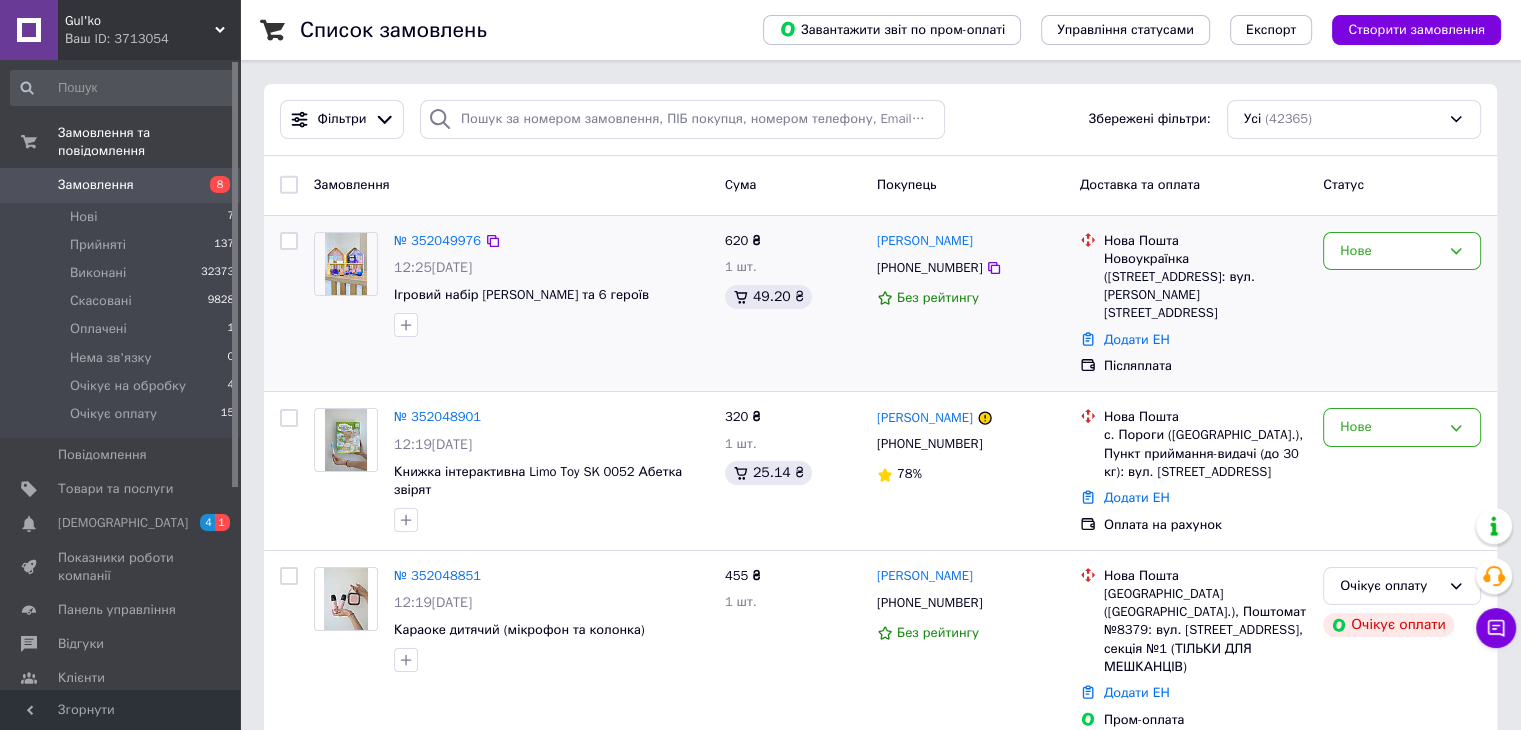 click at bounding box center (551, 325) 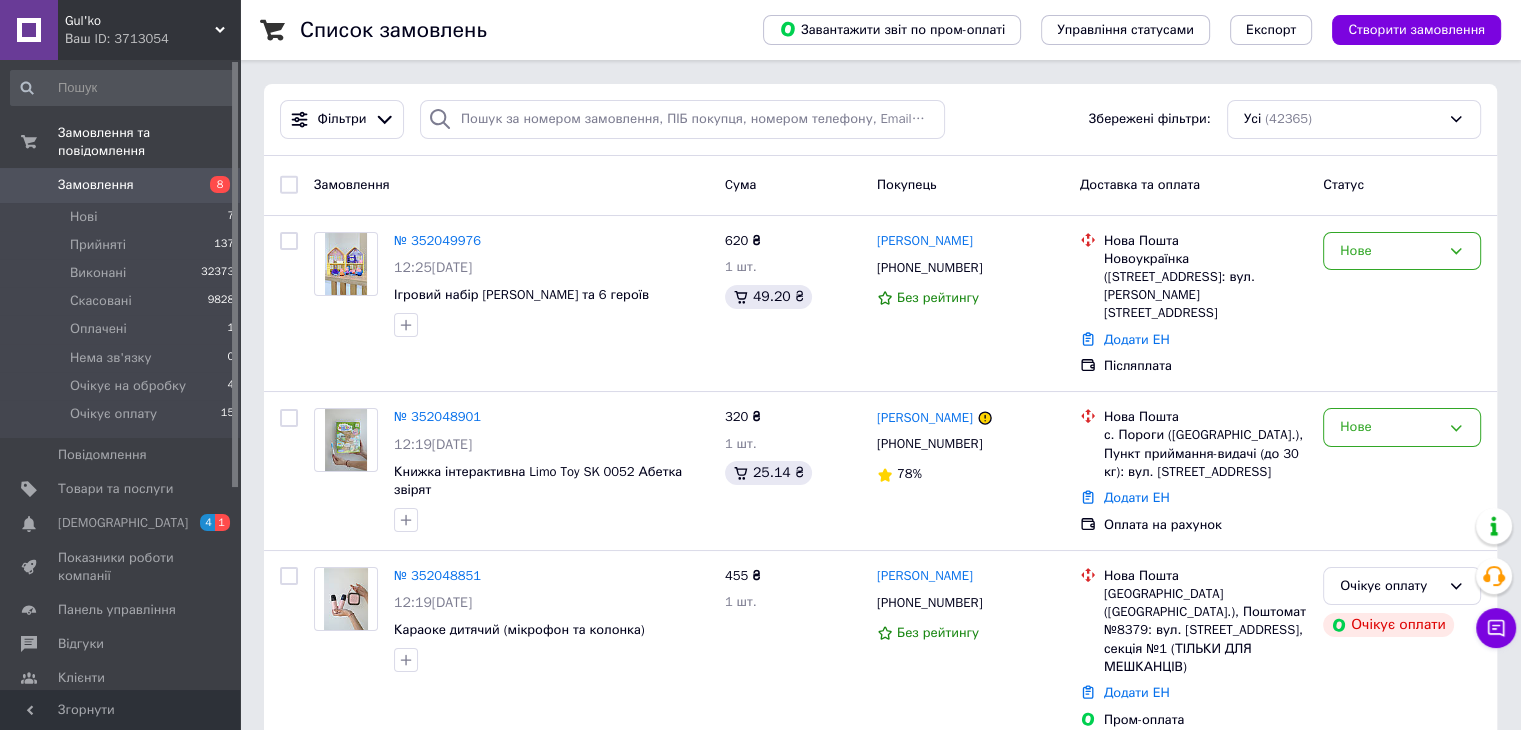 click on "Замовлення" at bounding box center (121, 185) 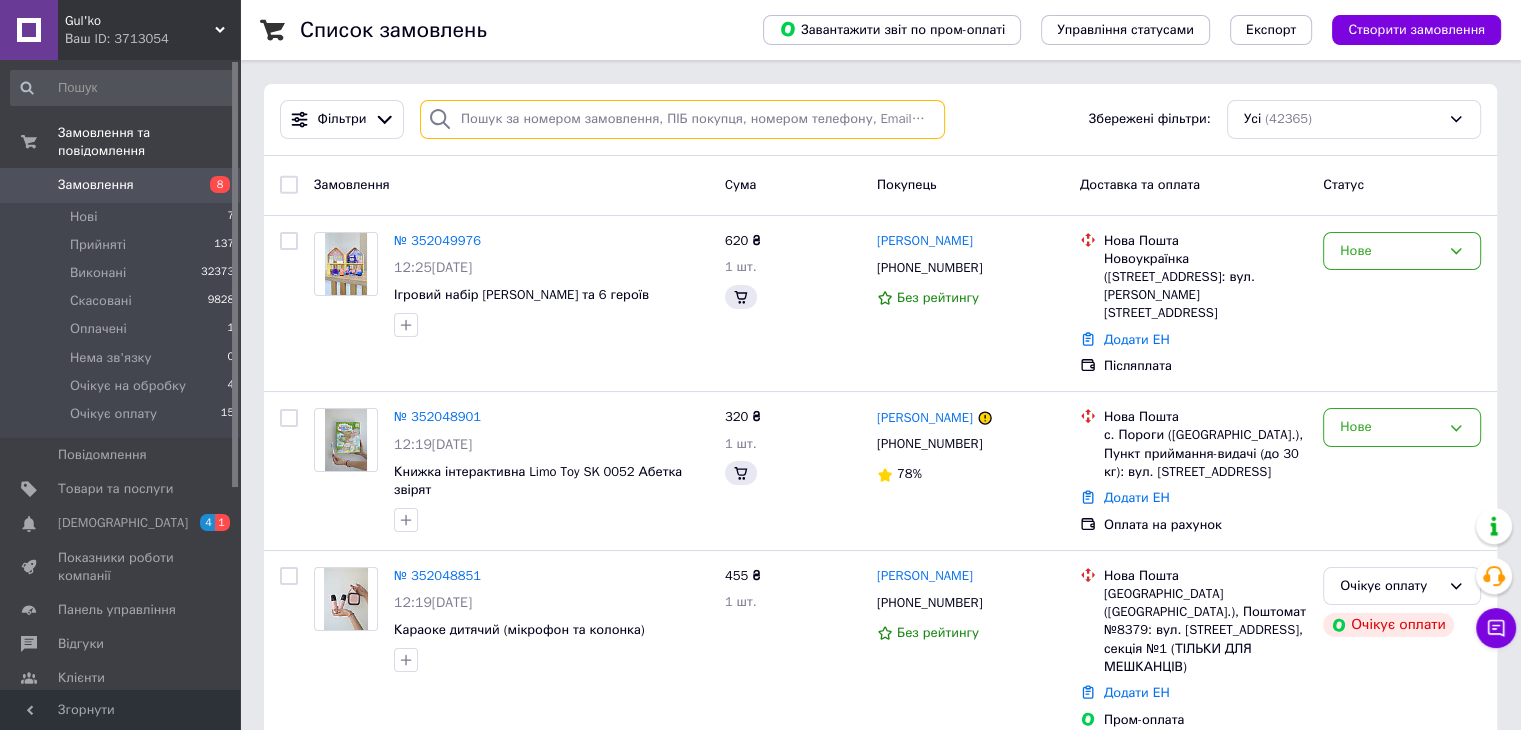 click at bounding box center [682, 119] 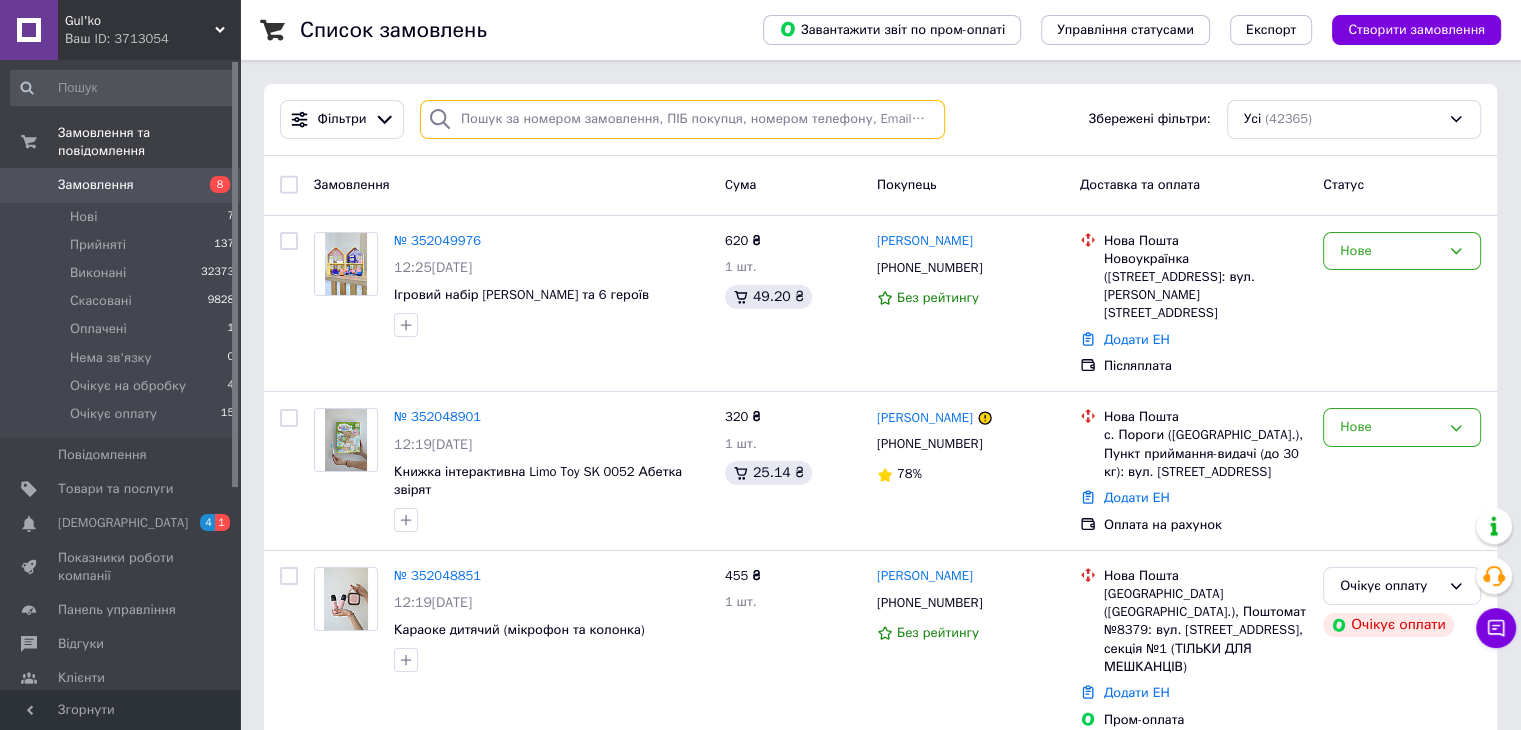 paste on "Сидорчук Тетяна" 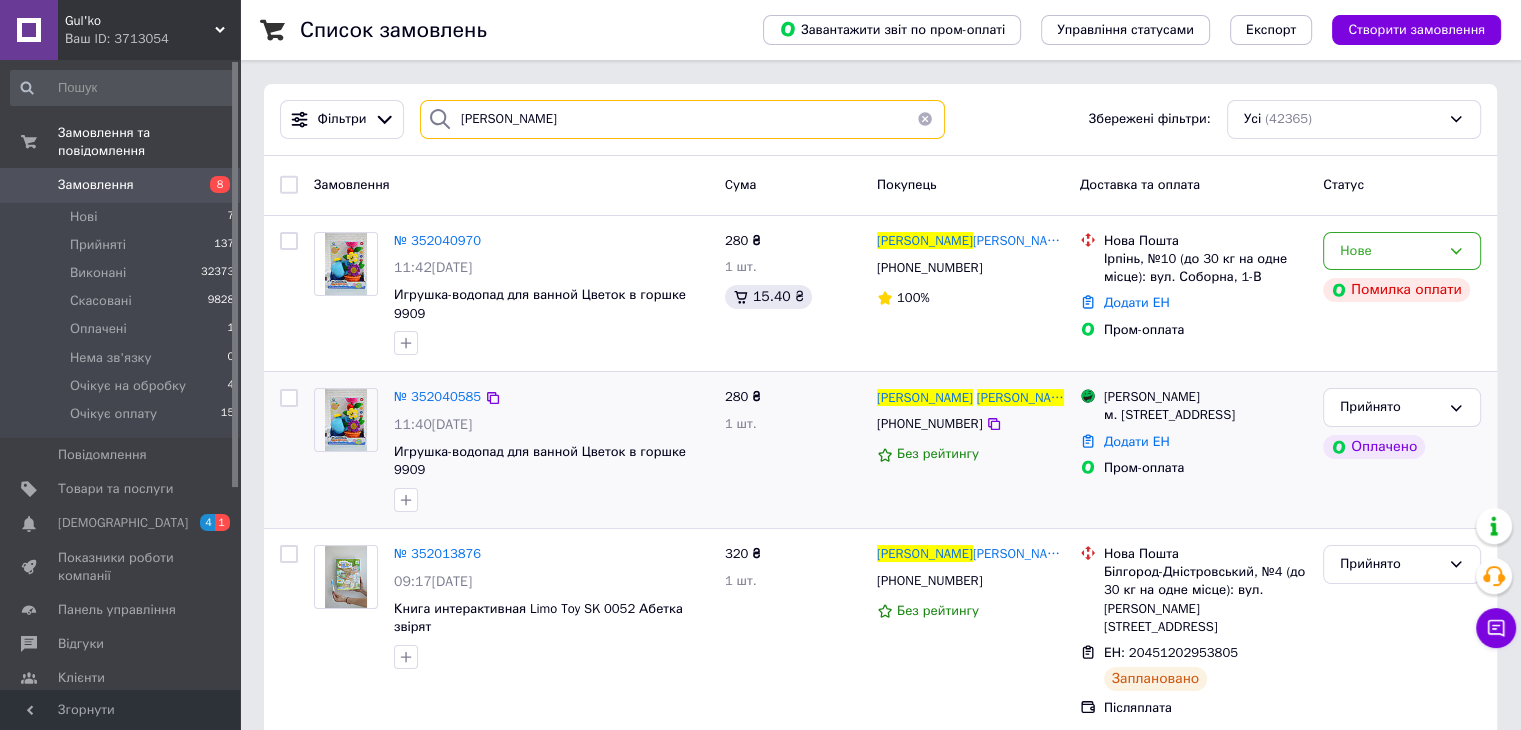 type on "Сидорчук Тетяна" 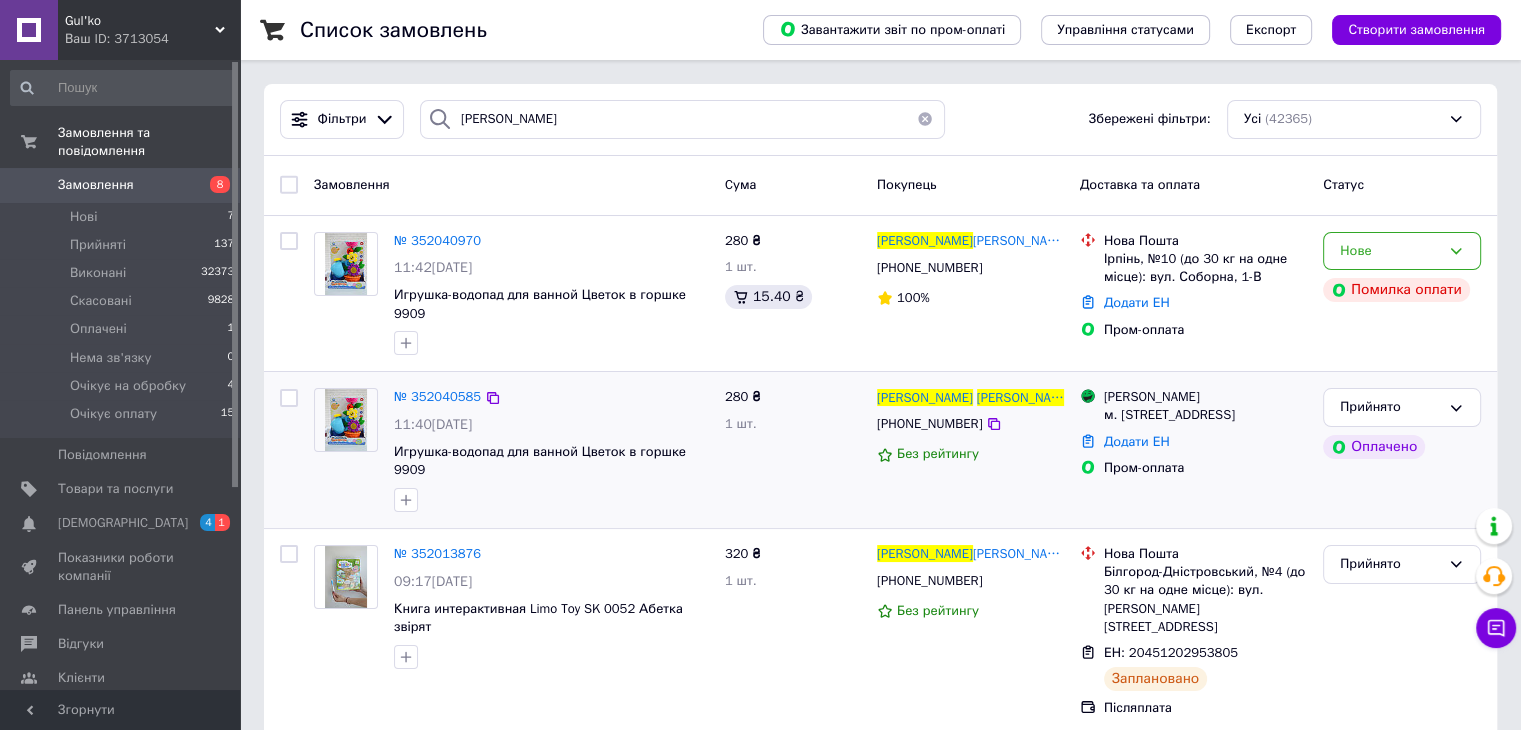 click at bounding box center [346, 420] 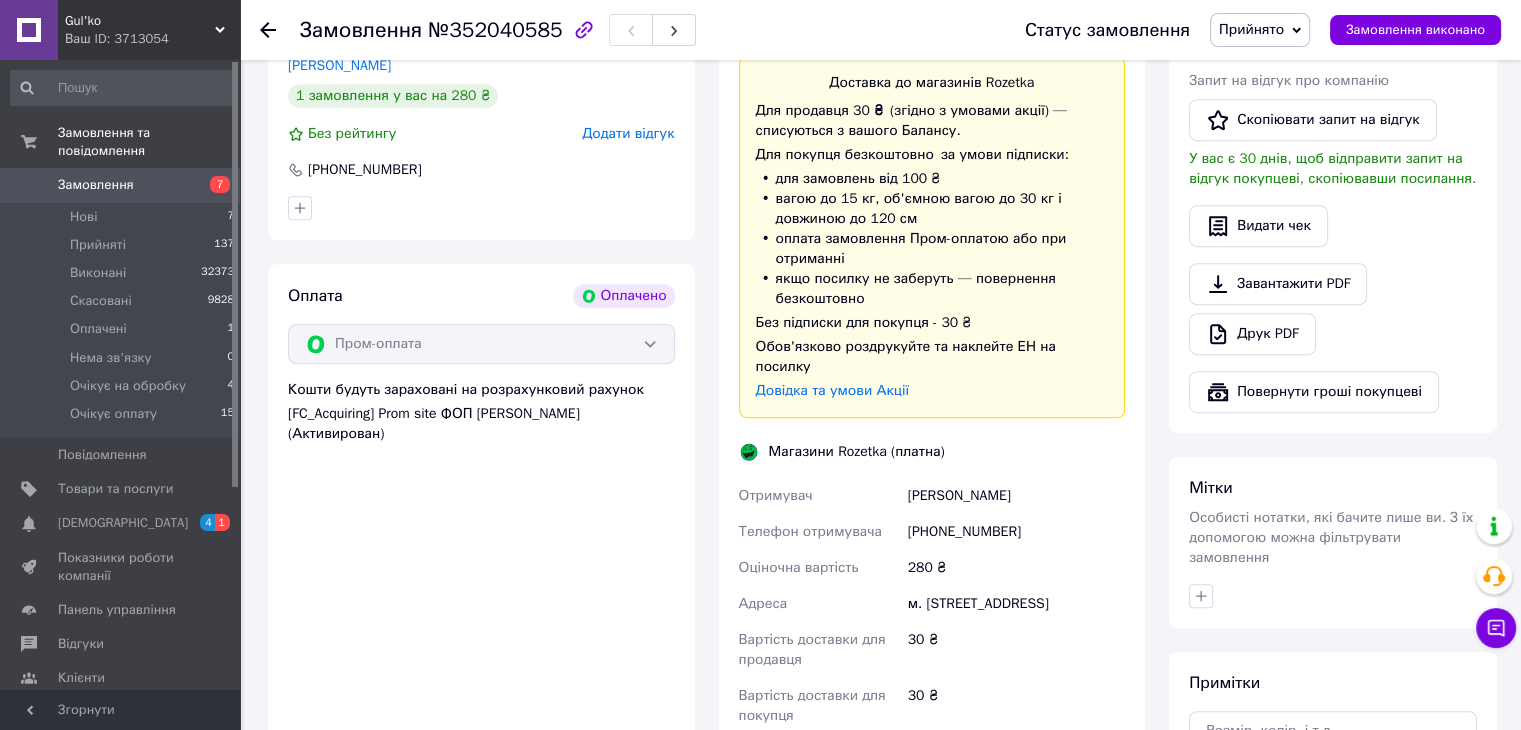scroll, scrollTop: 1200, scrollLeft: 0, axis: vertical 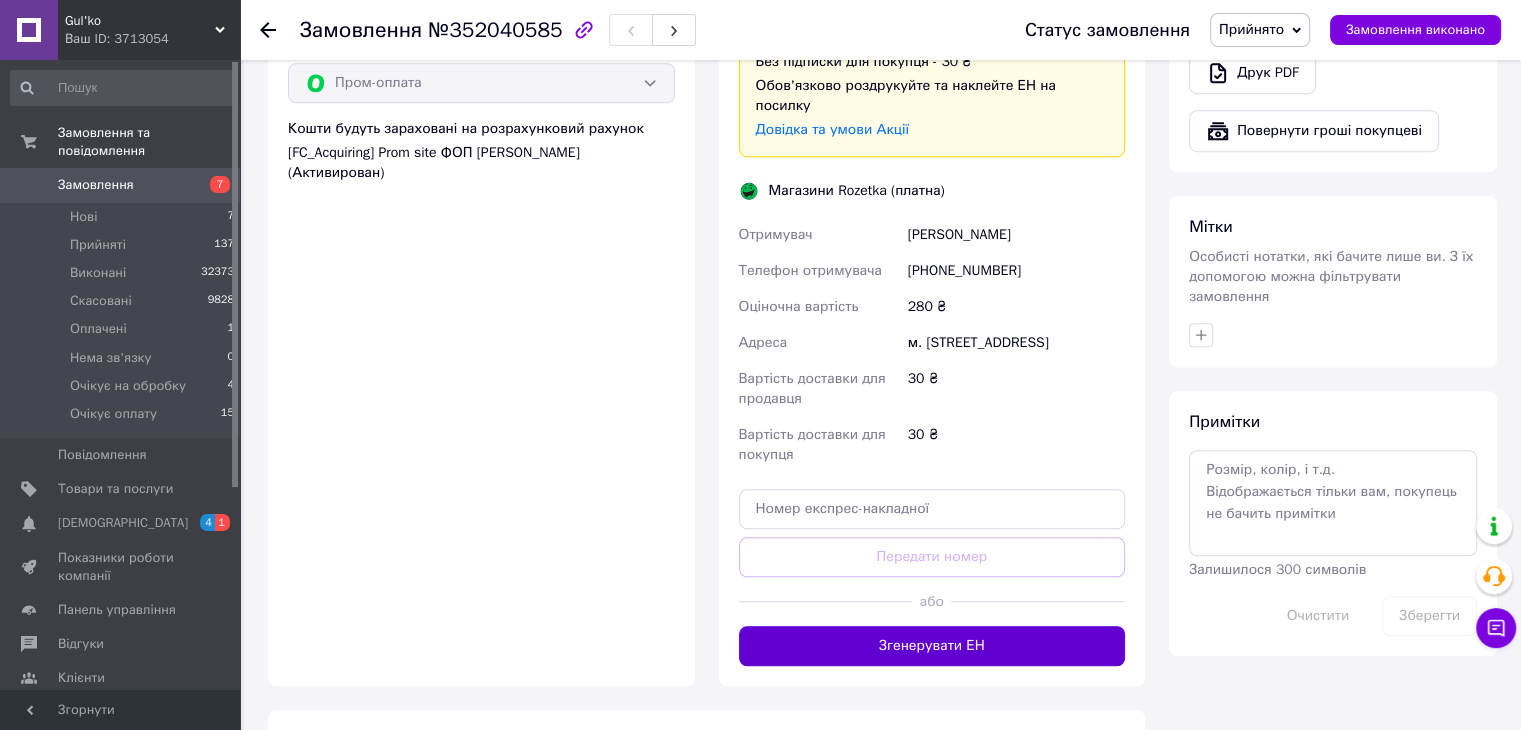 click on "Згенерувати ЕН" at bounding box center [932, 646] 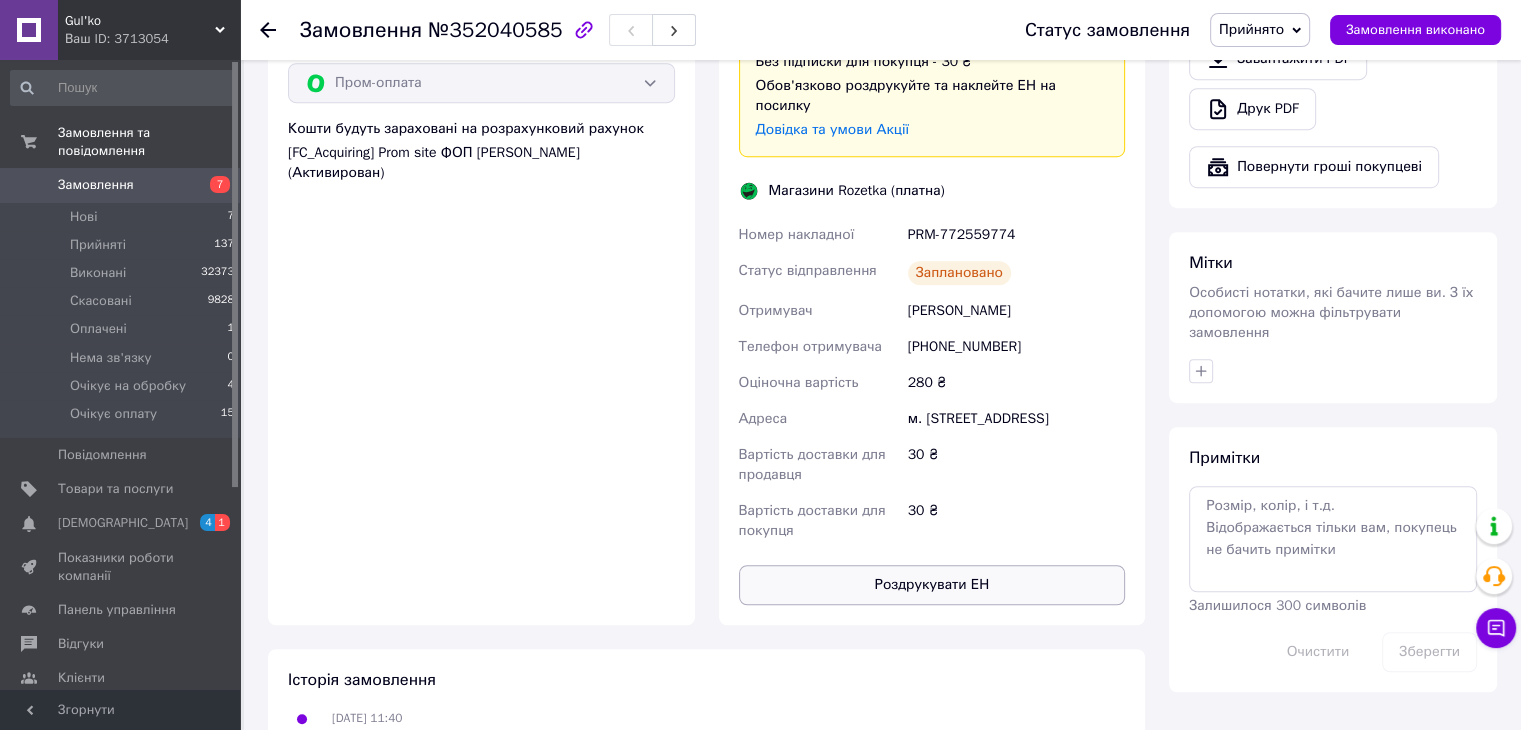 click on "Роздрукувати ЕН" at bounding box center (932, 585) 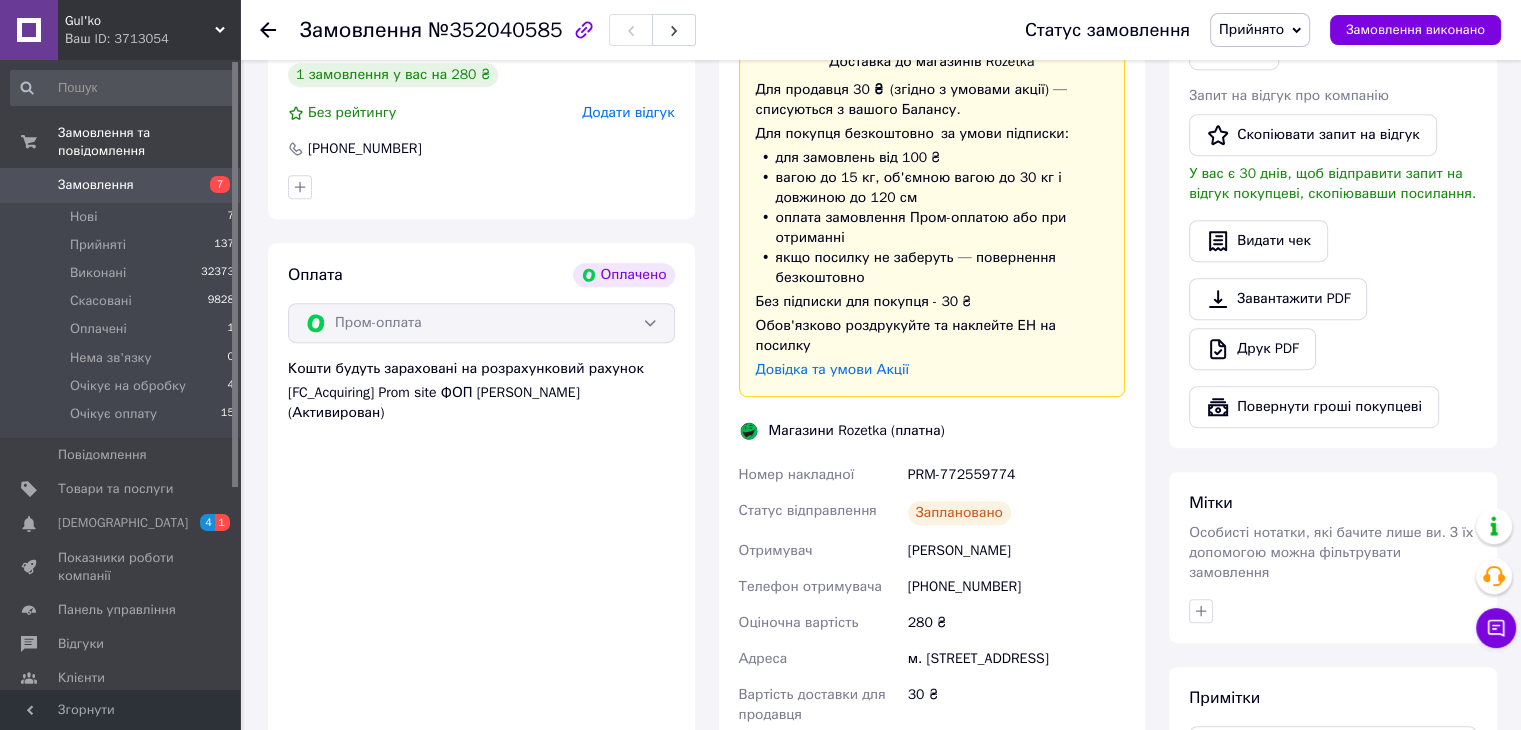 scroll, scrollTop: 800, scrollLeft: 0, axis: vertical 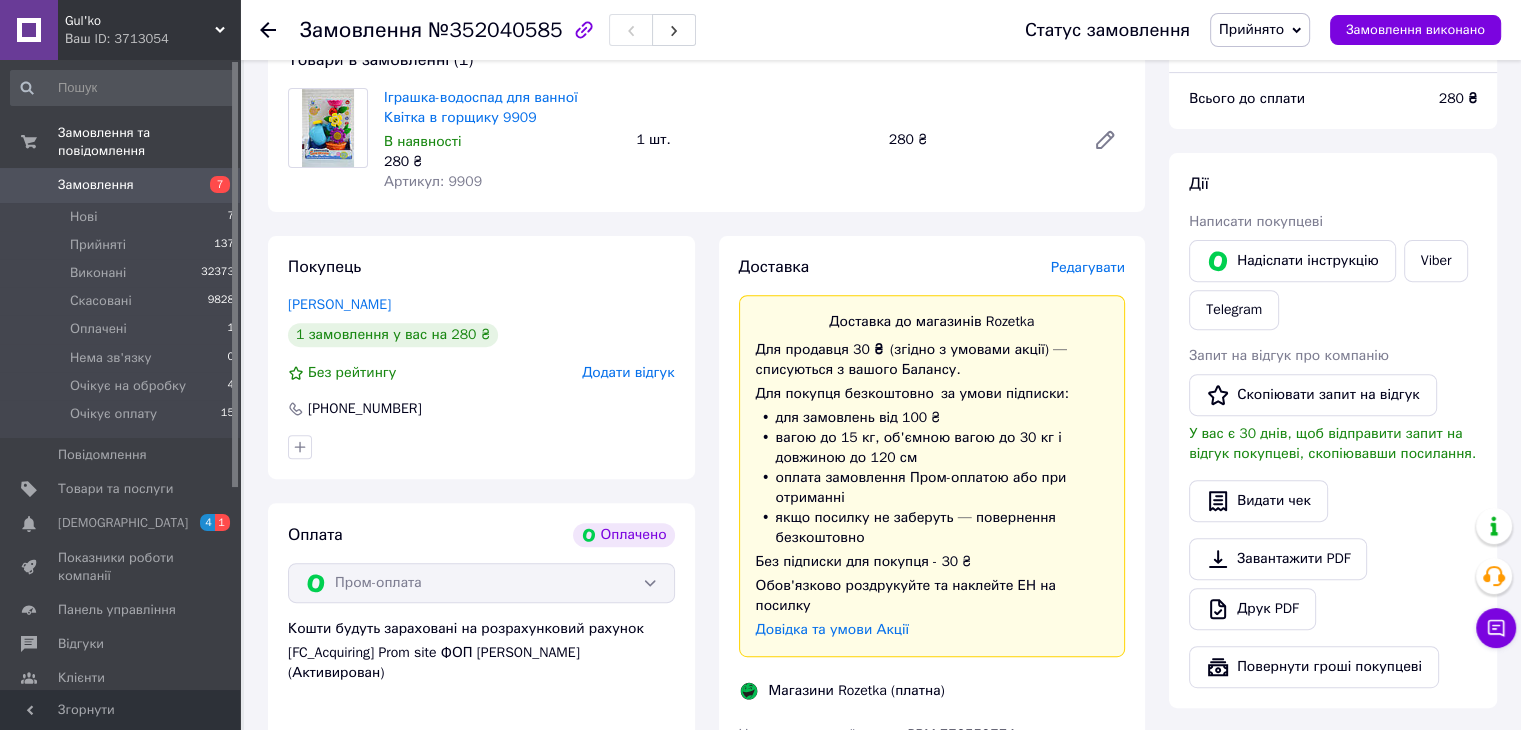 drag, startPoint x: 104, startPoint y: 164, endPoint x: 384, endPoint y: 185, distance: 280.7864 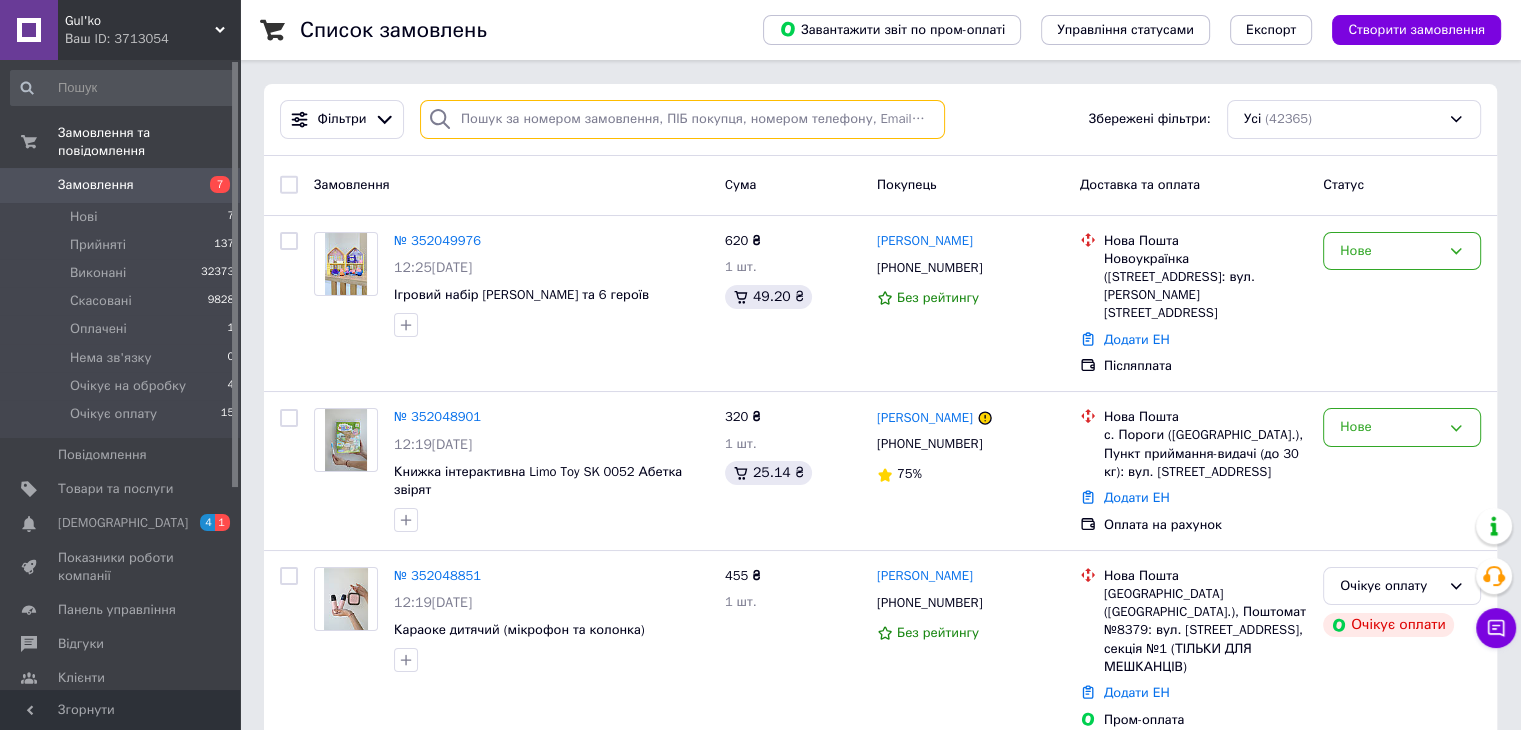 click at bounding box center [682, 119] 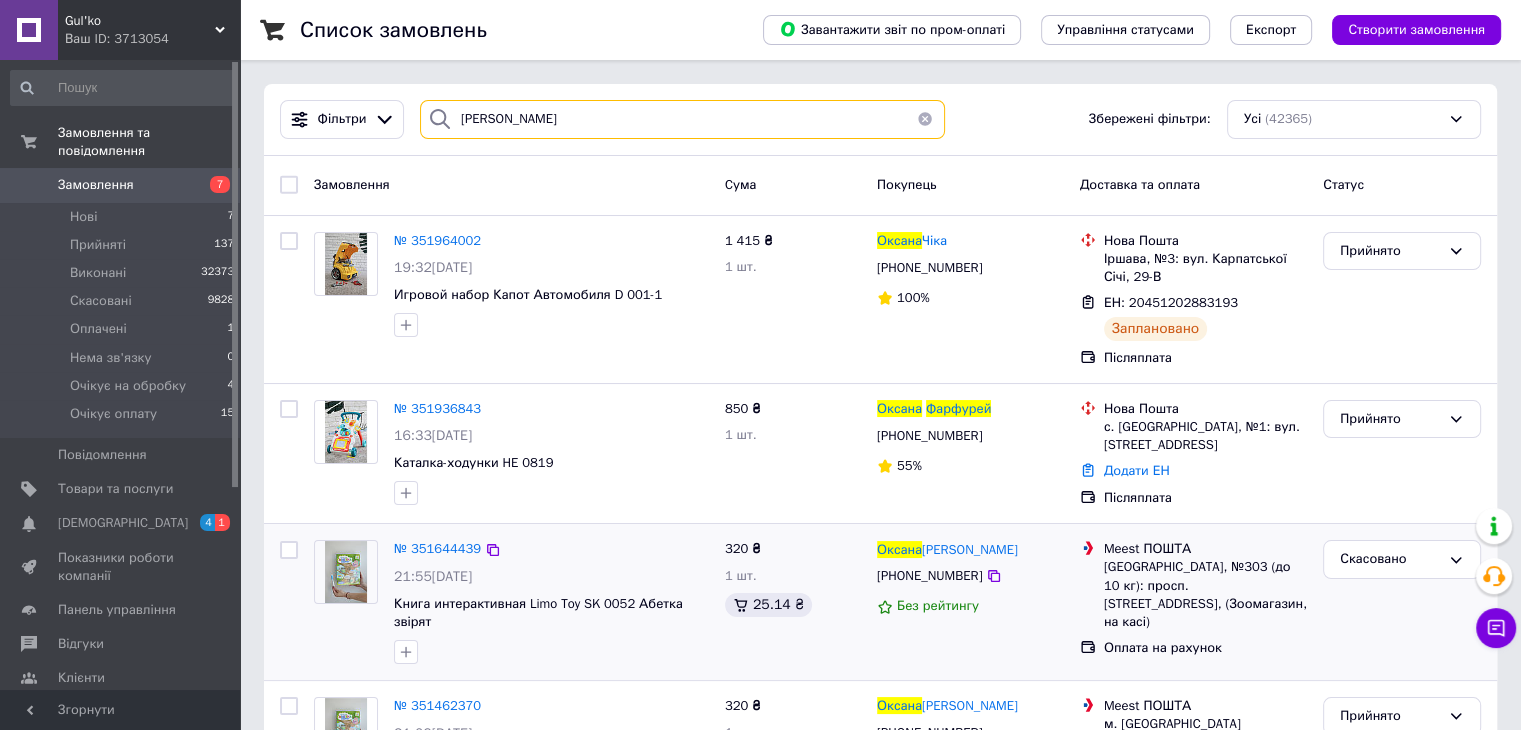 scroll, scrollTop: 200, scrollLeft: 0, axis: vertical 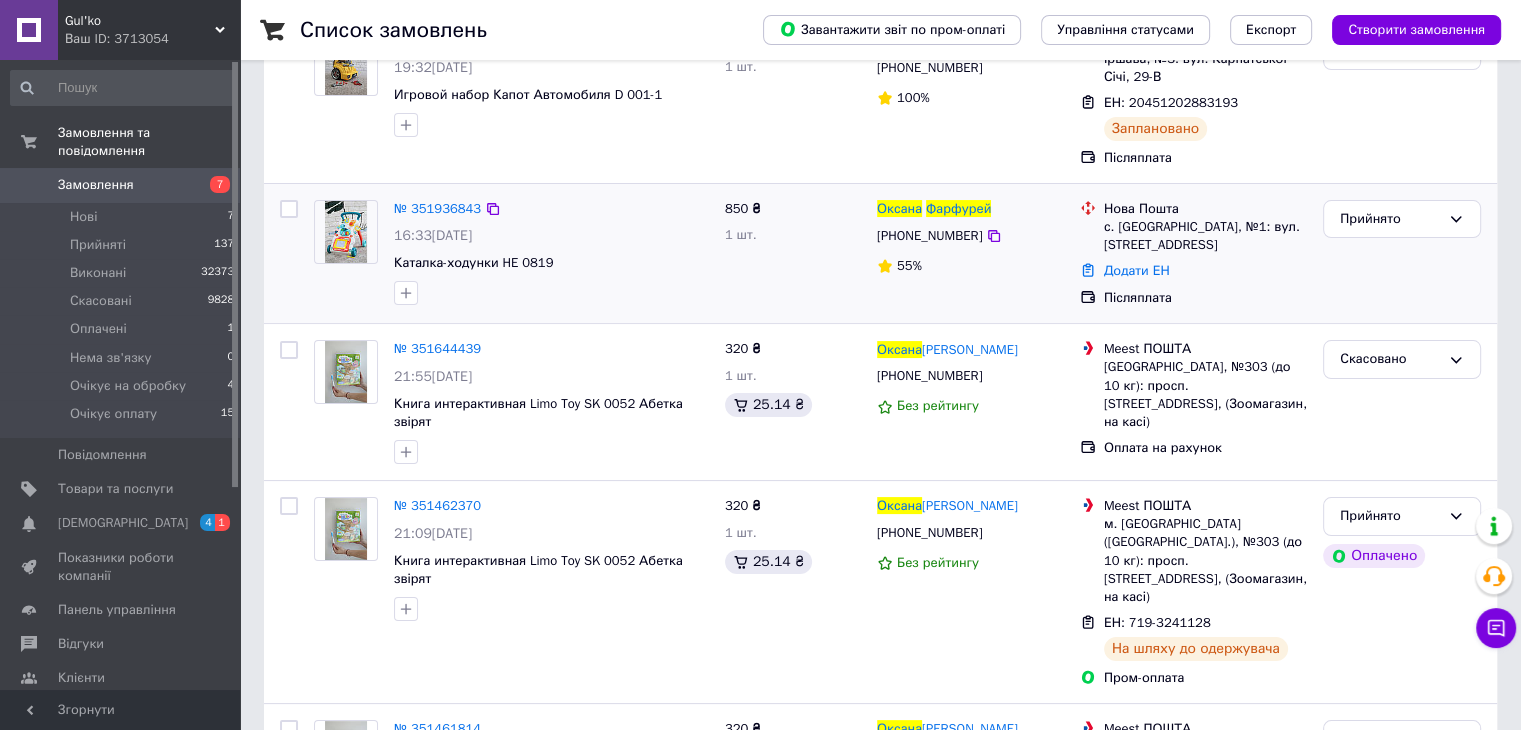 type on "[PERSON_NAME]" 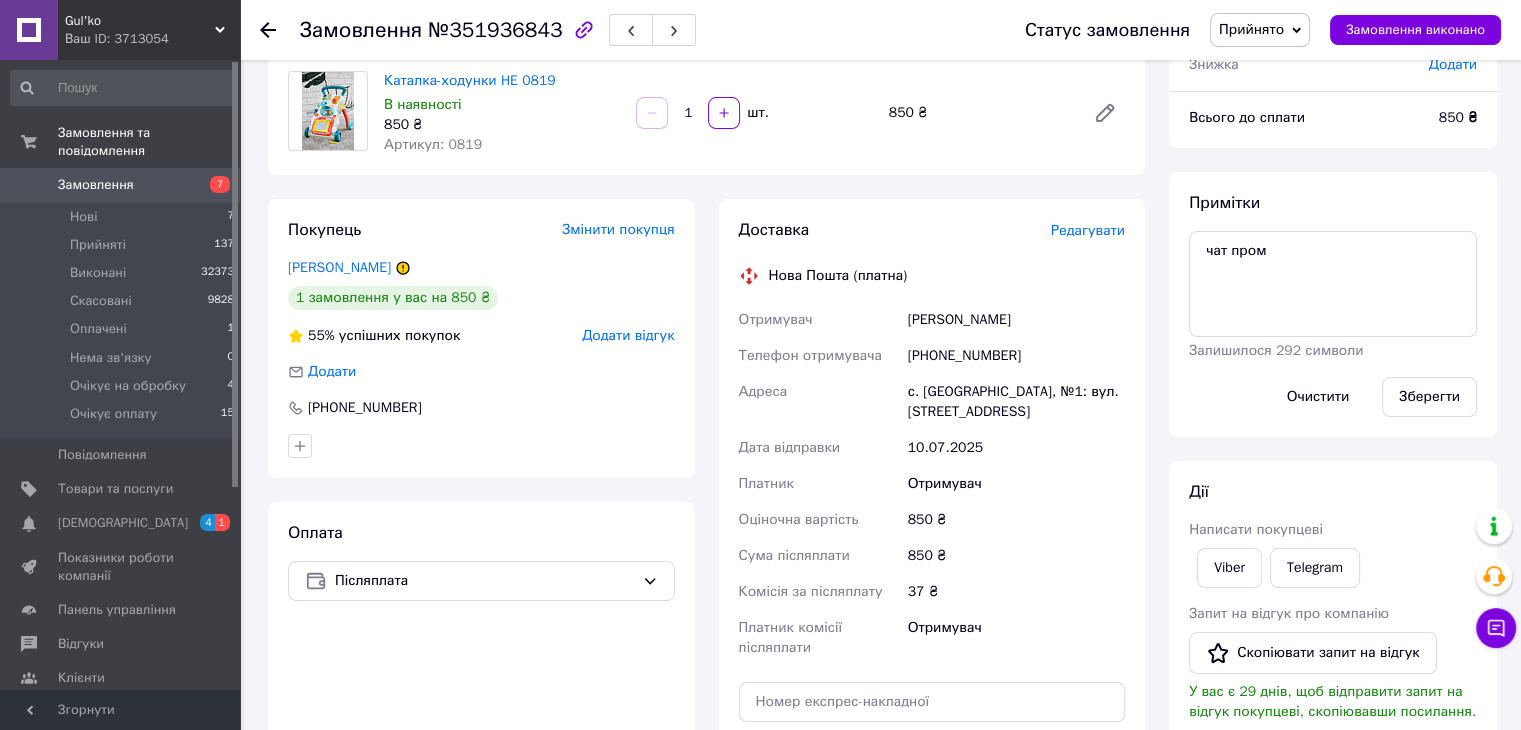 scroll, scrollTop: 400, scrollLeft: 0, axis: vertical 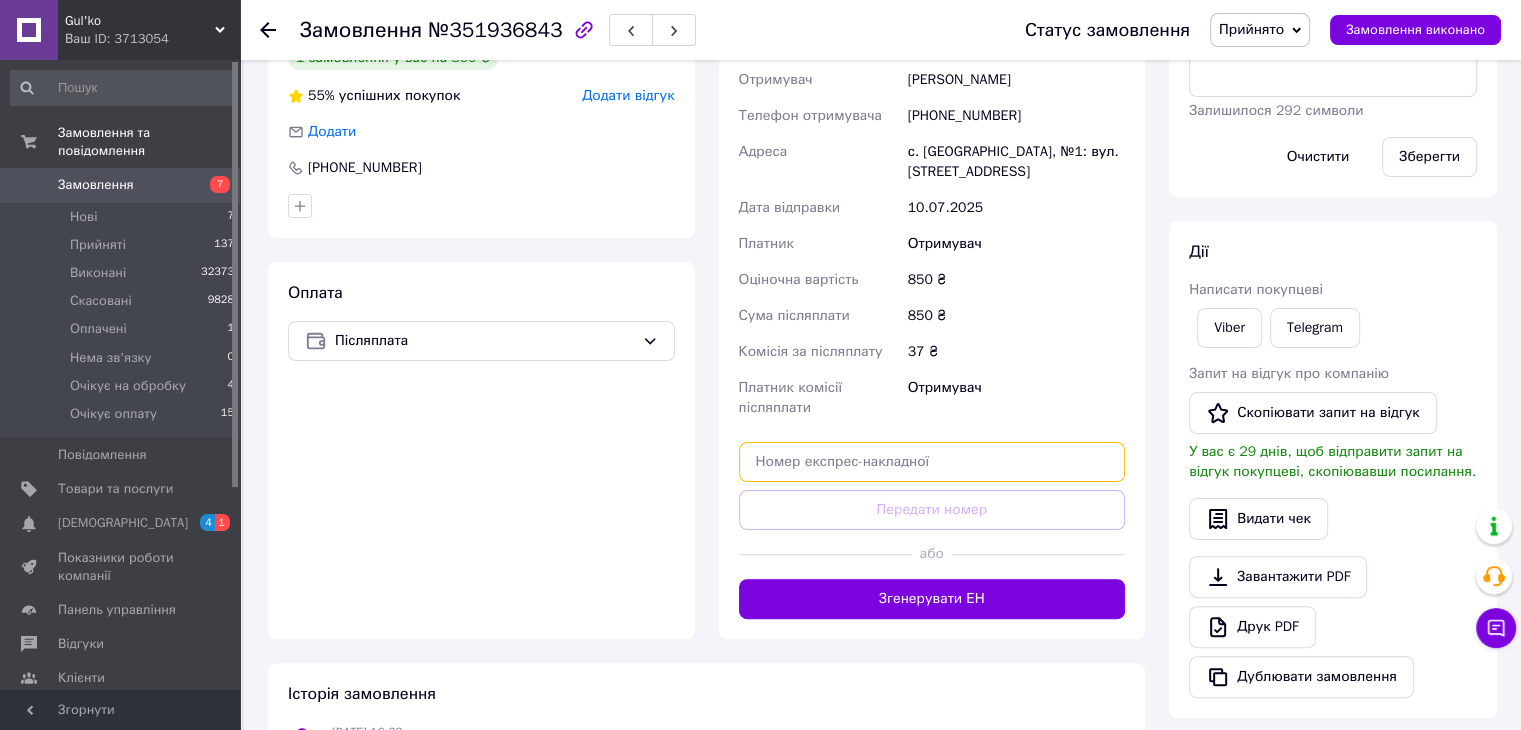 click at bounding box center (932, 462) 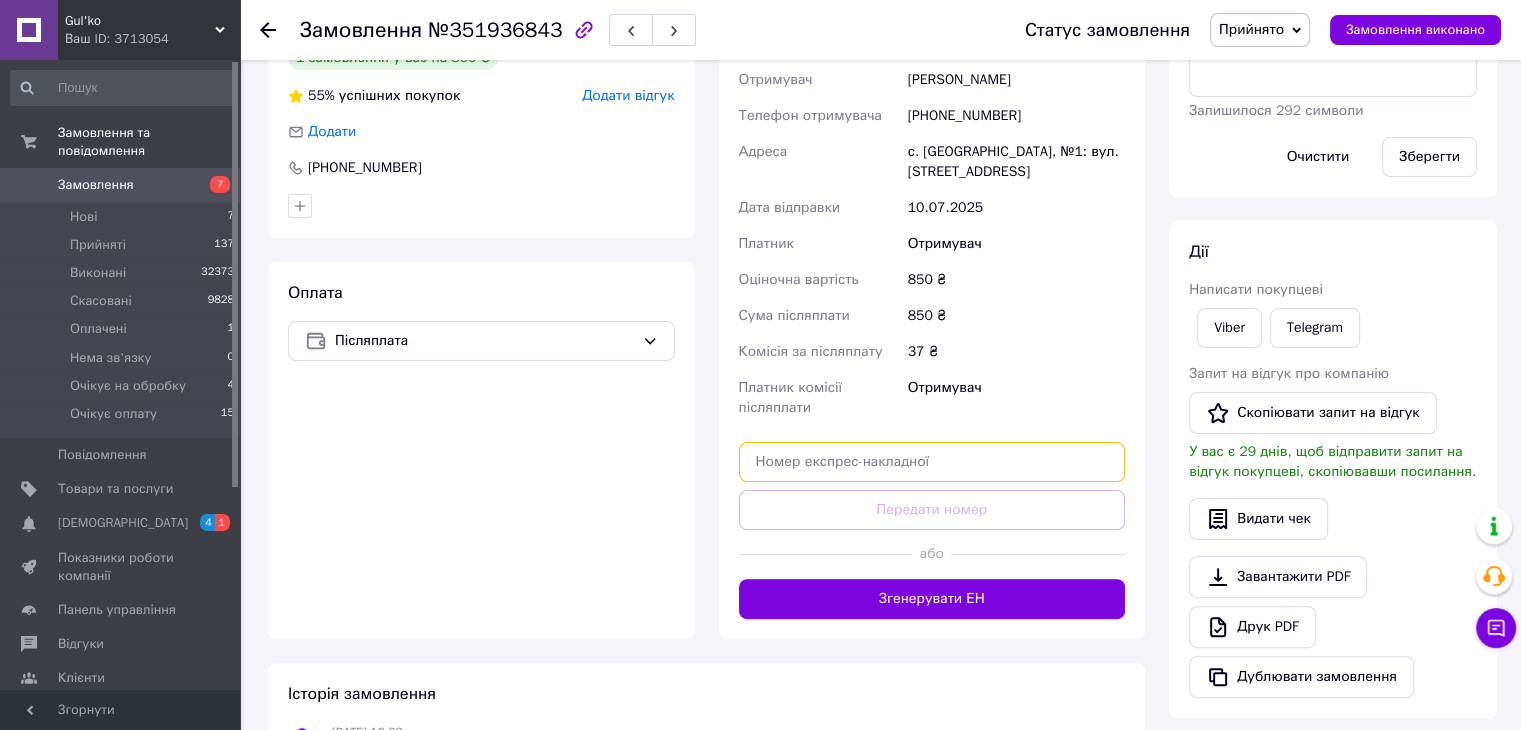 paste on "20451202978557" 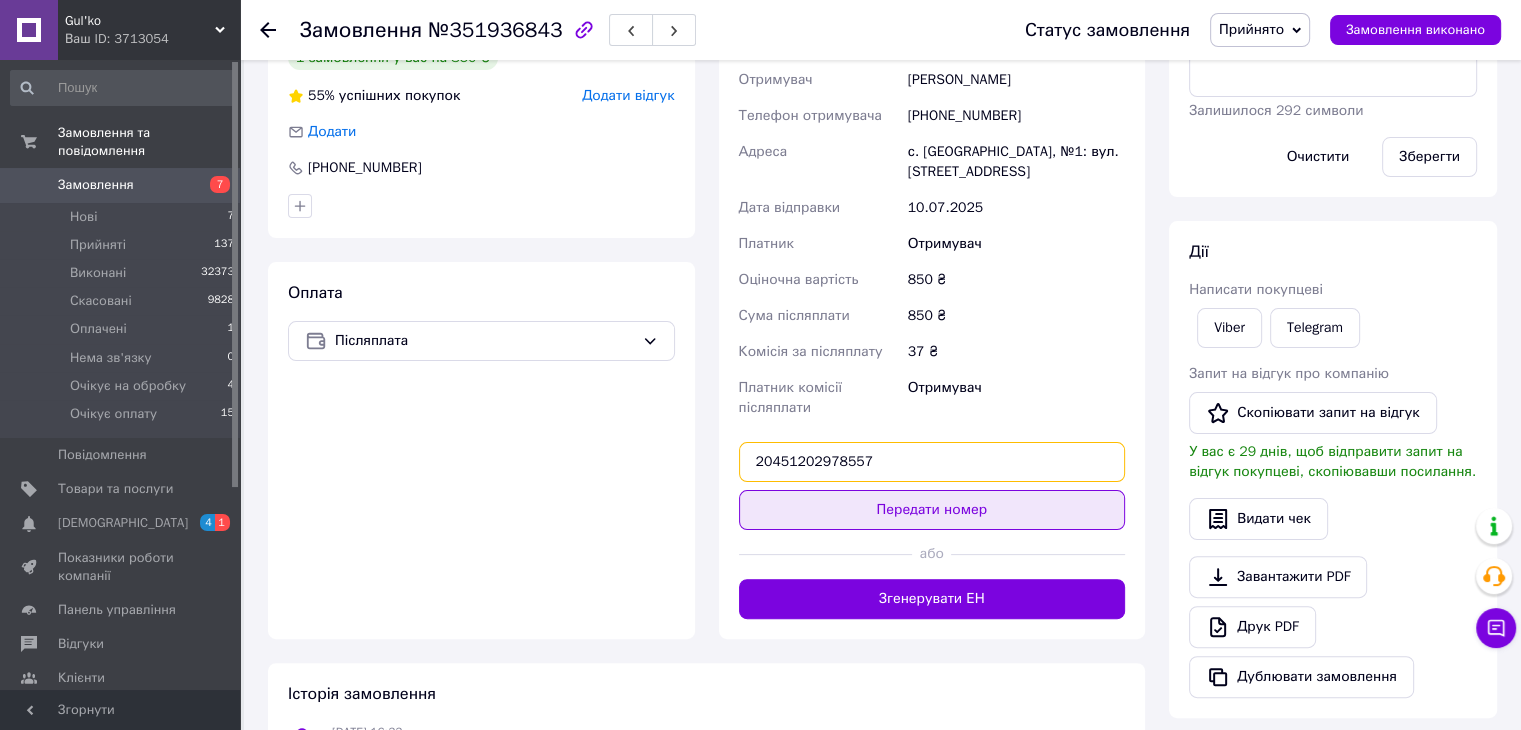 type on "20451202978557" 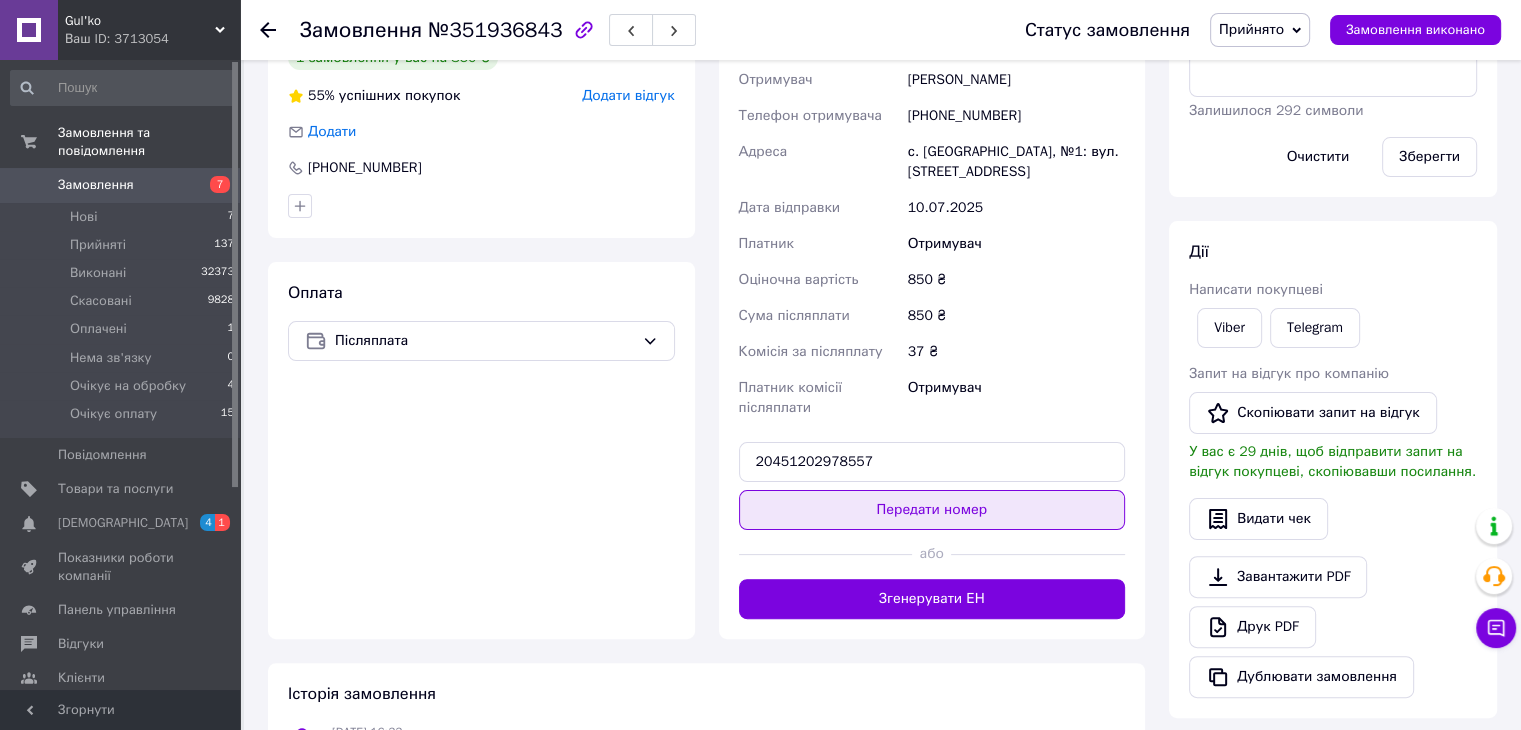 click on "Передати номер" at bounding box center (932, 510) 